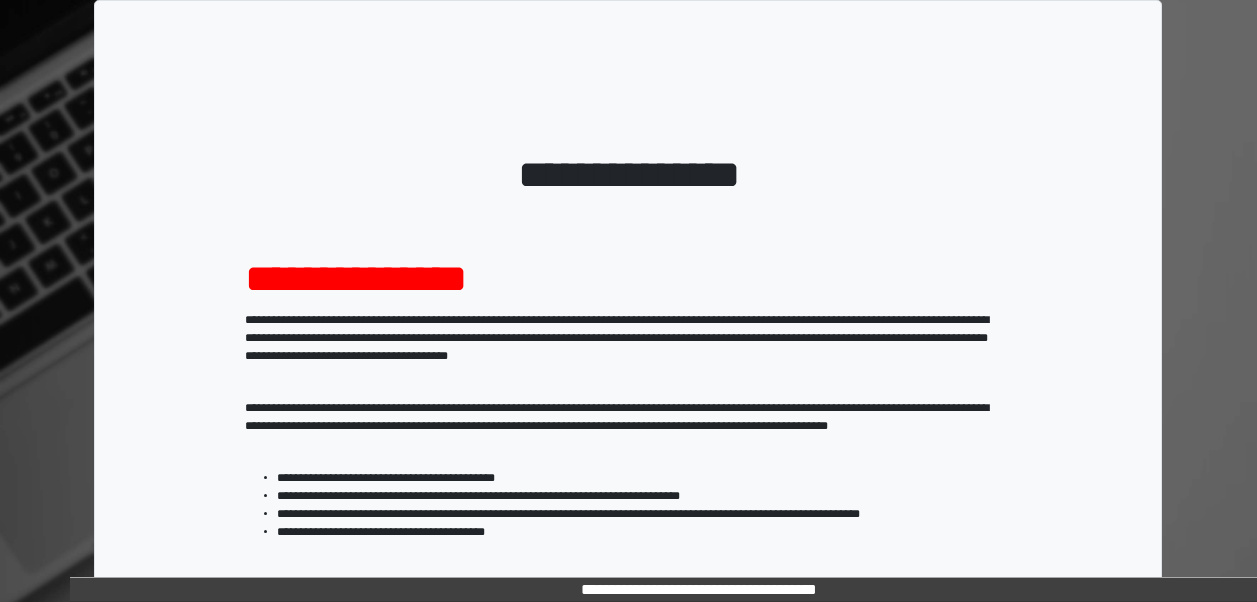 scroll, scrollTop: 0, scrollLeft: 0, axis: both 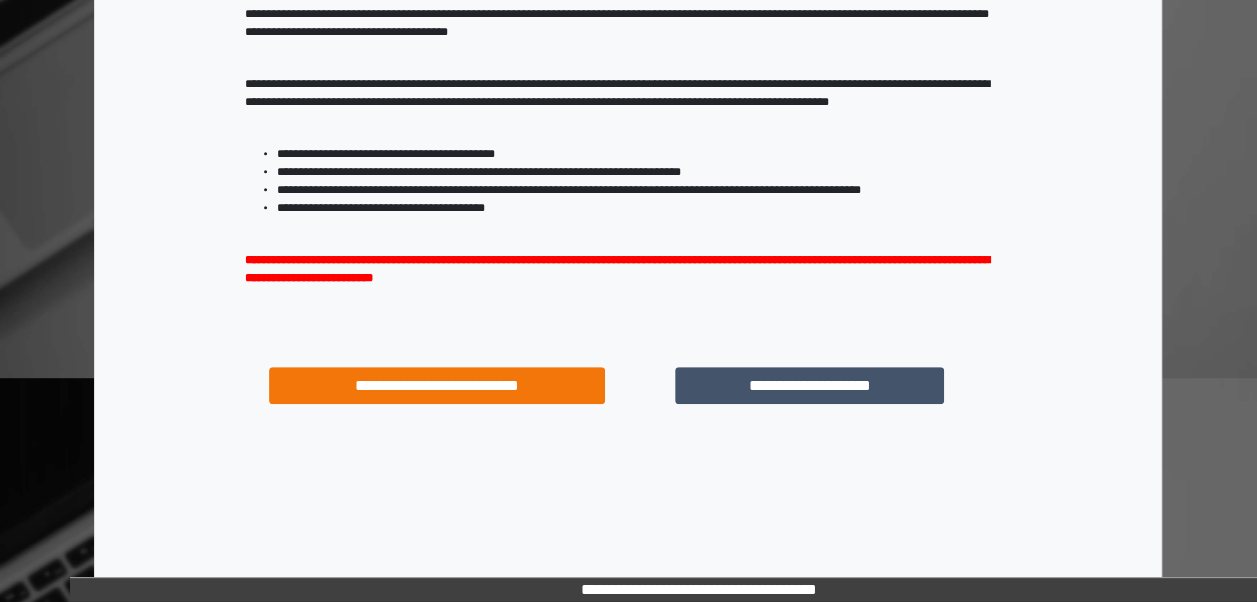 click on "**********" at bounding box center [809, 385] 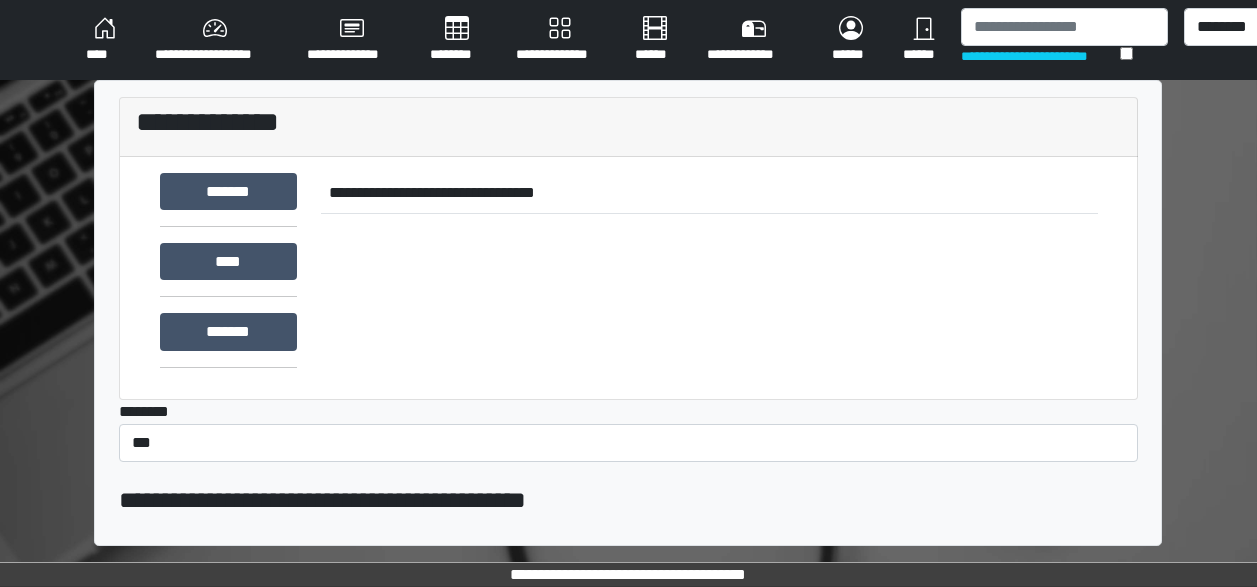 scroll, scrollTop: 0, scrollLeft: 0, axis: both 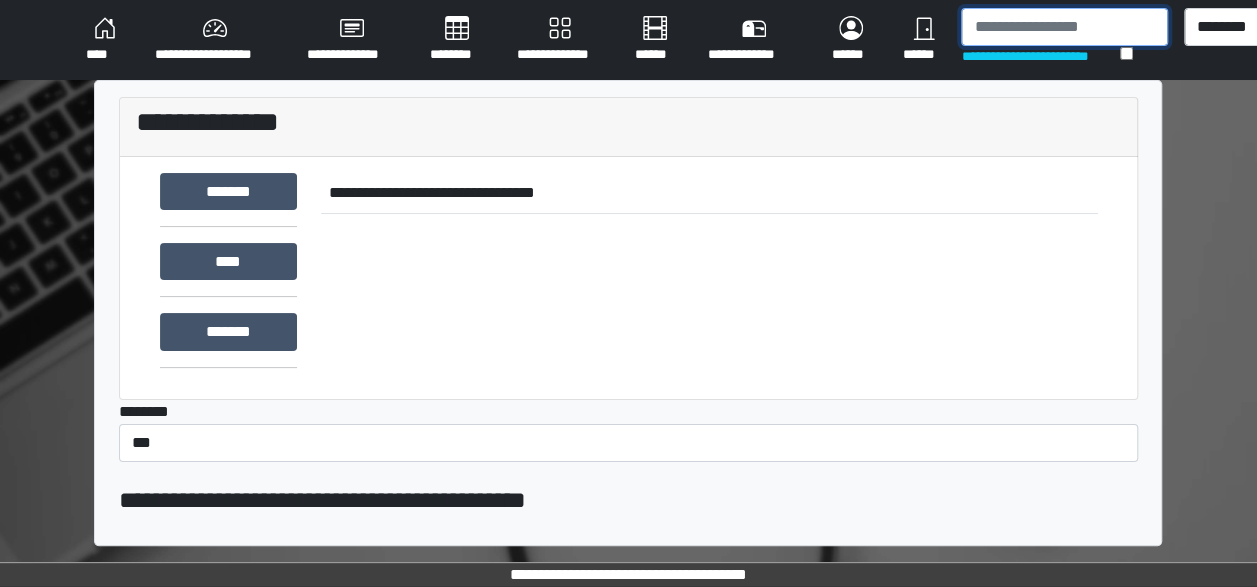 click at bounding box center (1064, 27) 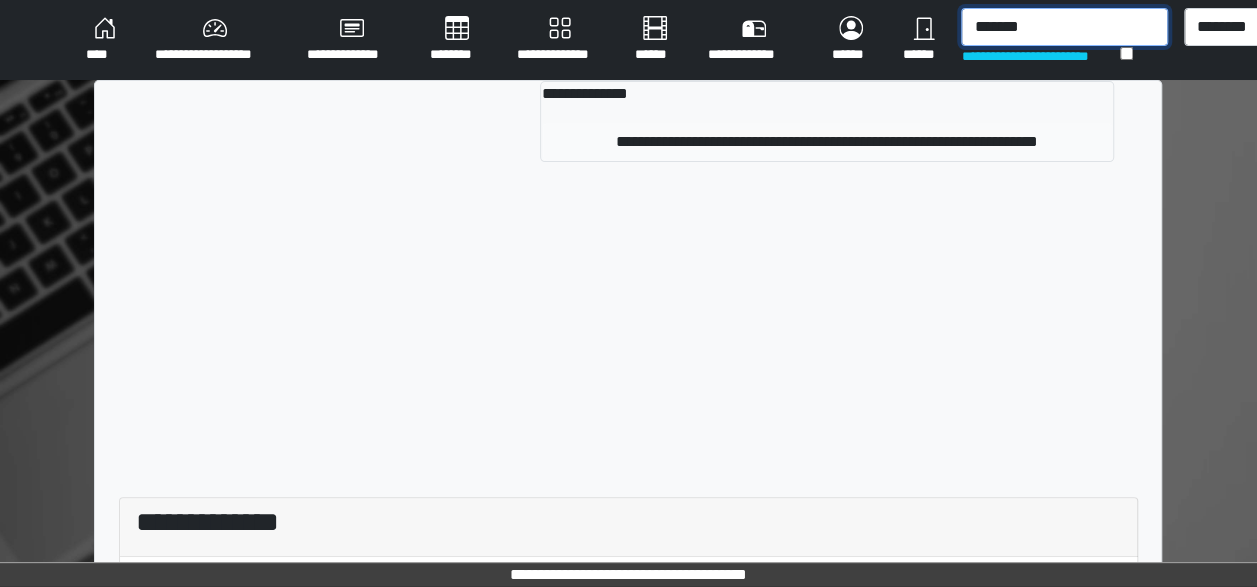 type on "*******" 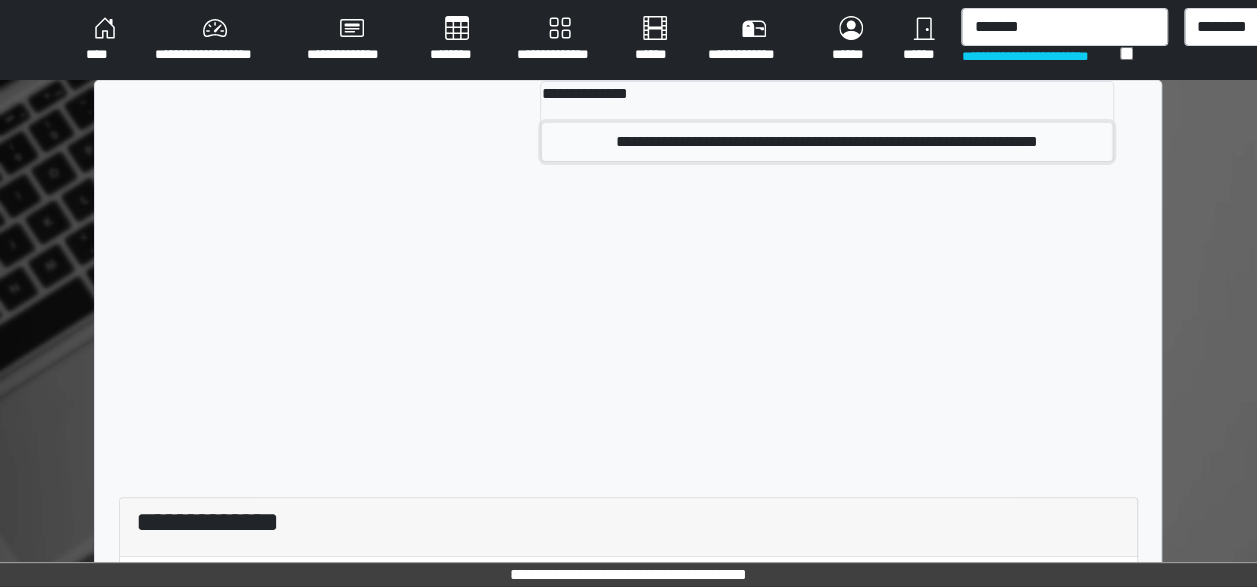 click on "**********" at bounding box center (827, 142) 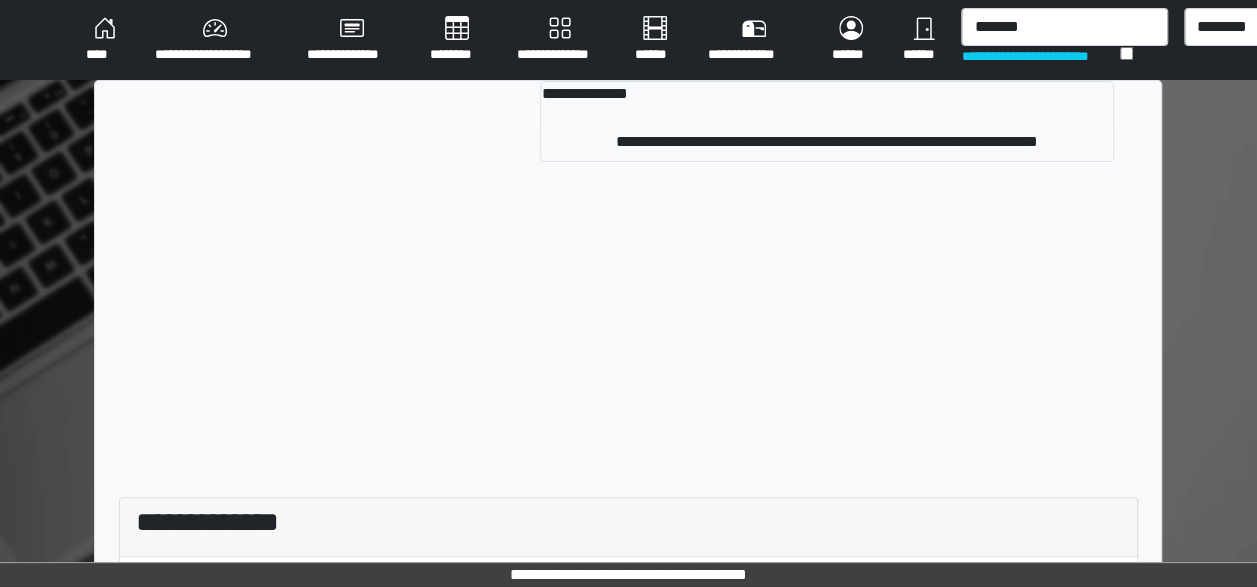 type 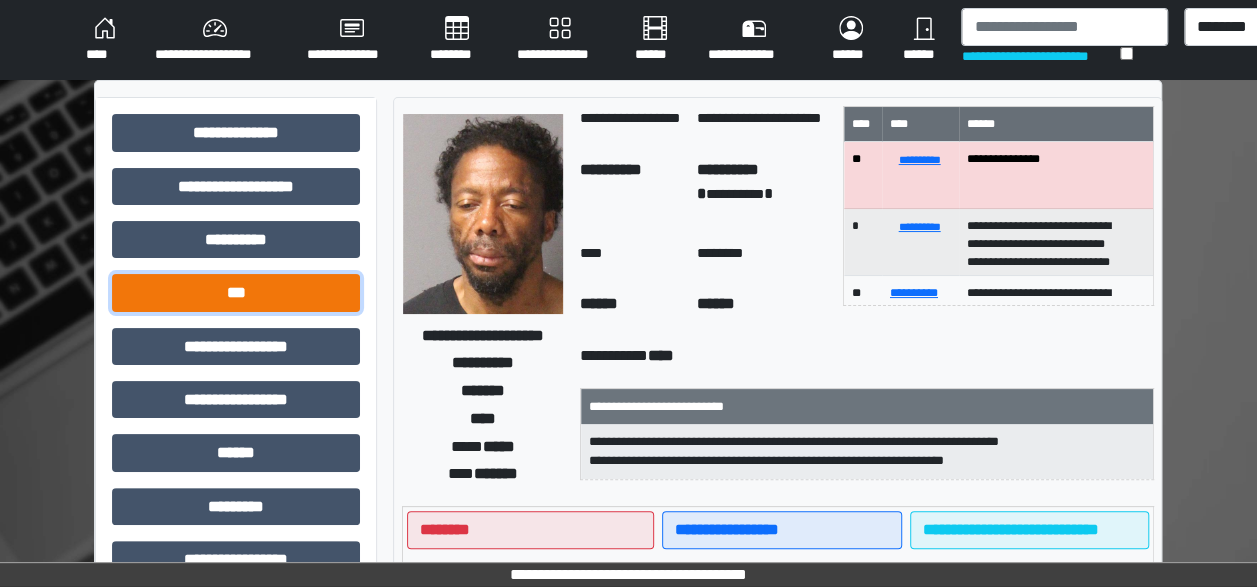 click on "***" at bounding box center (236, 292) 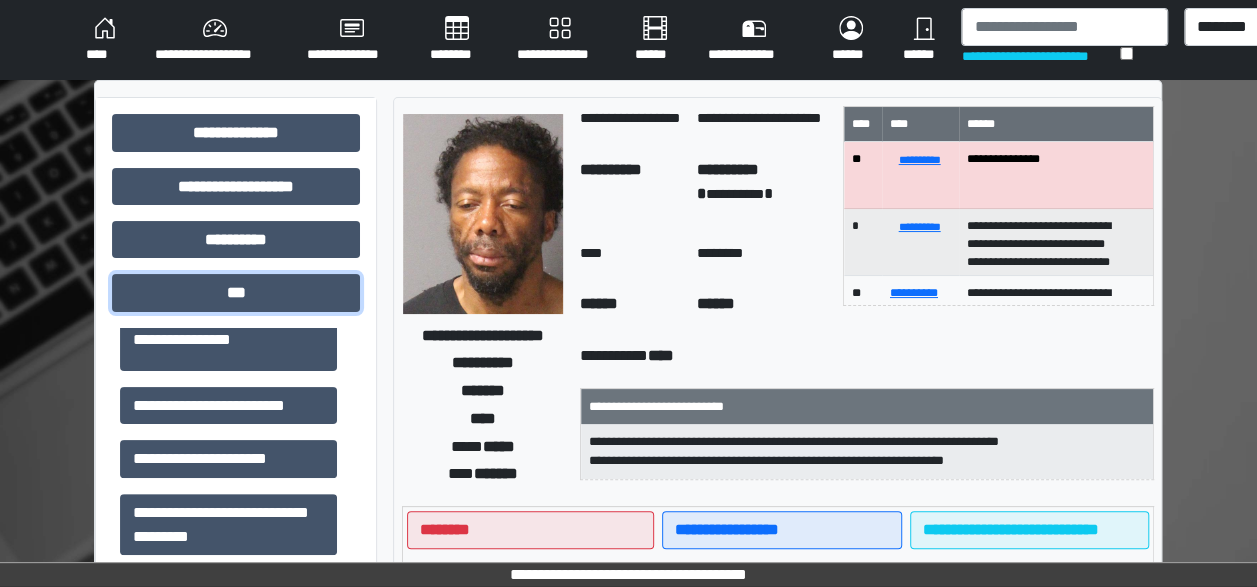 scroll, scrollTop: 284, scrollLeft: 0, axis: vertical 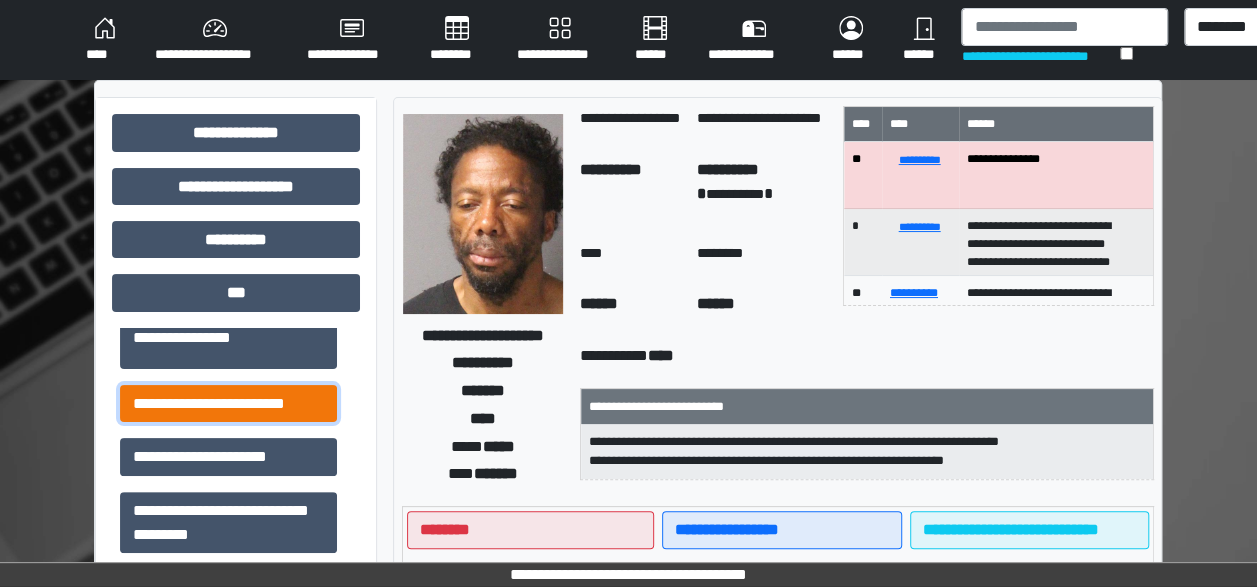 click on "**********" at bounding box center [228, 403] 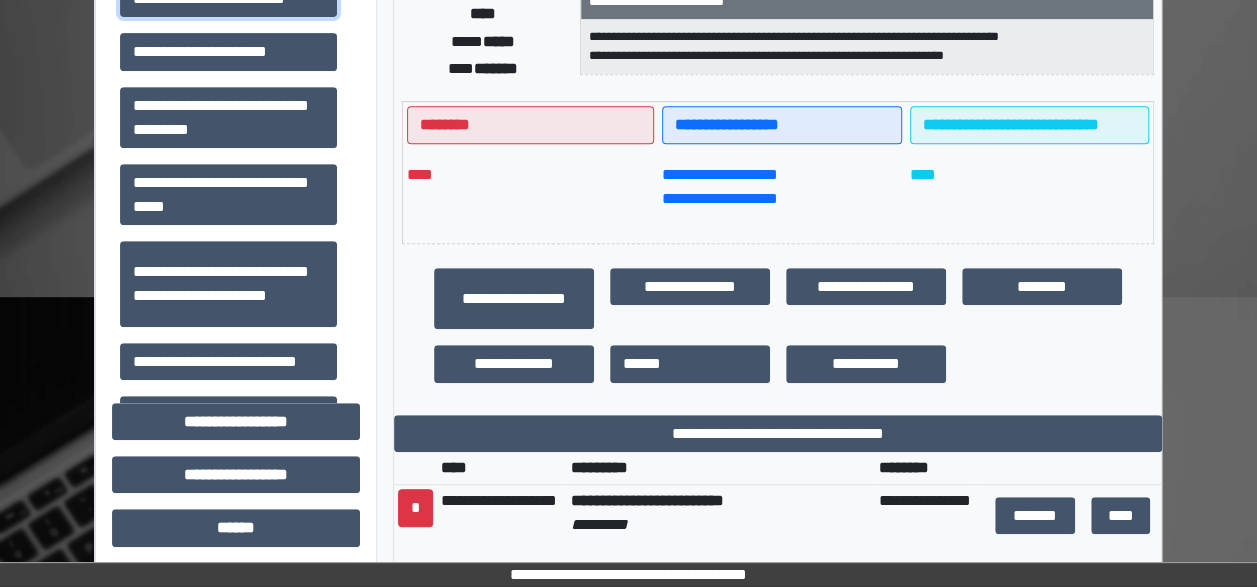 scroll, scrollTop: 407, scrollLeft: 0, axis: vertical 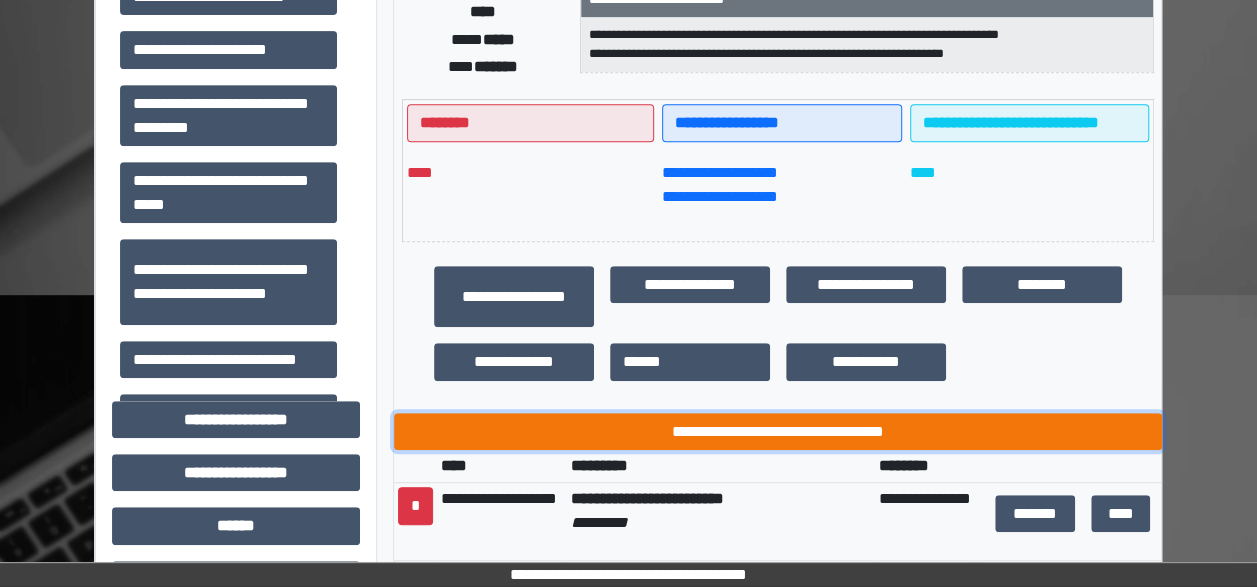click on "**********" at bounding box center (778, 431) 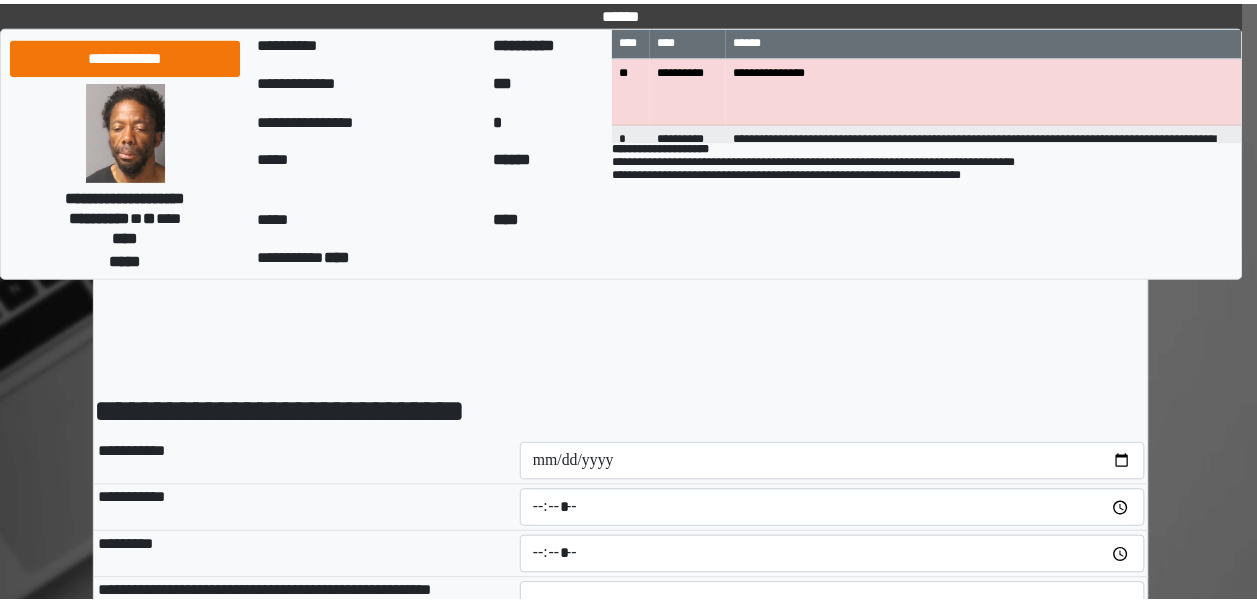 scroll, scrollTop: 0, scrollLeft: 0, axis: both 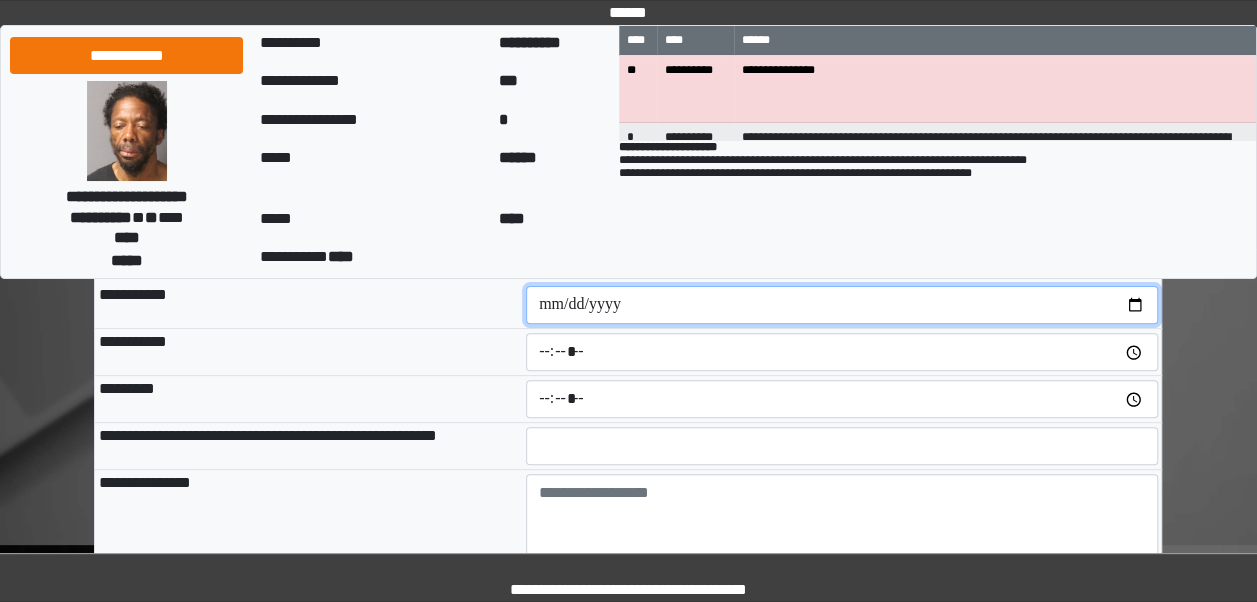 click at bounding box center [842, 305] 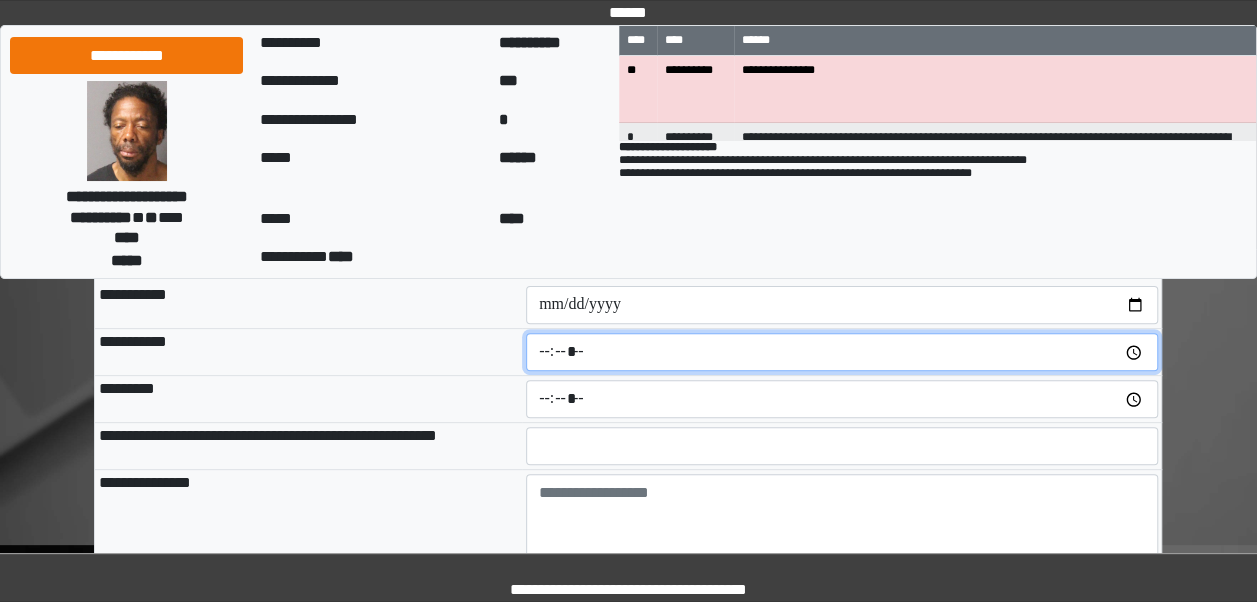 click at bounding box center (842, 352) 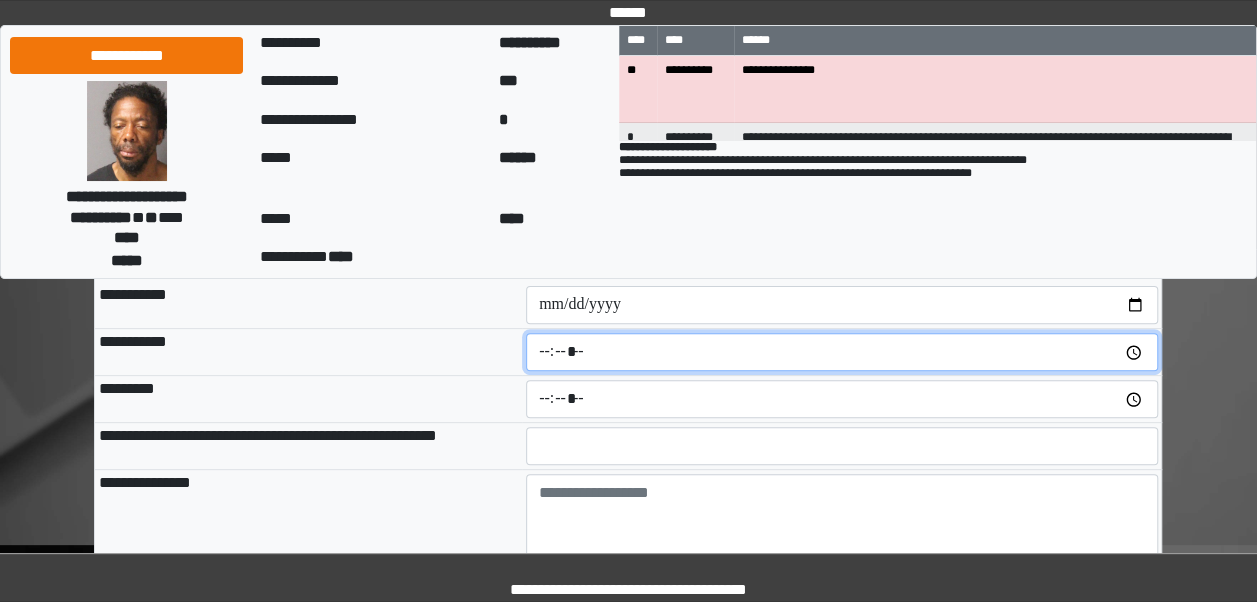 type on "*****" 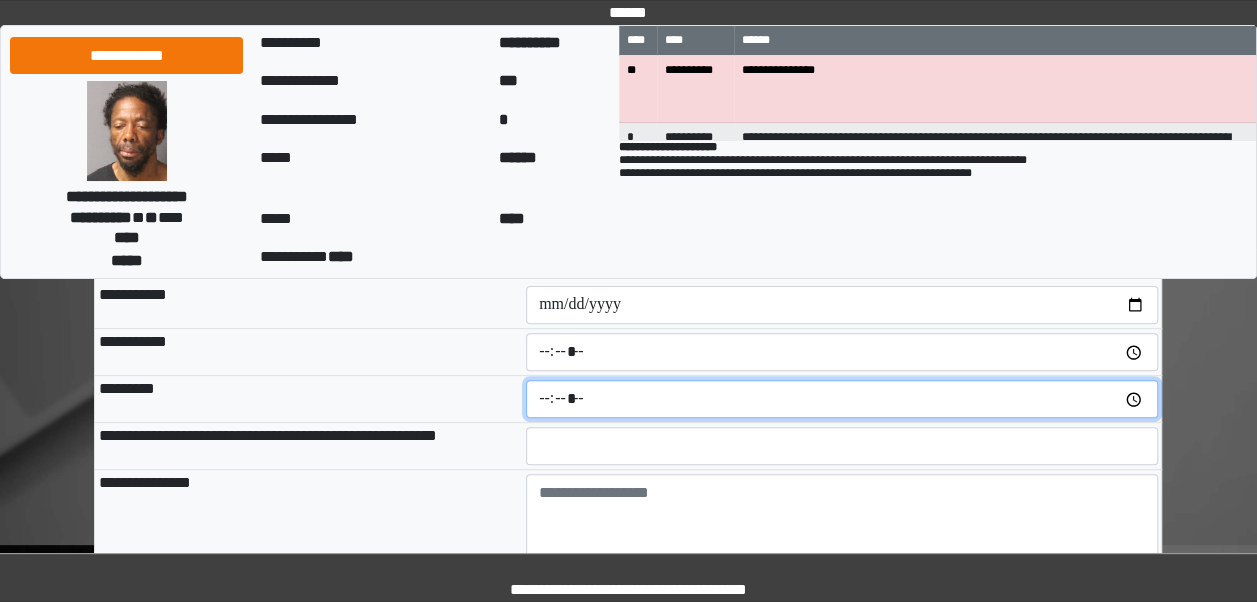 click at bounding box center [842, 399] 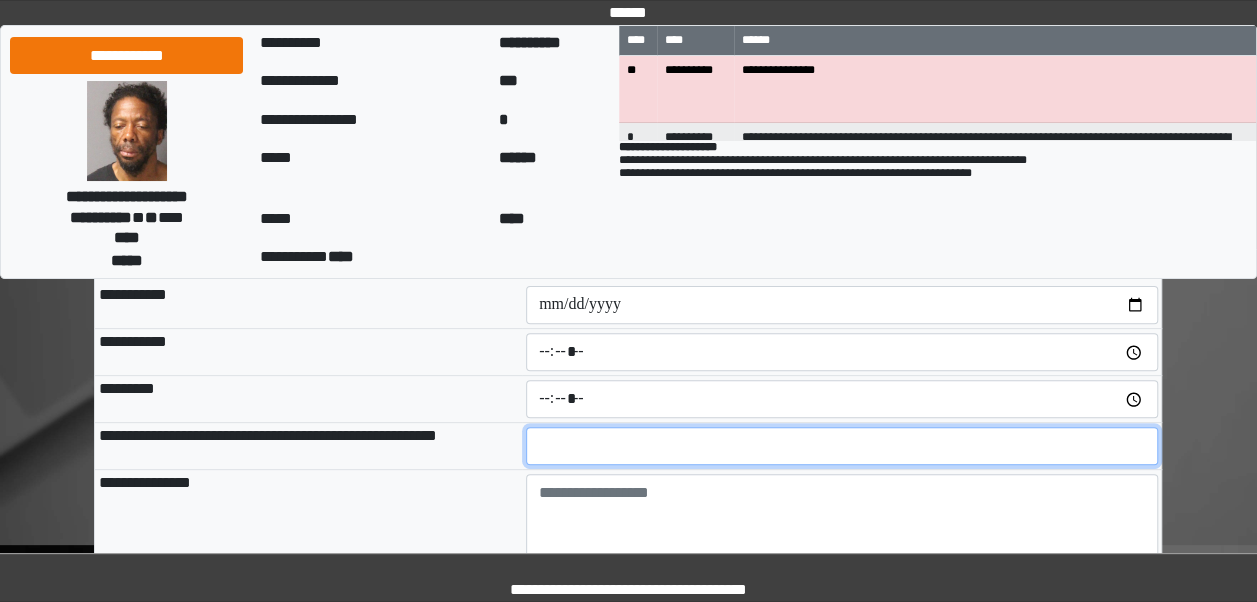 click at bounding box center (842, 446) 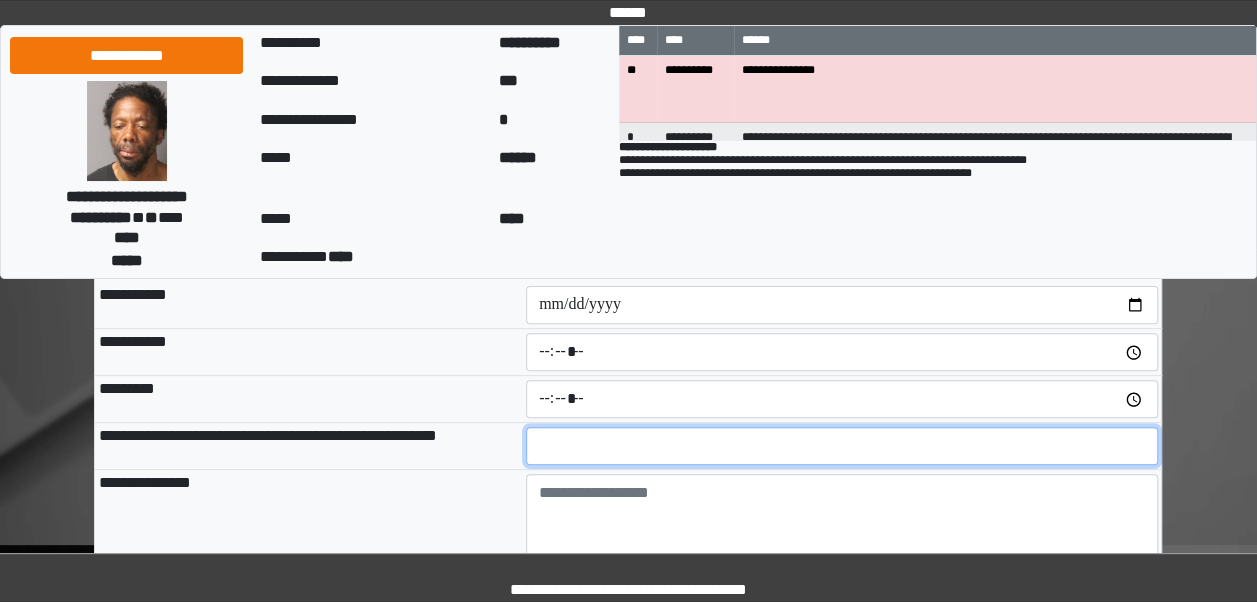 type on "**" 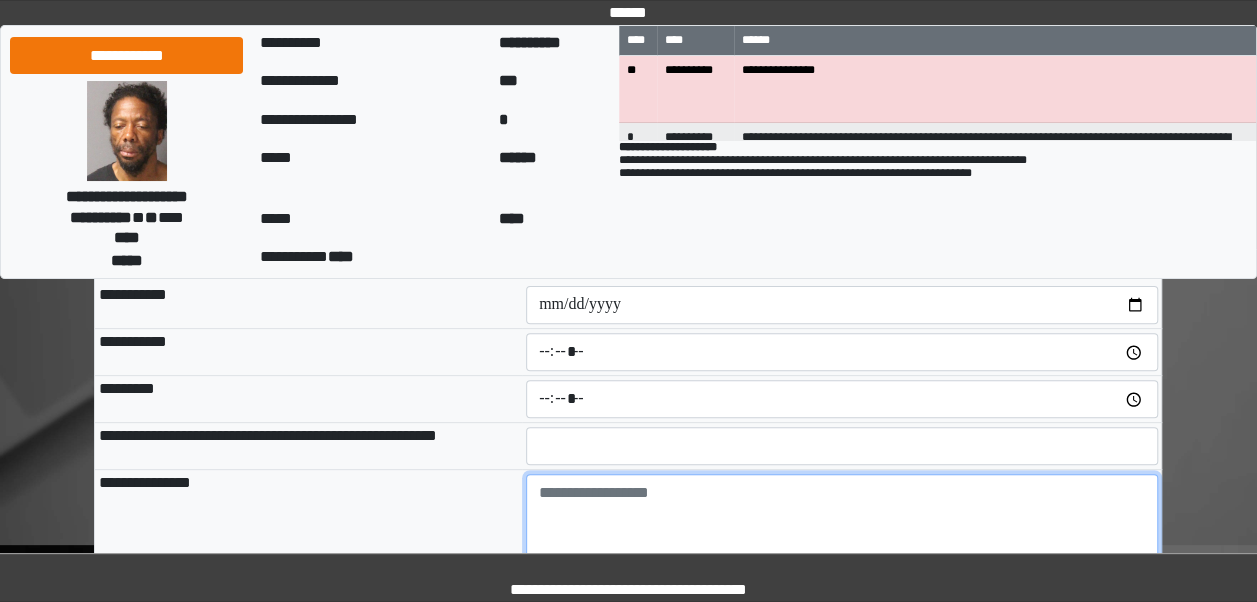 click at bounding box center [842, 529] 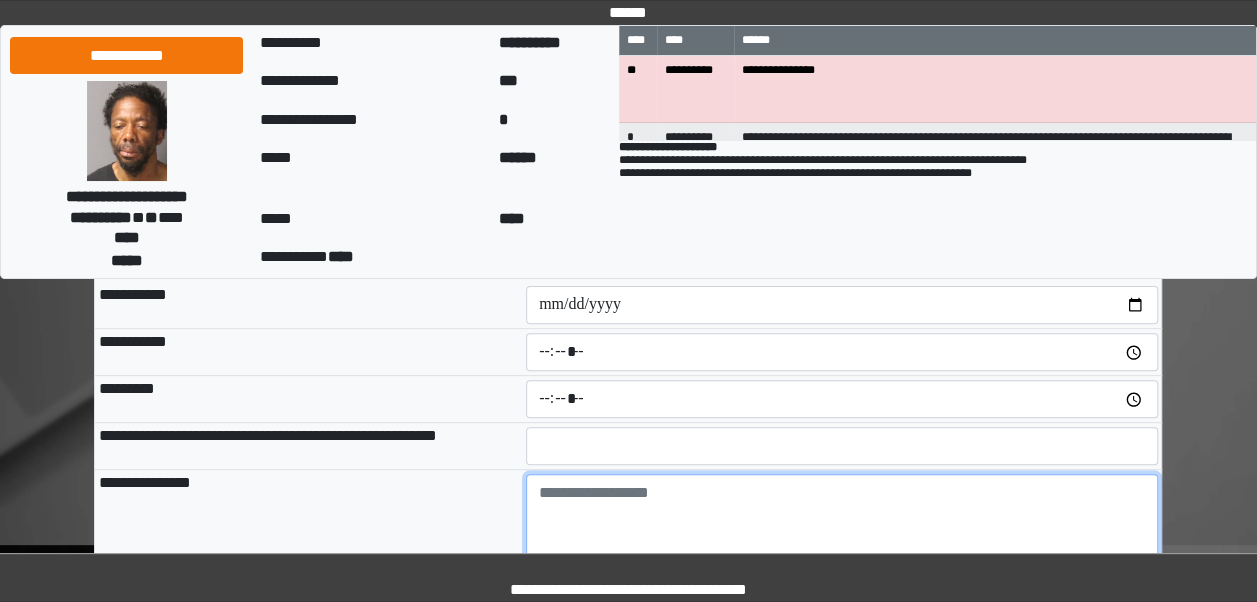 type on "**********" 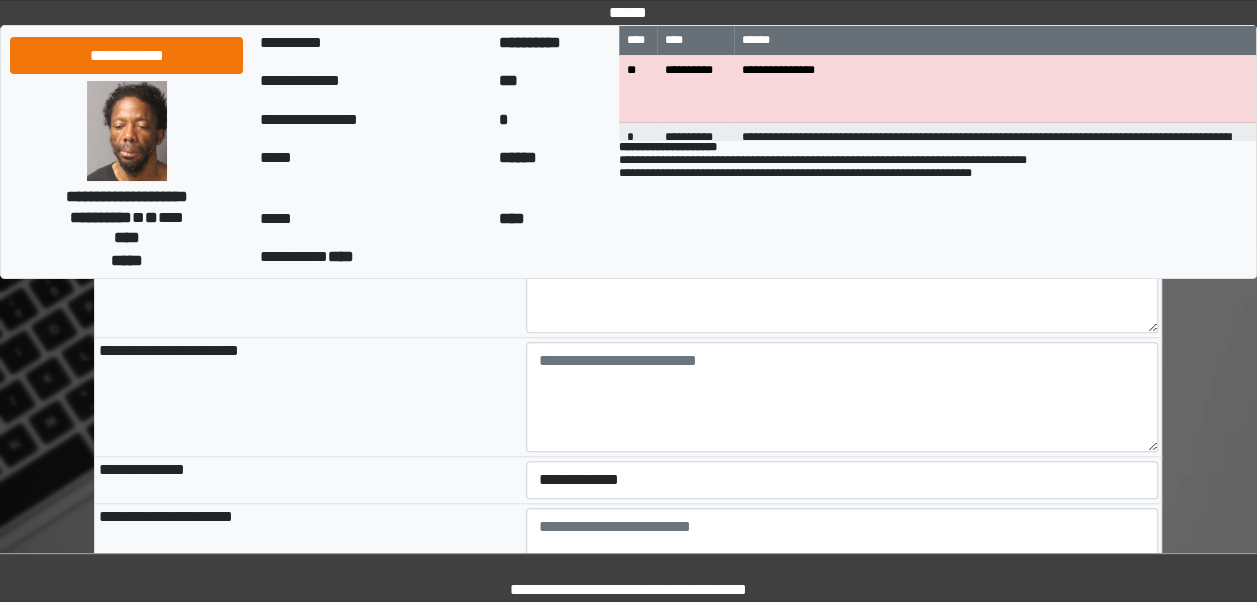 scroll, scrollTop: 684, scrollLeft: 0, axis: vertical 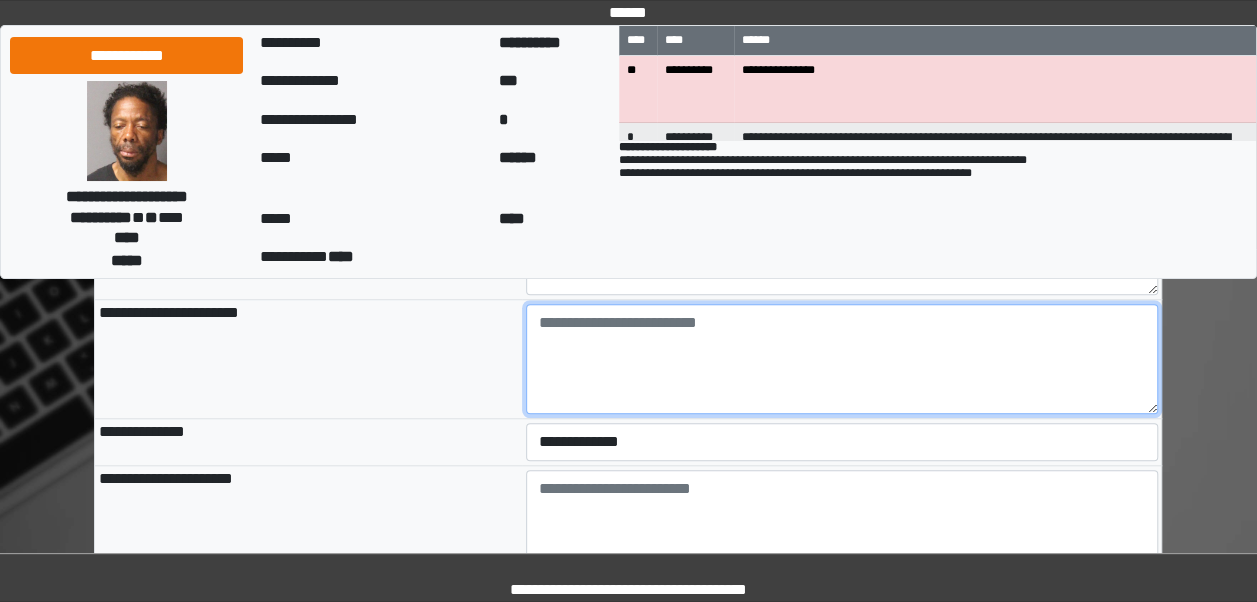 click at bounding box center (842, 359) 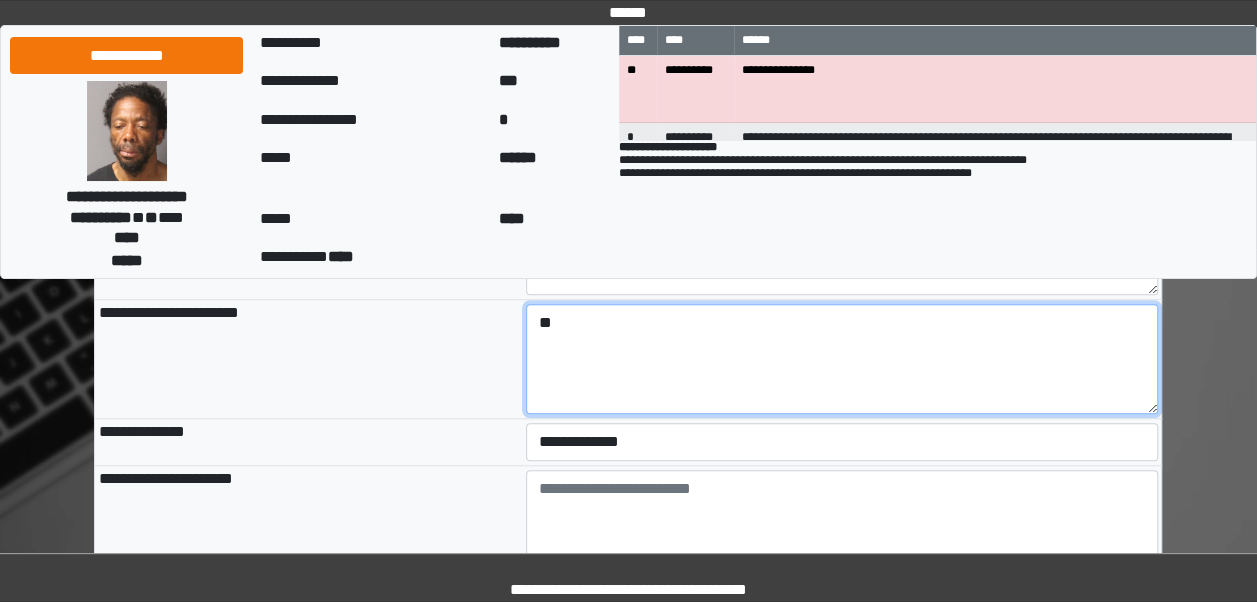 type on "**" 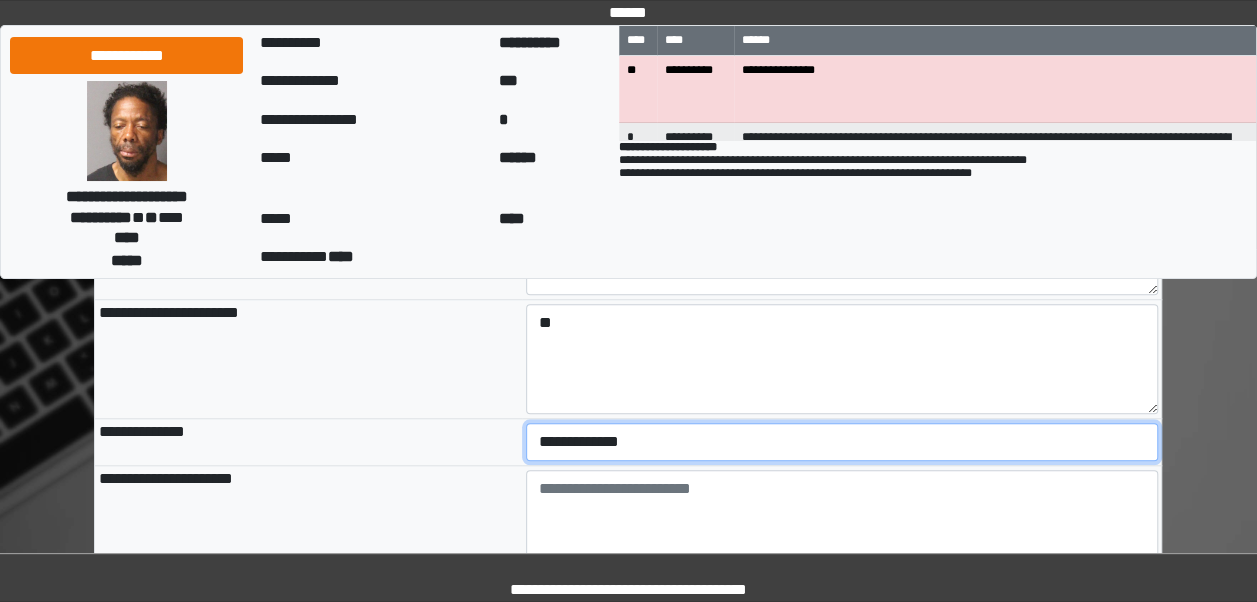 click on "**********" at bounding box center (842, 442) 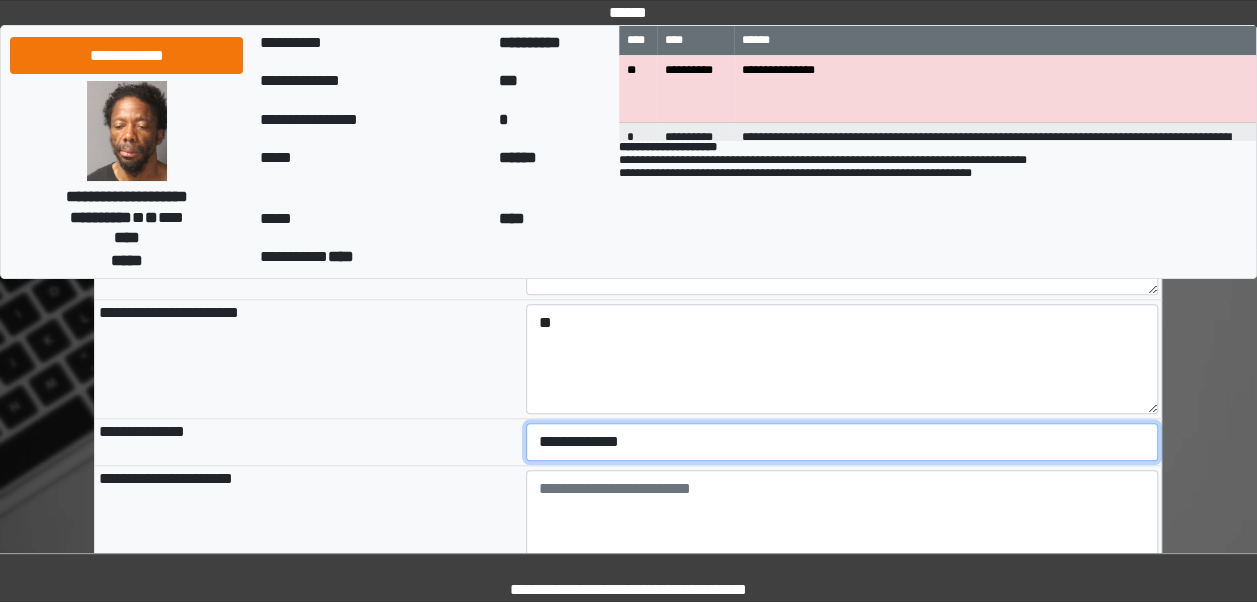 select on "***" 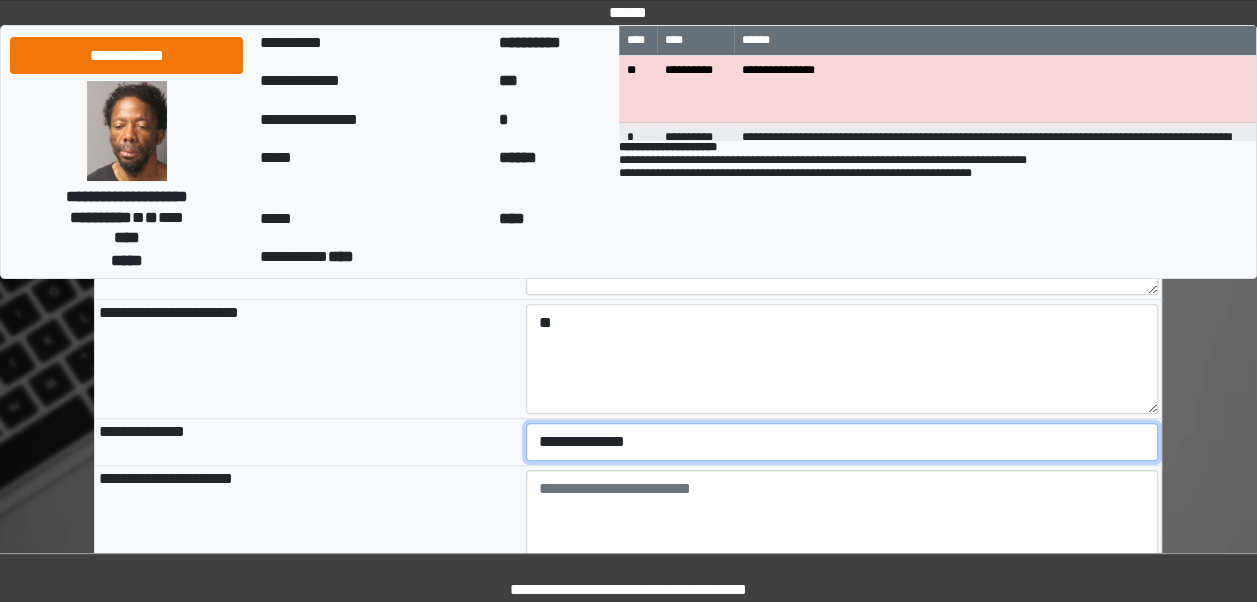 click on "**********" at bounding box center [842, 442] 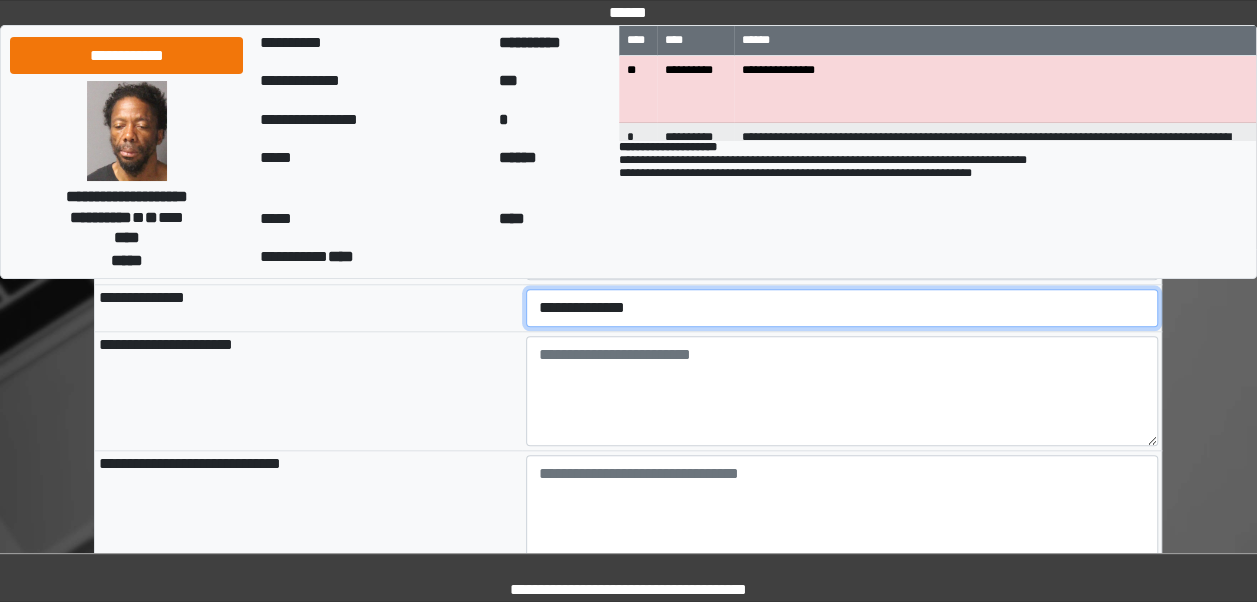 scroll, scrollTop: 822, scrollLeft: 0, axis: vertical 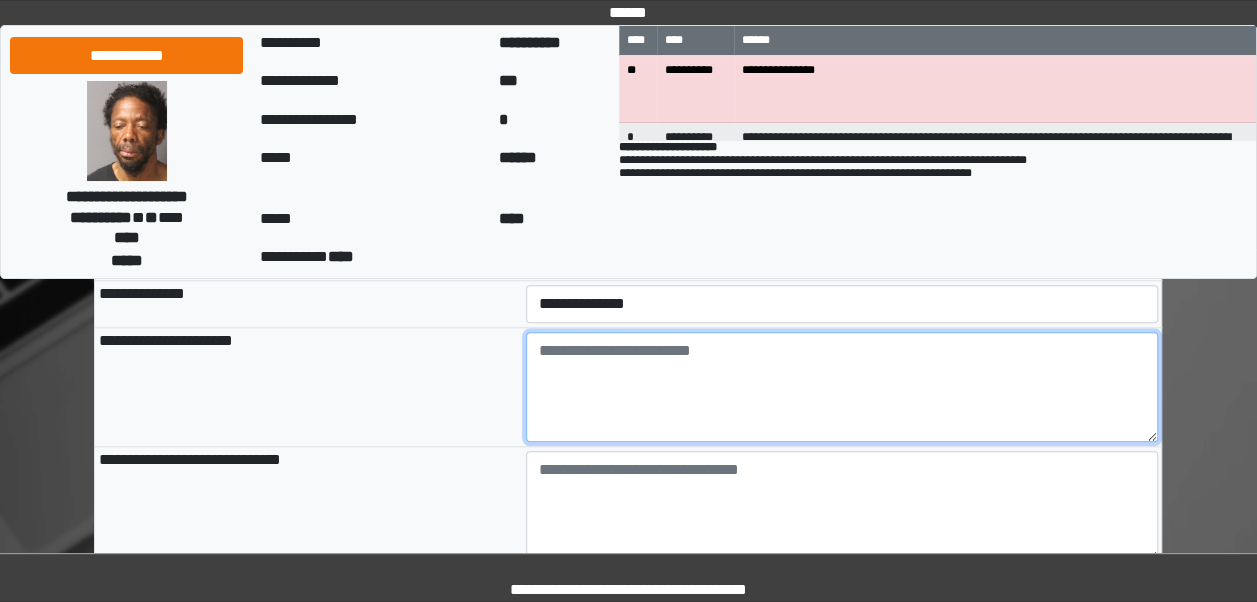 click at bounding box center [842, 387] 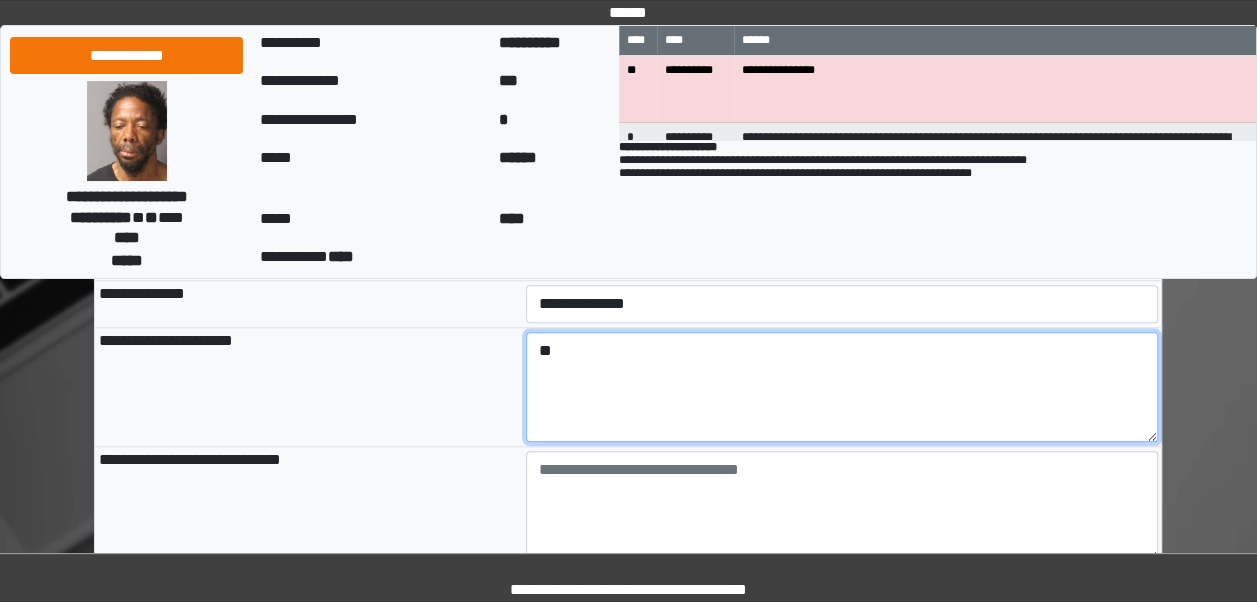 type on "*" 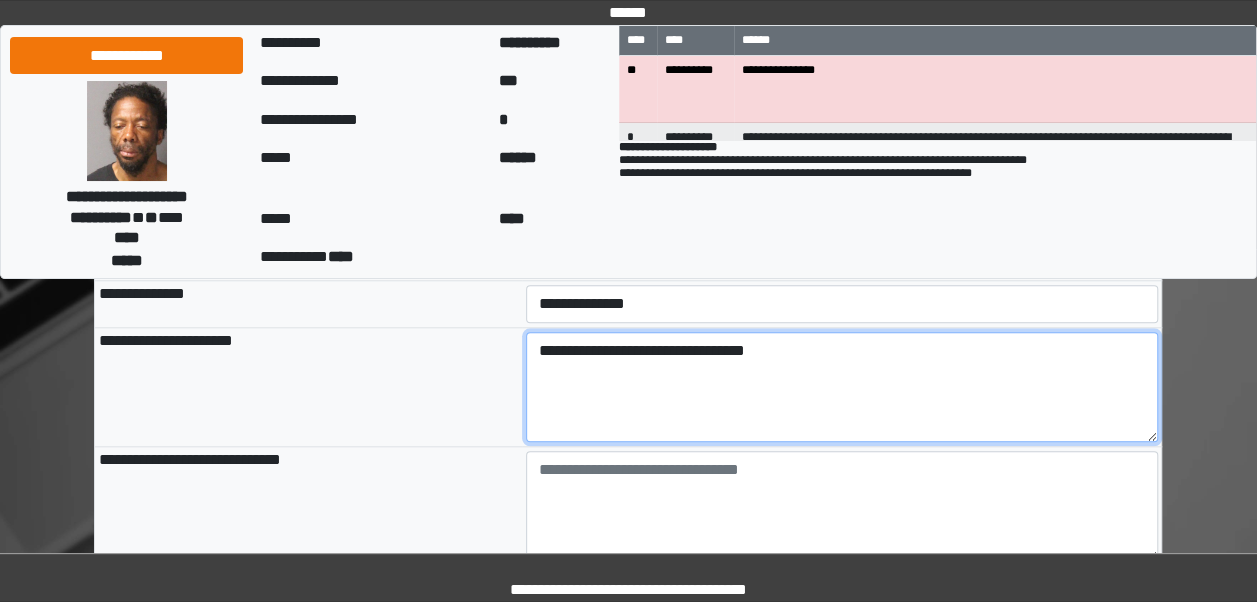type on "**********" 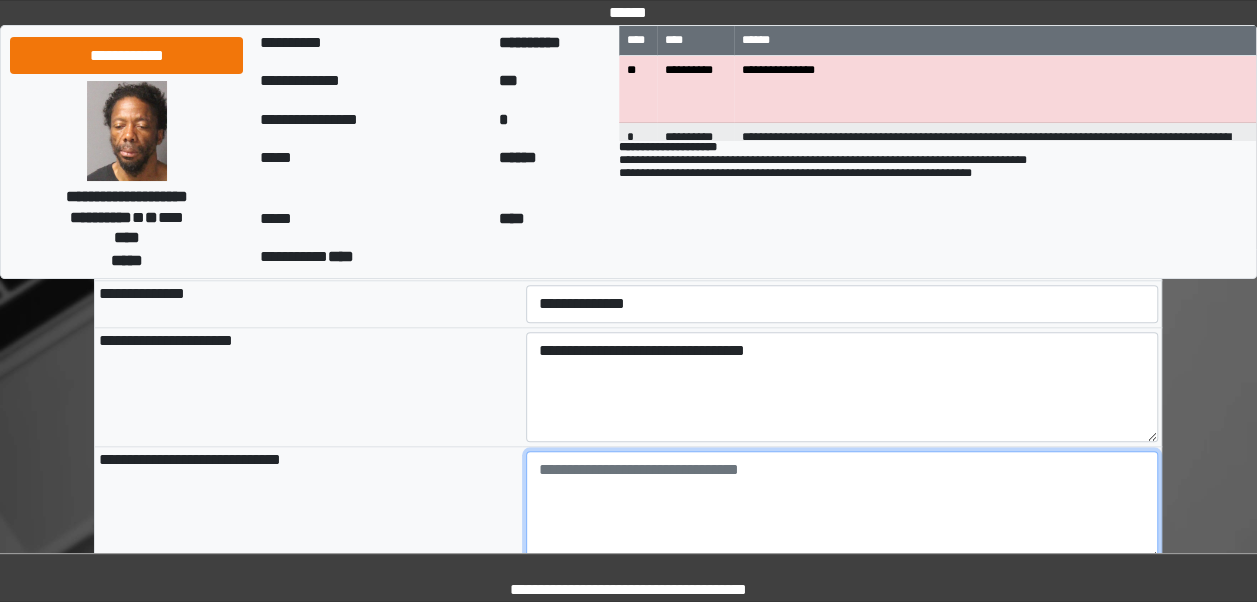 click at bounding box center [842, 506] 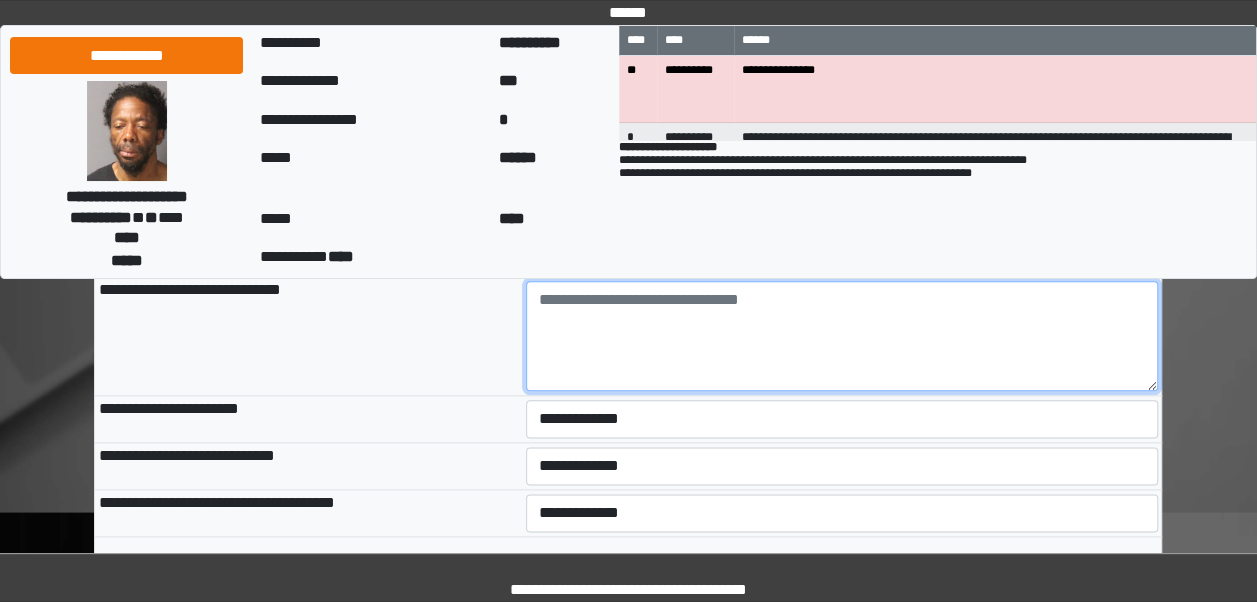 scroll, scrollTop: 1016, scrollLeft: 0, axis: vertical 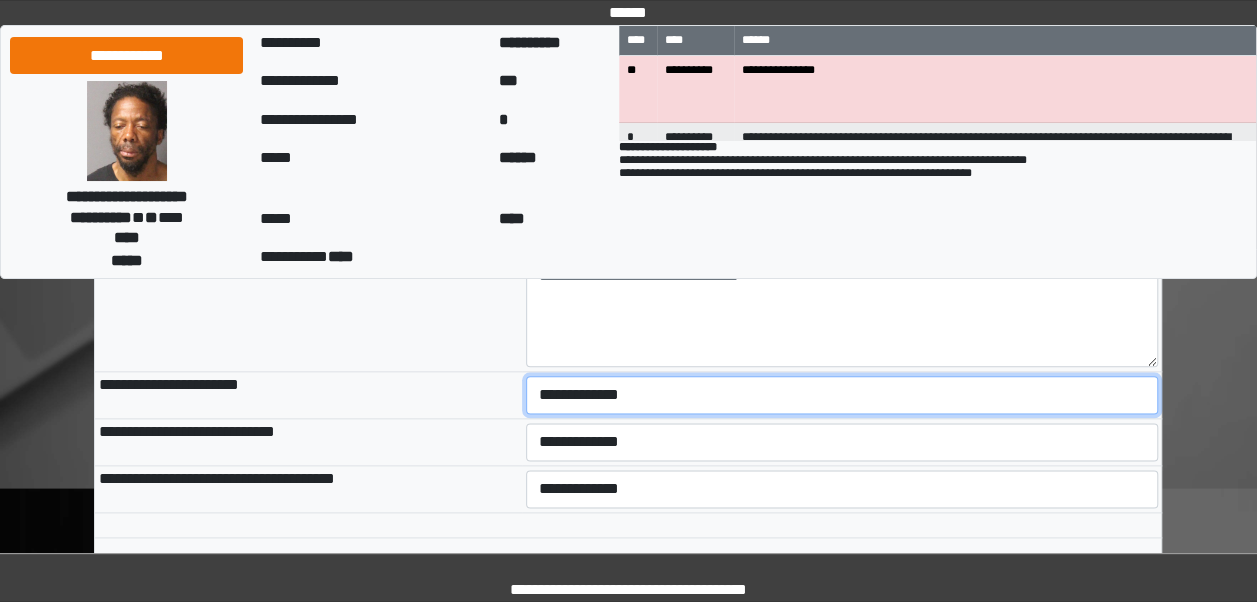 click on "**********" at bounding box center [842, 395] 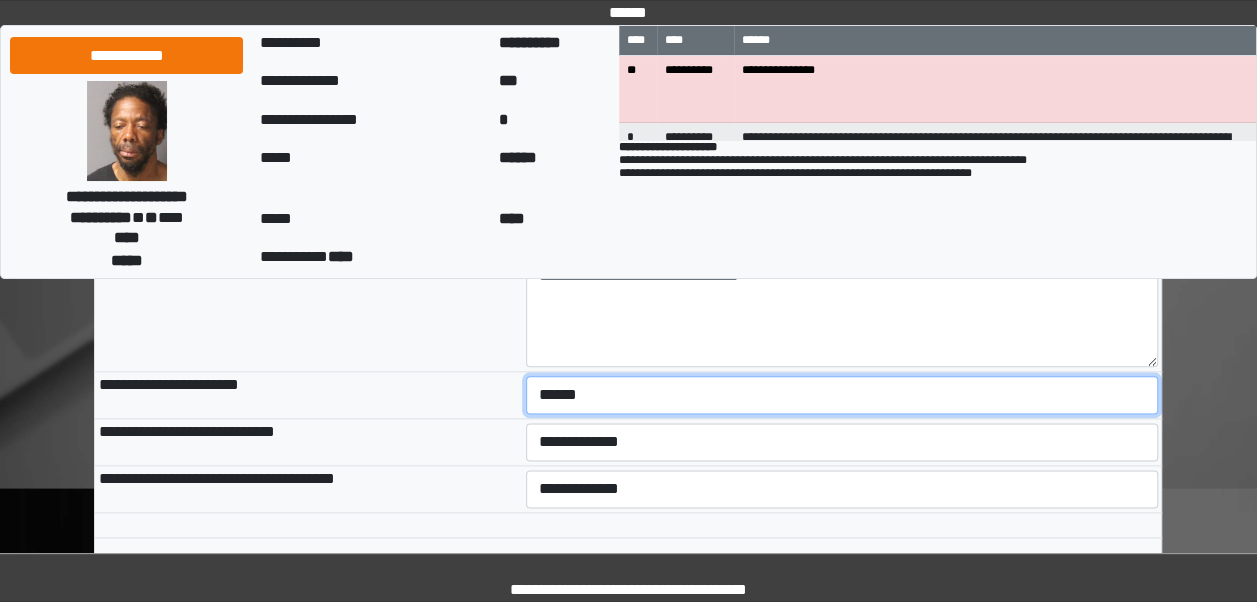 click on "**********" at bounding box center [842, 395] 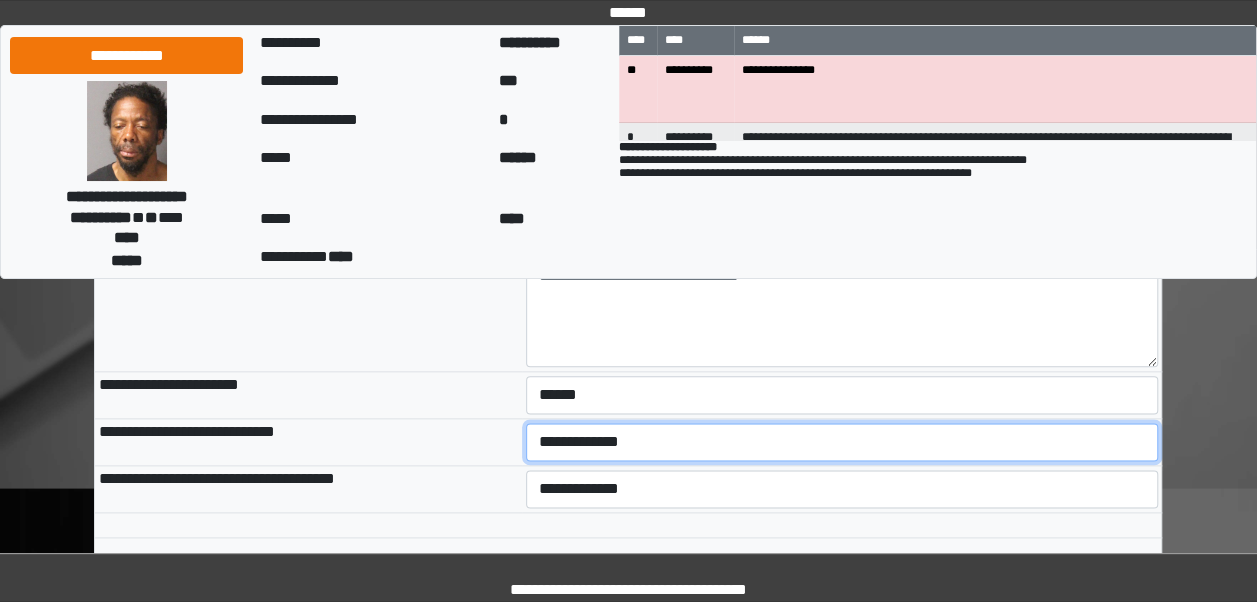 click on "**********" at bounding box center (842, 442) 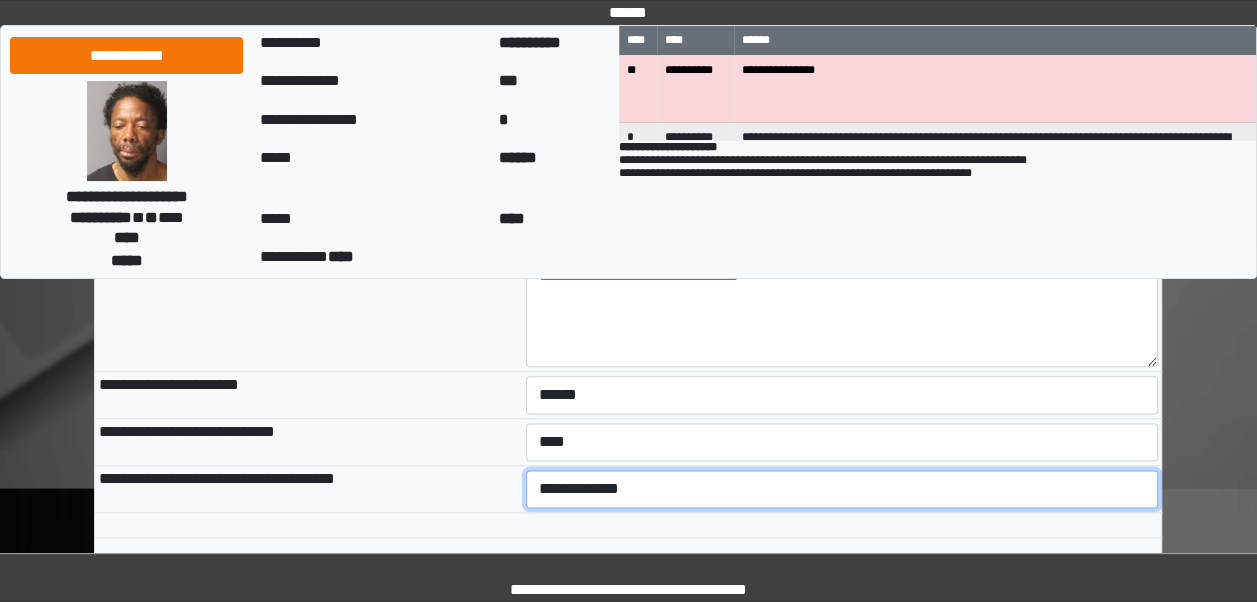 click on "**********" at bounding box center (842, 489) 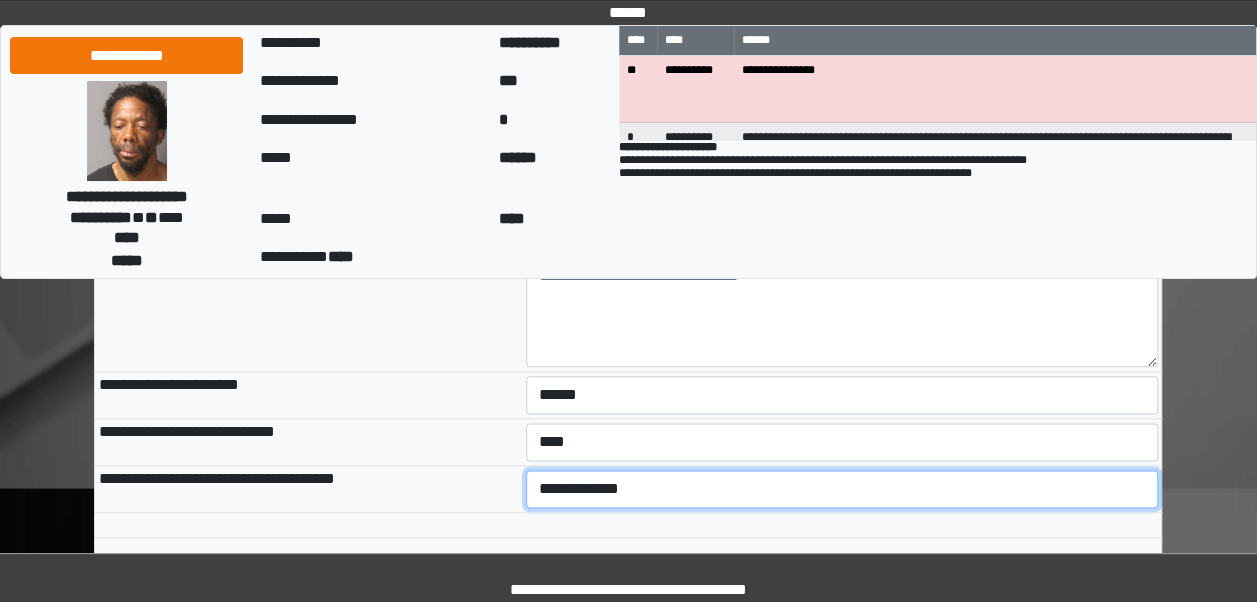 select on "***" 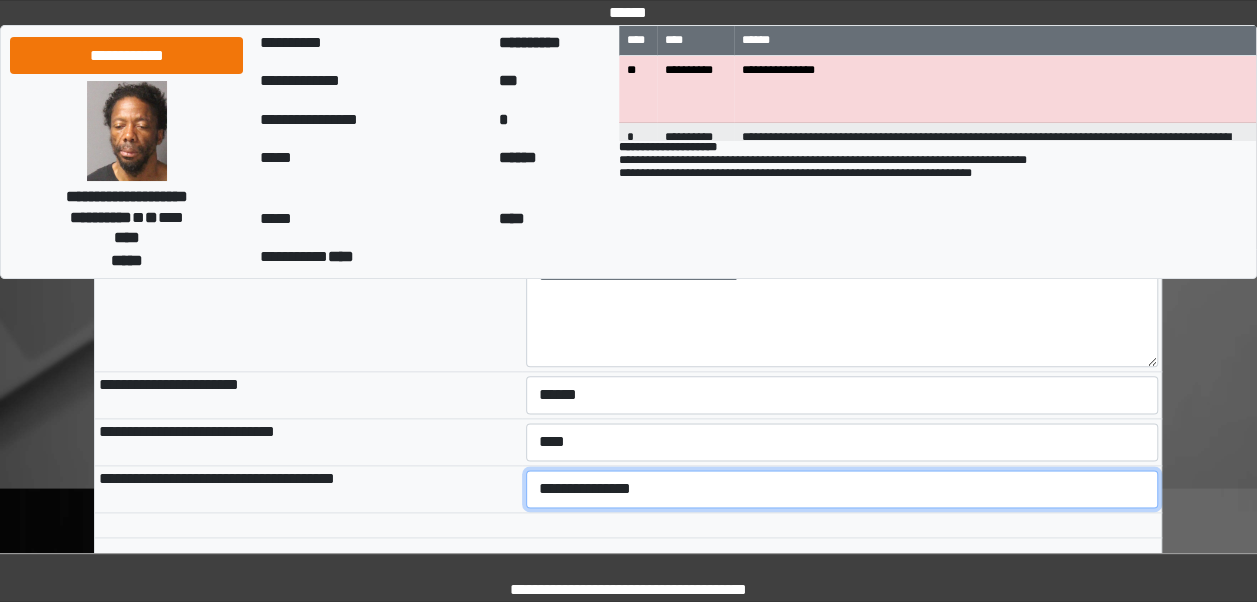 click on "**********" at bounding box center (842, 489) 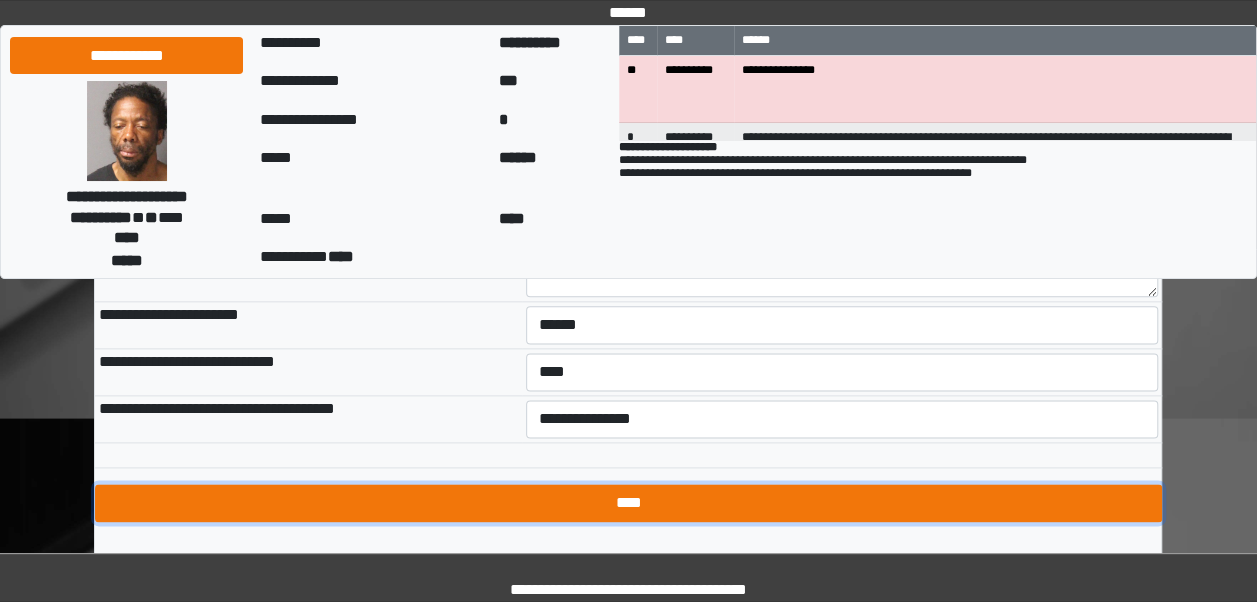 click on "****" at bounding box center [628, 503] 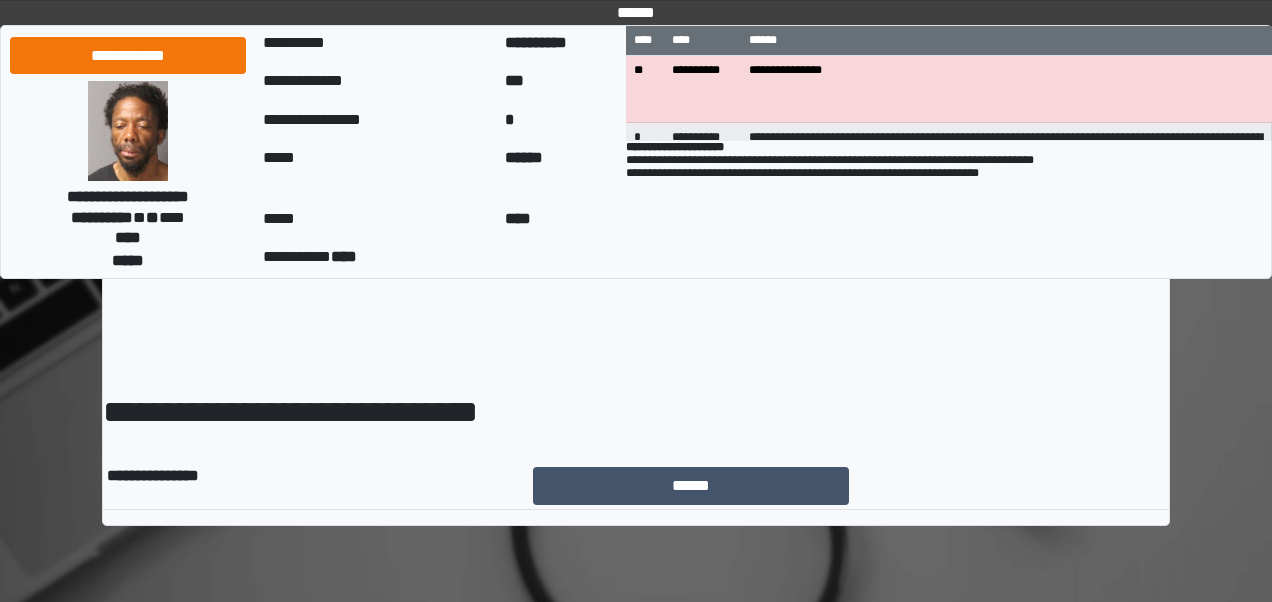 scroll, scrollTop: 0, scrollLeft: 0, axis: both 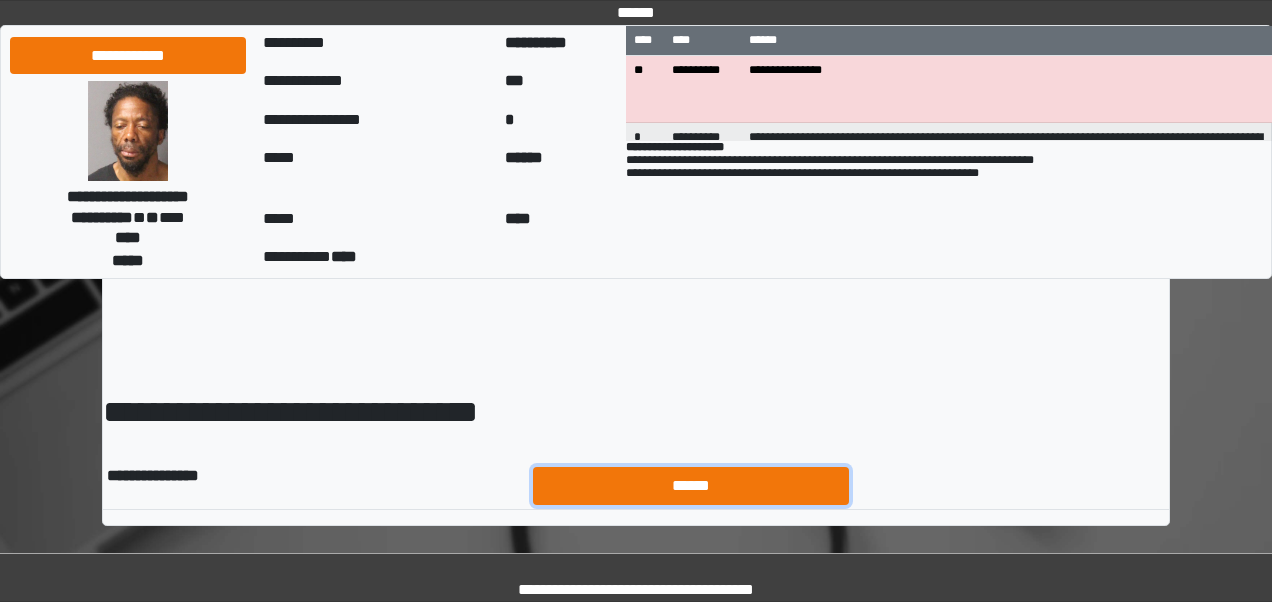 click on "******" at bounding box center (691, 485) 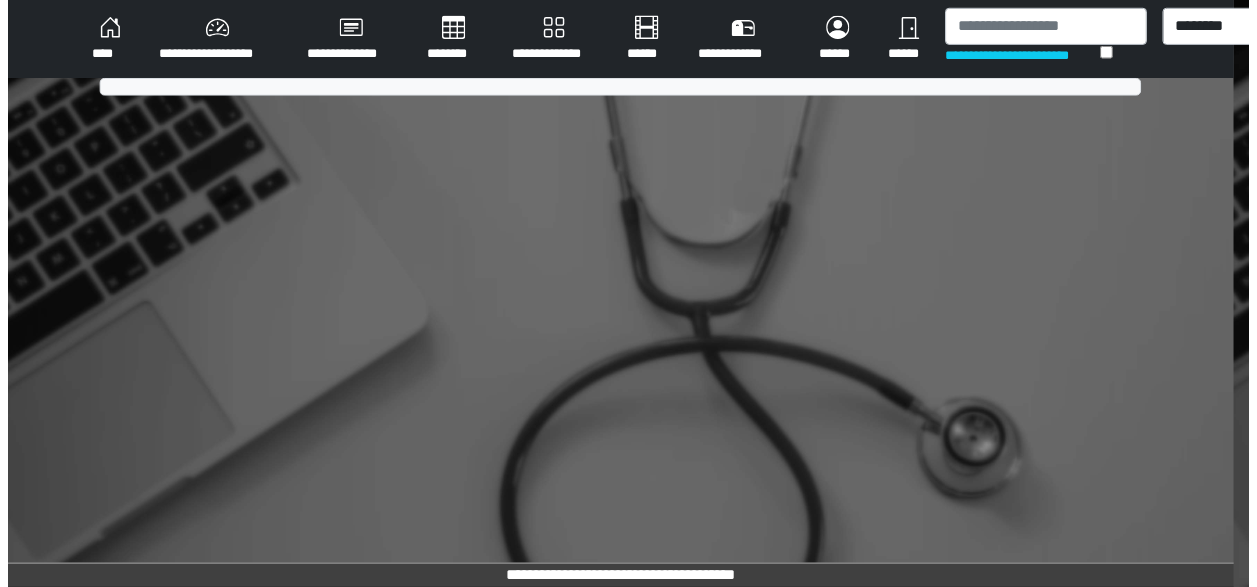 scroll, scrollTop: 0, scrollLeft: 0, axis: both 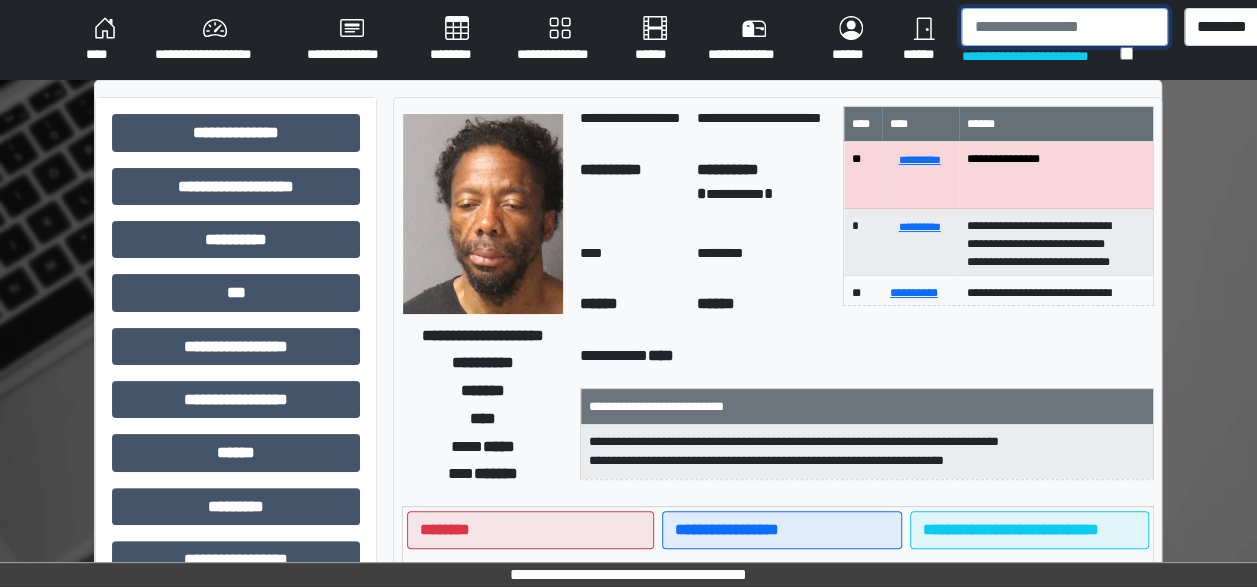 click at bounding box center [1064, 27] 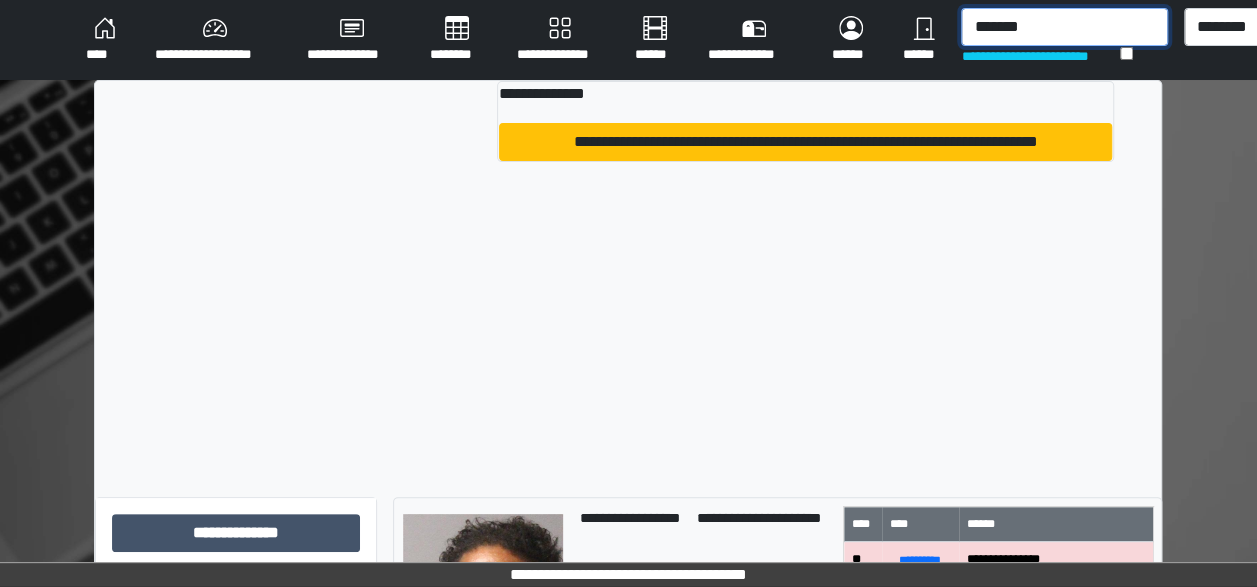 type on "*******" 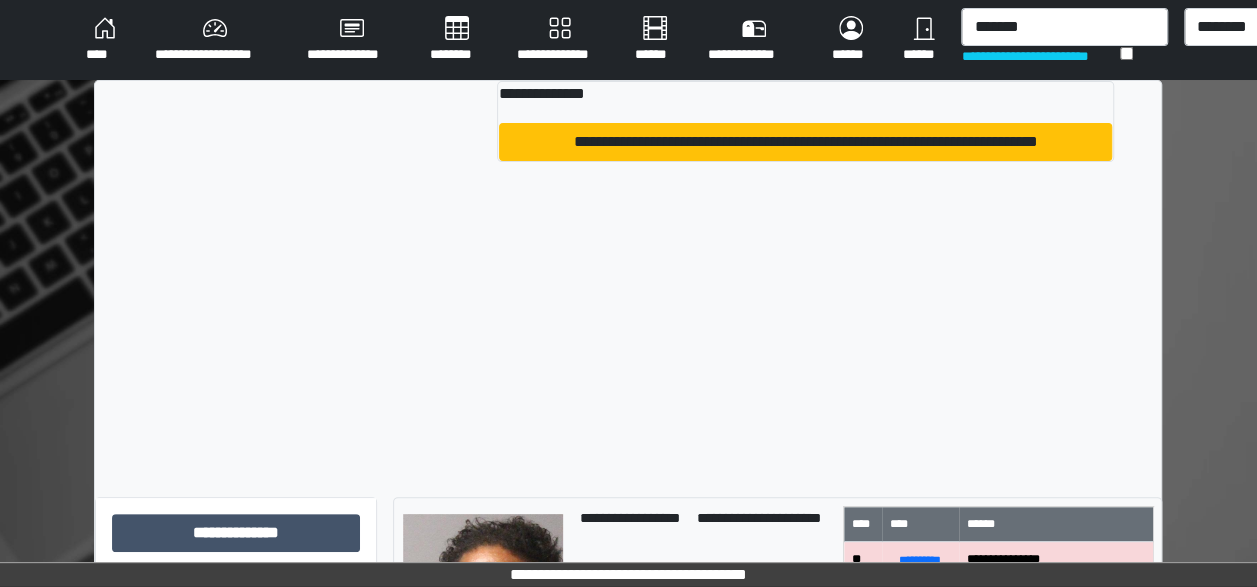 click on "**********" at bounding box center [805, 121] 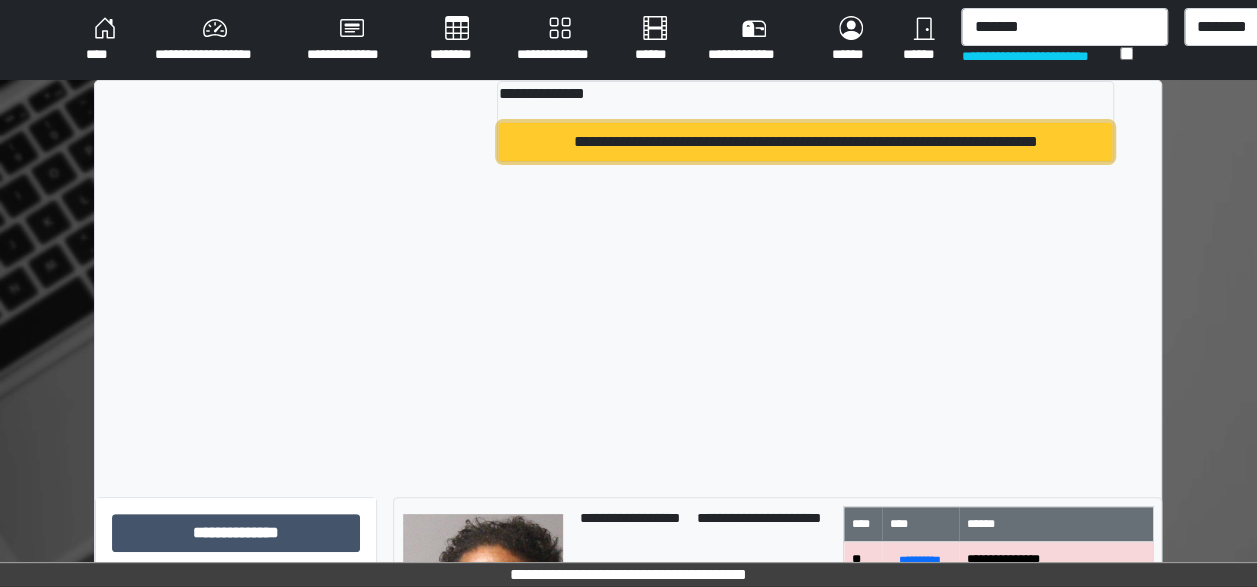 click on "**********" at bounding box center [805, 142] 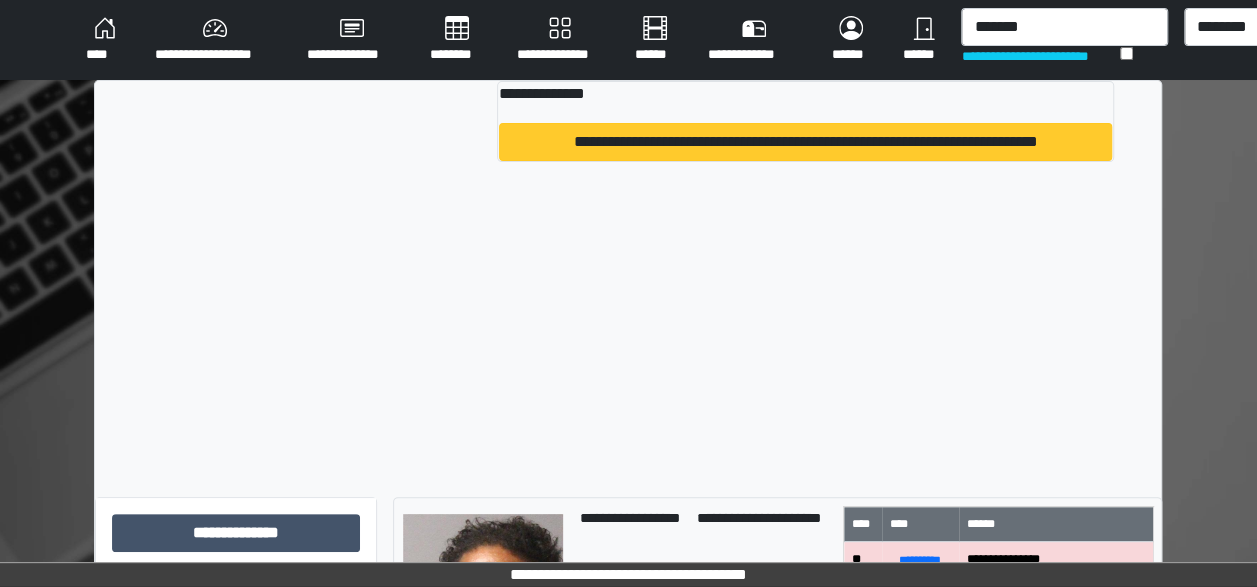 type 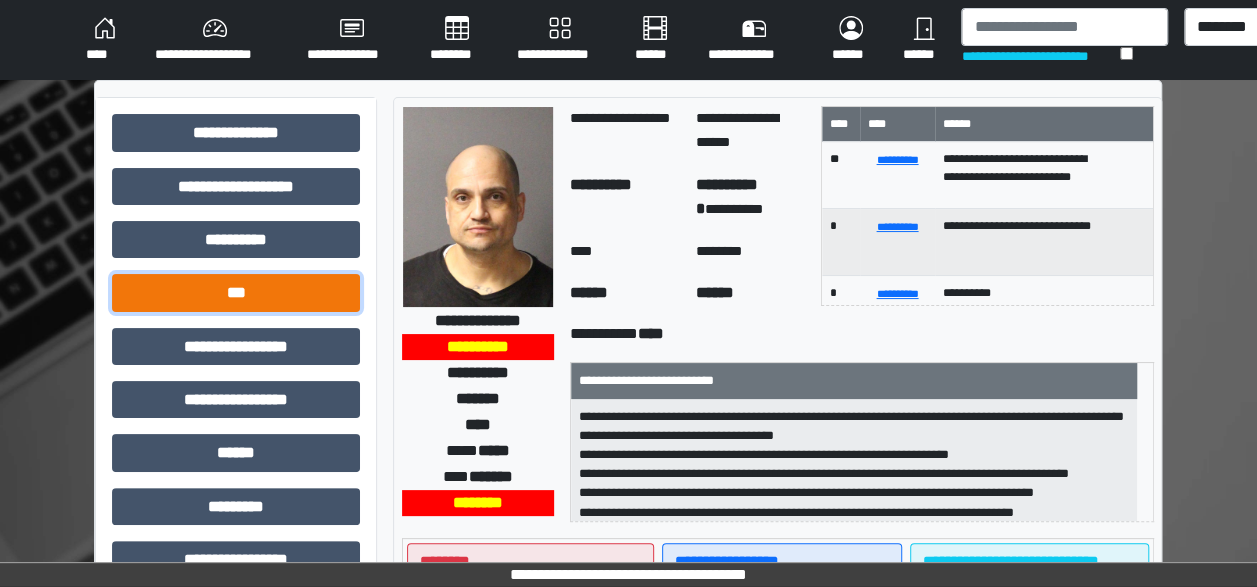 click on "***" at bounding box center [236, 292] 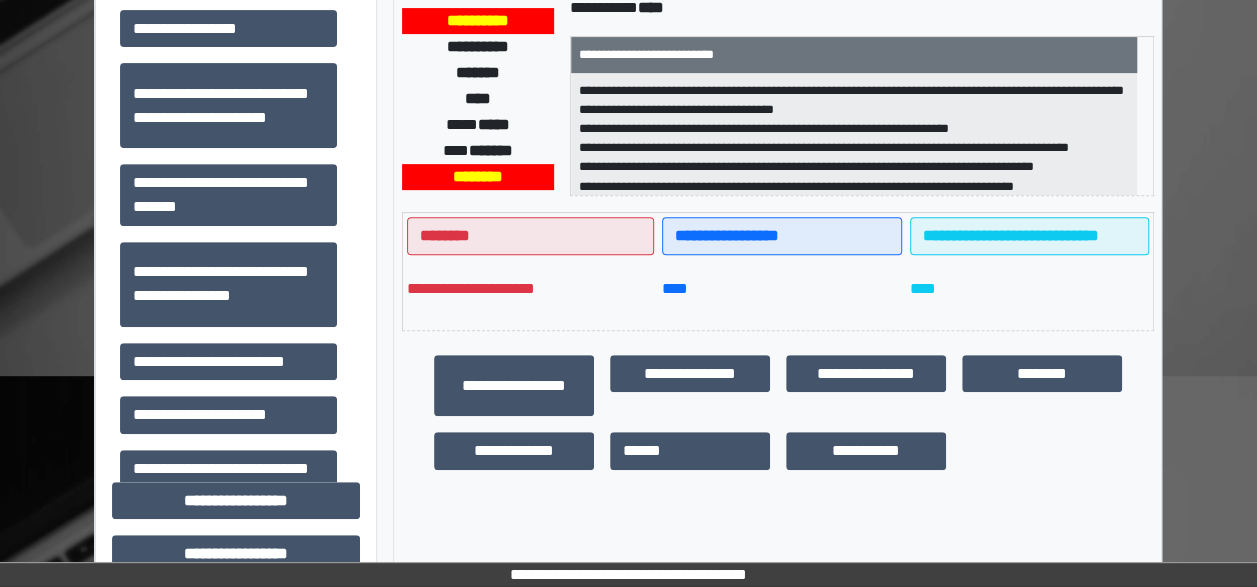 scroll, scrollTop: 334, scrollLeft: 0, axis: vertical 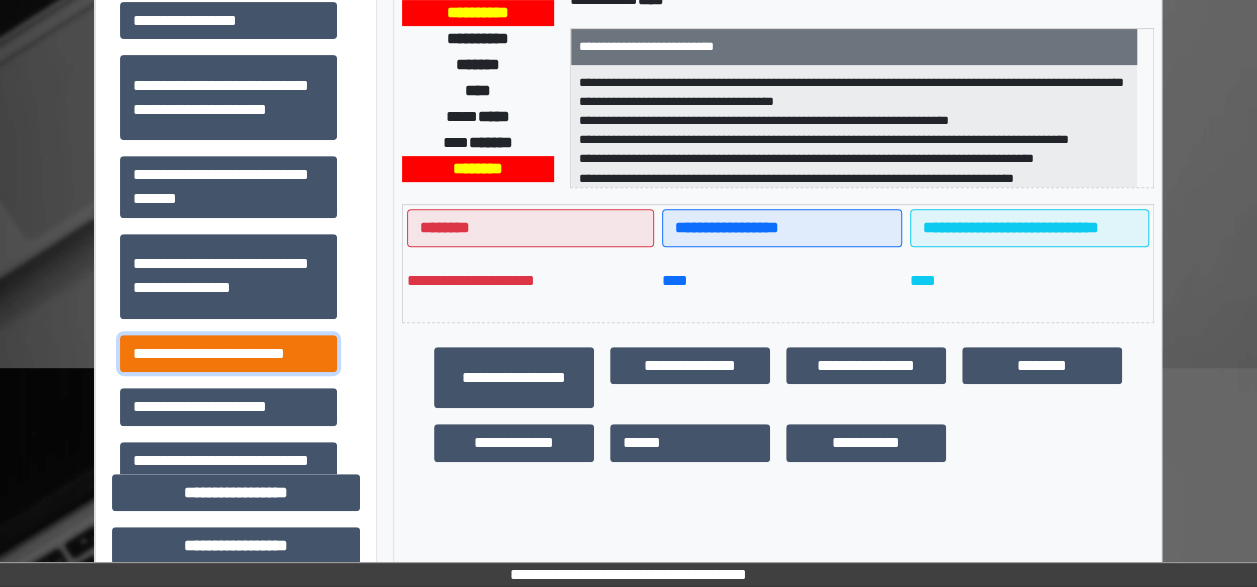 click on "**********" at bounding box center (228, 353) 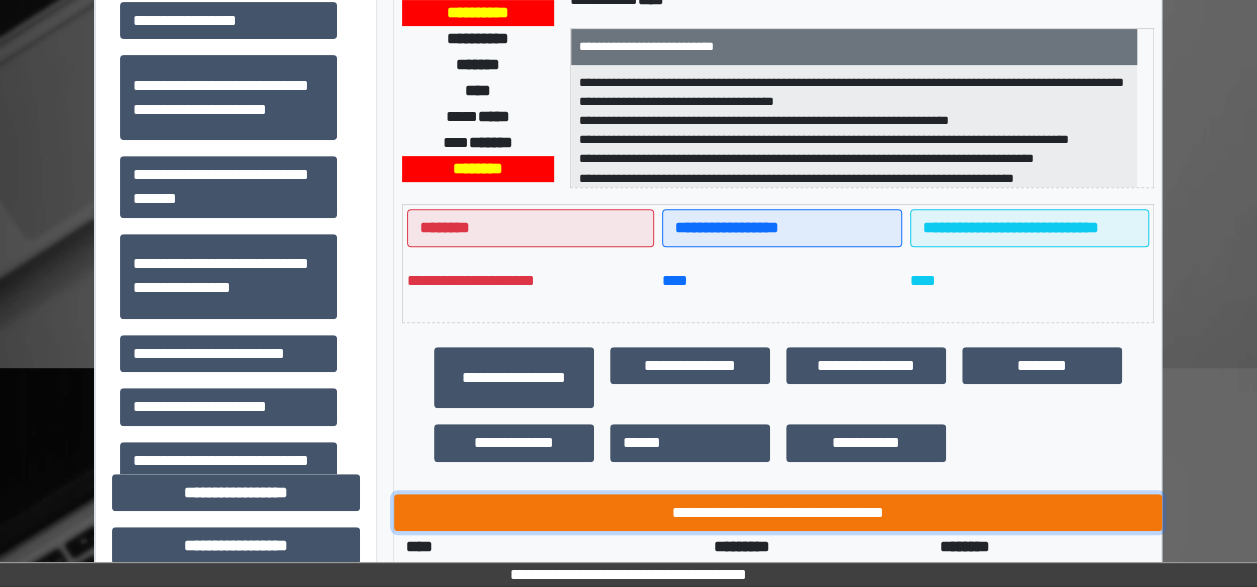click on "**********" at bounding box center (778, 512) 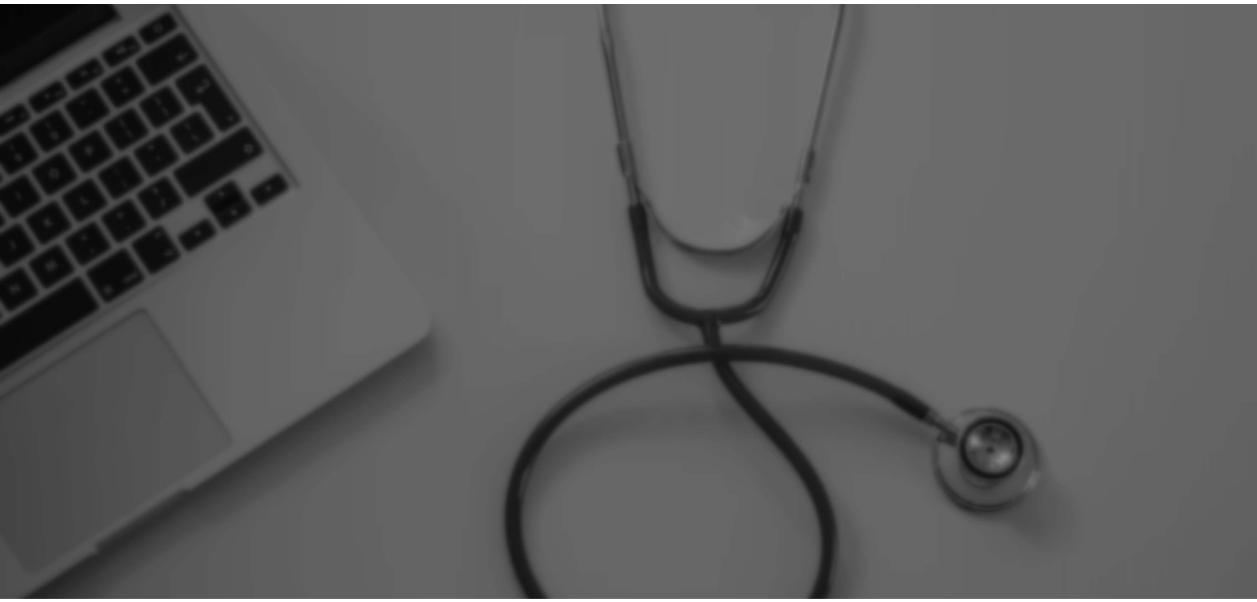 scroll, scrollTop: 0, scrollLeft: 0, axis: both 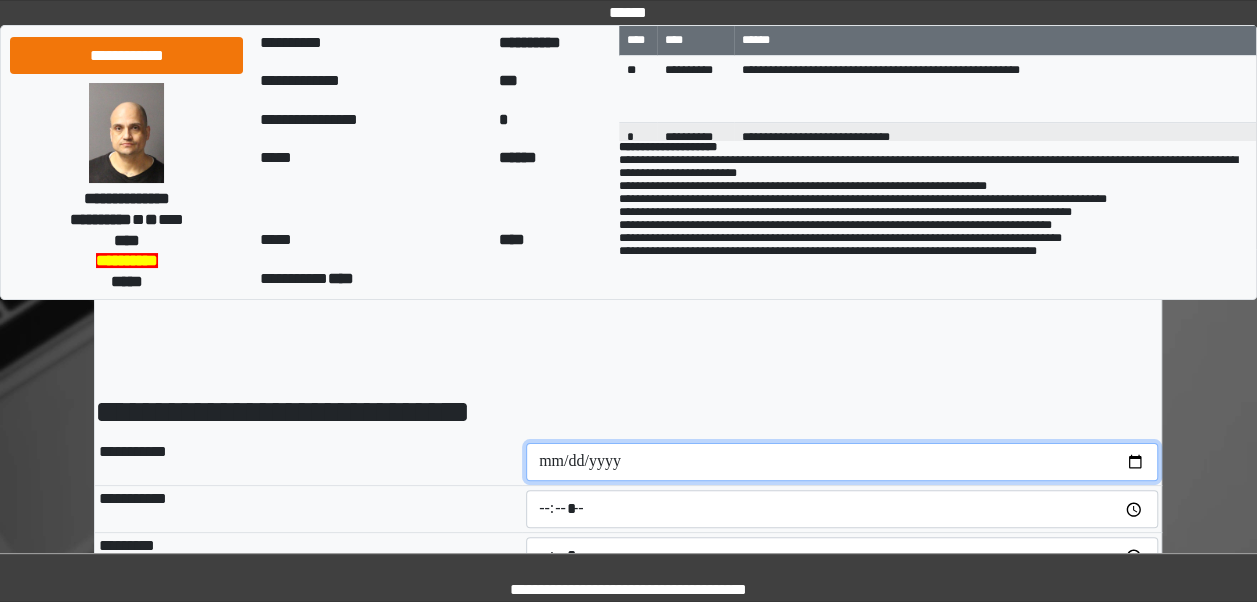 click at bounding box center (842, 462) 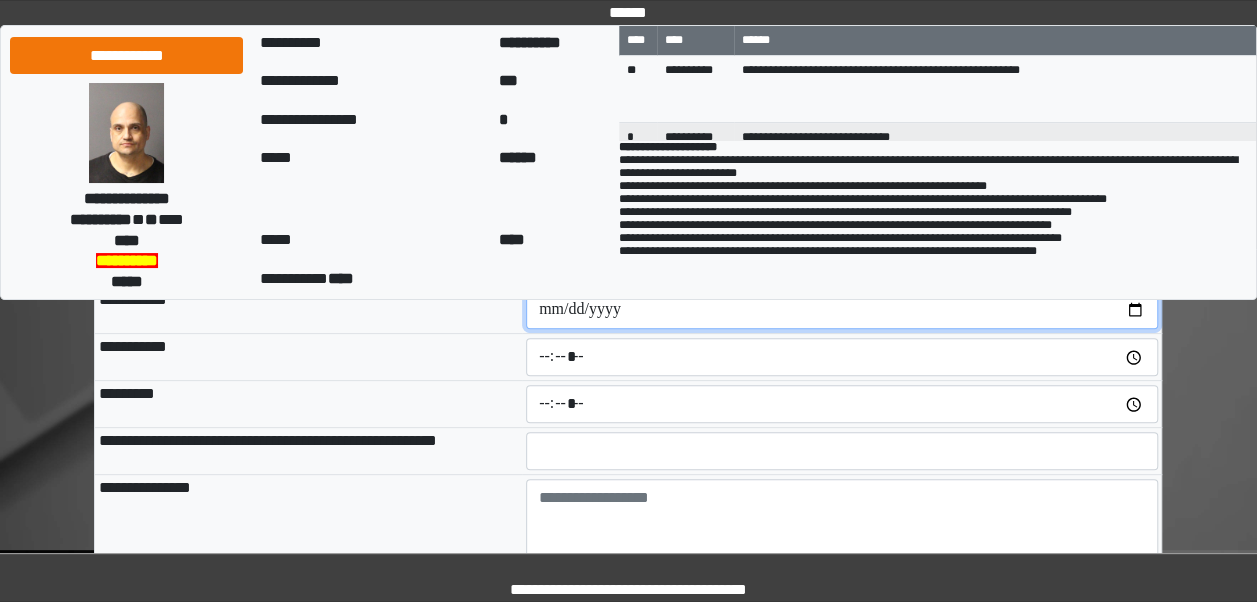 scroll, scrollTop: 148, scrollLeft: 0, axis: vertical 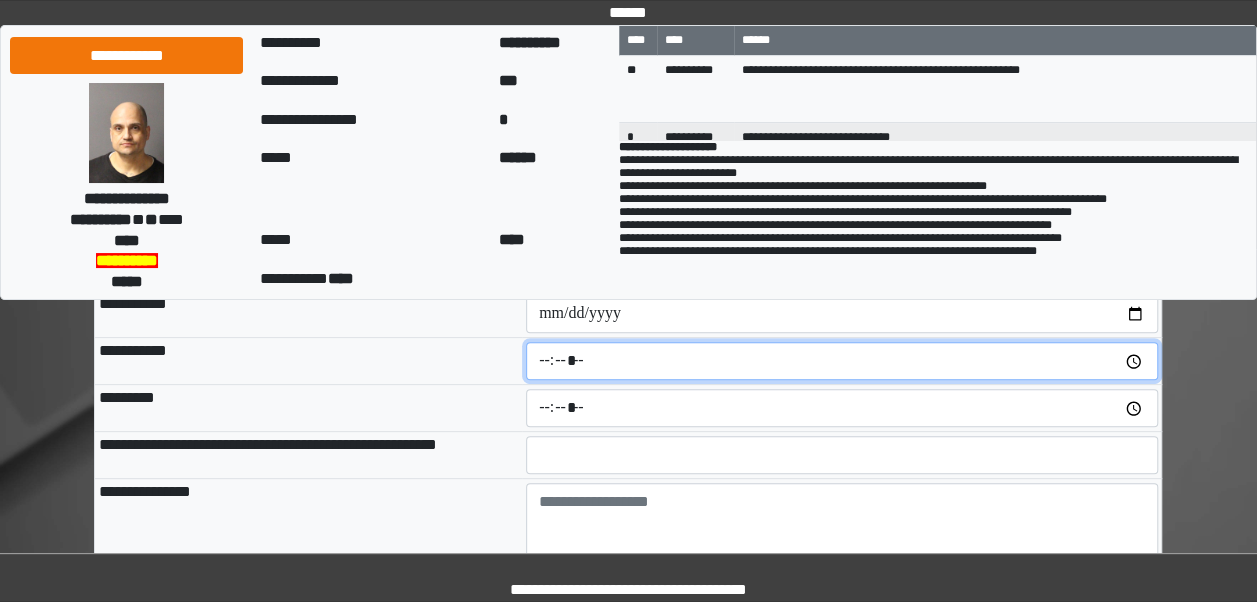 click at bounding box center (842, 361) 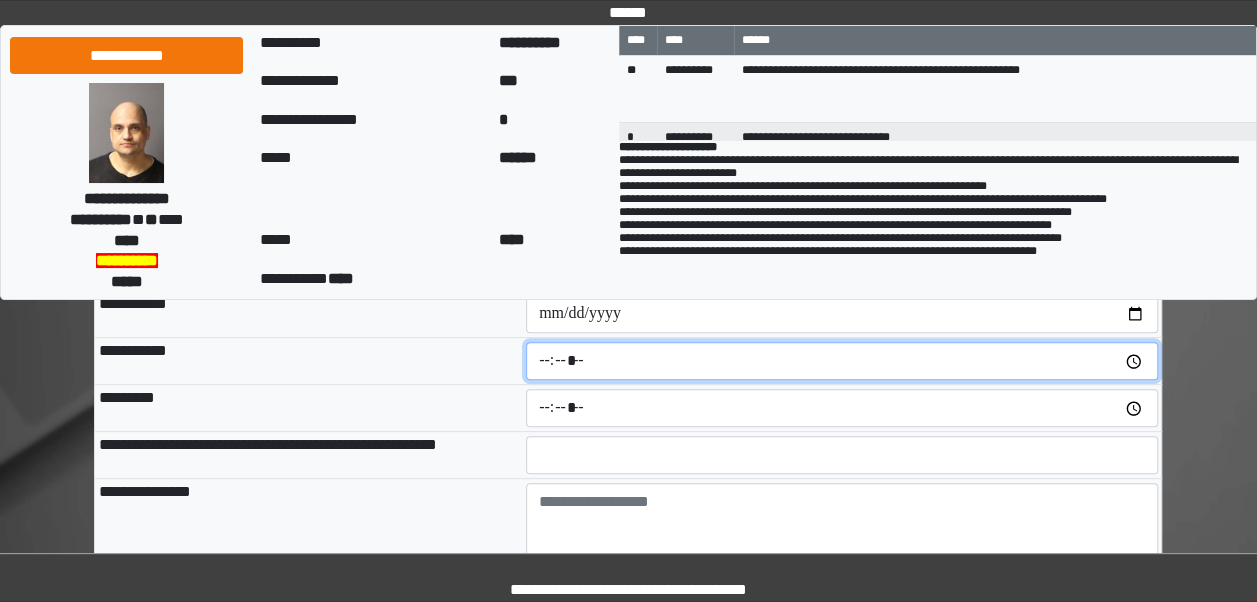 type on "*****" 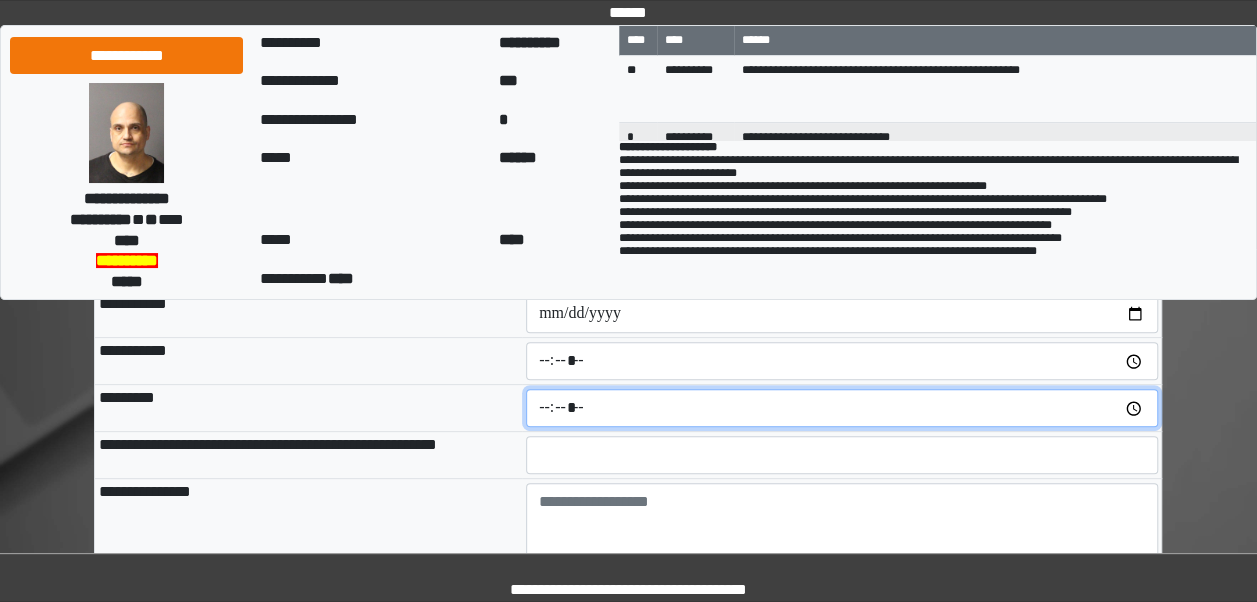 click at bounding box center (842, 408) 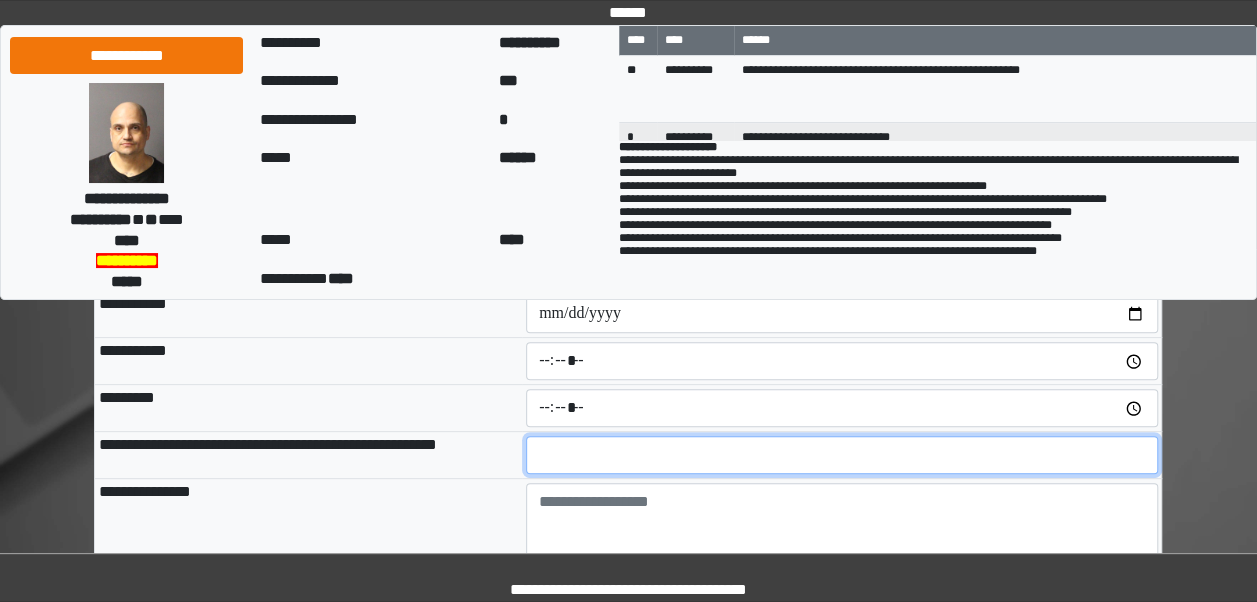 click at bounding box center (842, 455) 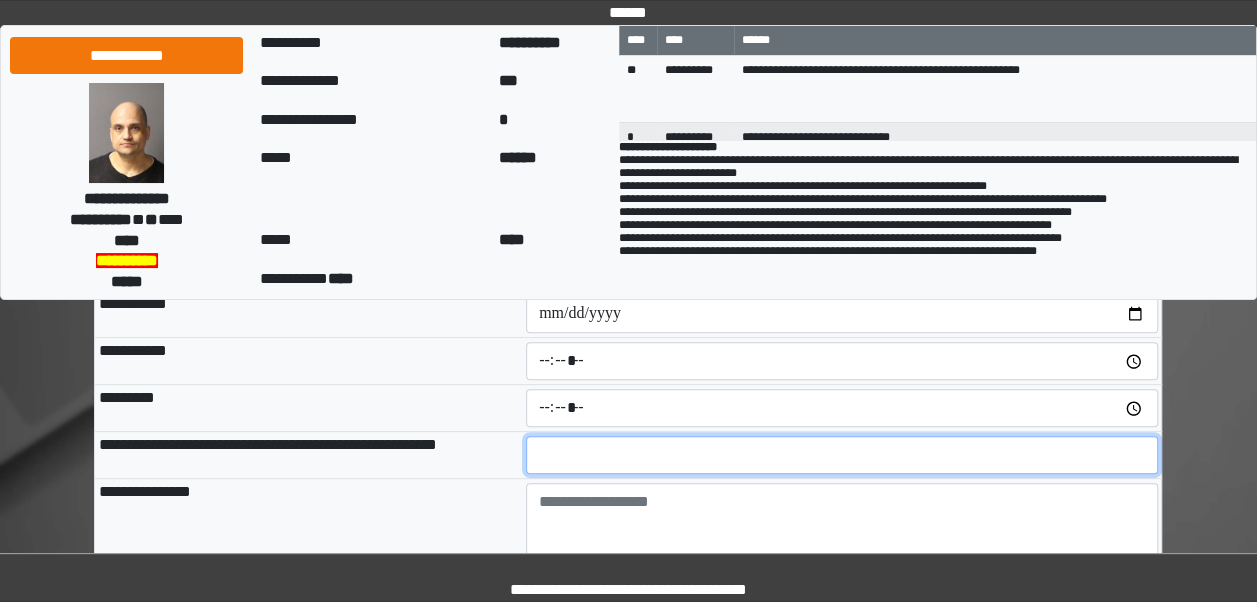 type on "**" 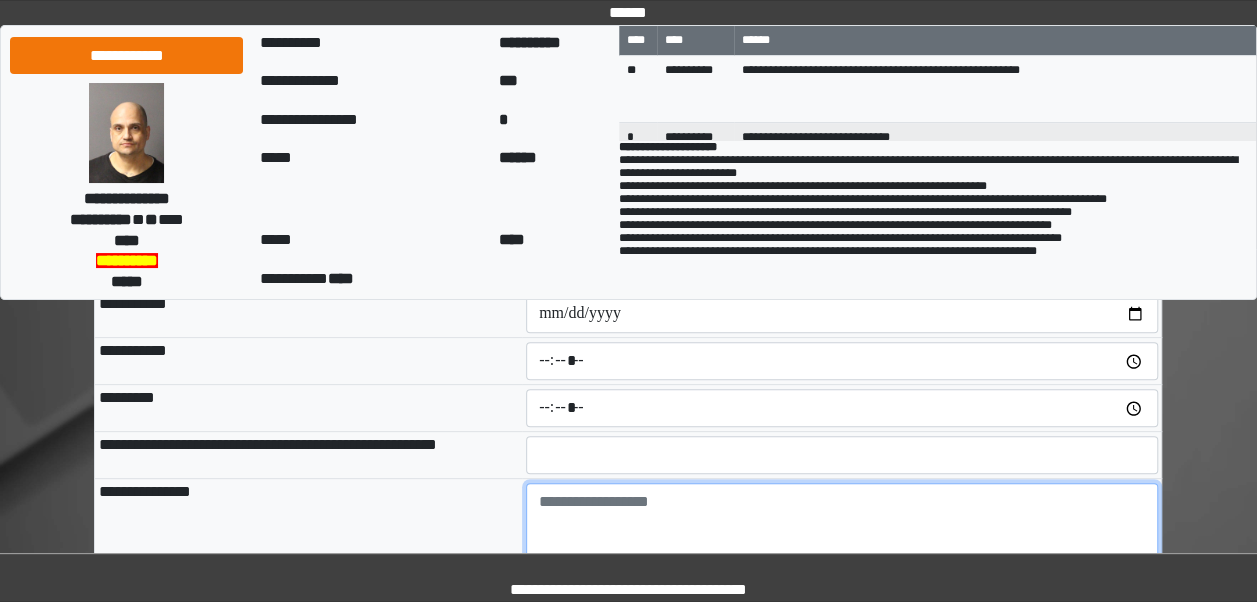 click at bounding box center [842, 538] 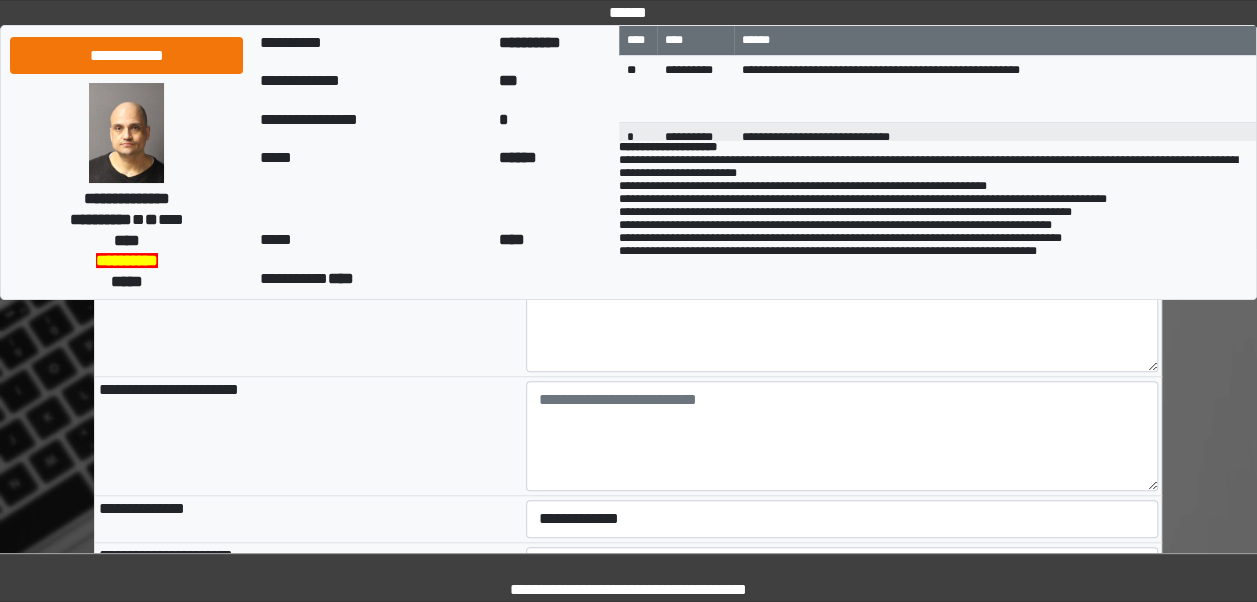 scroll, scrollTop: 622, scrollLeft: 0, axis: vertical 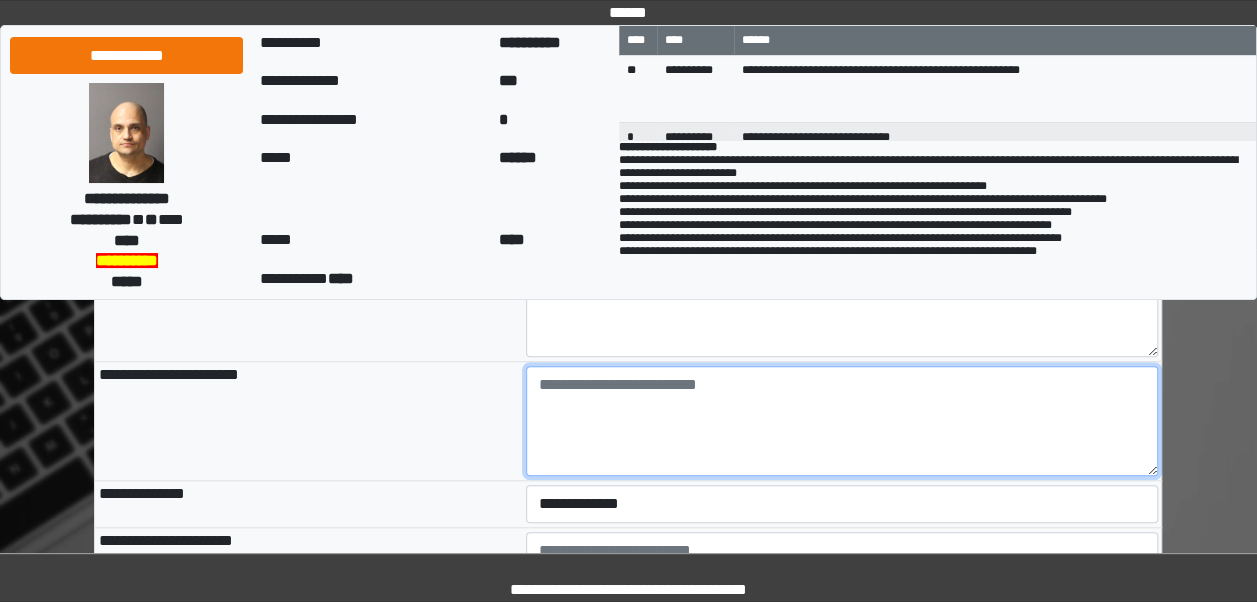 click at bounding box center [842, 421] 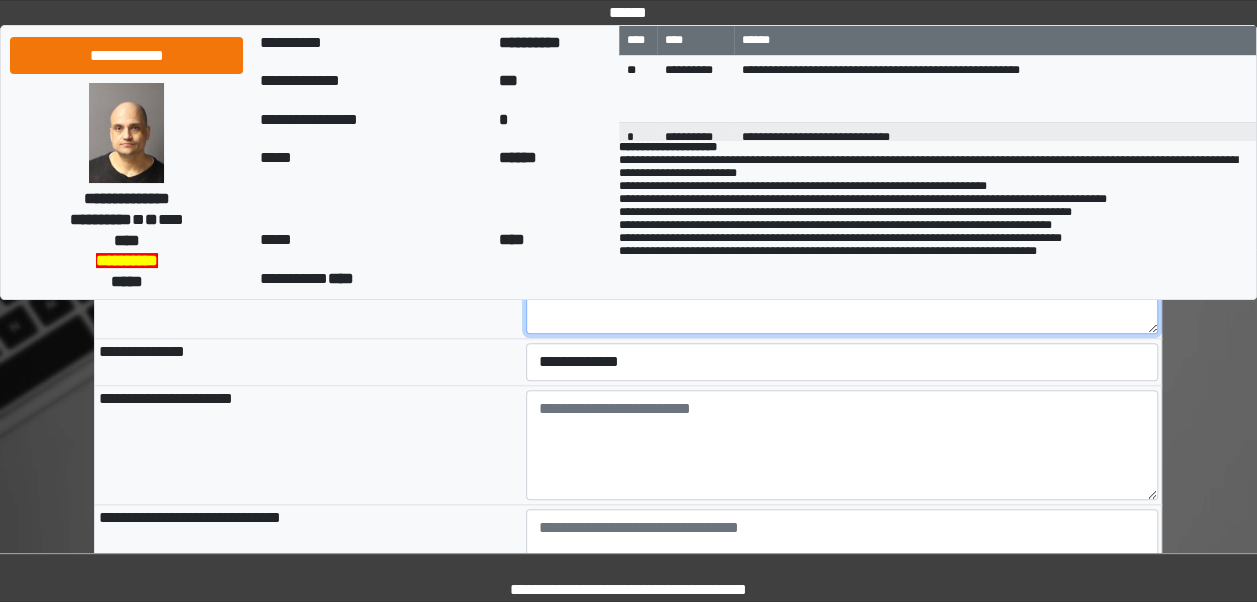 scroll, scrollTop: 774, scrollLeft: 0, axis: vertical 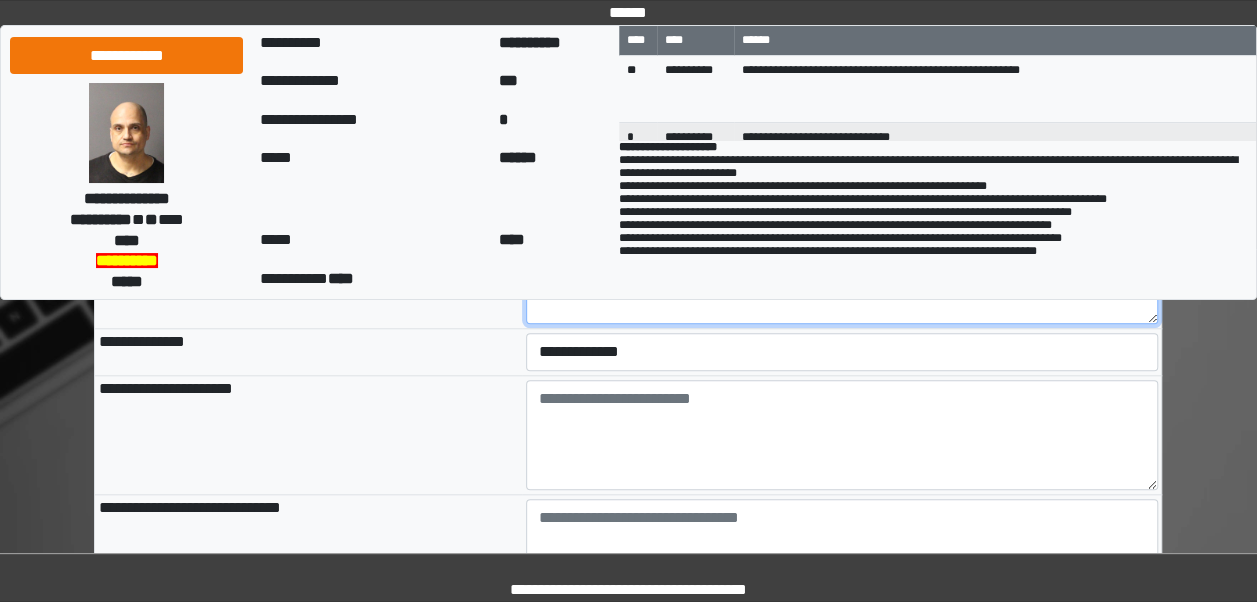 type on "**" 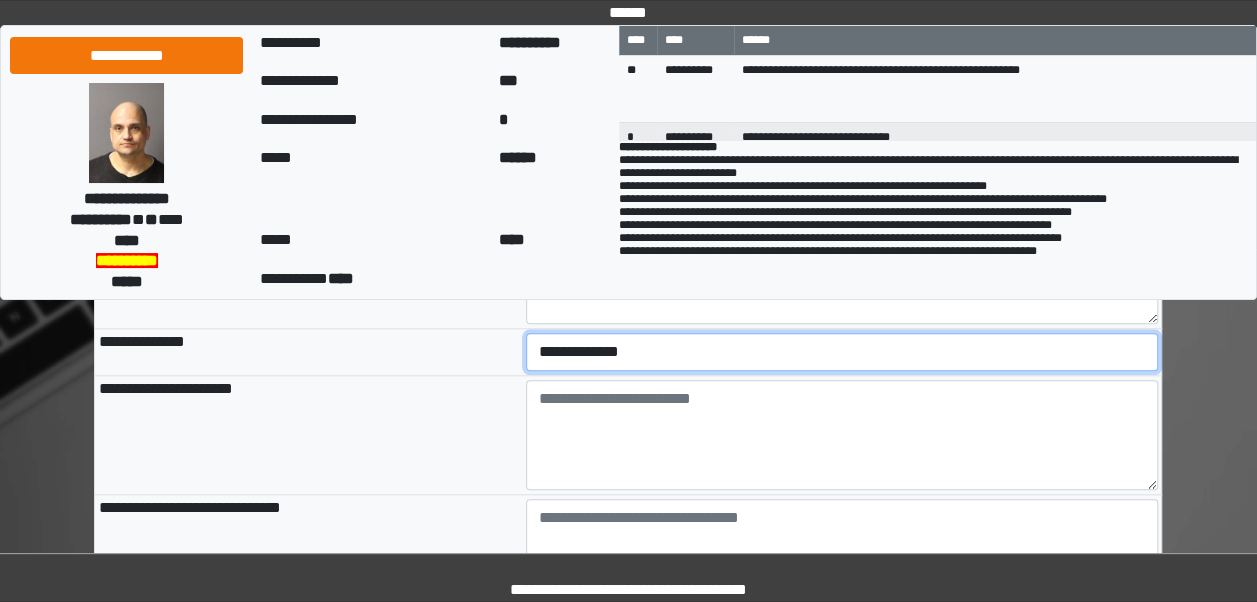 click on "**********" at bounding box center (842, 352) 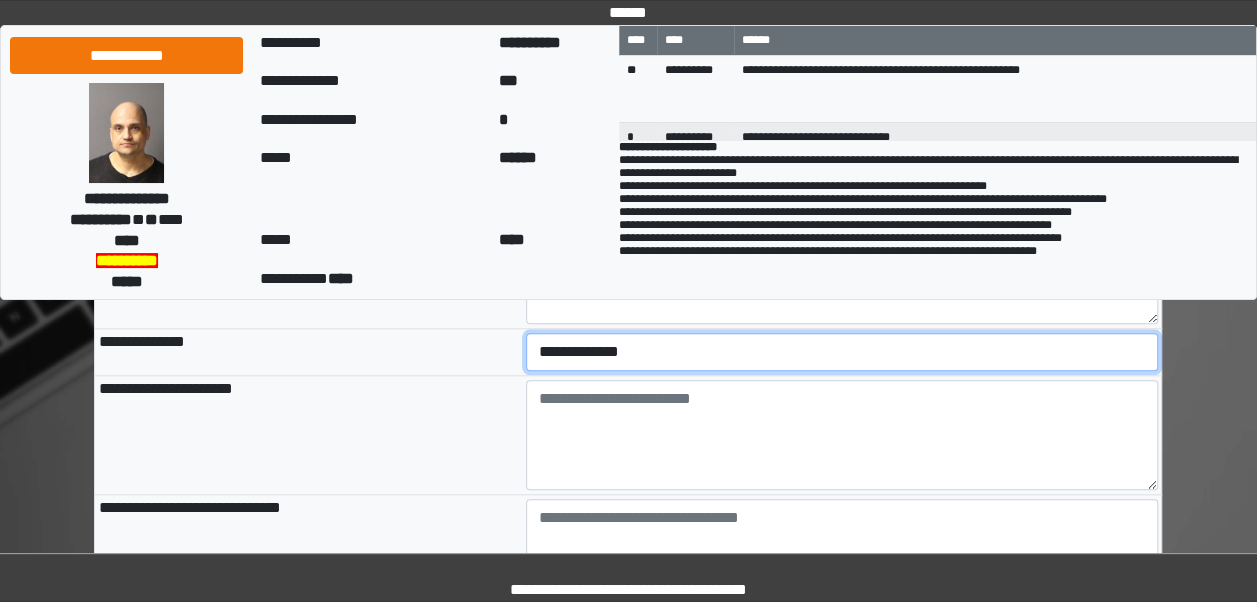 select on "***" 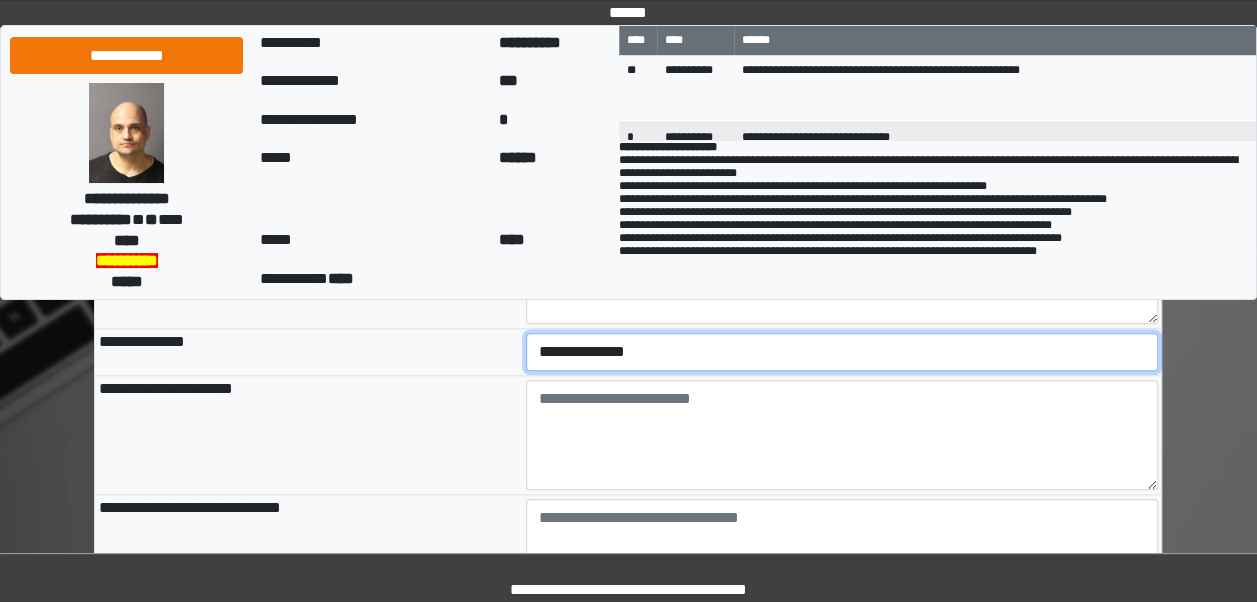click on "**********" at bounding box center [842, 352] 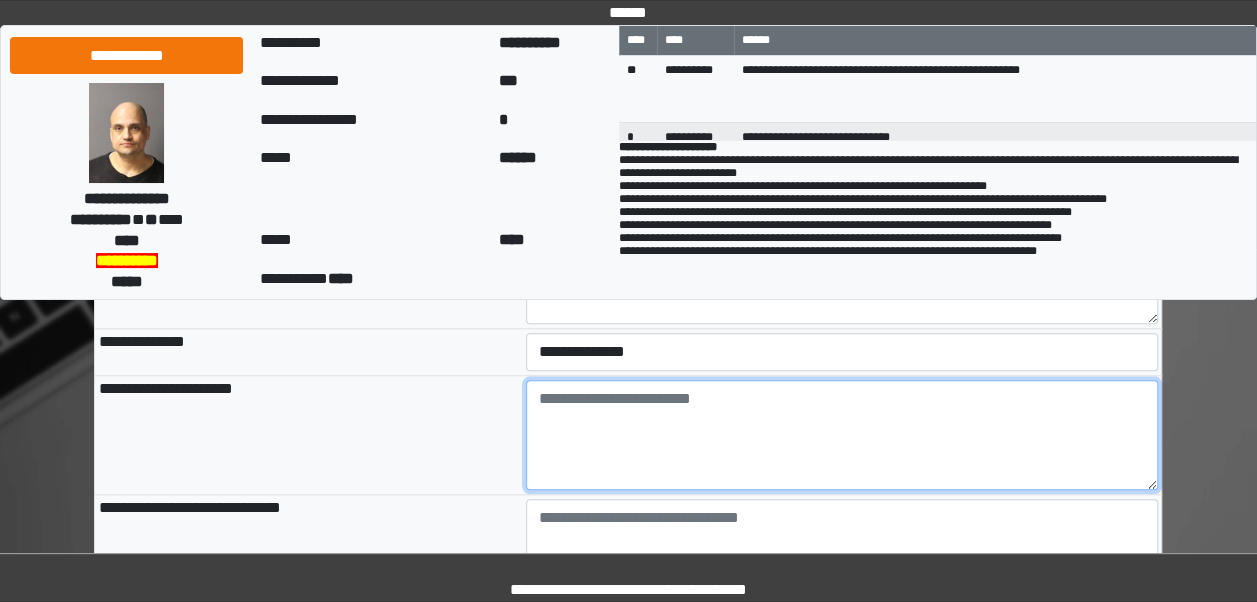 click at bounding box center [842, 435] 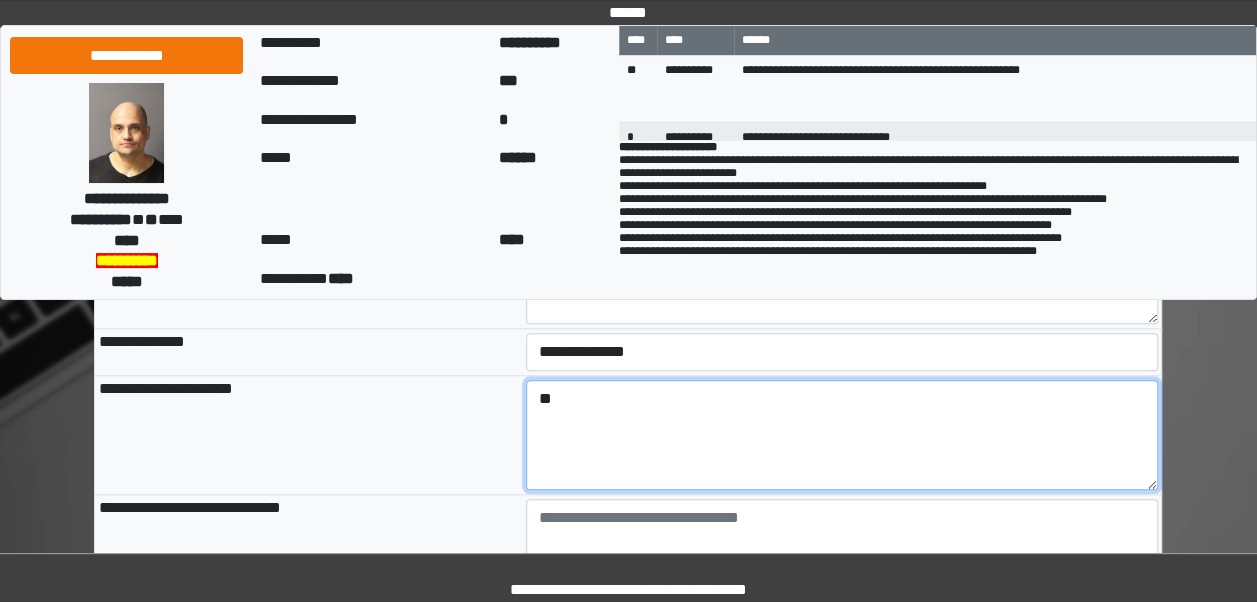 type on "*" 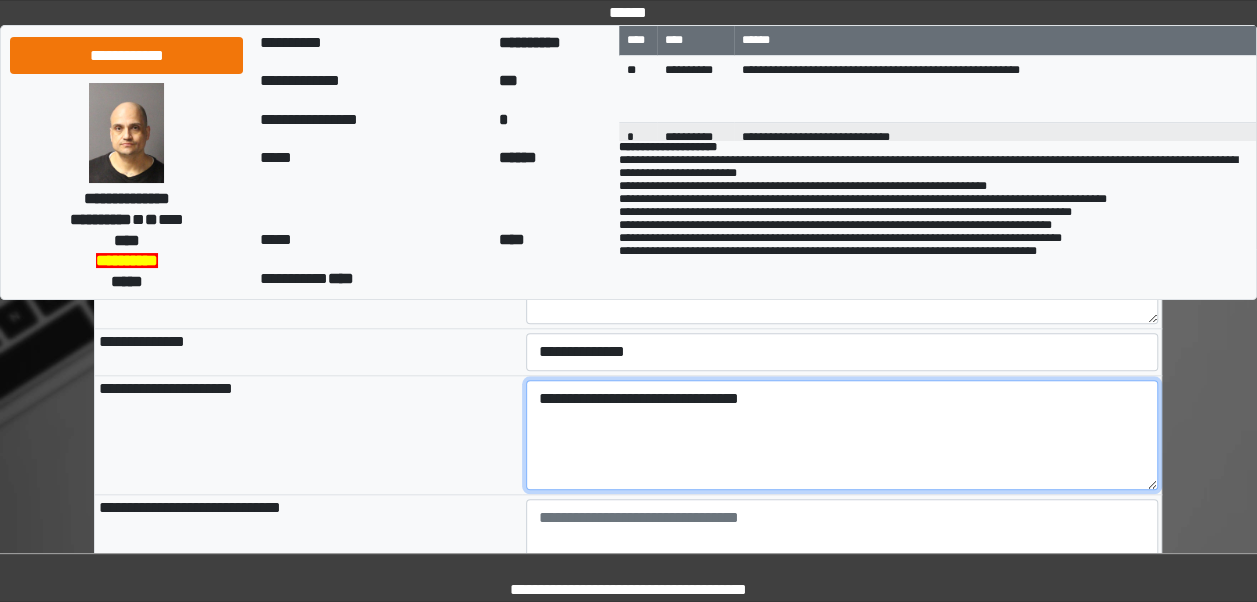 drag, startPoint x: 788, startPoint y: 390, endPoint x: 505, endPoint y: 391, distance: 283.00177 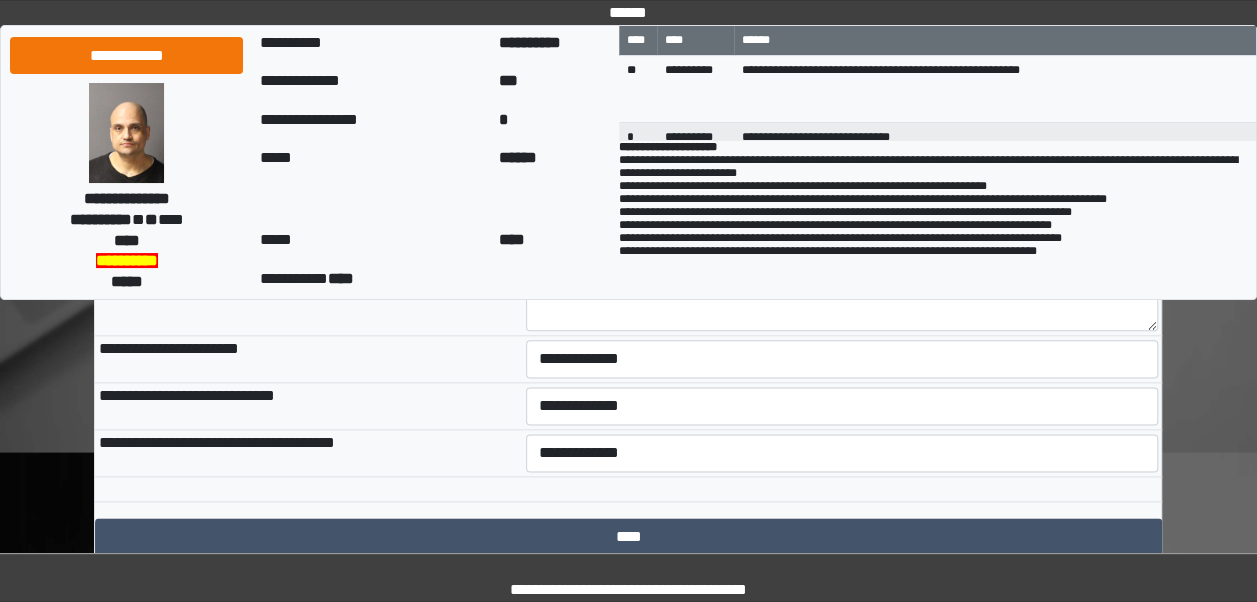 scroll, scrollTop: 1056, scrollLeft: 0, axis: vertical 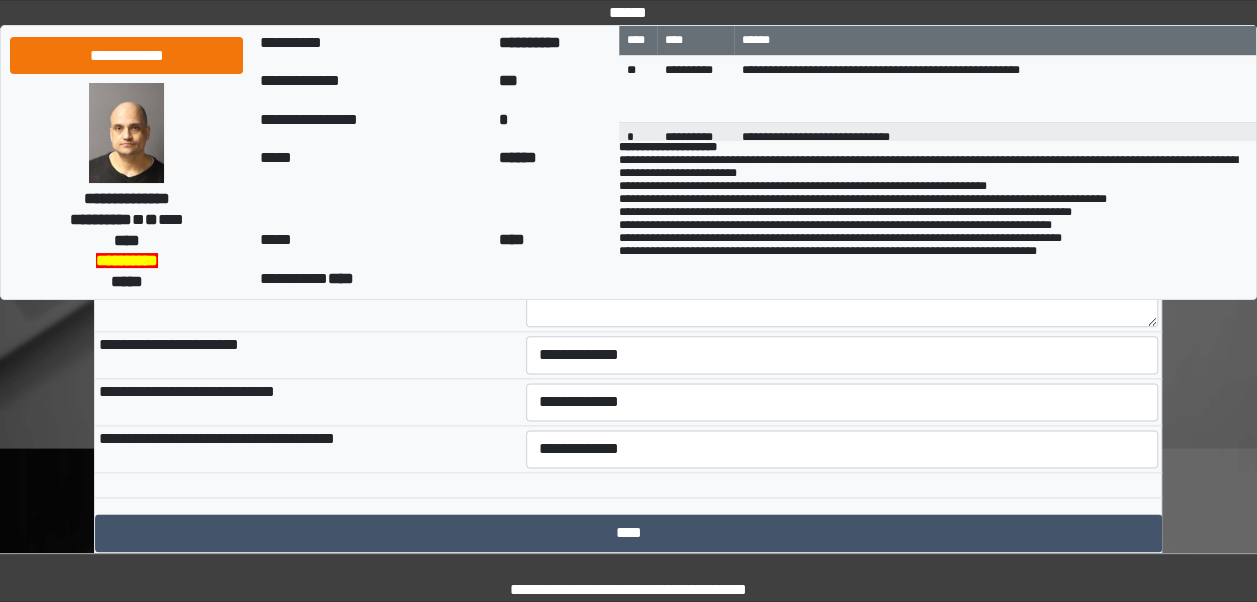 type on "**********" 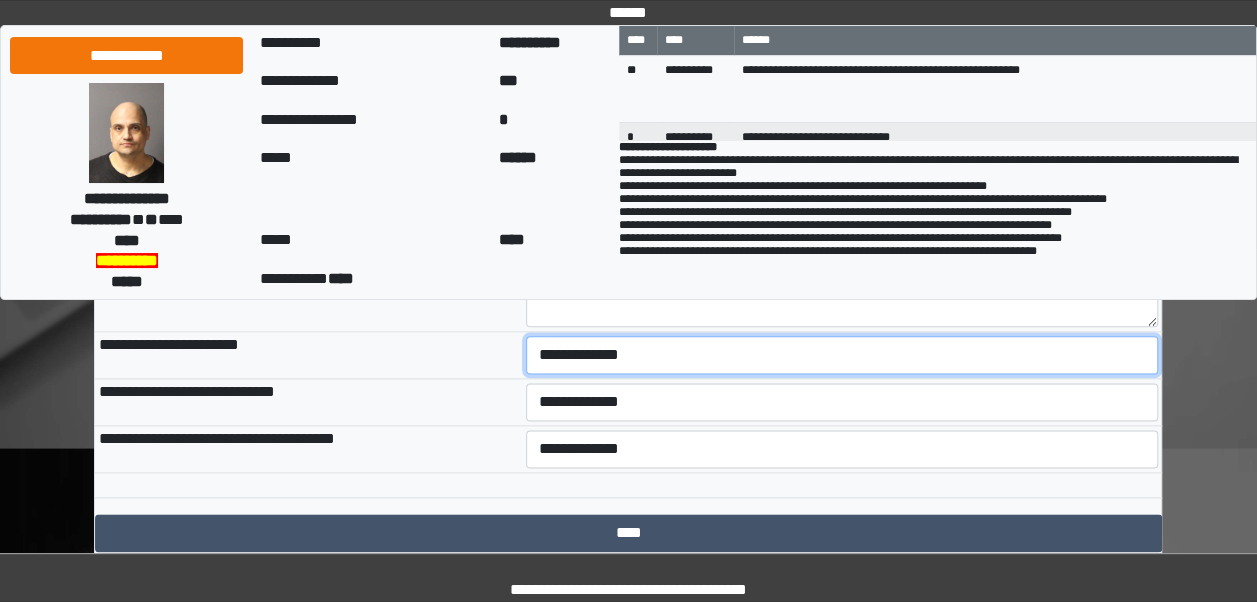 click on "**********" at bounding box center [842, 355] 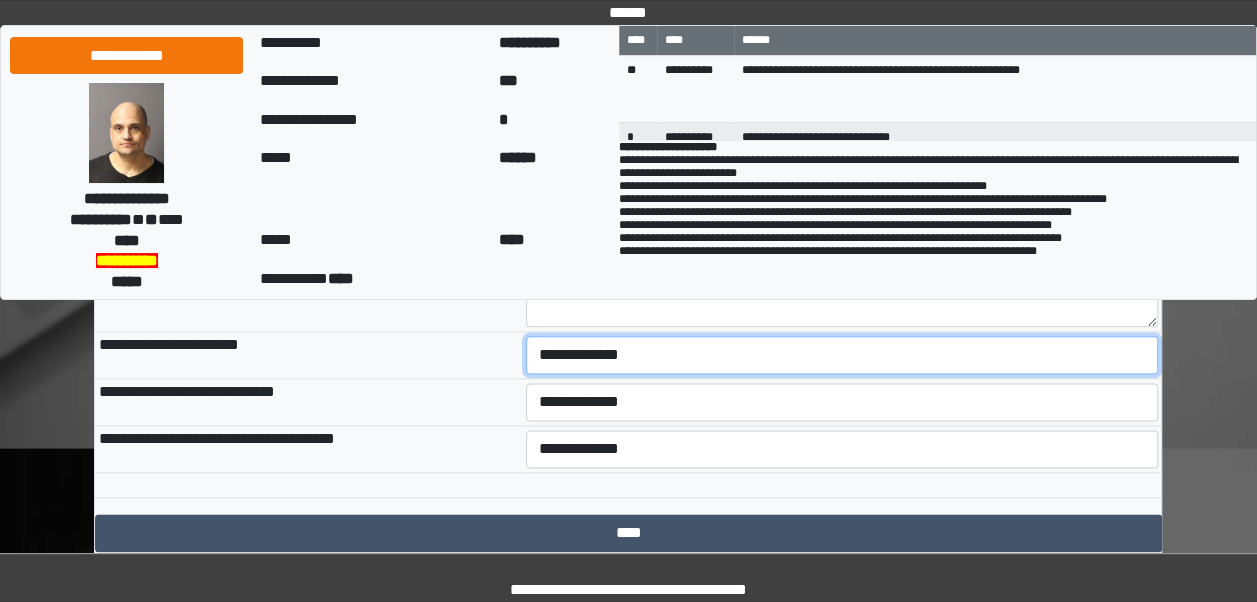 select on "***" 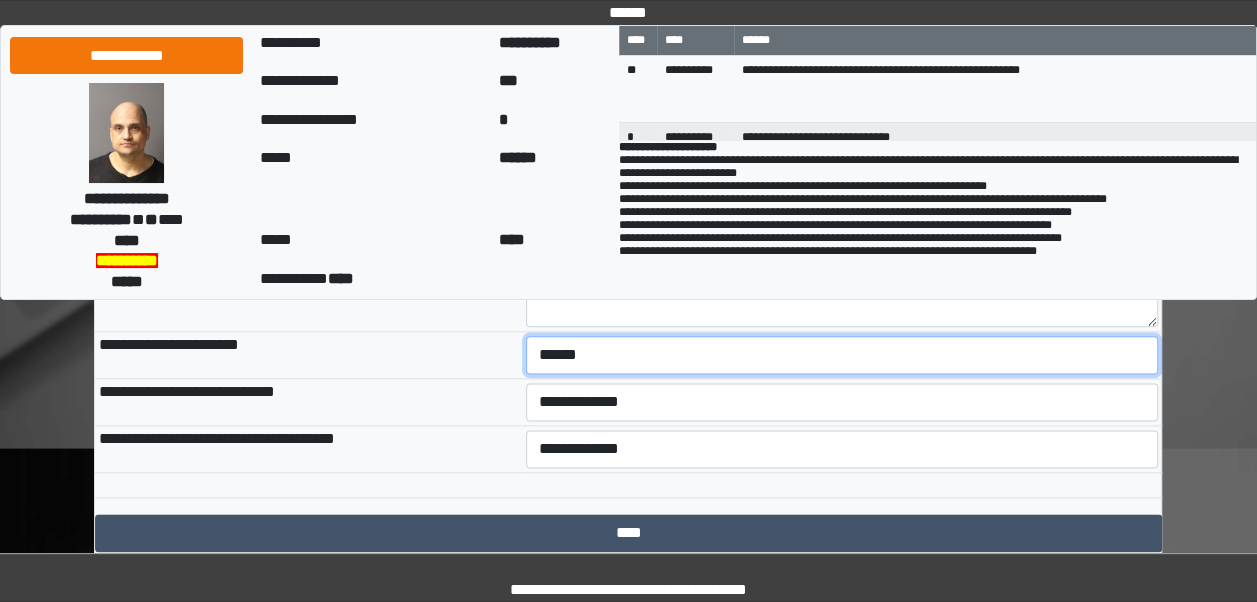 click on "**********" at bounding box center [842, 355] 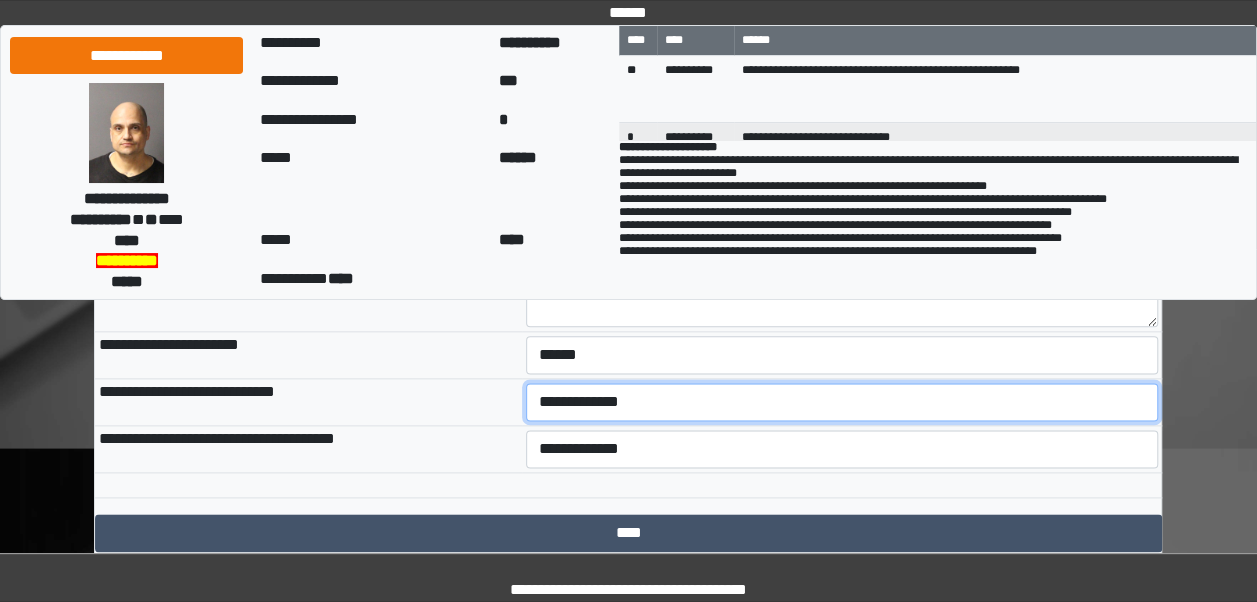 click on "**********" at bounding box center (842, 402) 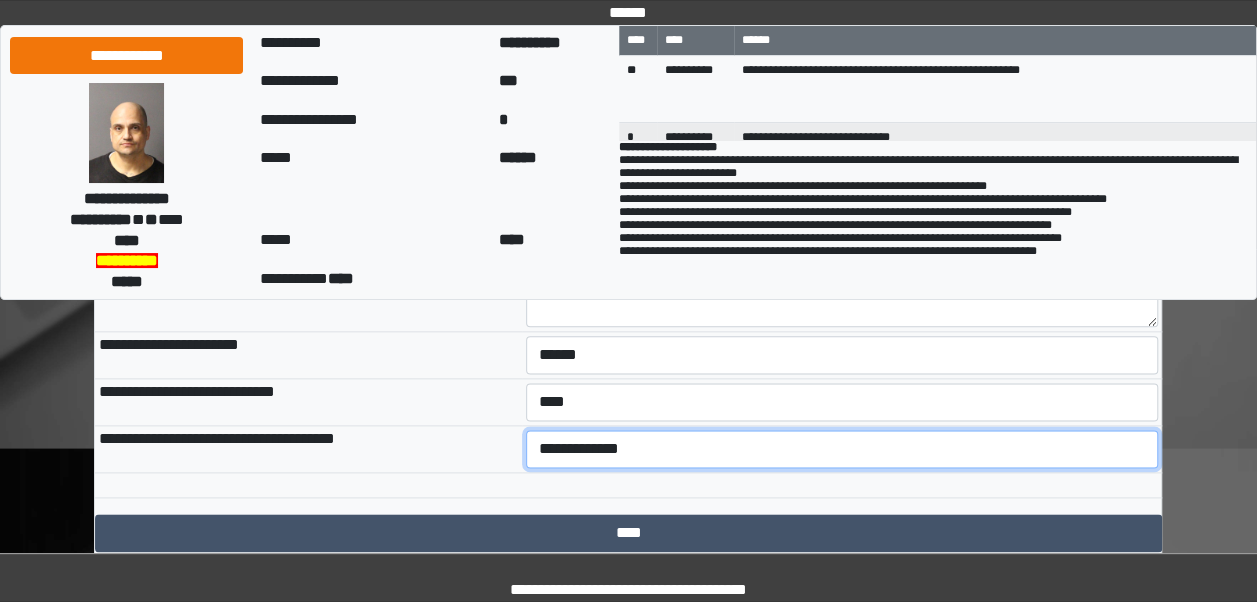 click on "**********" at bounding box center (842, 449) 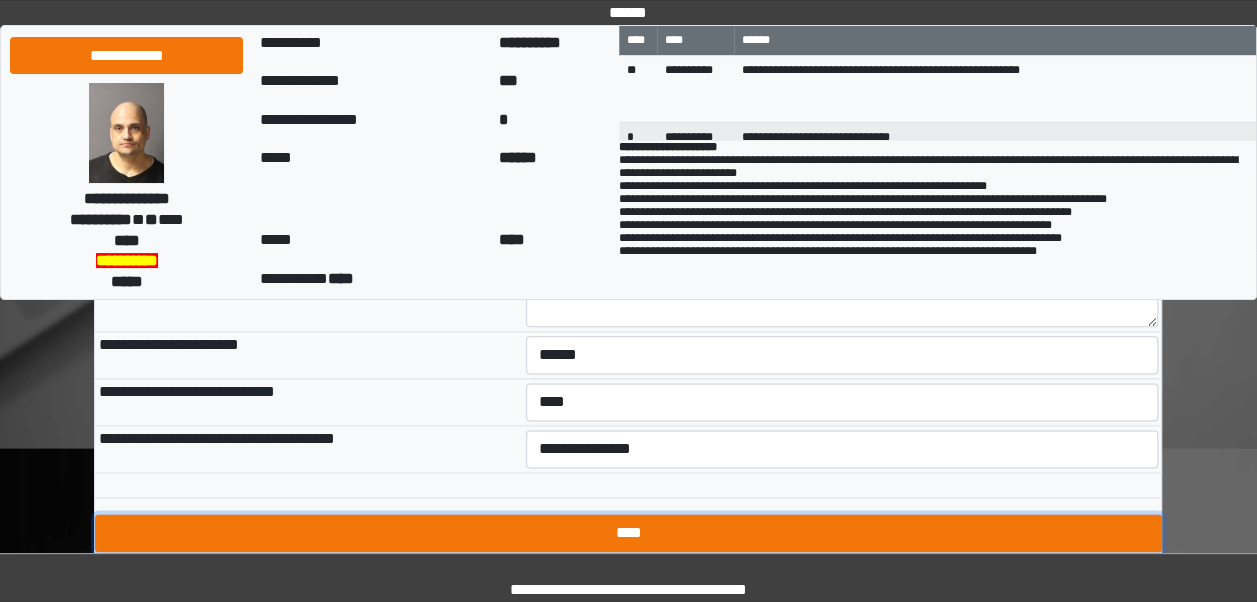 click on "****" at bounding box center [628, 533] 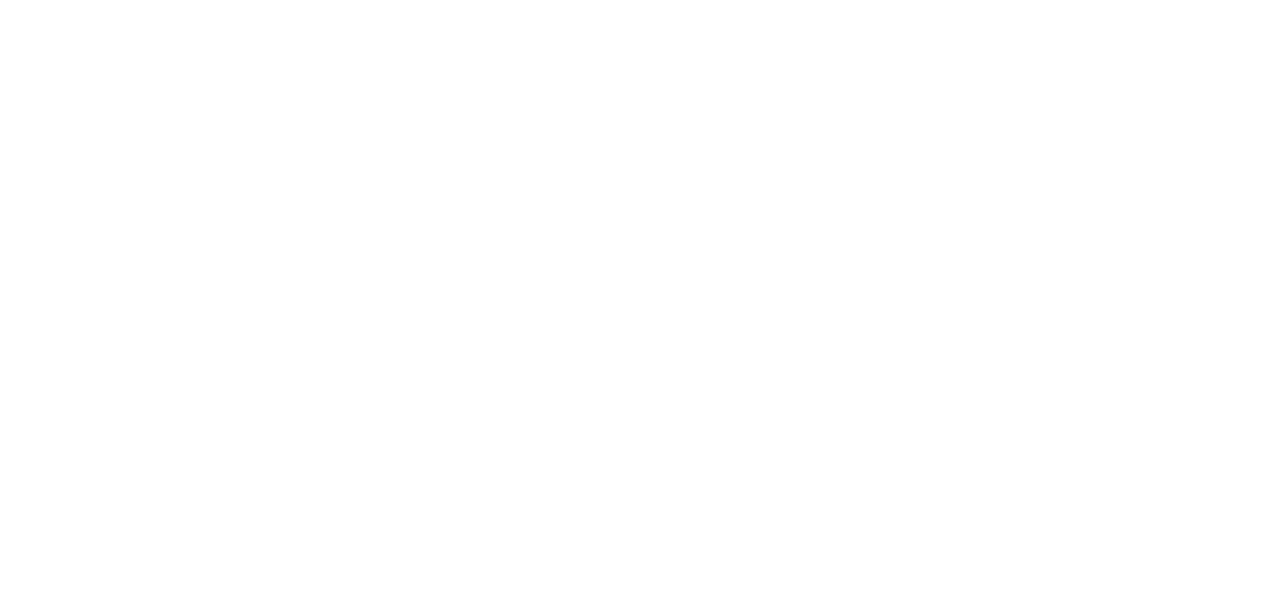 scroll, scrollTop: 0, scrollLeft: 0, axis: both 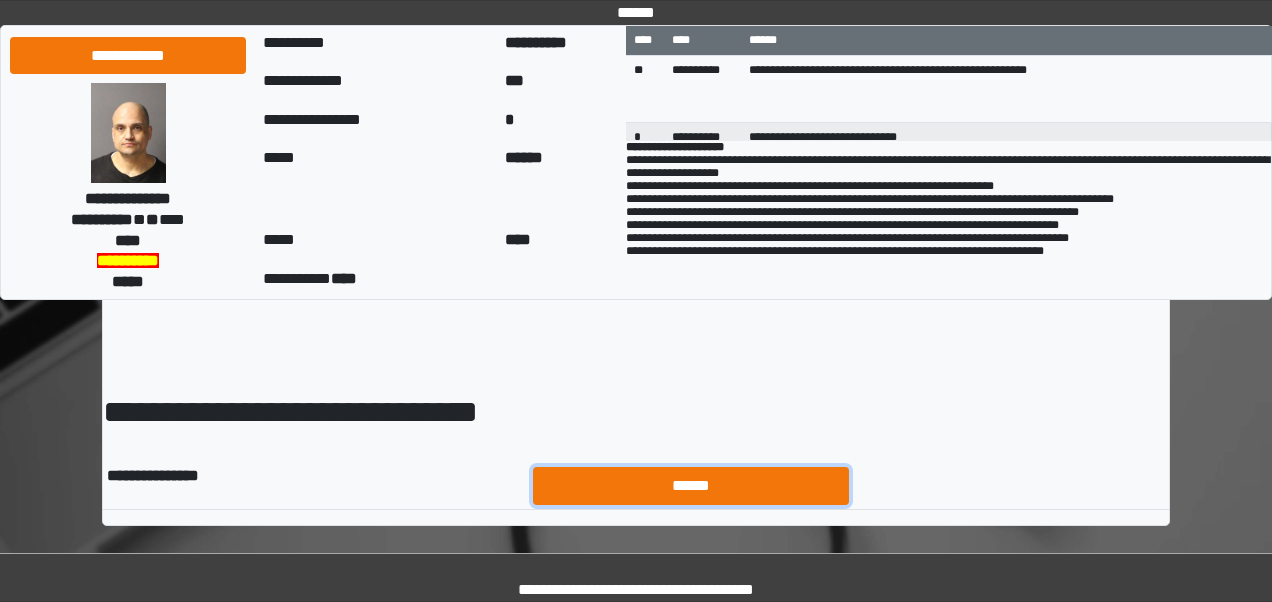 click on "******" at bounding box center [691, 485] 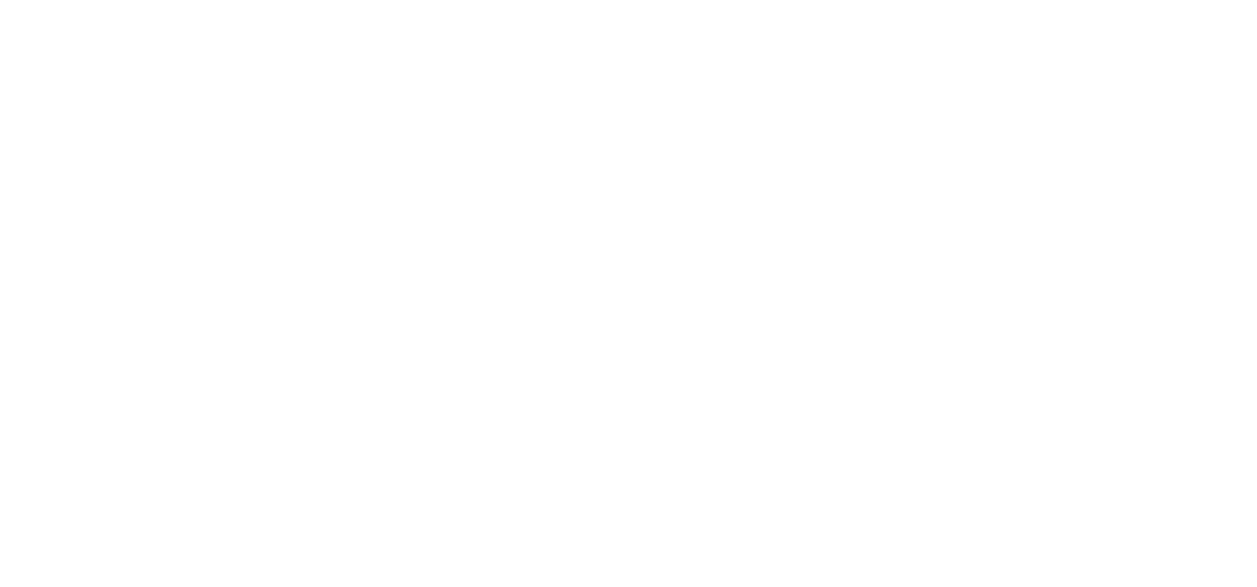 scroll, scrollTop: 0, scrollLeft: 0, axis: both 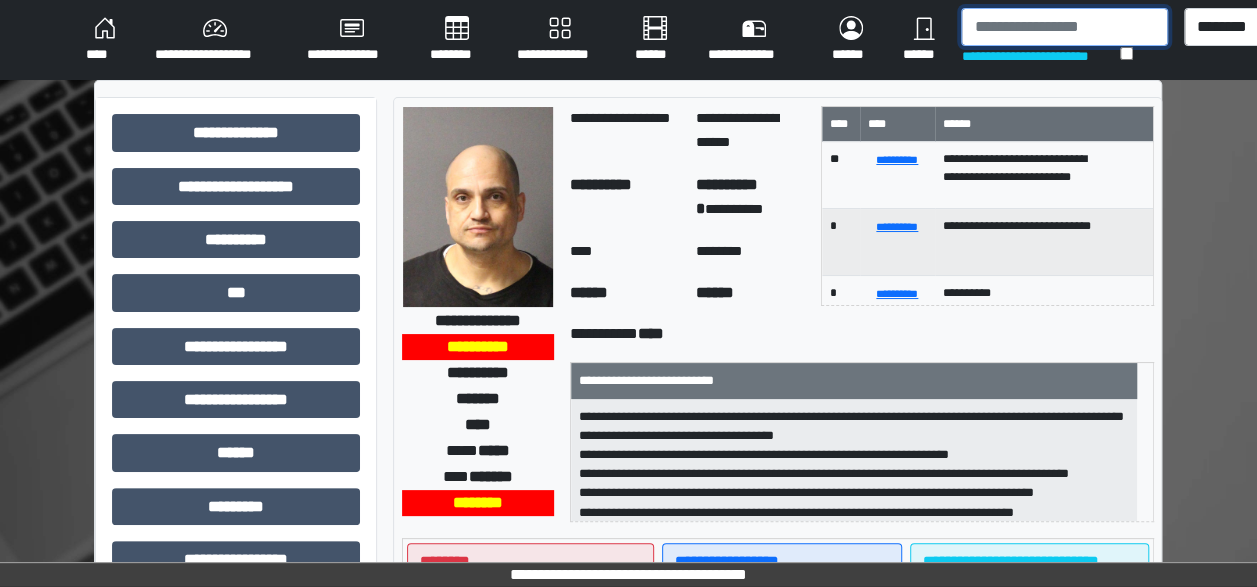 click at bounding box center [1064, 27] 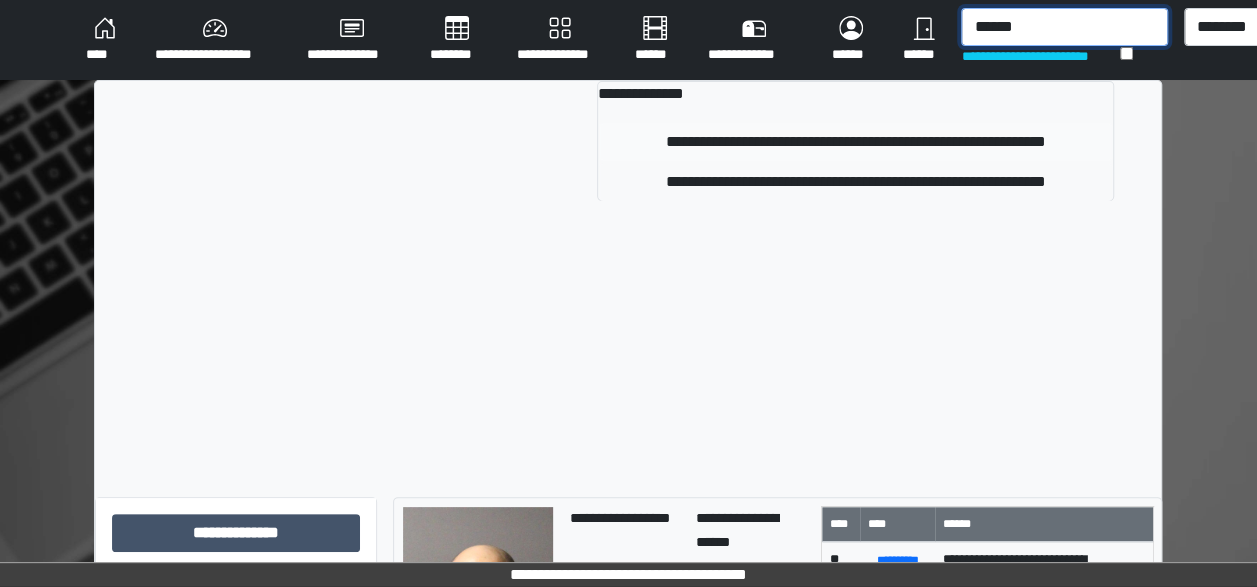type on "******" 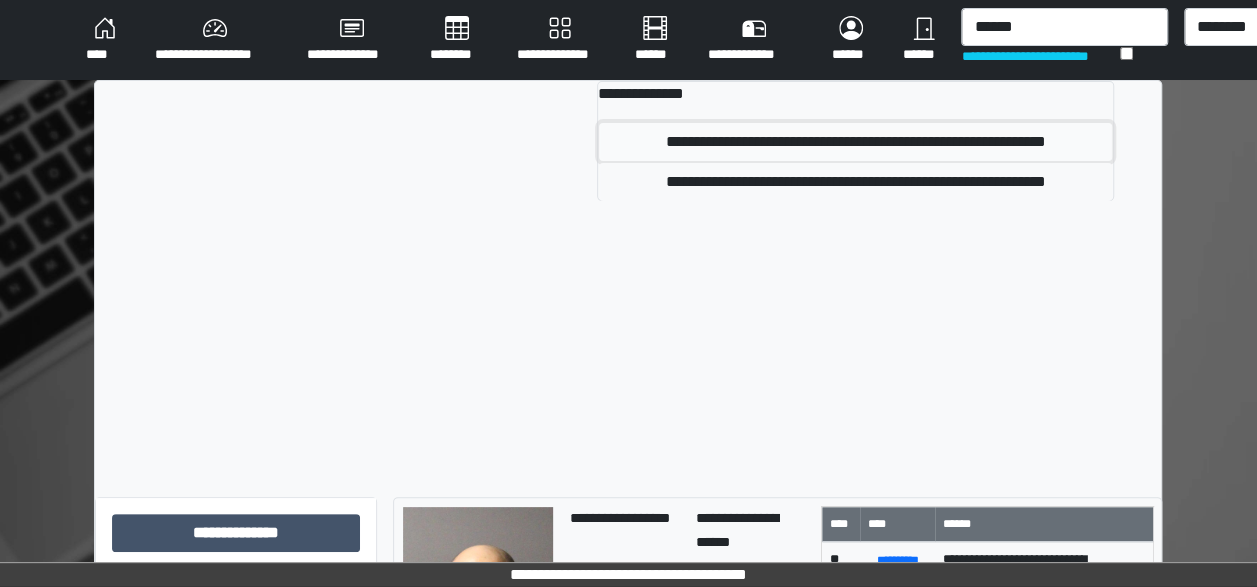 click on "**********" at bounding box center (855, 142) 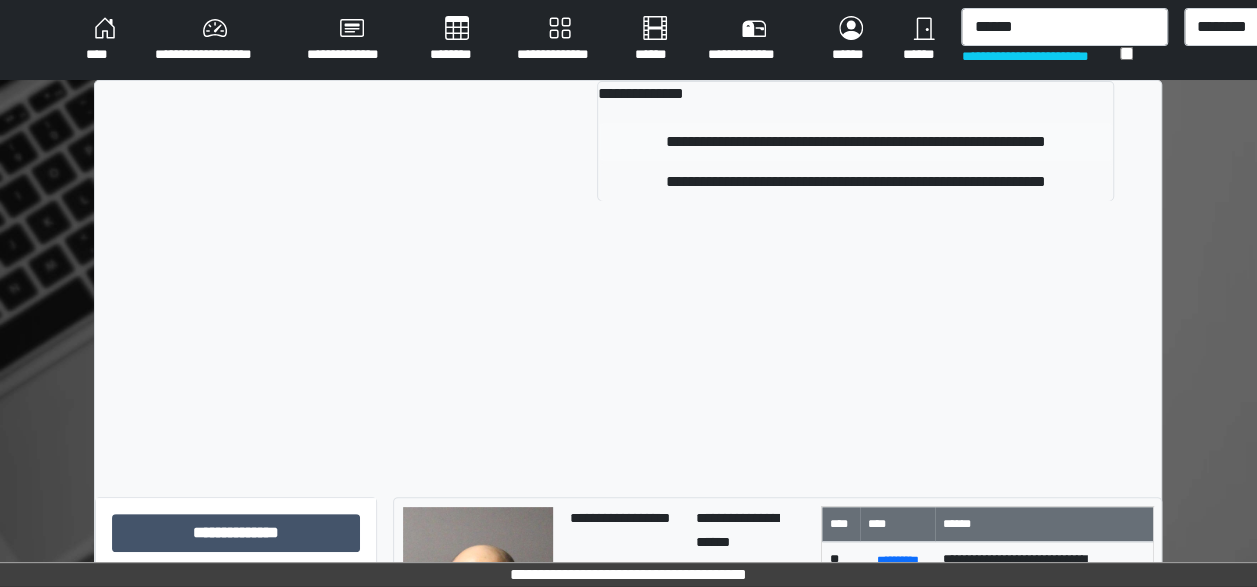 type 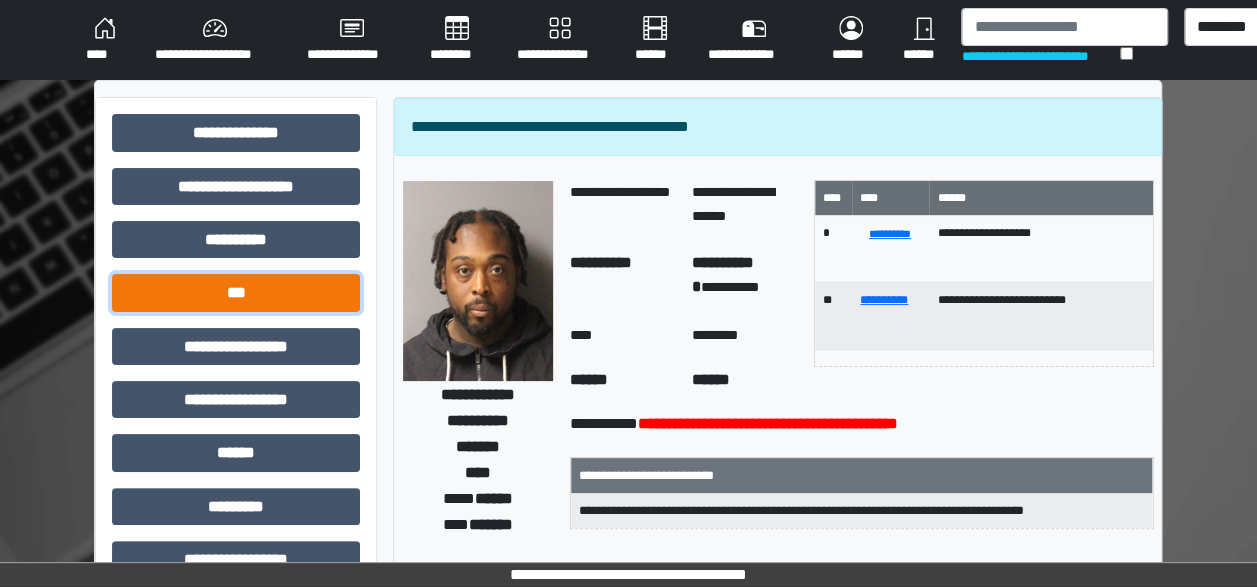 click on "***" at bounding box center [236, 292] 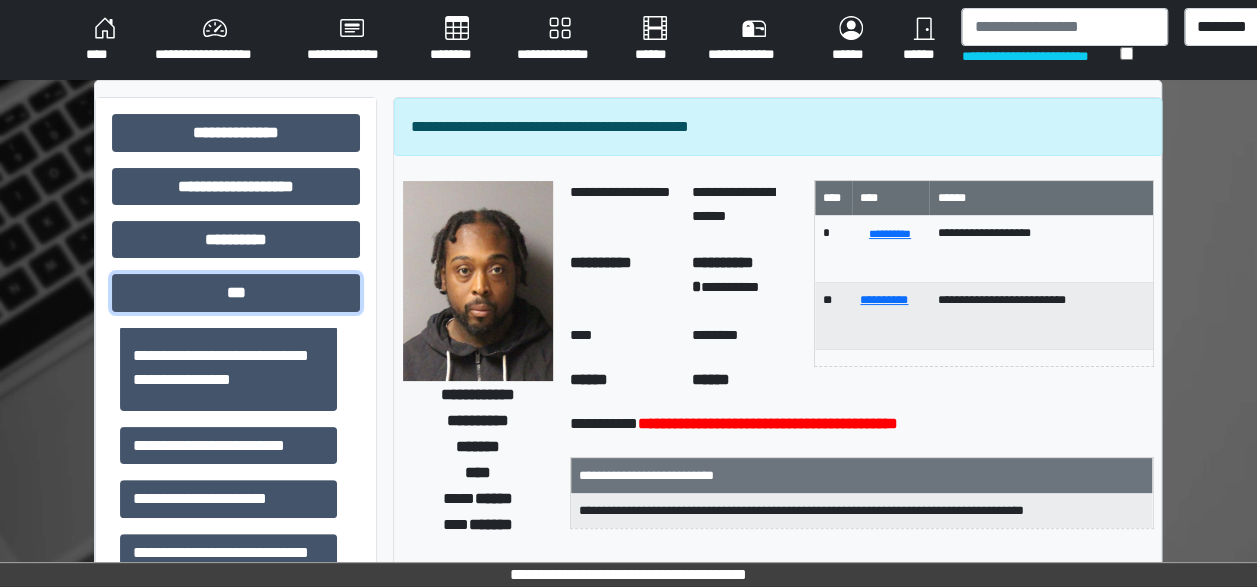 scroll, scrollTop: 245, scrollLeft: 0, axis: vertical 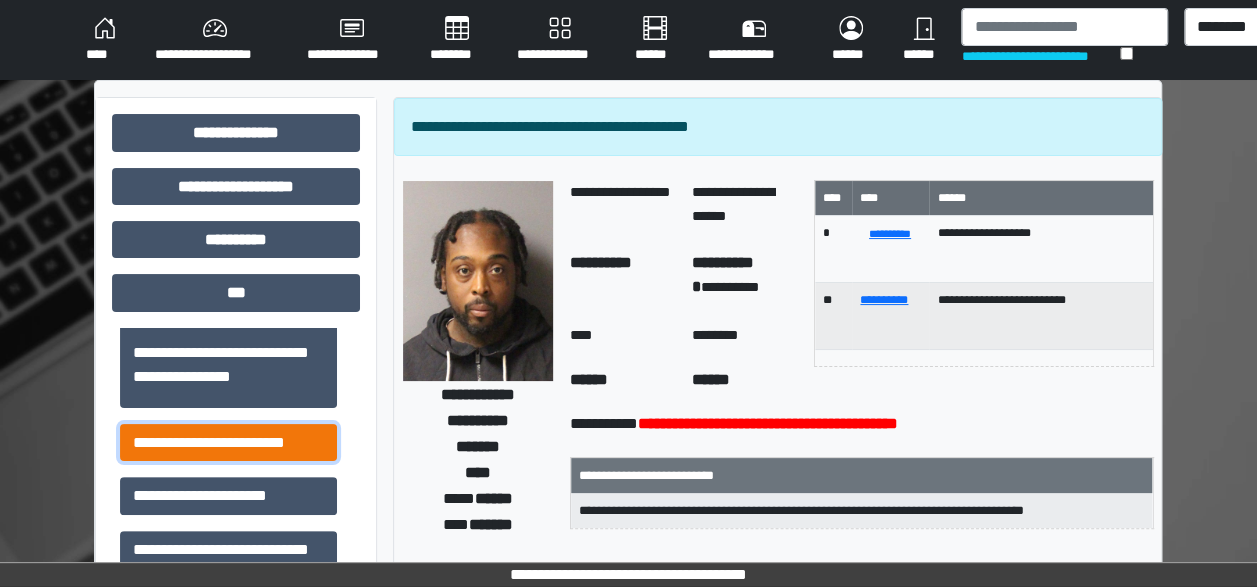click on "**********" at bounding box center (228, 442) 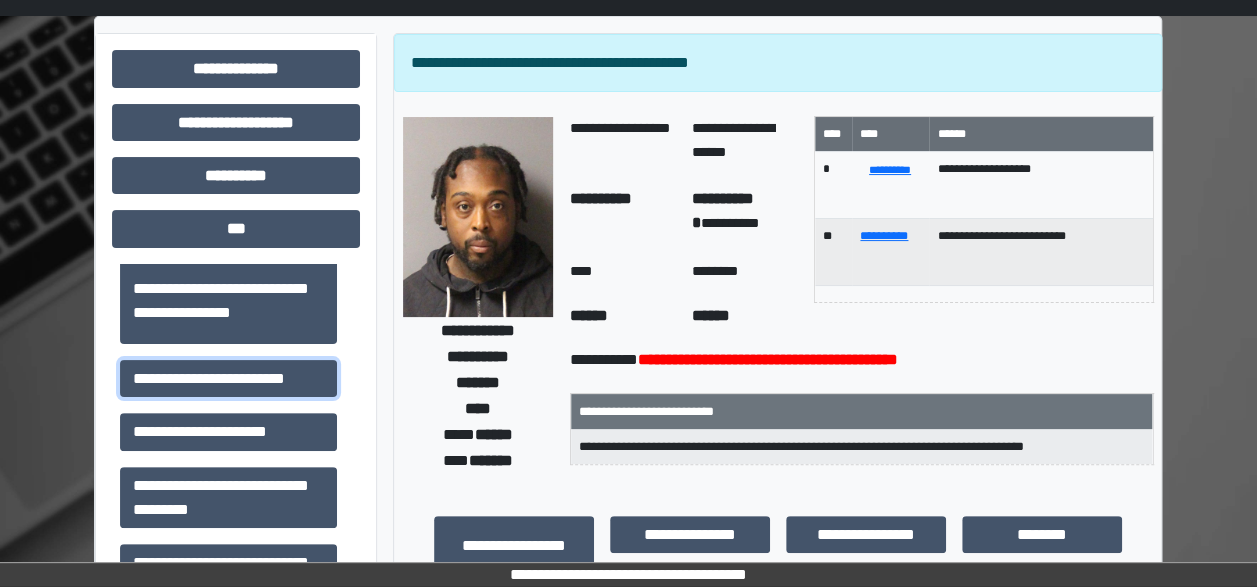 scroll, scrollTop: 62, scrollLeft: 0, axis: vertical 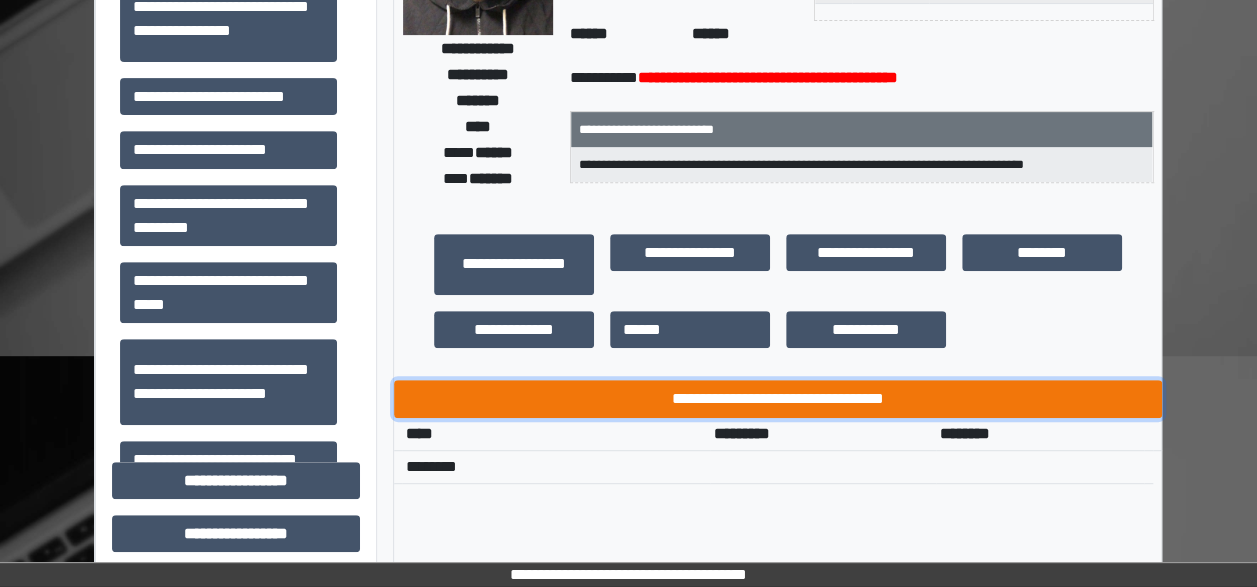 click on "**********" at bounding box center [778, 398] 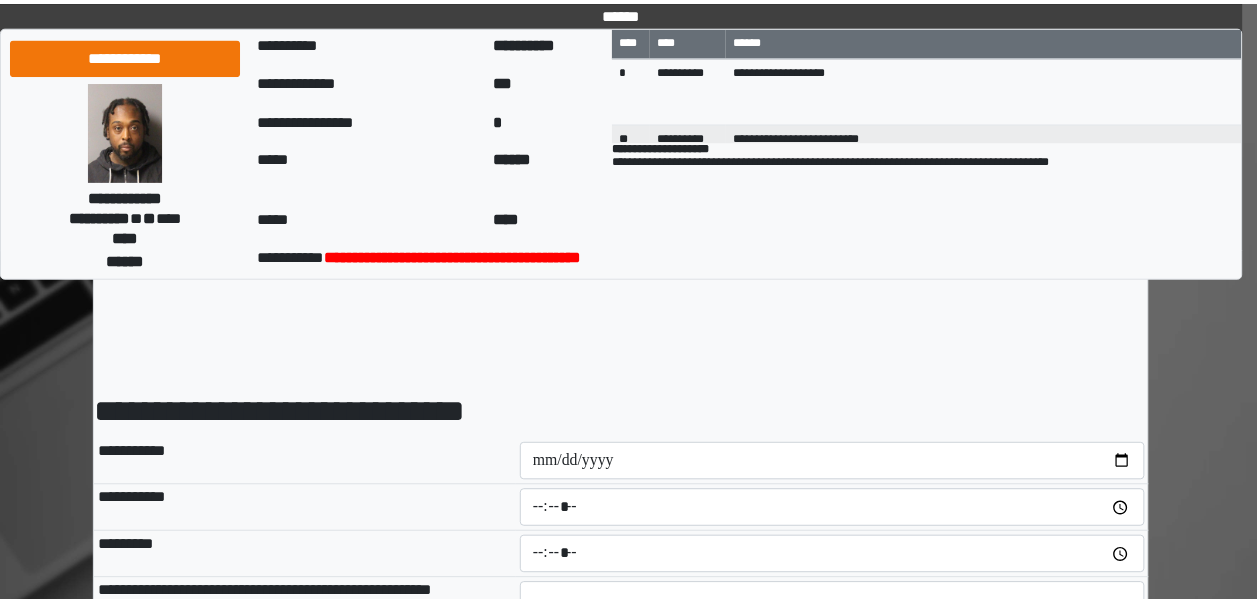 scroll, scrollTop: 0, scrollLeft: 0, axis: both 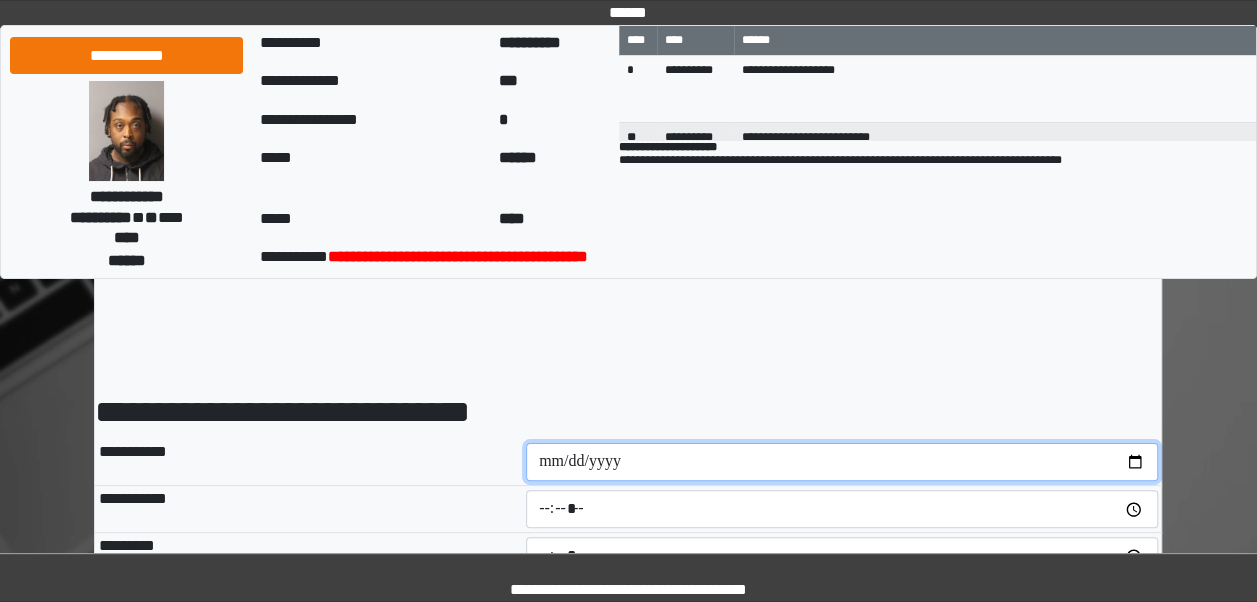 click at bounding box center [842, 462] 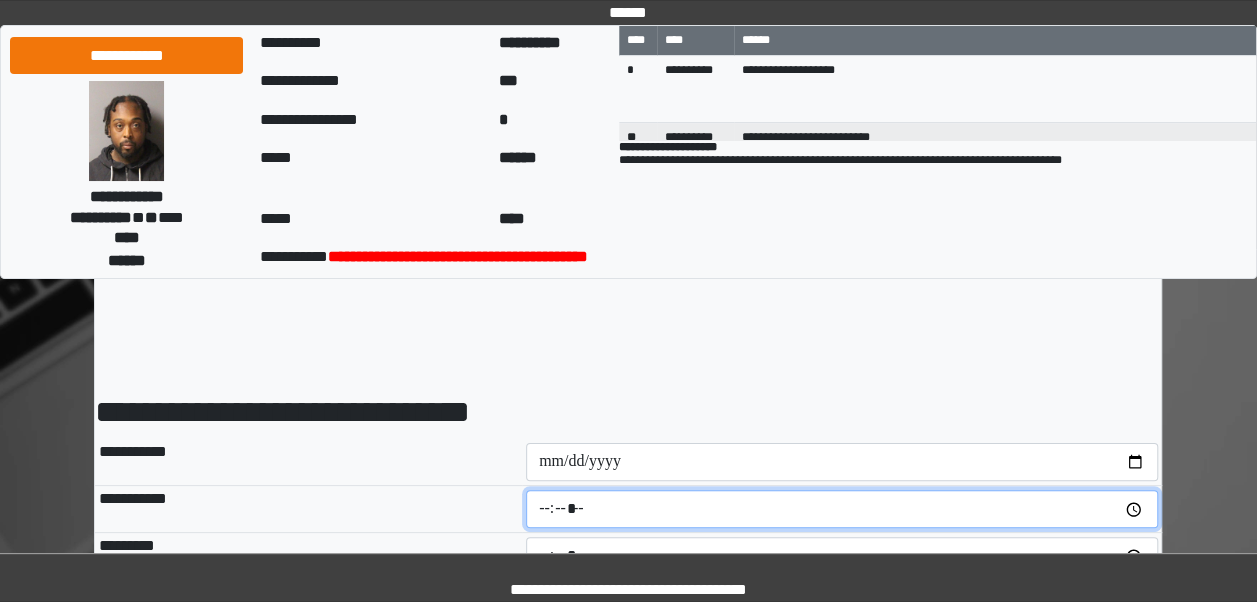 click at bounding box center [842, 509] 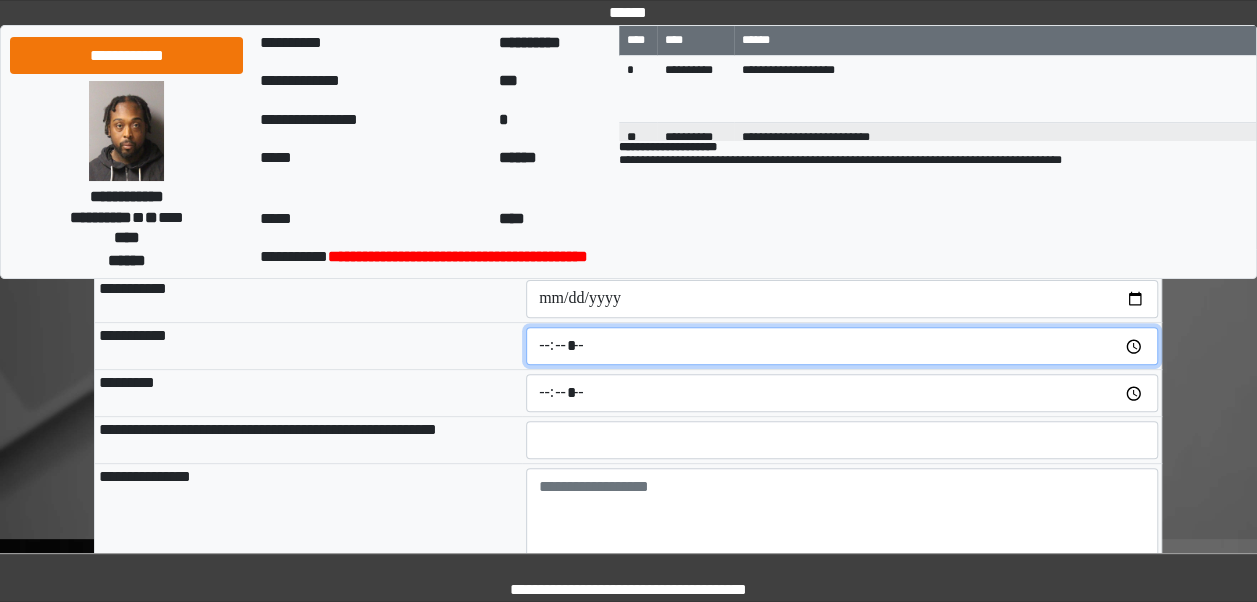 scroll, scrollTop: 178, scrollLeft: 0, axis: vertical 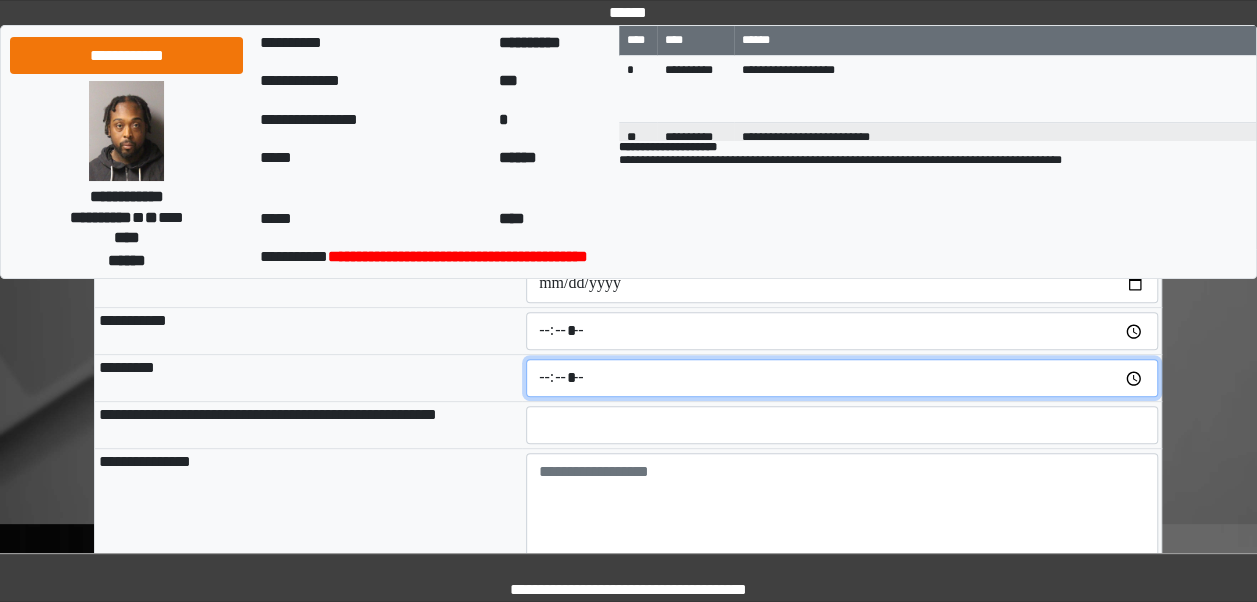 click at bounding box center [842, 378] 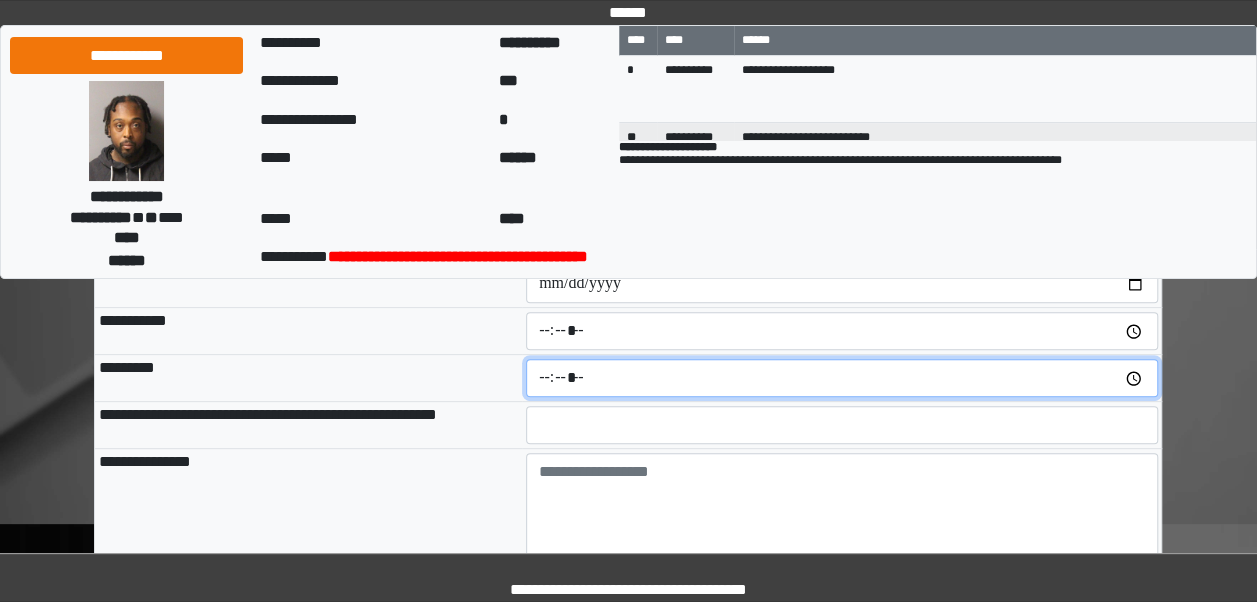 type on "*****" 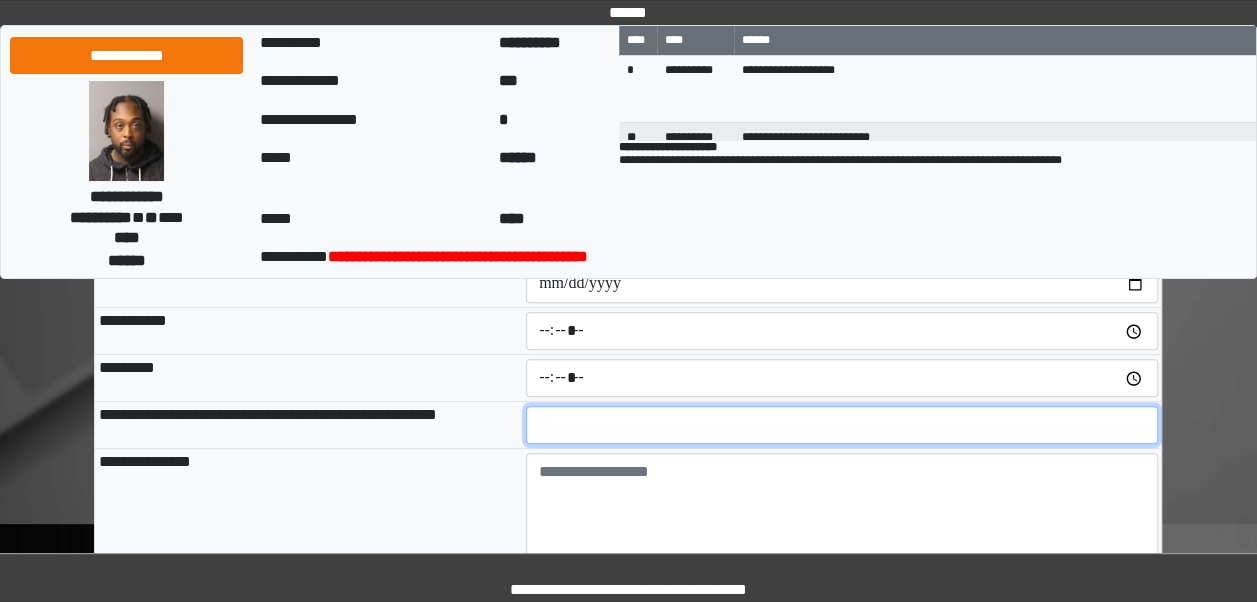 click at bounding box center [842, 425] 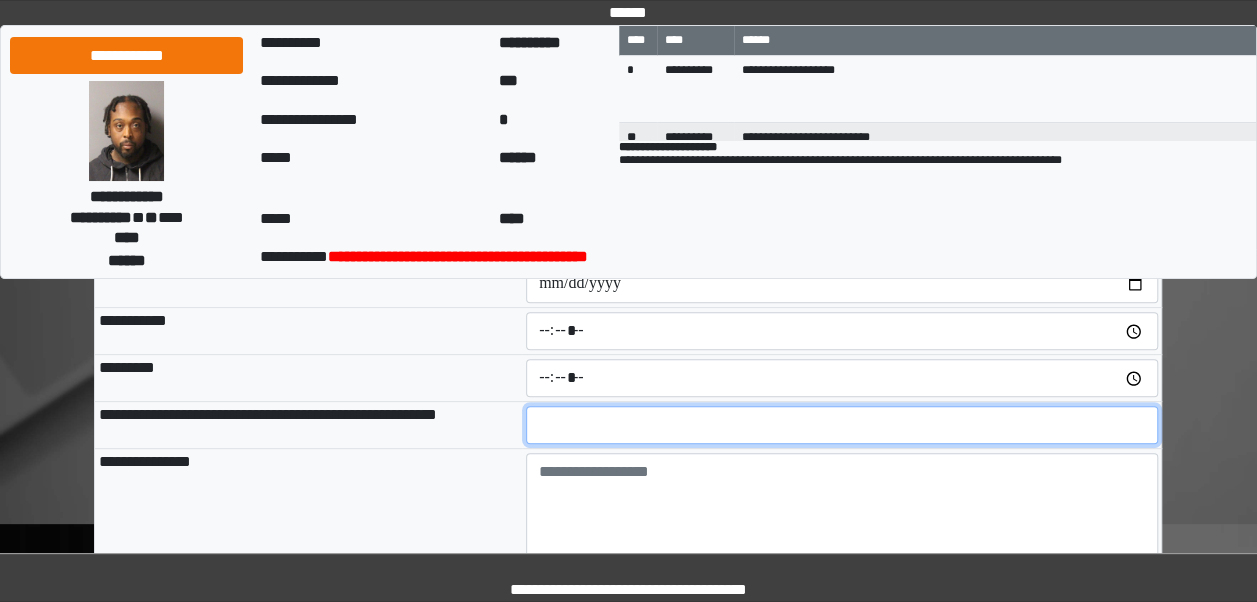 type on "**" 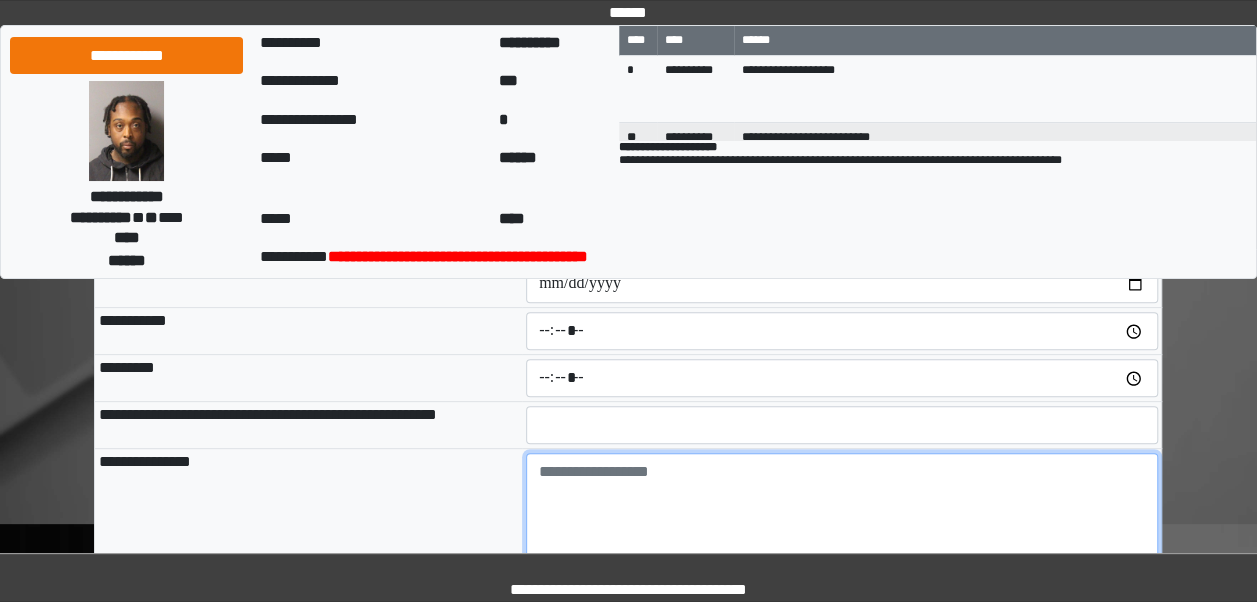 click at bounding box center (842, 508) 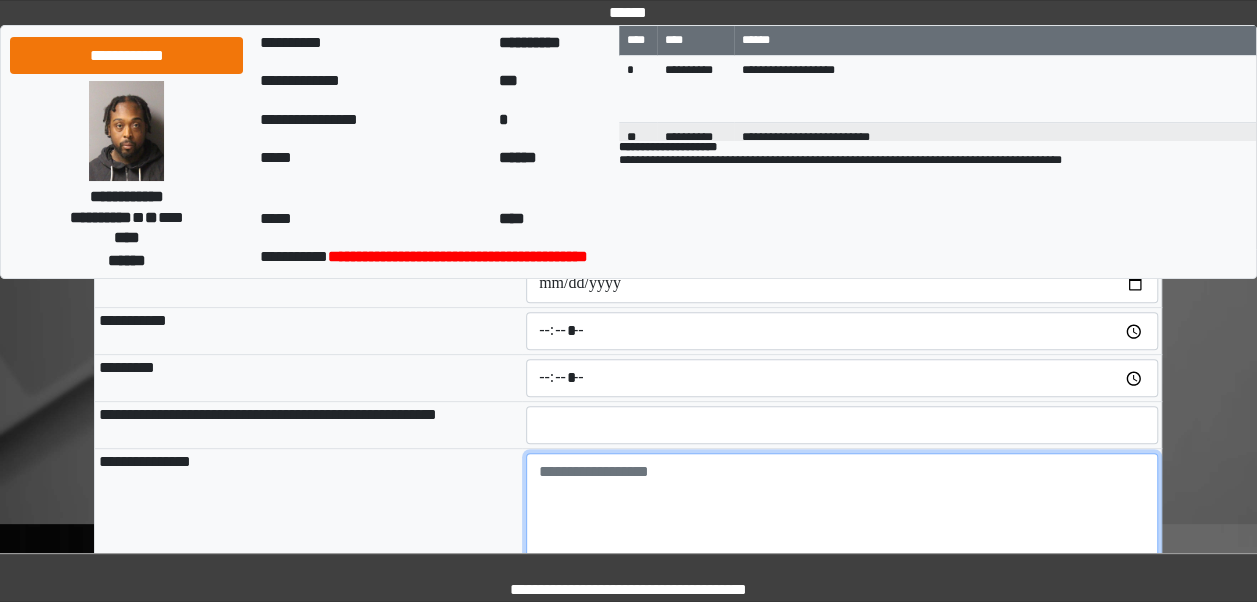type on "**********" 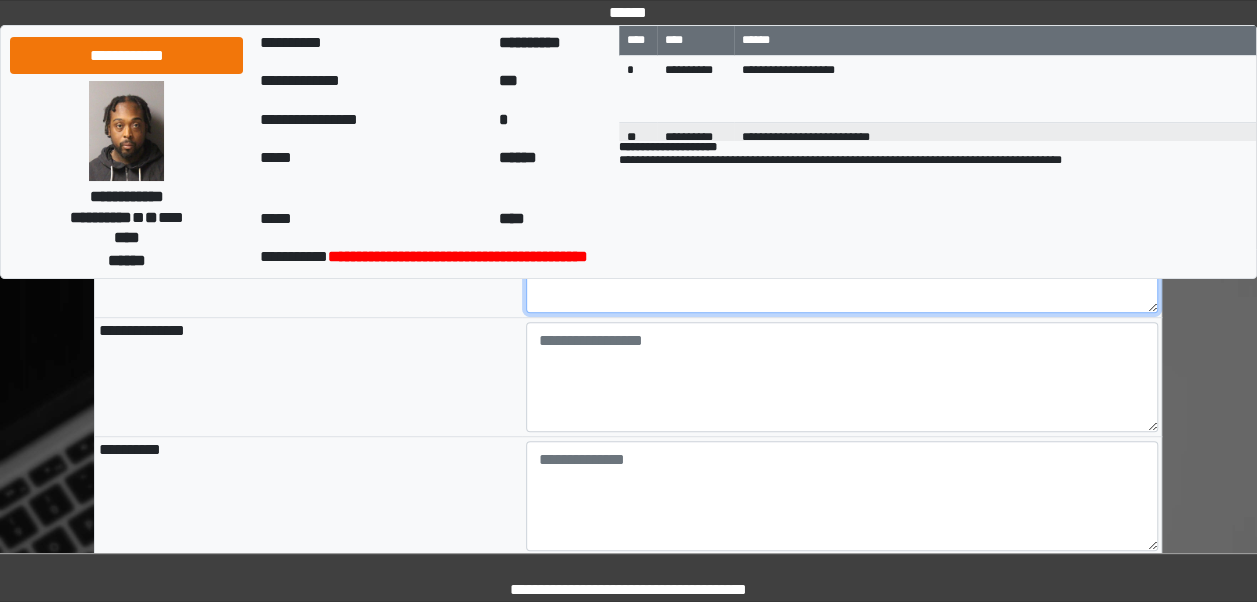 scroll, scrollTop: 436, scrollLeft: 0, axis: vertical 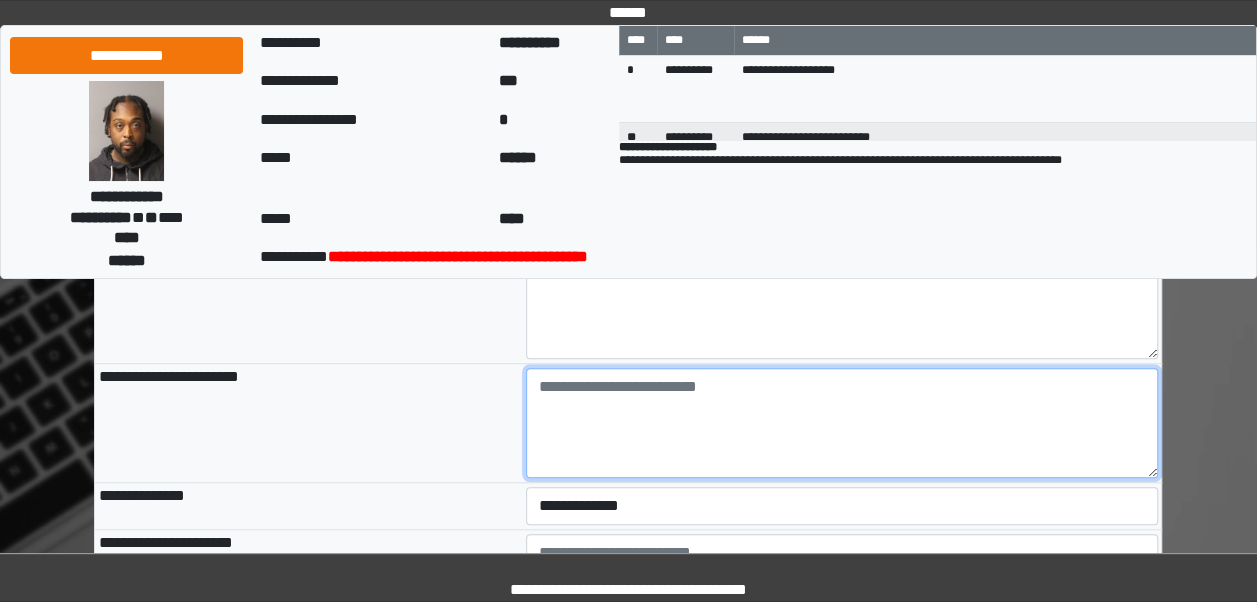 click at bounding box center [842, 423] 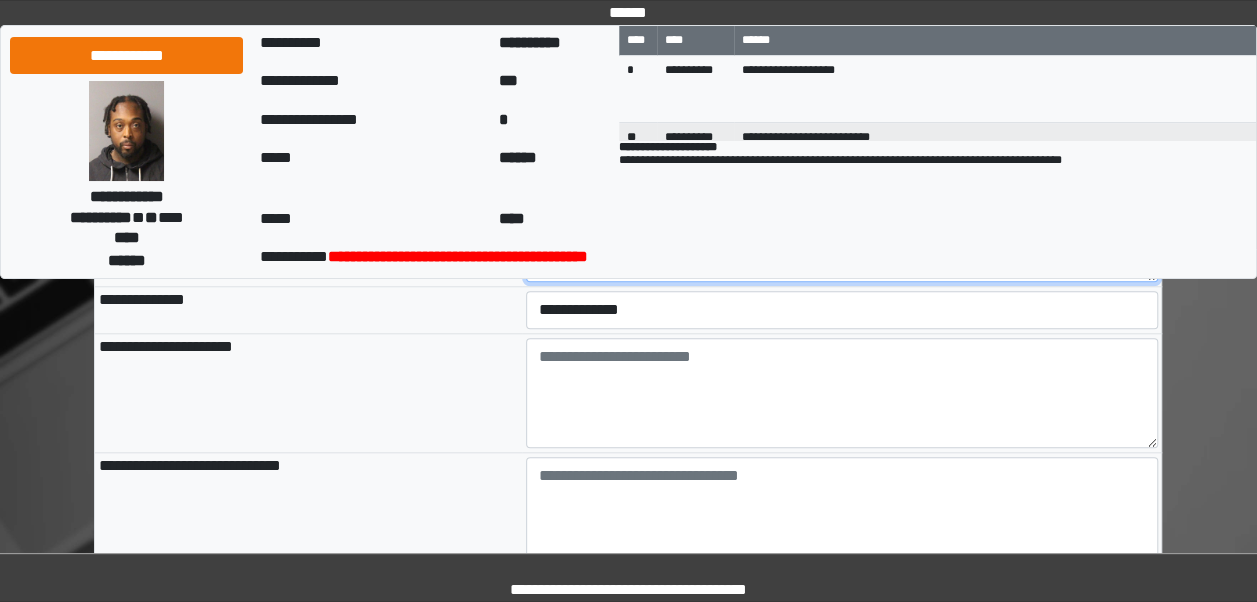 scroll, scrollTop: 814, scrollLeft: 0, axis: vertical 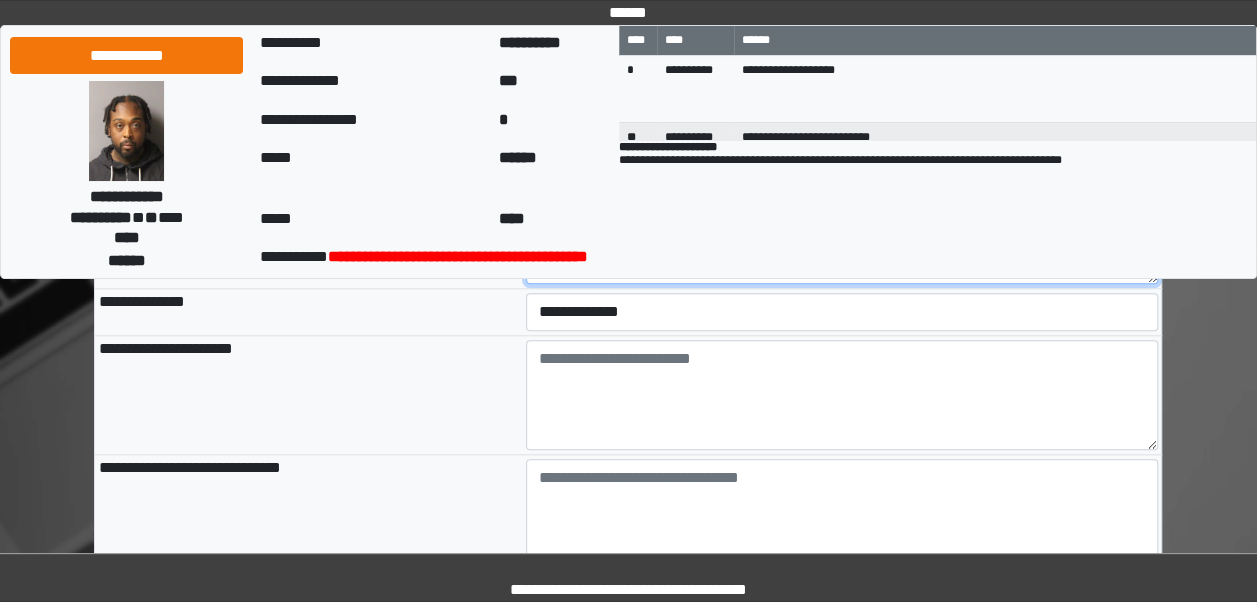 type on "**" 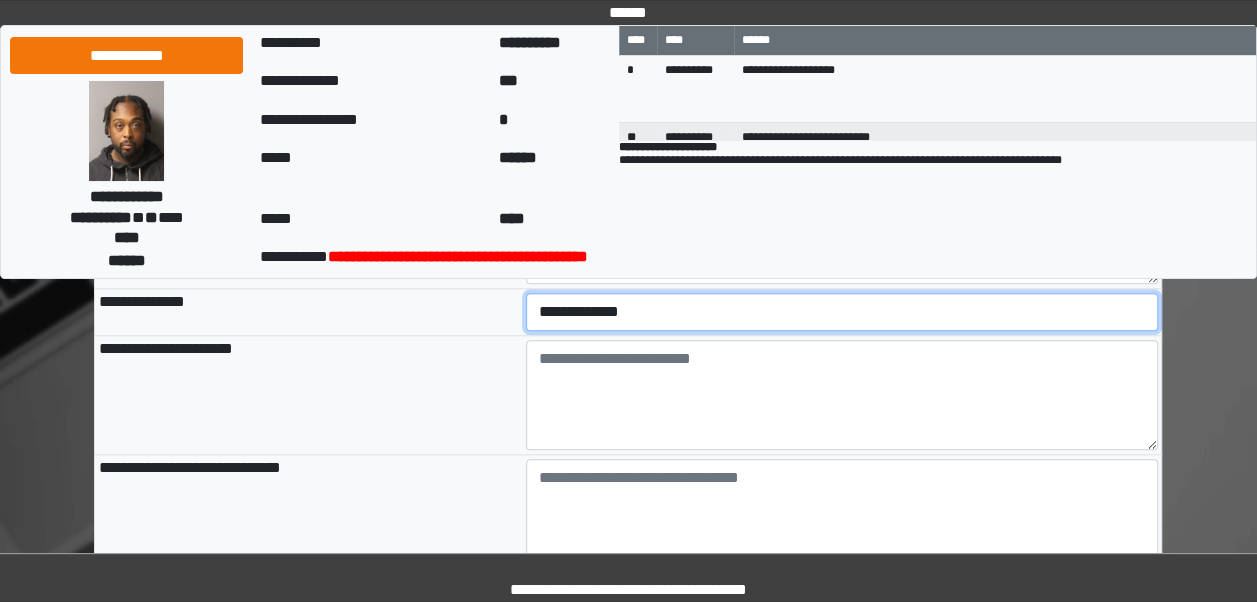 click on "**********" at bounding box center [842, 312] 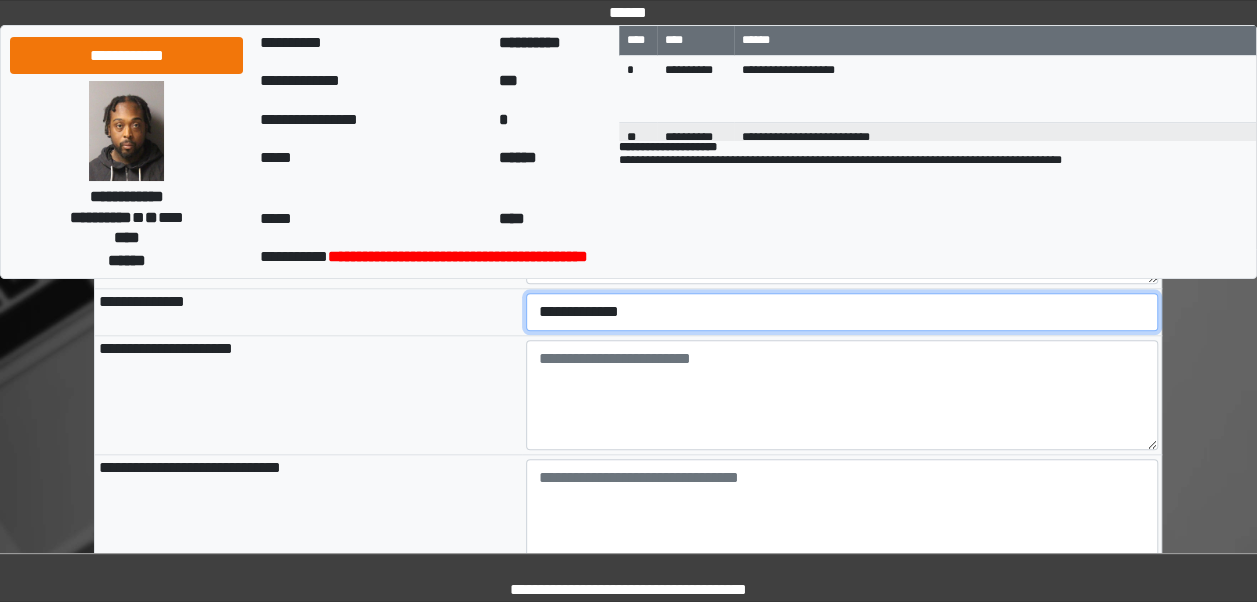 select on "***" 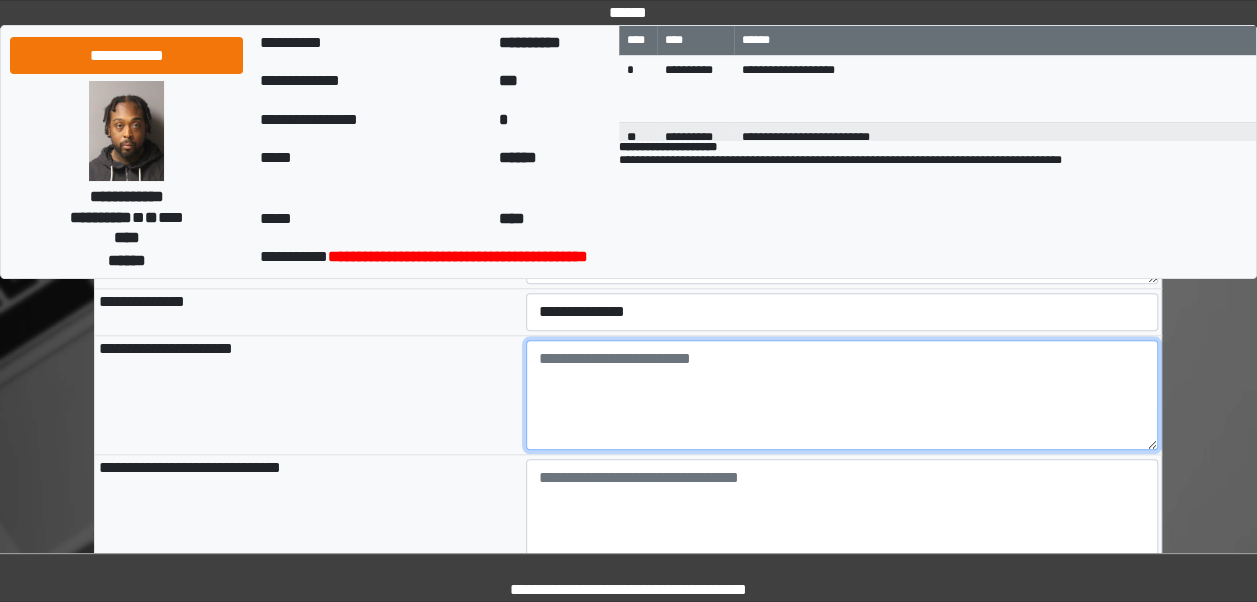 click at bounding box center [842, 395] 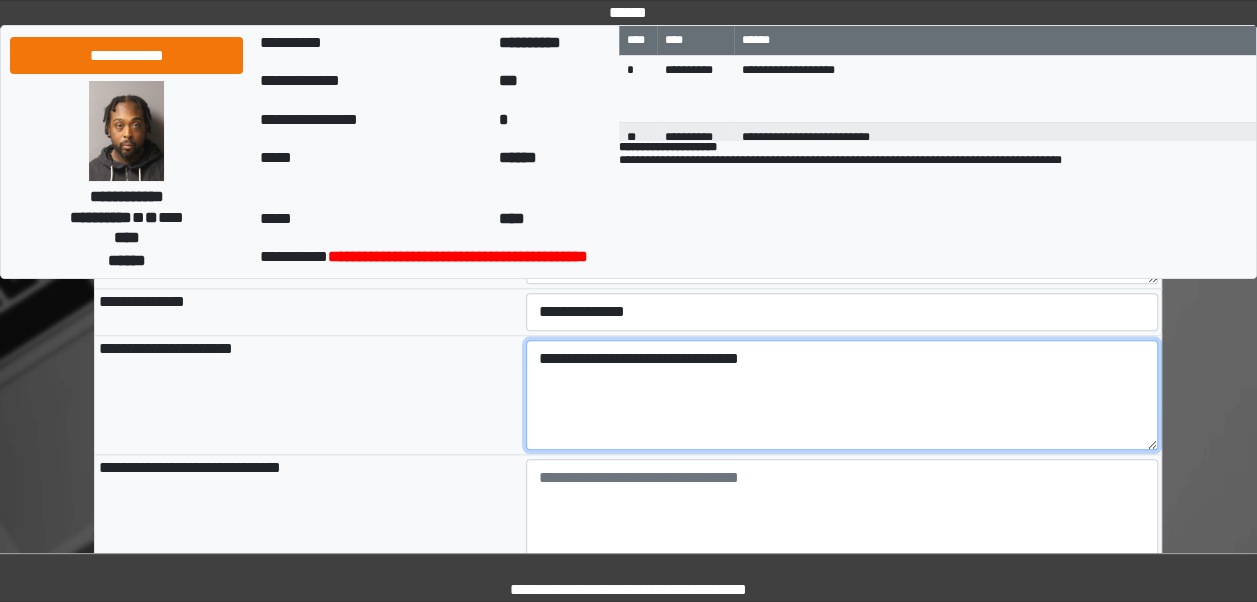 click on "**********" at bounding box center (842, 395) 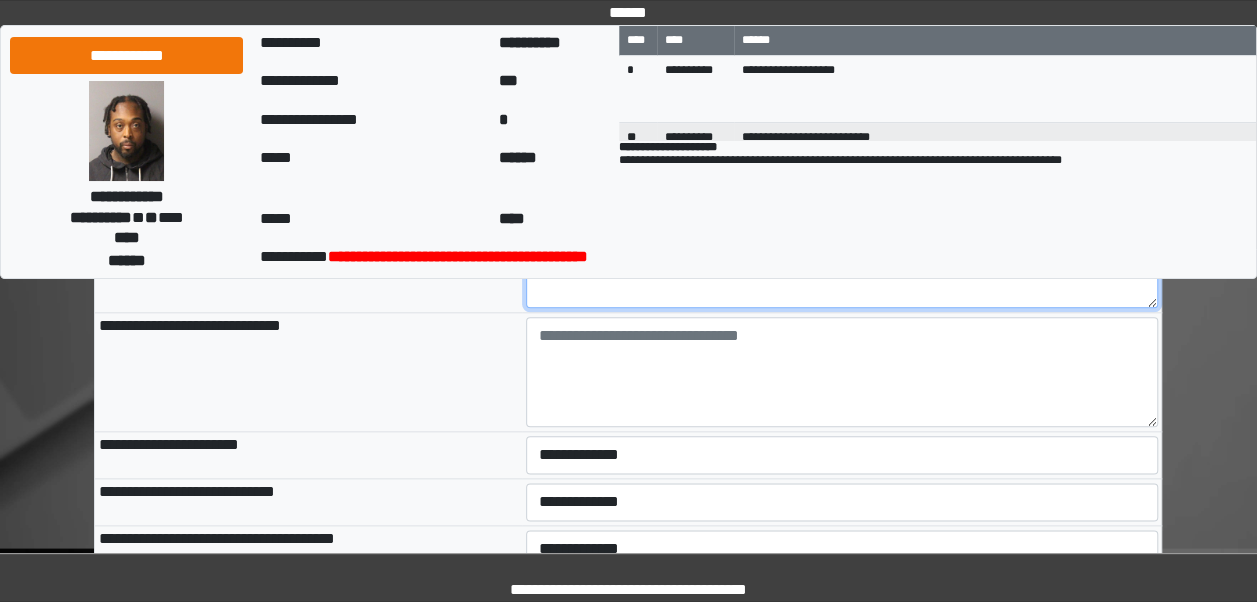 scroll, scrollTop: 990, scrollLeft: 0, axis: vertical 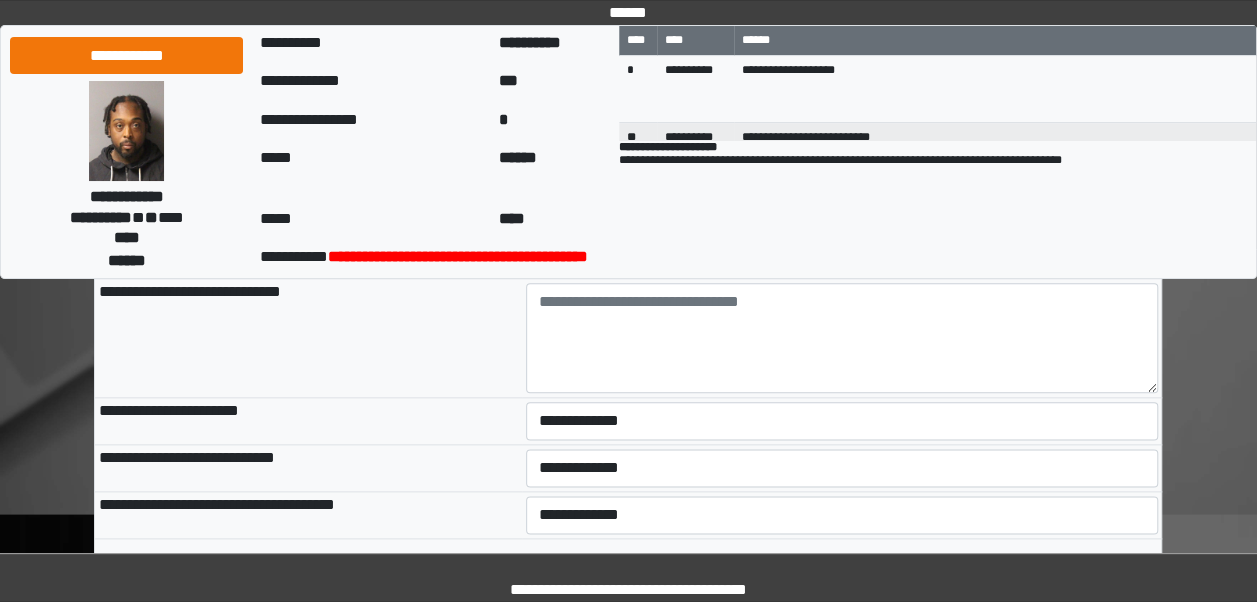 type on "**********" 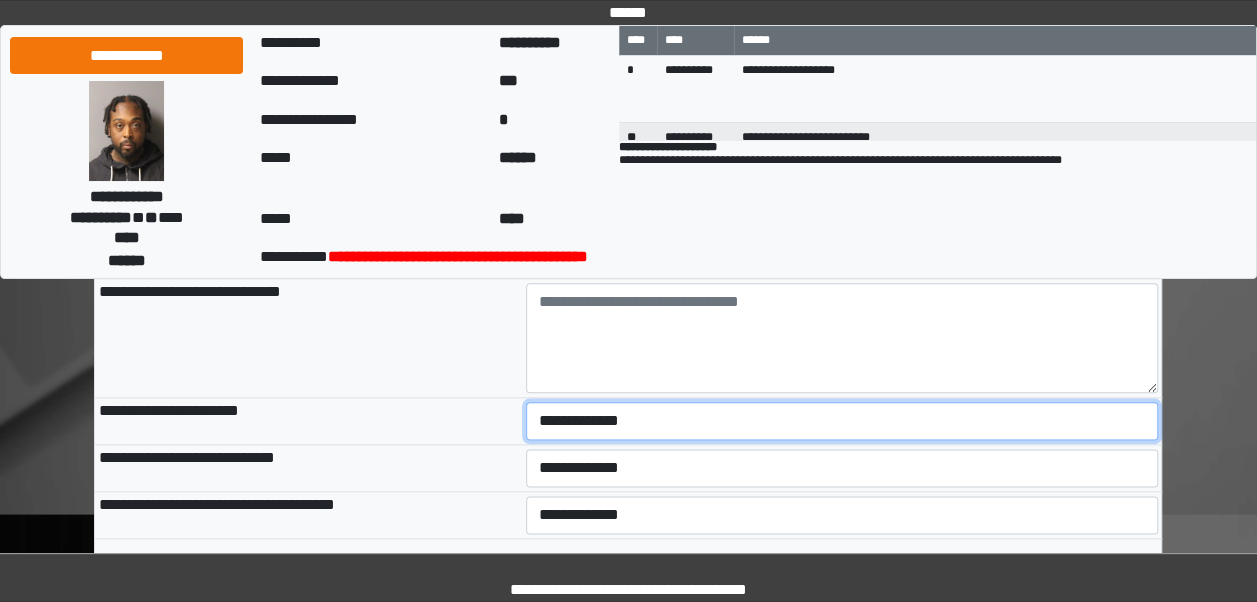 click on "**********" at bounding box center [842, 421] 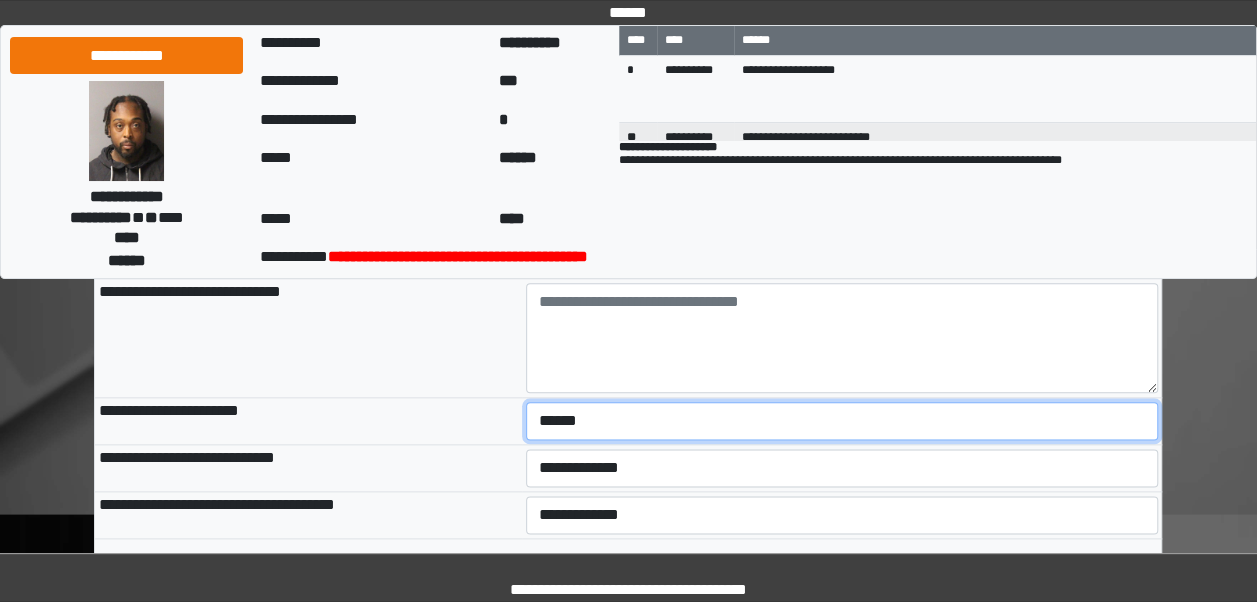 click on "**********" at bounding box center (842, 421) 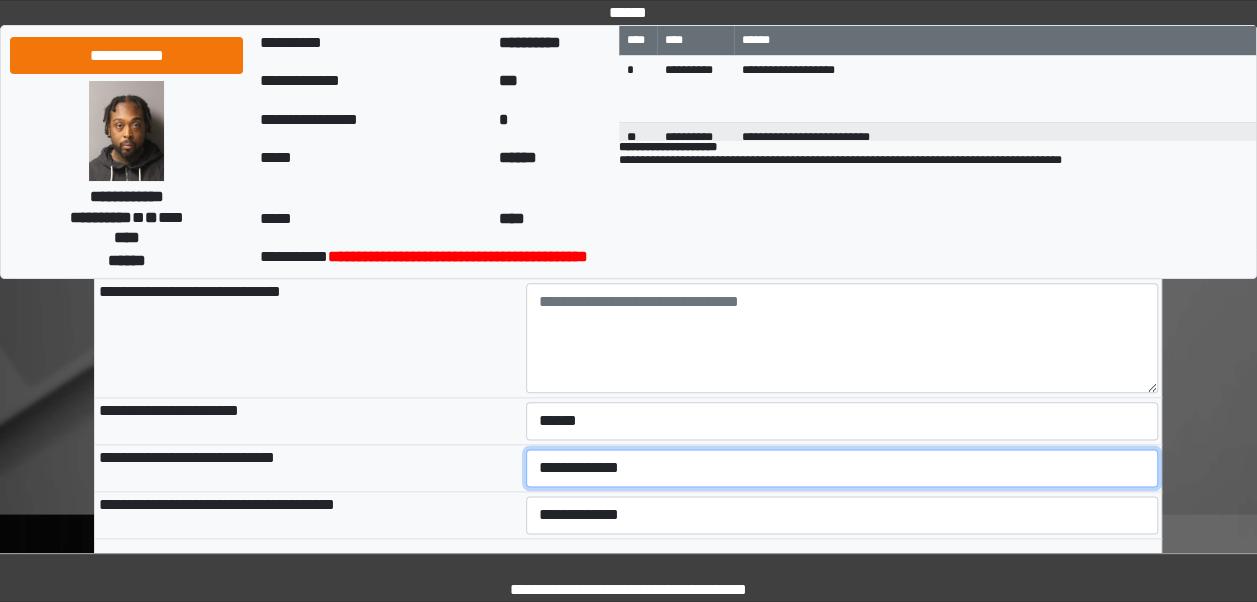 click on "**********" at bounding box center [842, 468] 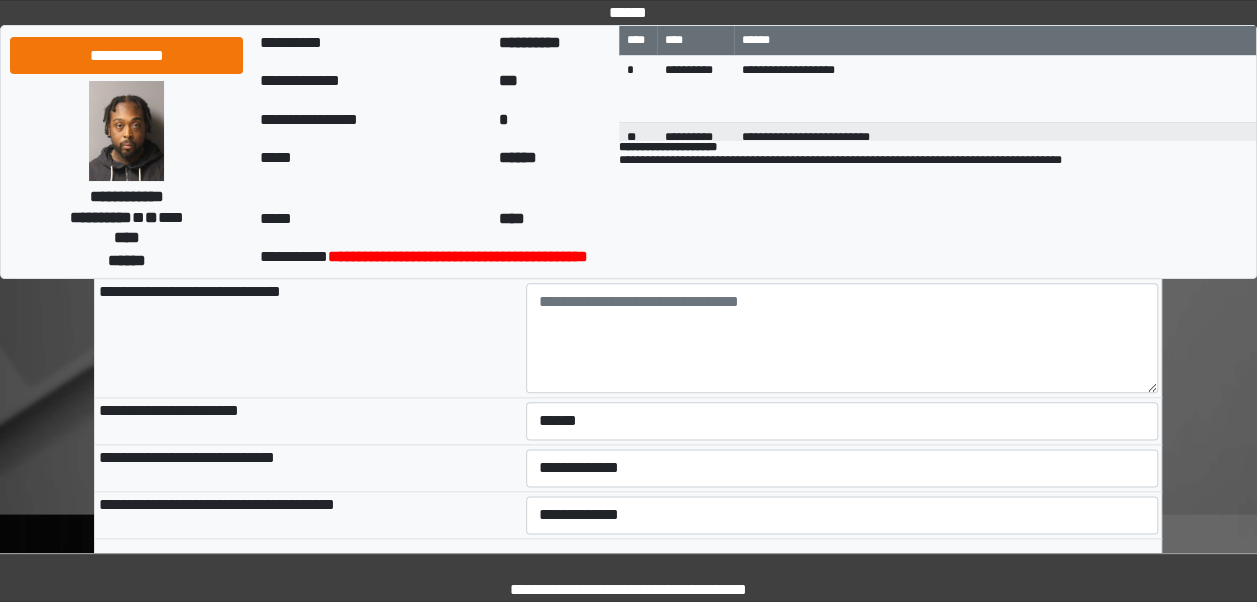 click on "**********" at bounding box center [628, 577] 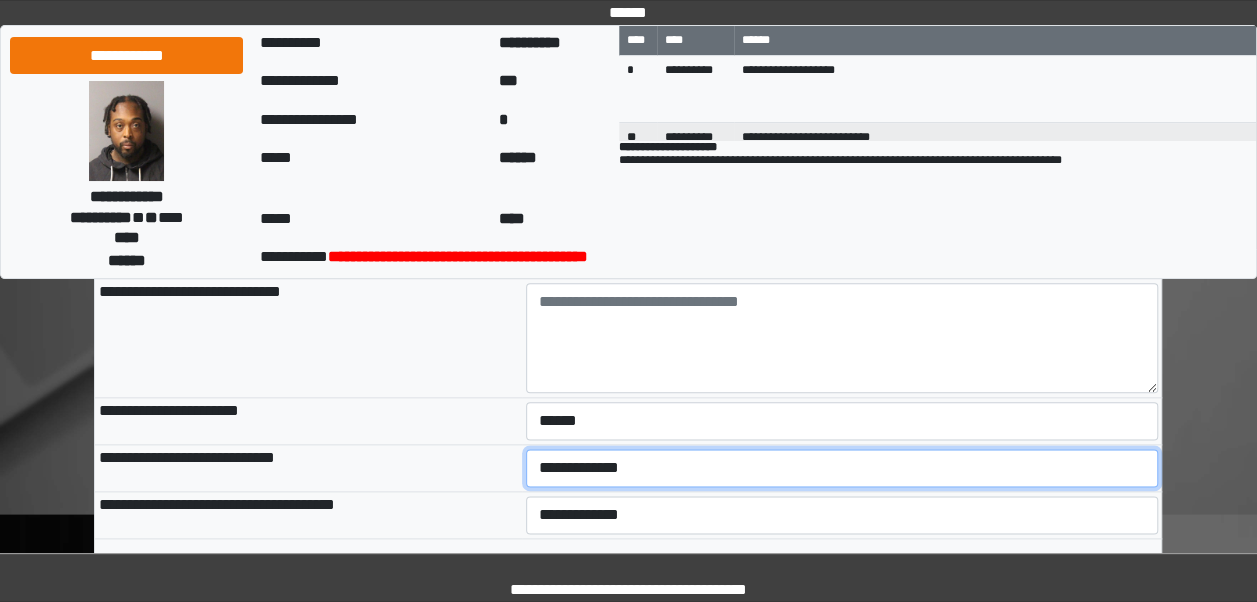 click on "**********" at bounding box center [842, 468] 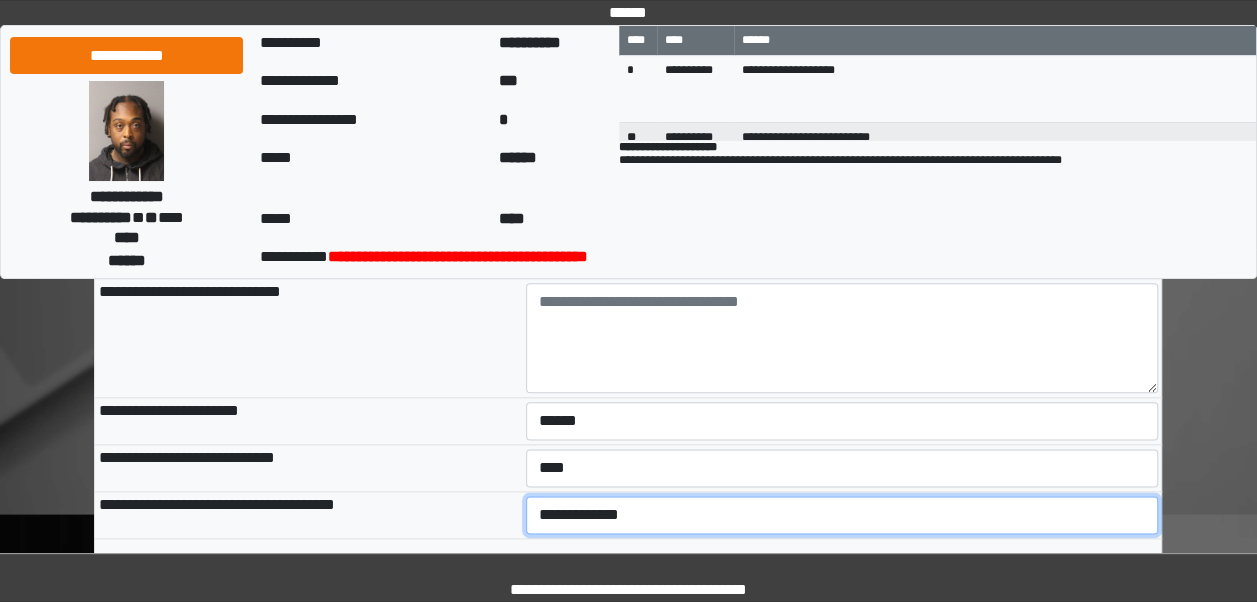 click on "**********" at bounding box center [842, 515] 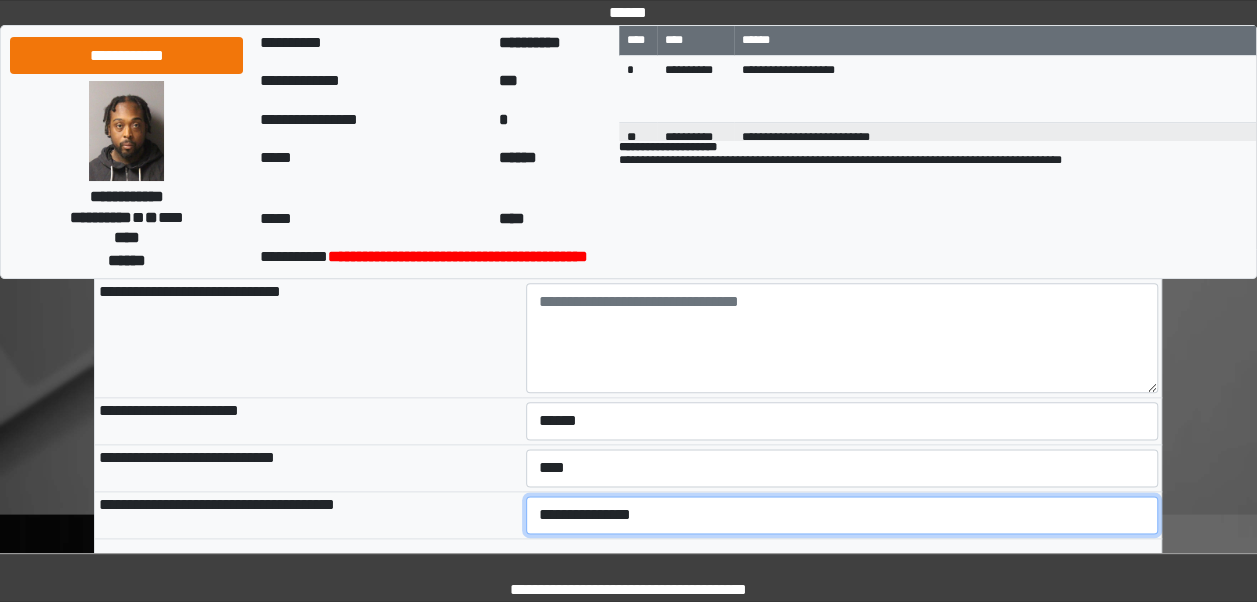 click on "**********" at bounding box center [842, 515] 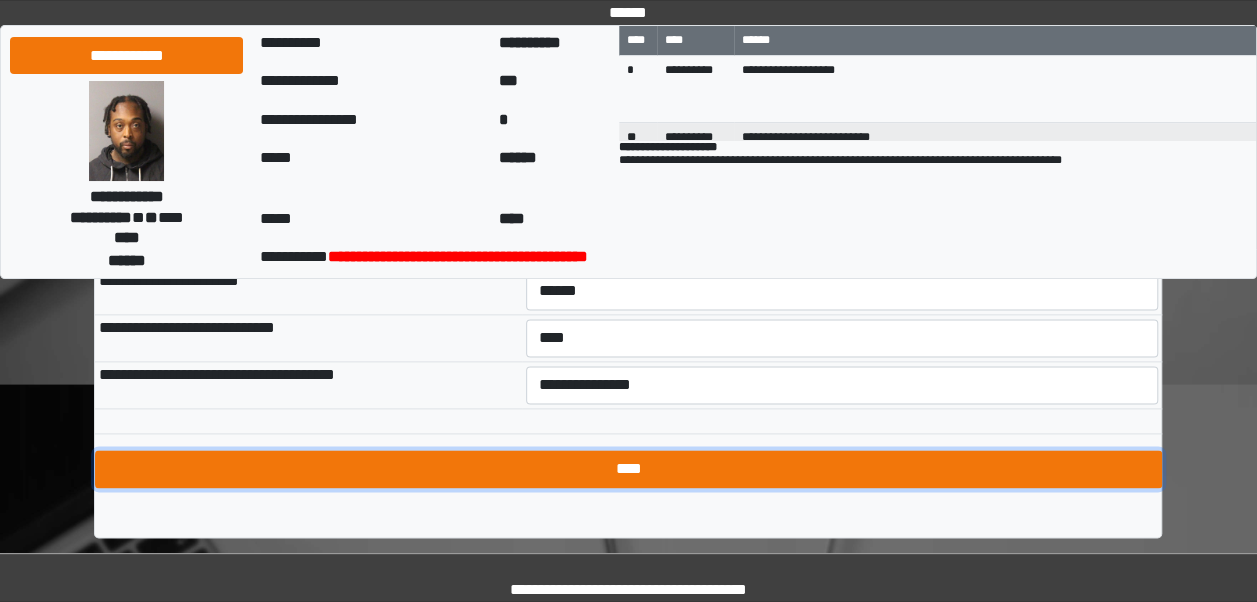 click on "****" at bounding box center [628, 469] 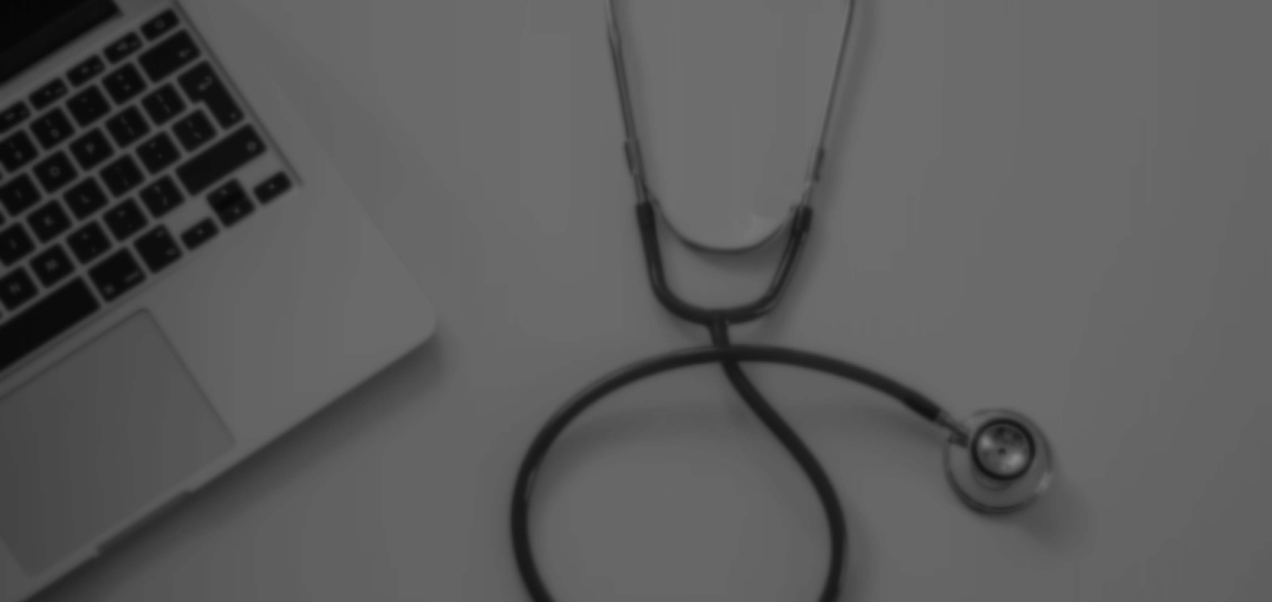 scroll, scrollTop: 0, scrollLeft: 0, axis: both 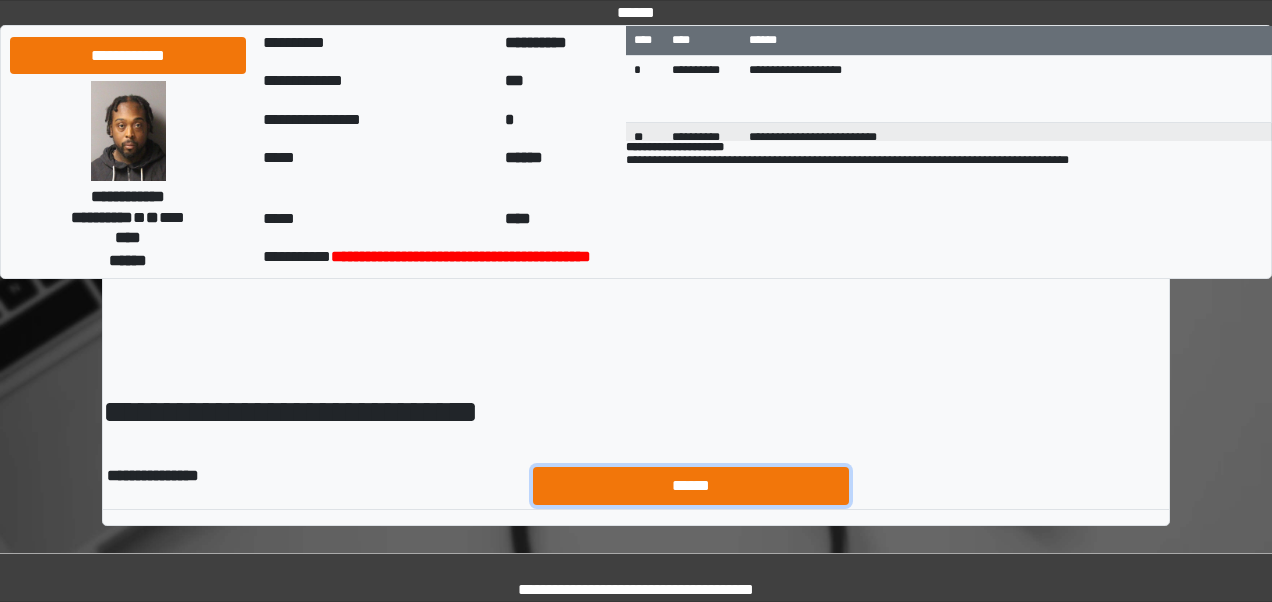 click on "******" at bounding box center (691, 485) 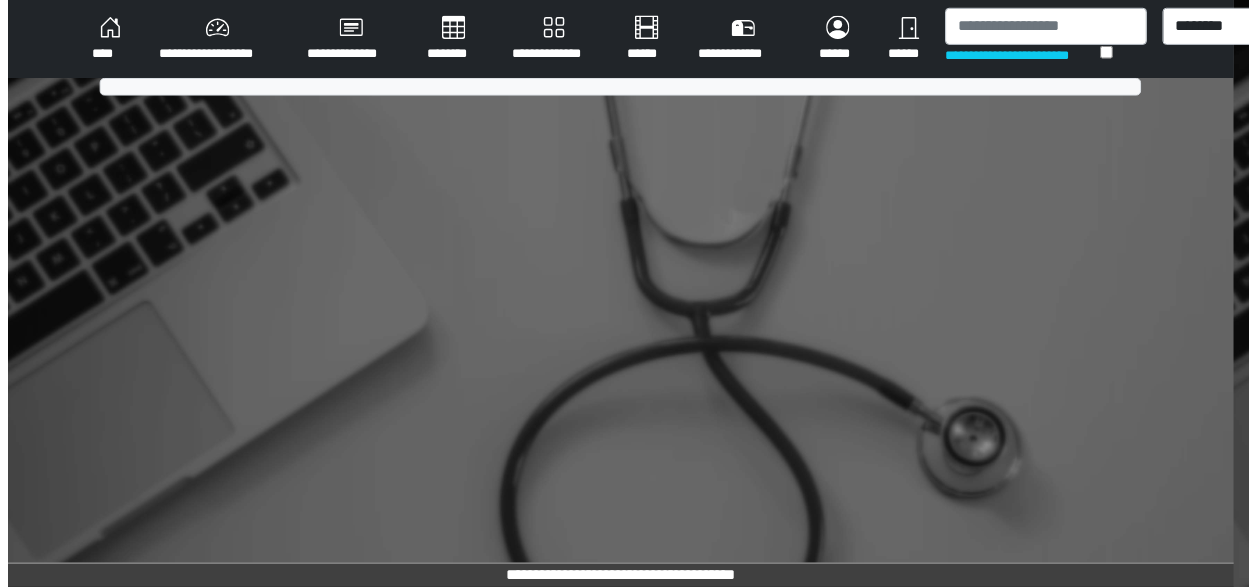 scroll, scrollTop: 0, scrollLeft: 0, axis: both 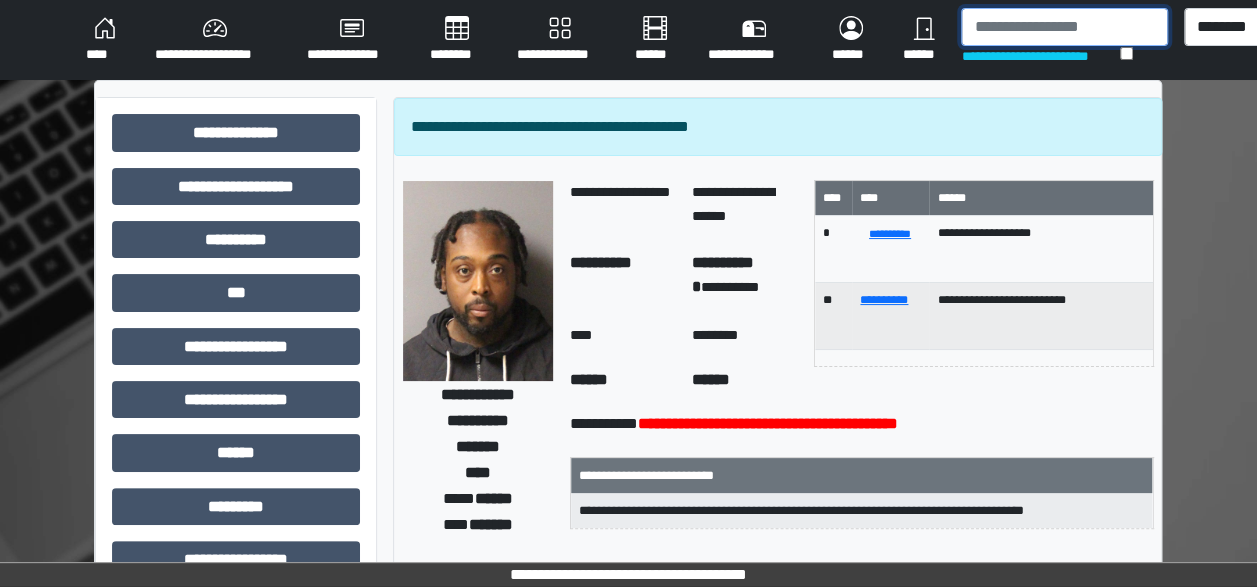 click at bounding box center (1064, 27) 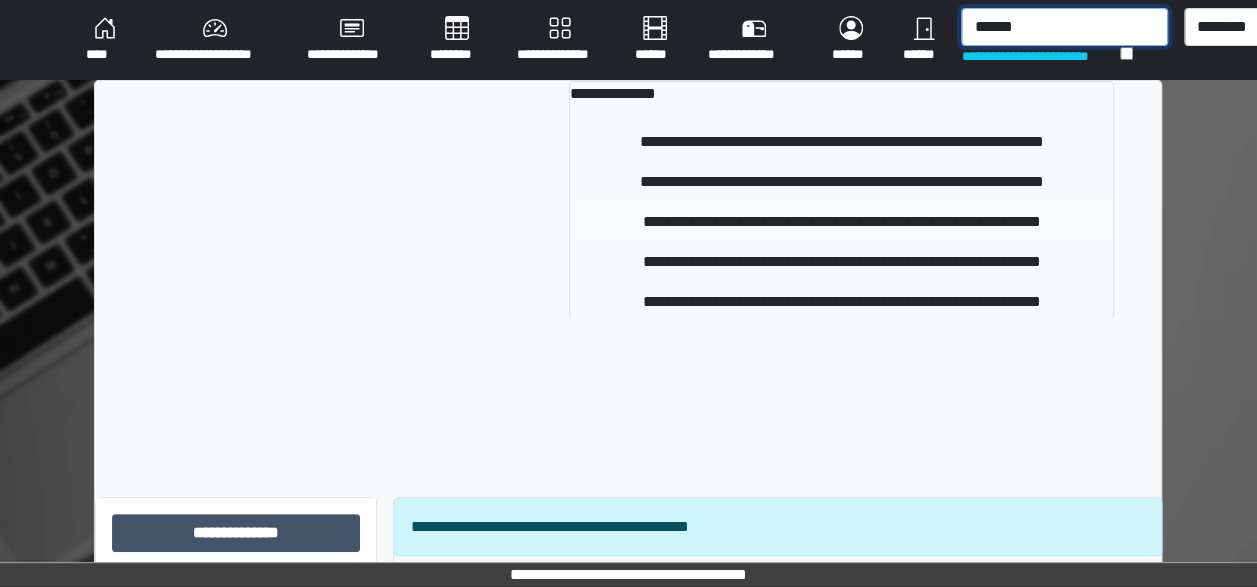 type on "******" 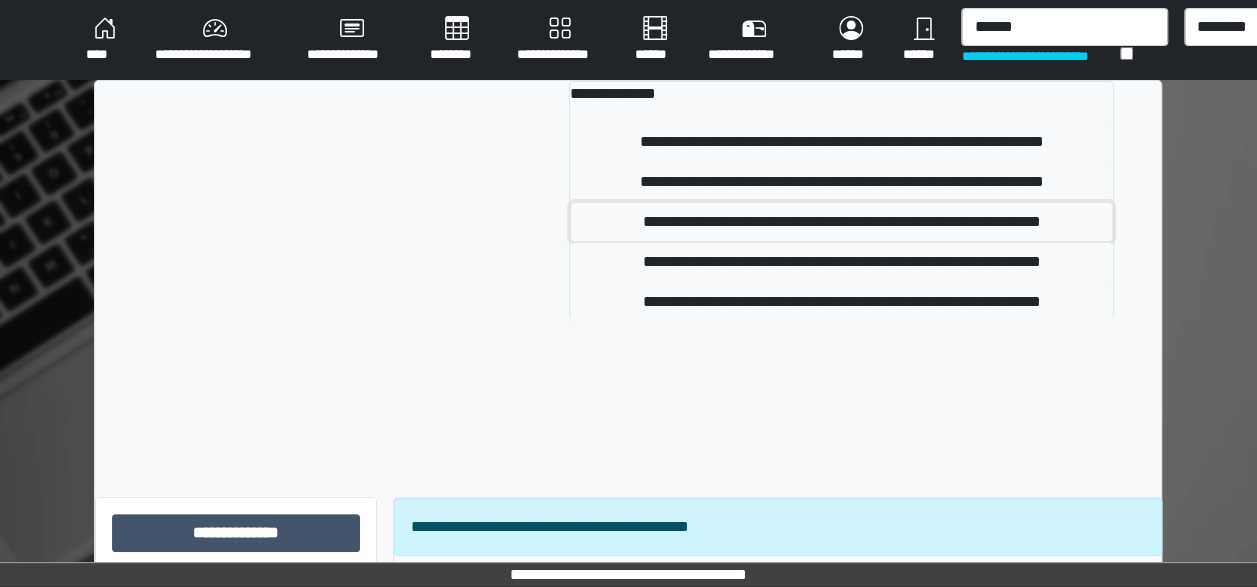 click on "**********" at bounding box center (841, 222) 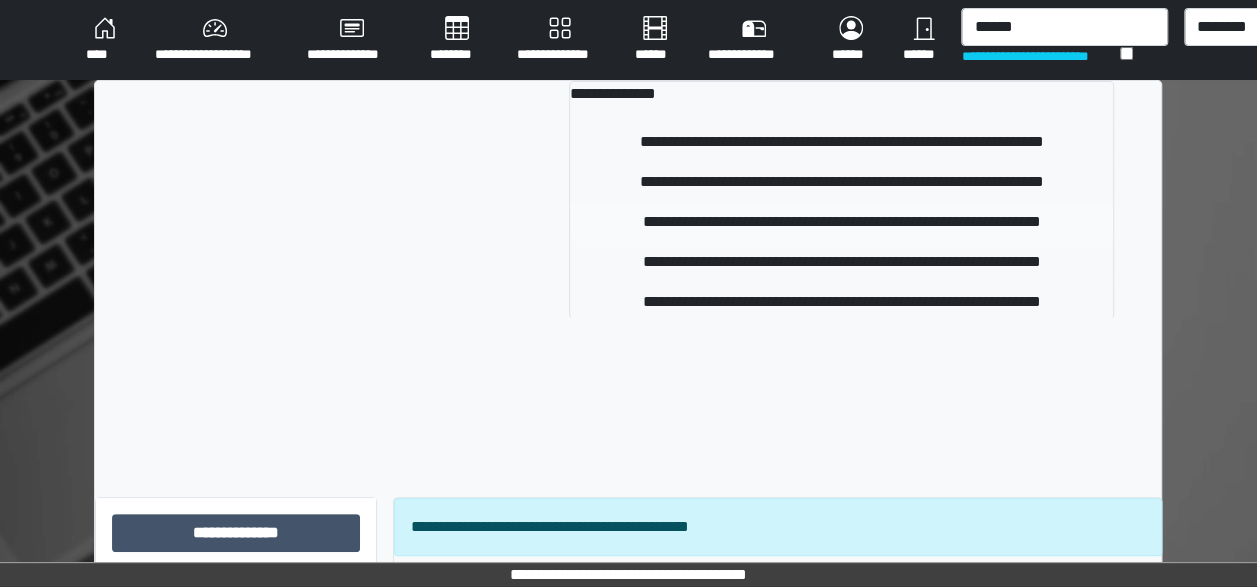 type 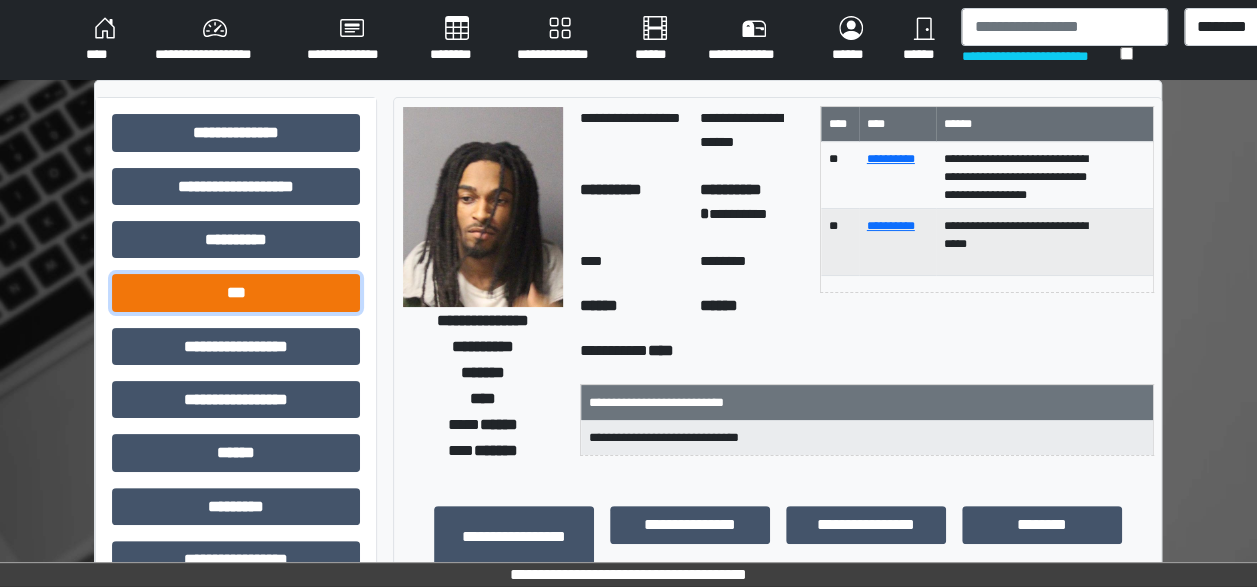 click on "***" at bounding box center (236, 292) 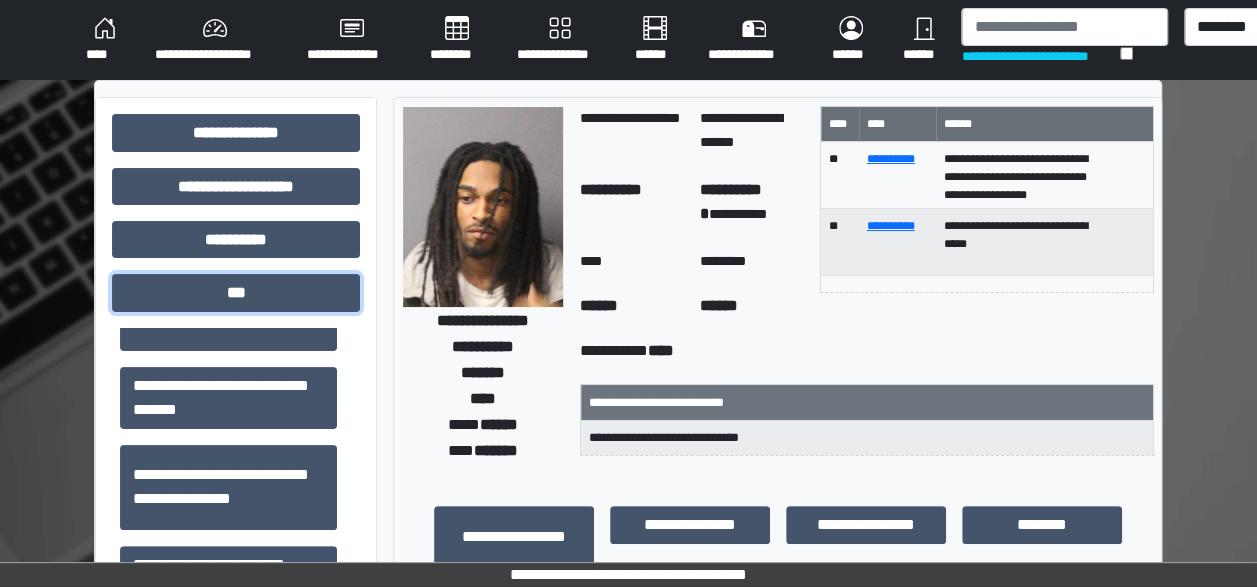 scroll, scrollTop: 236, scrollLeft: 0, axis: vertical 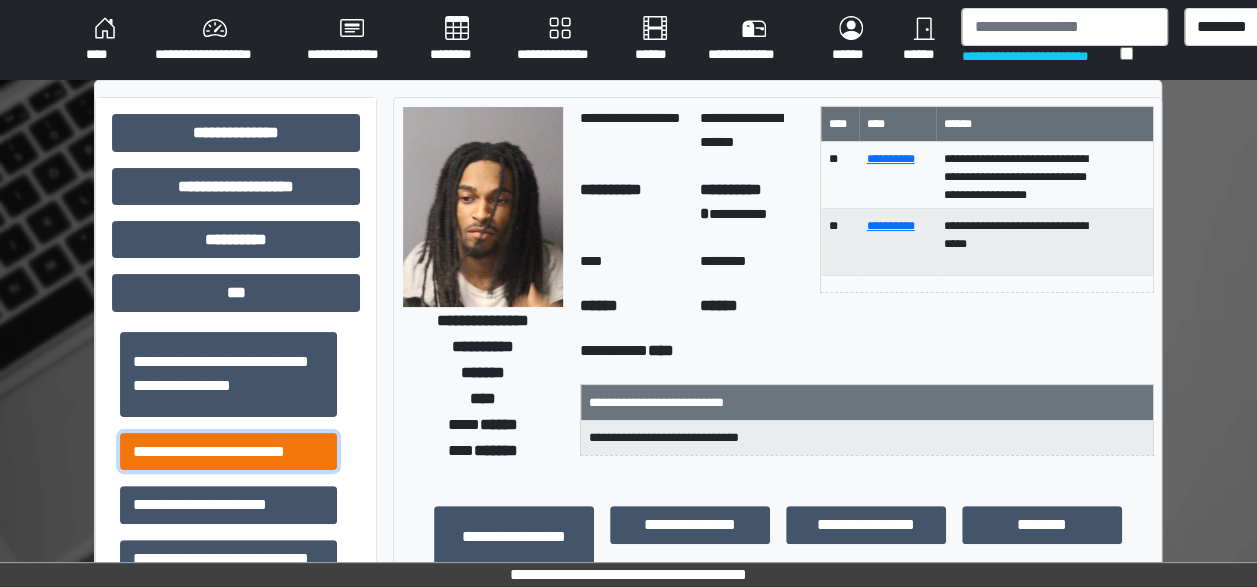 click on "**********" at bounding box center [228, 451] 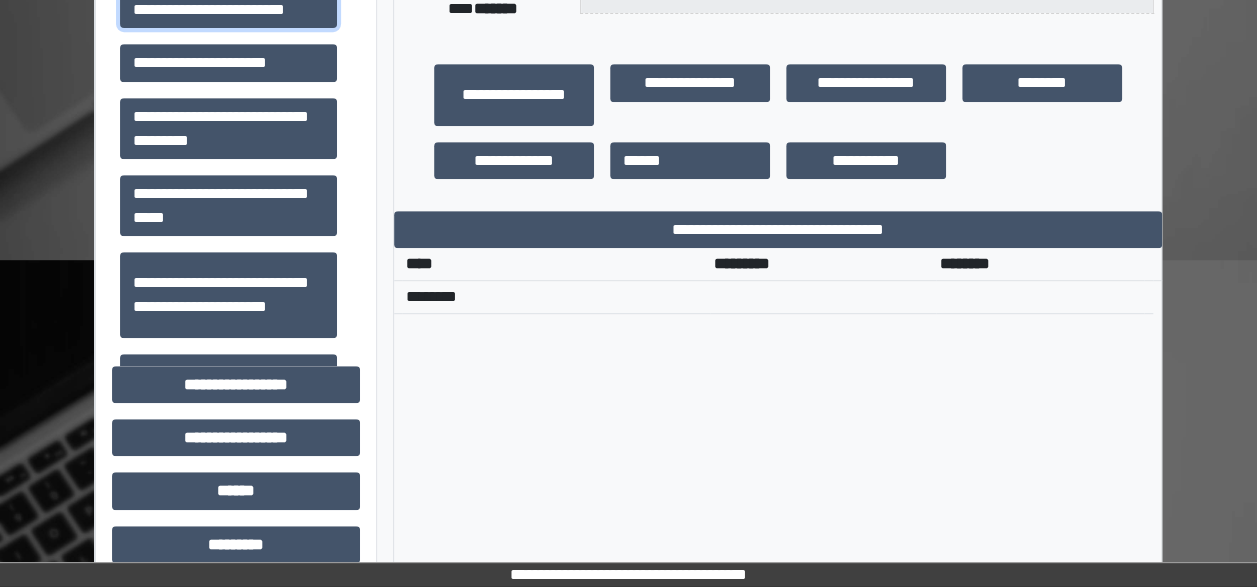 scroll, scrollTop: 440, scrollLeft: 0, axis: vertical 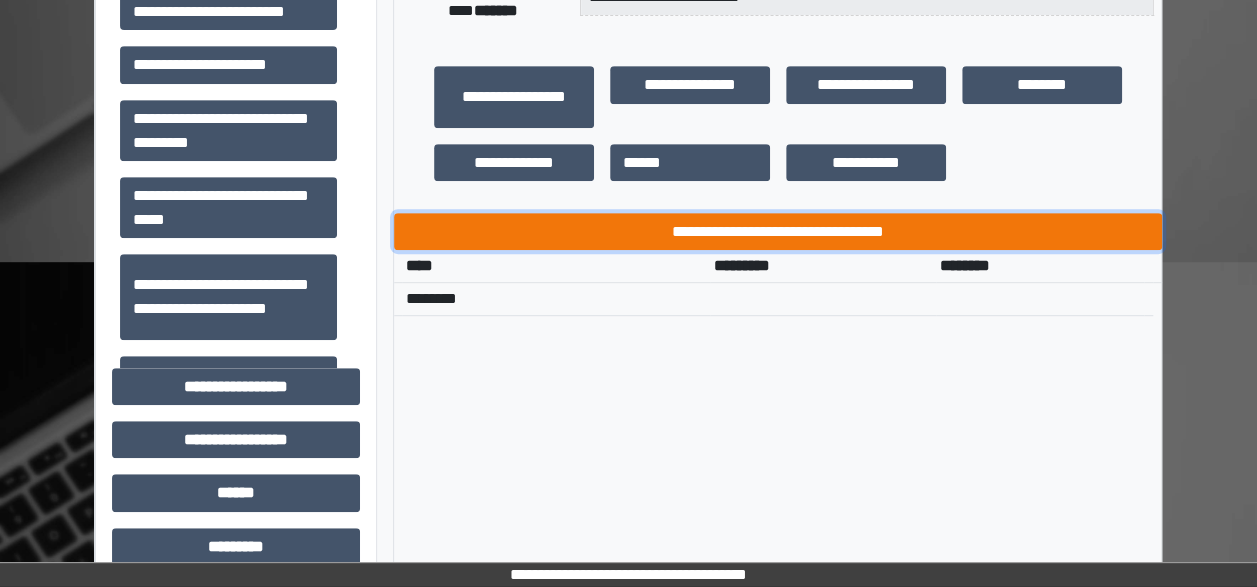 click on "**********" at bounding box center [778, 231] 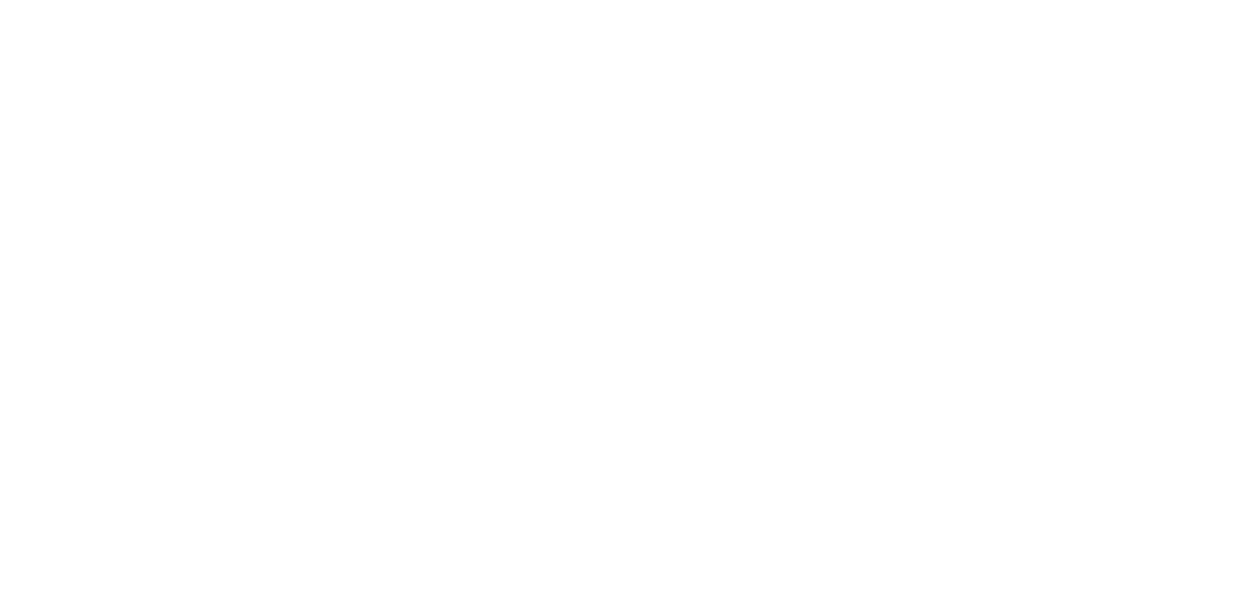 scroll, scrollTop: 0, scrollLeft: 0, axis: both 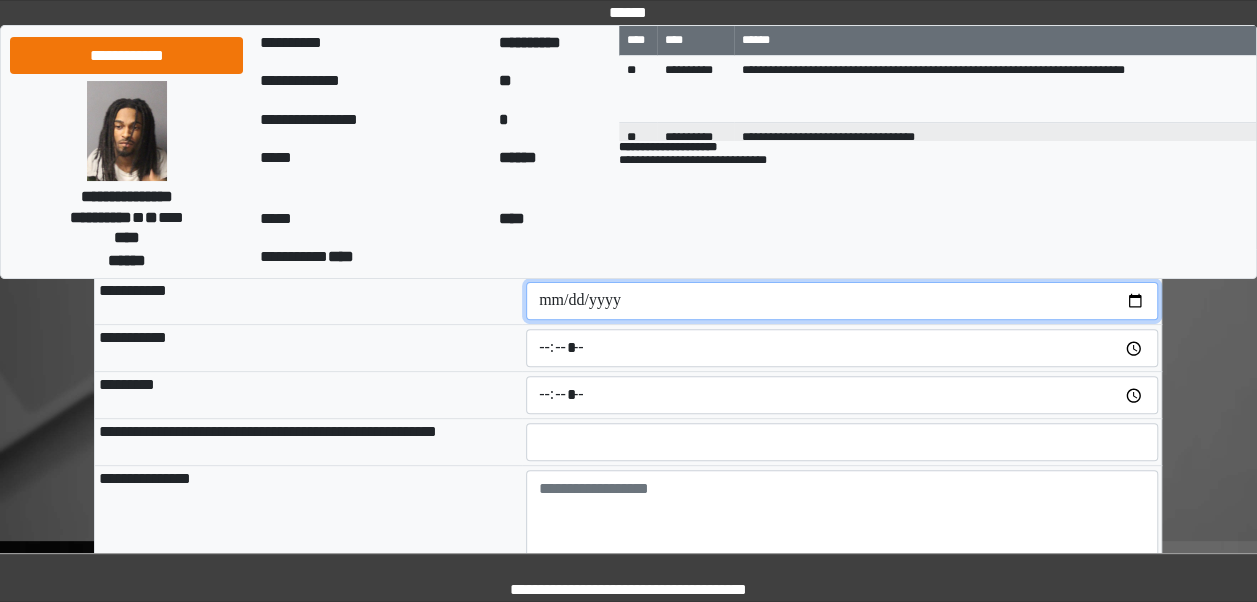 click at bounding box center (842, 301) 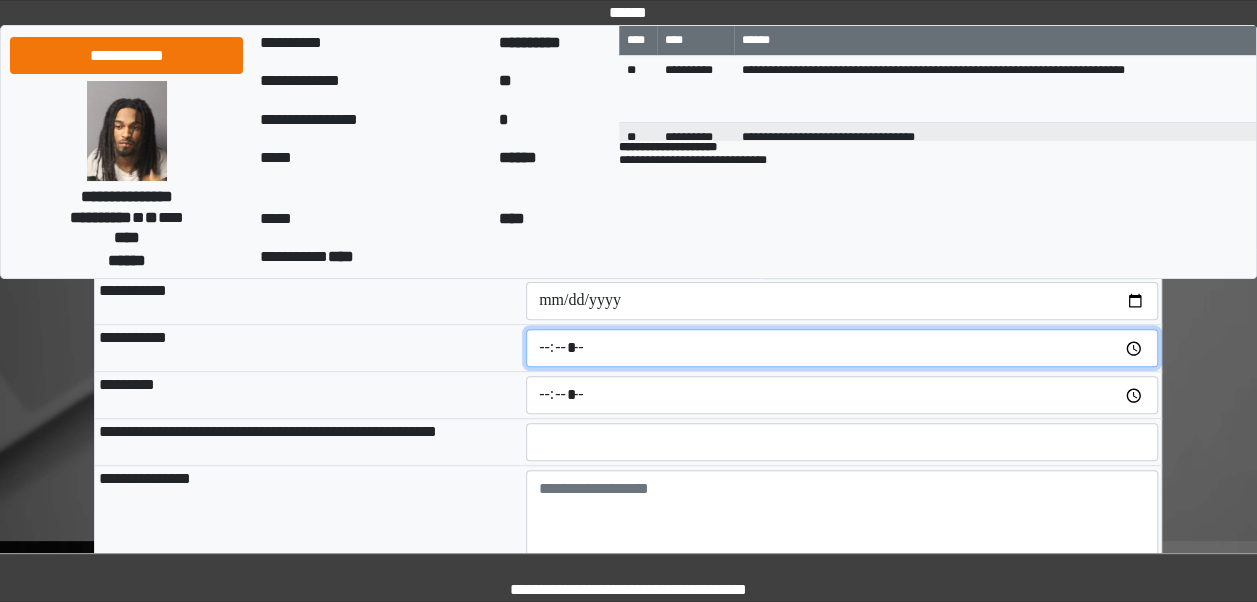 click at bounding box center (842, 348) 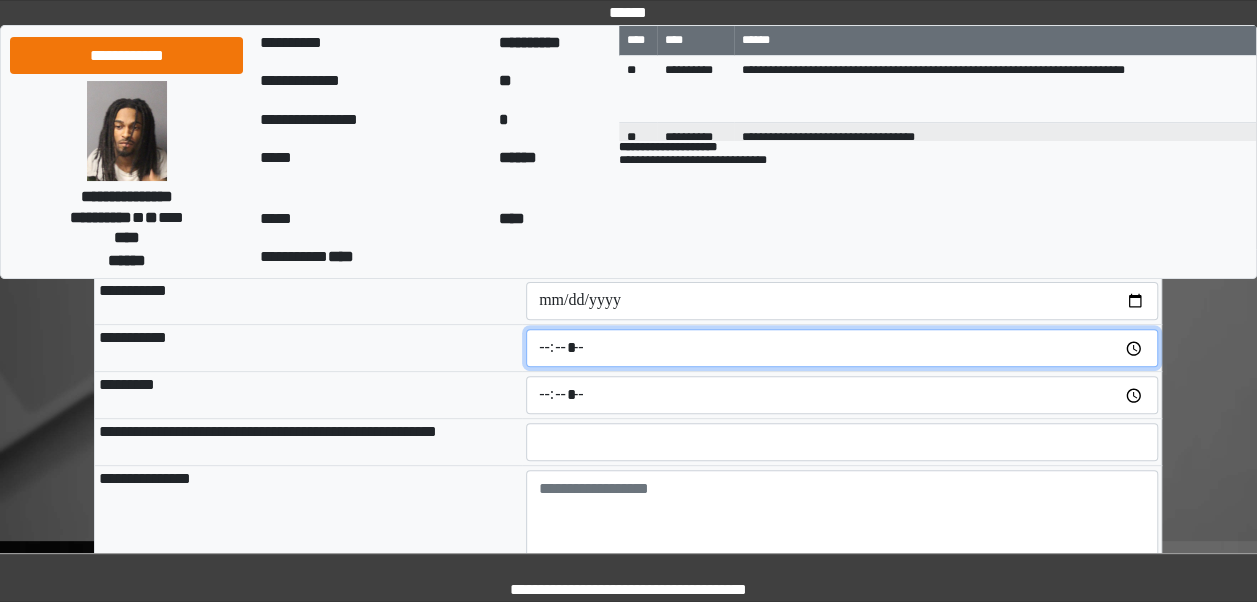 type on "*****" 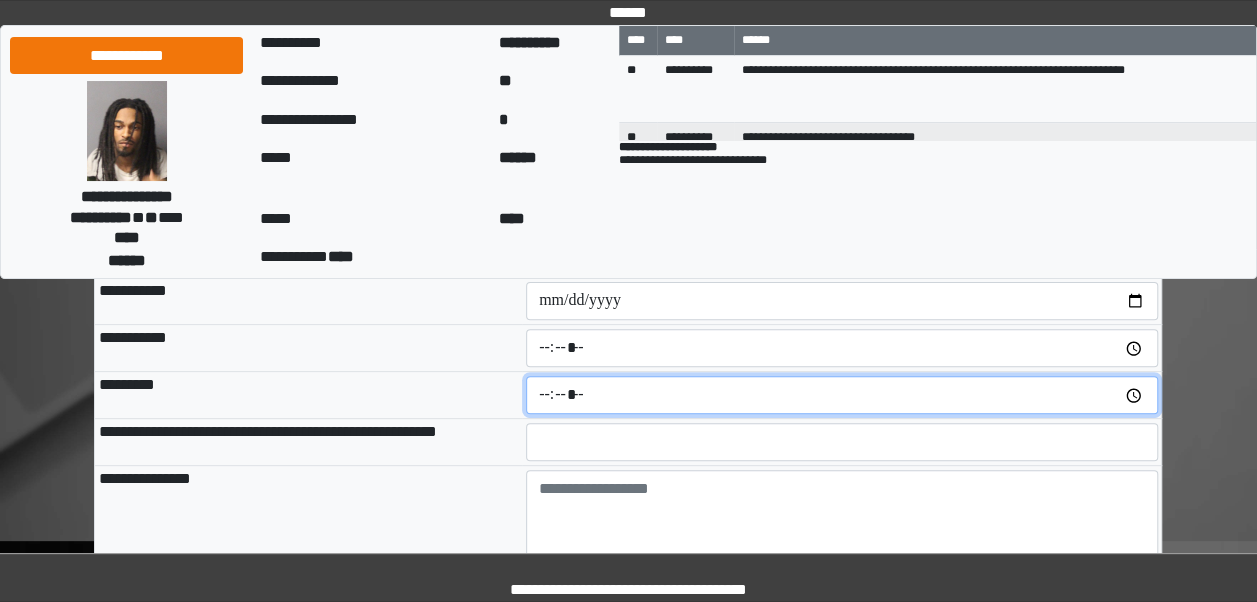 click at bounding box center [842, 395] 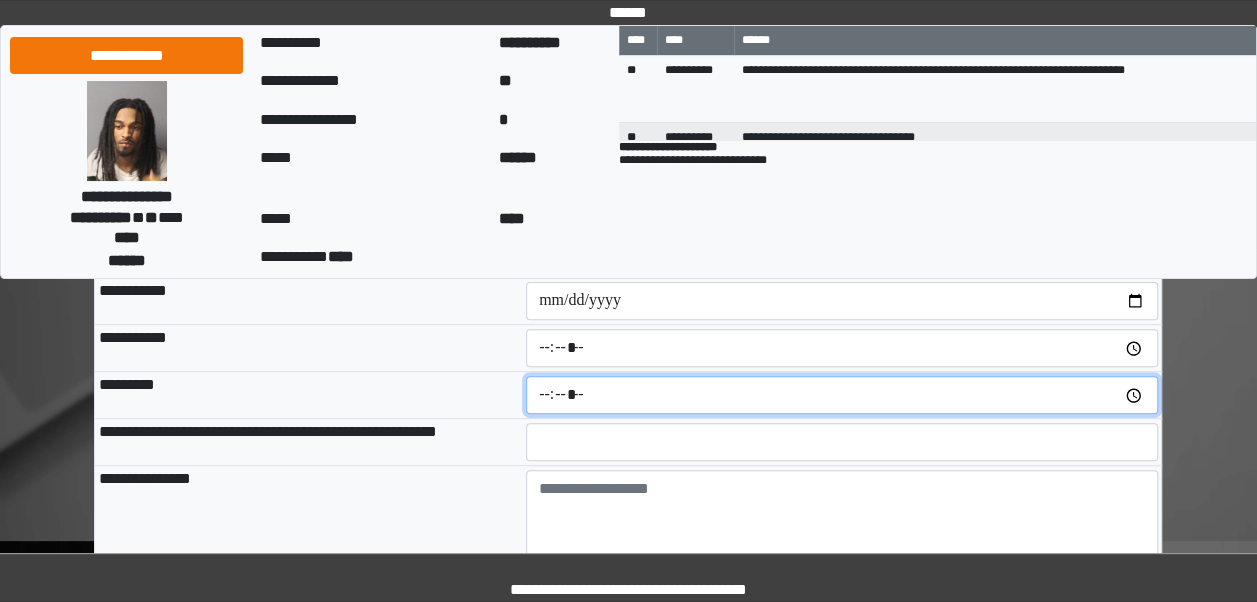 type on "*****" 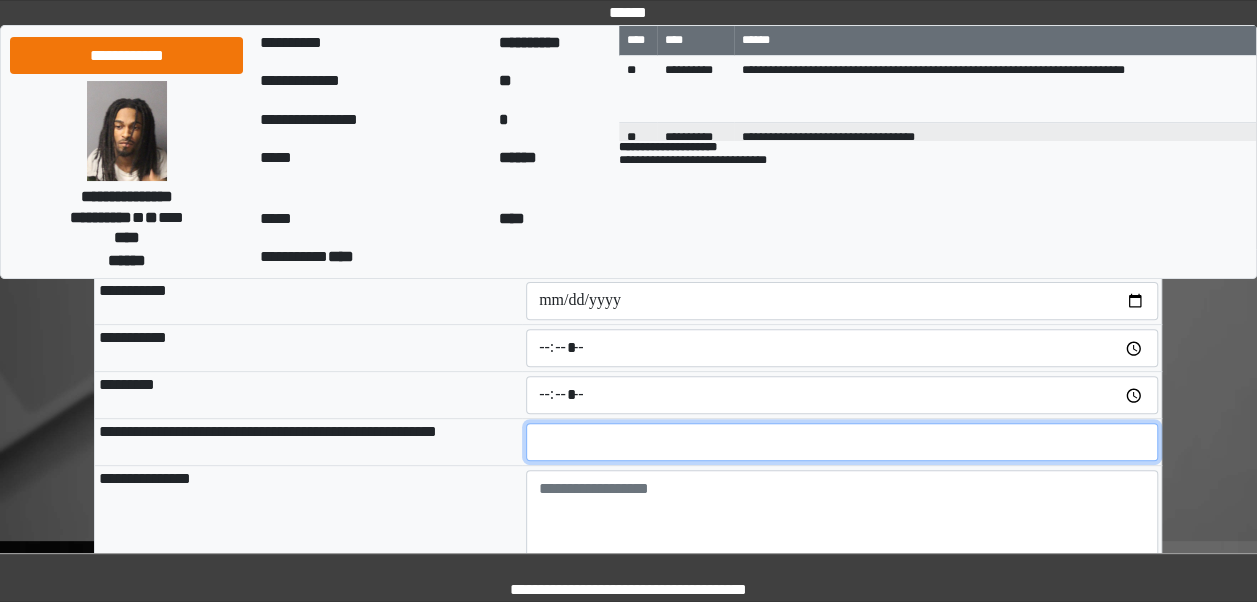click at bounding box center [842, 442] 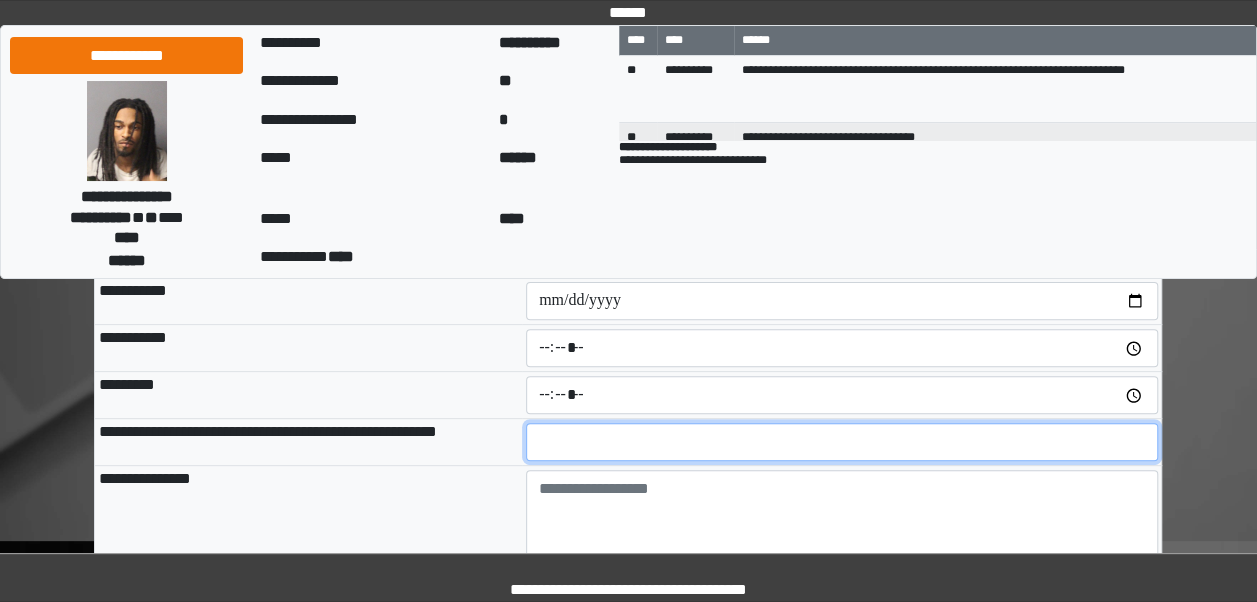 type on "**" 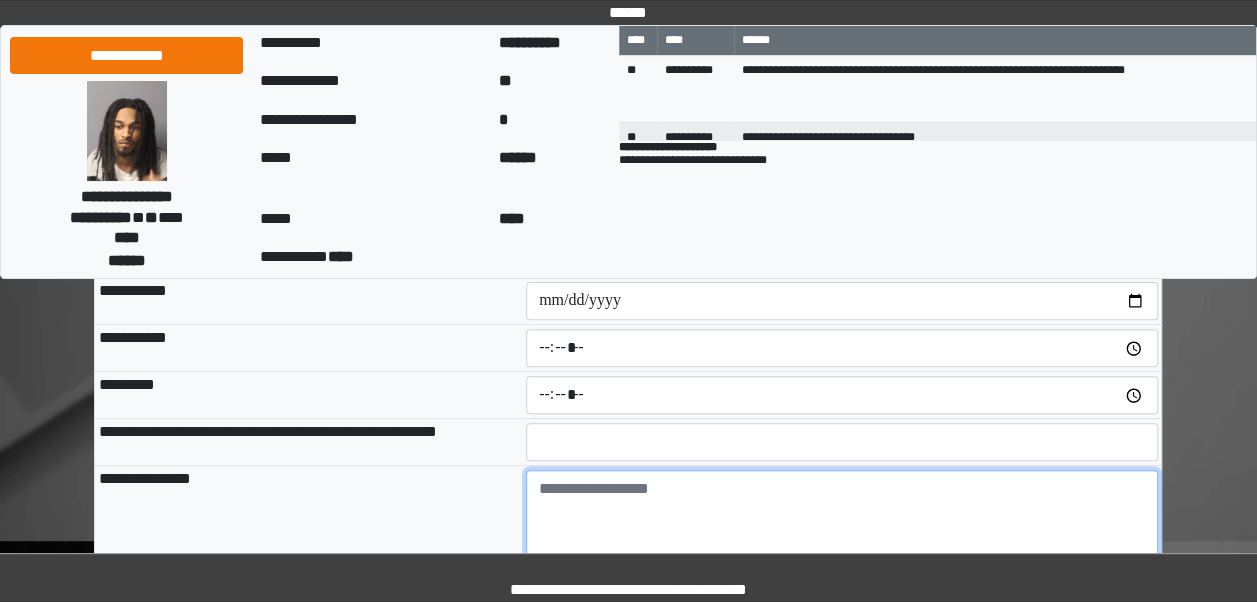 click at bounding box center (842, 525) 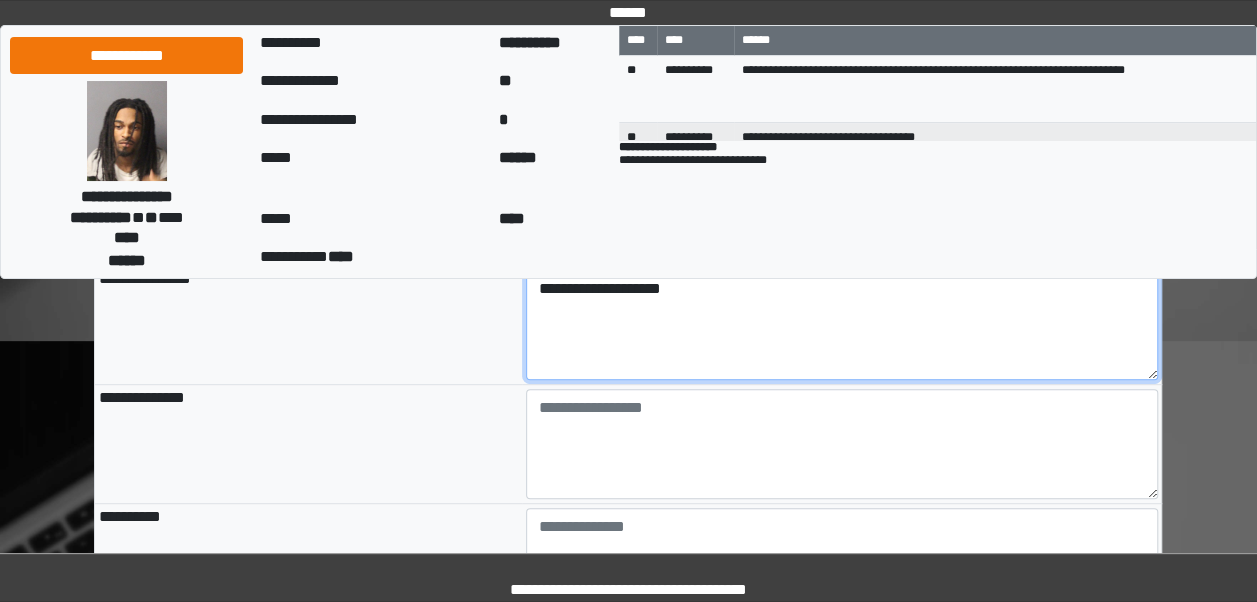 scroll, scrollTop: 368, scrollLeft: 0, axis: vertical 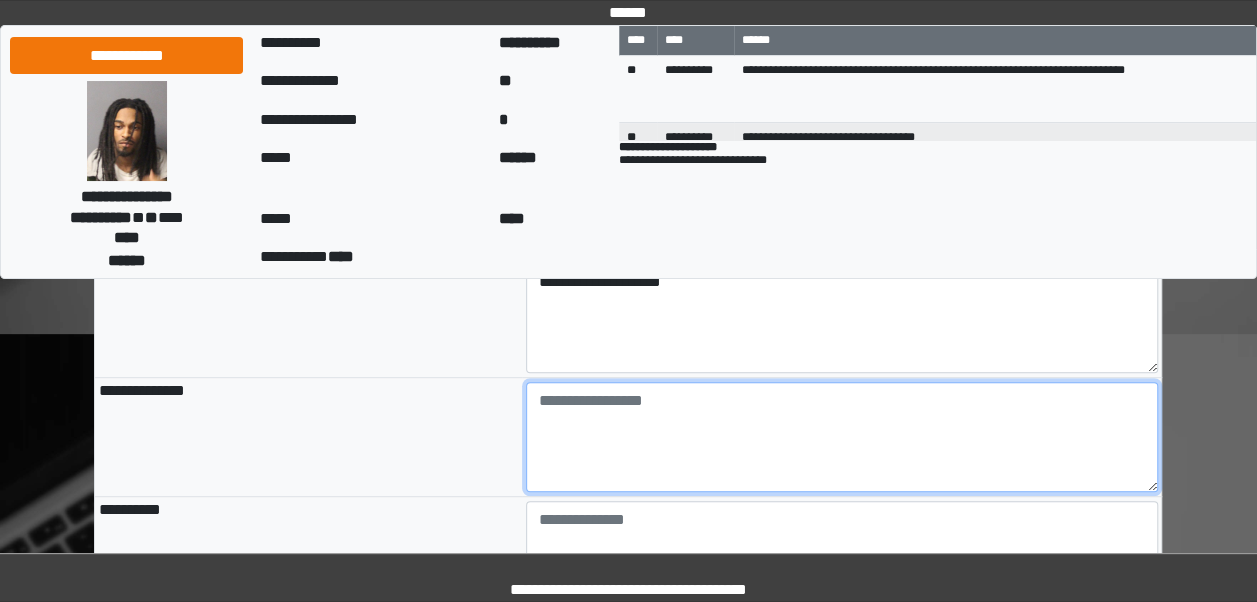 click at bounding box center (842, 437) 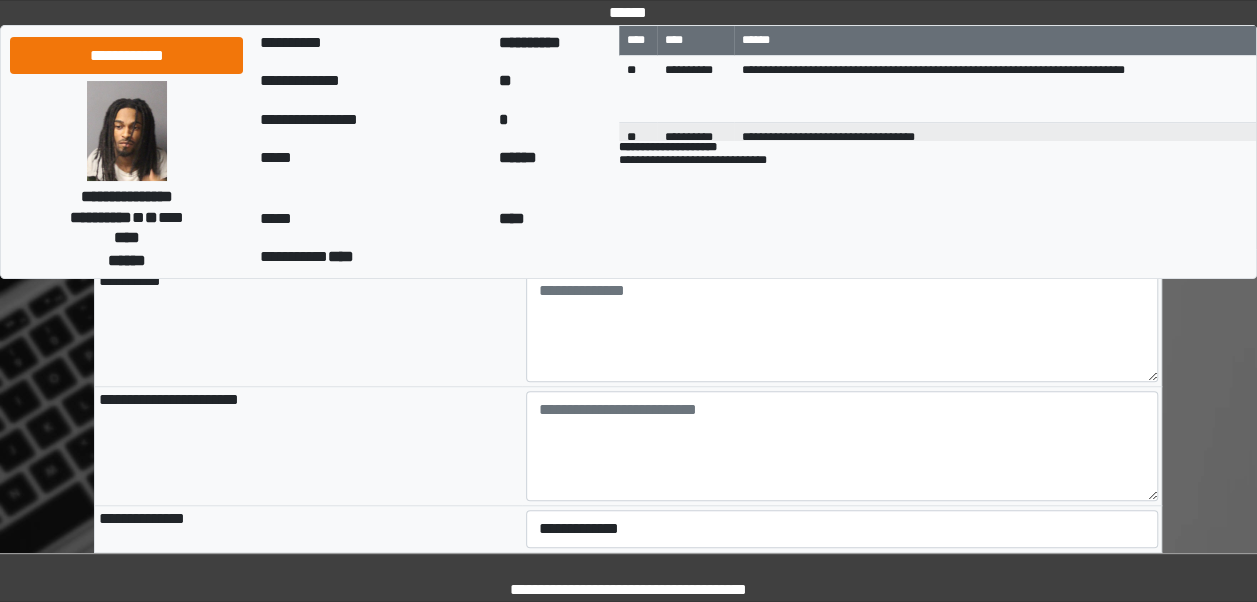 scroll, scrollTop: 640, scrollLeft: 0, axis: vertical 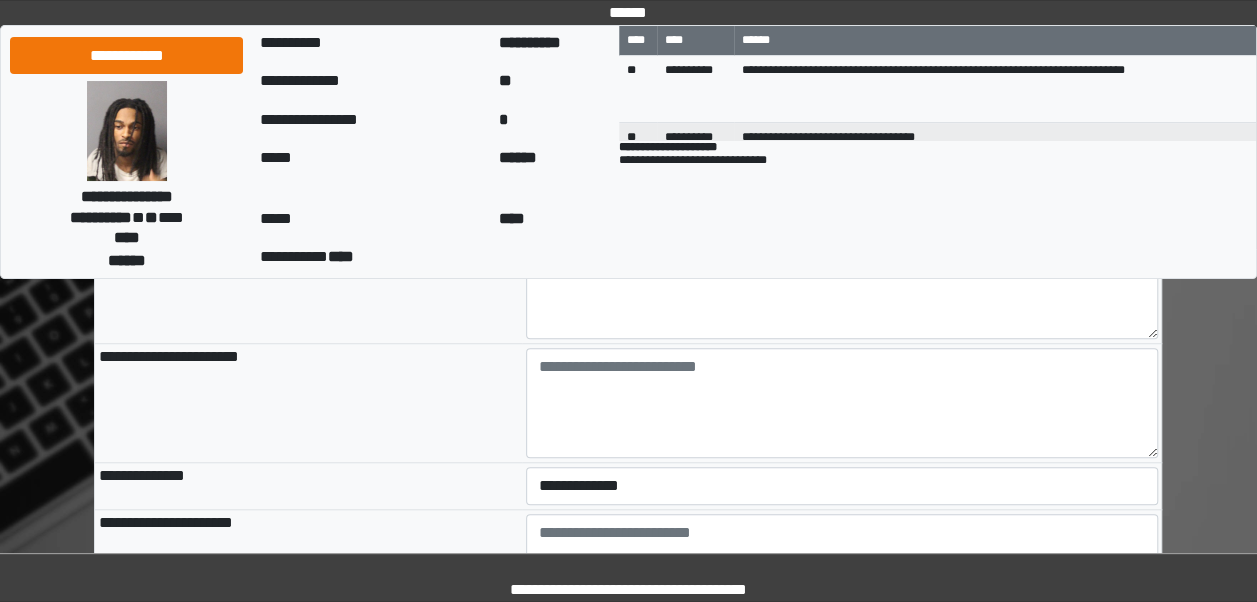click at bounding box center (842, 403) 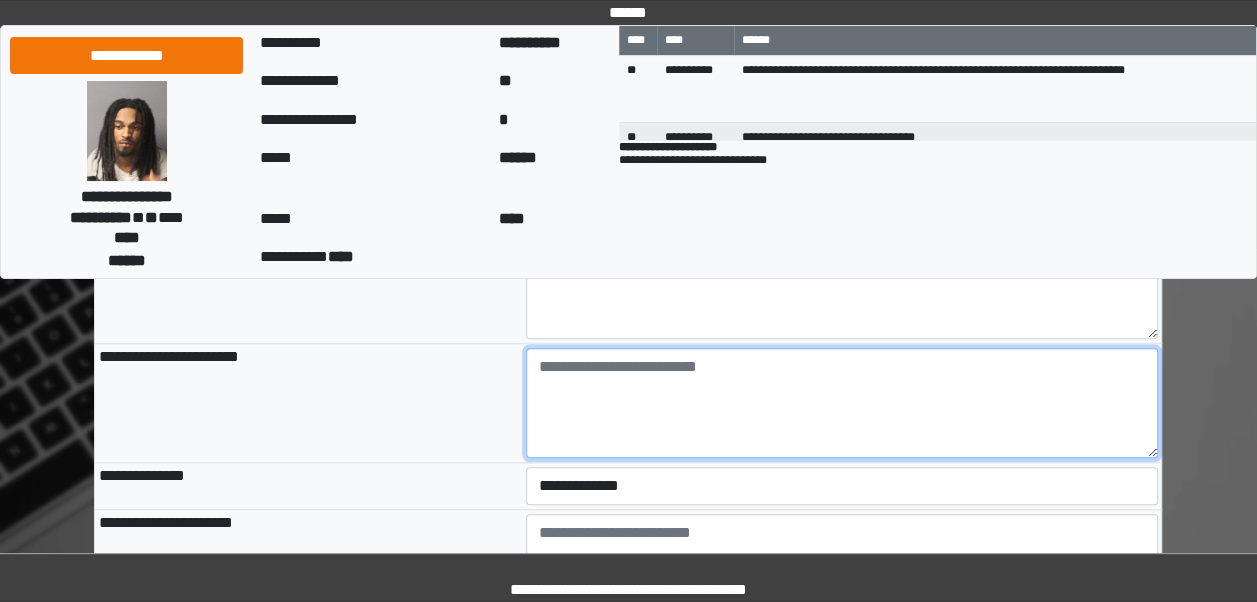 click at bounding box center [842, 403] 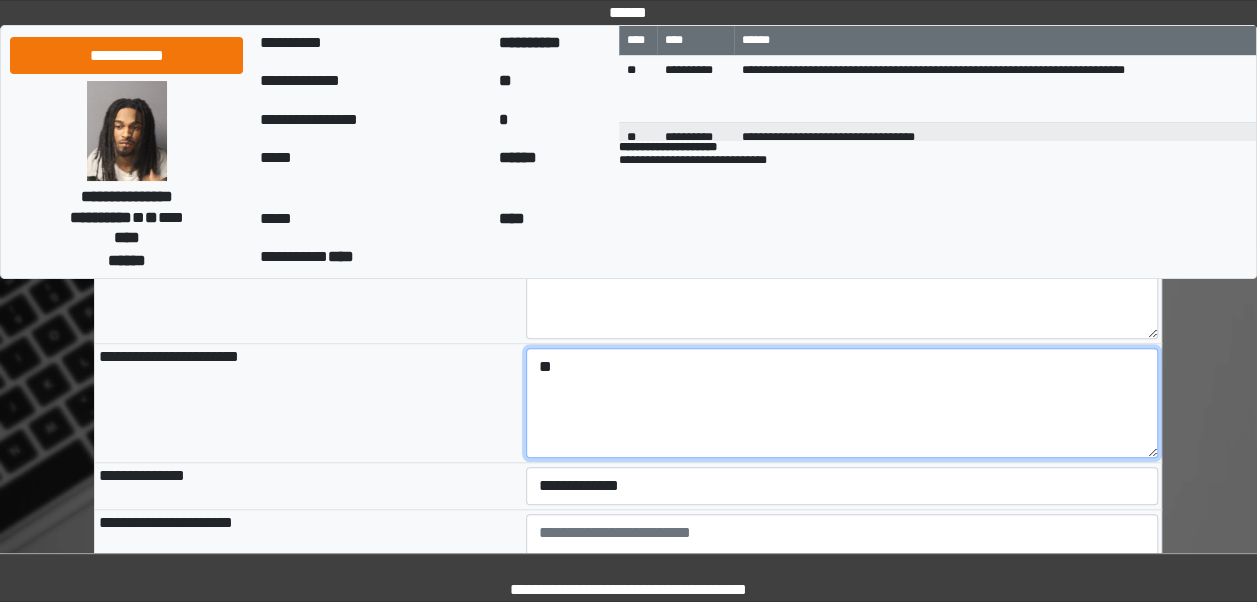 type on "**" 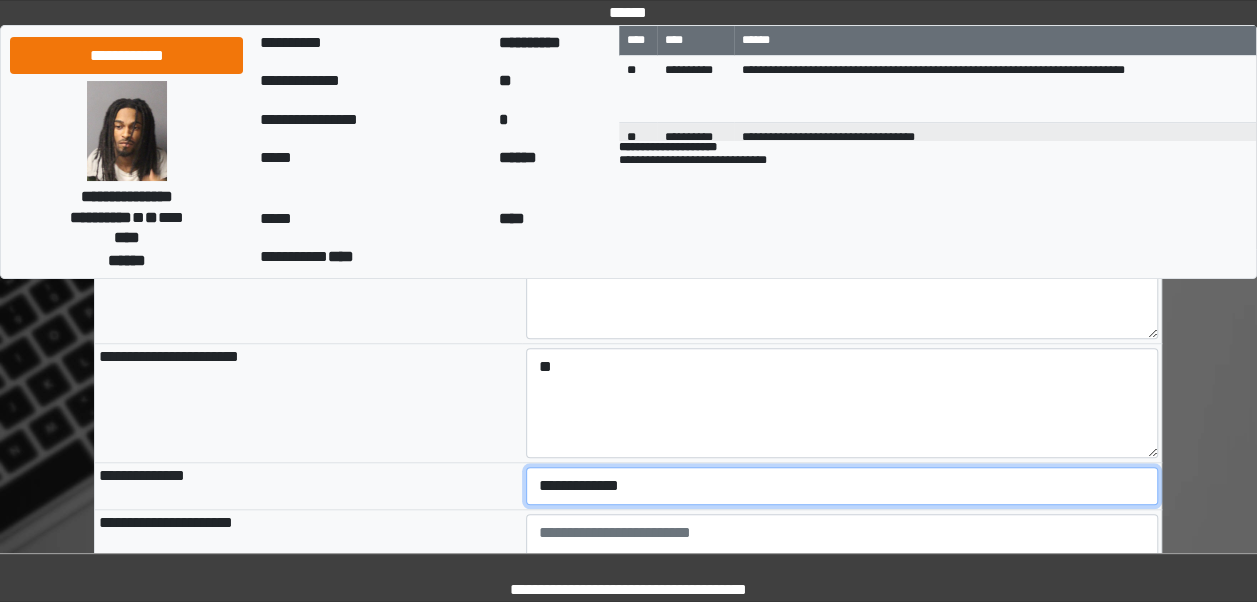 click on "**********" at bounding box center (842, 486) 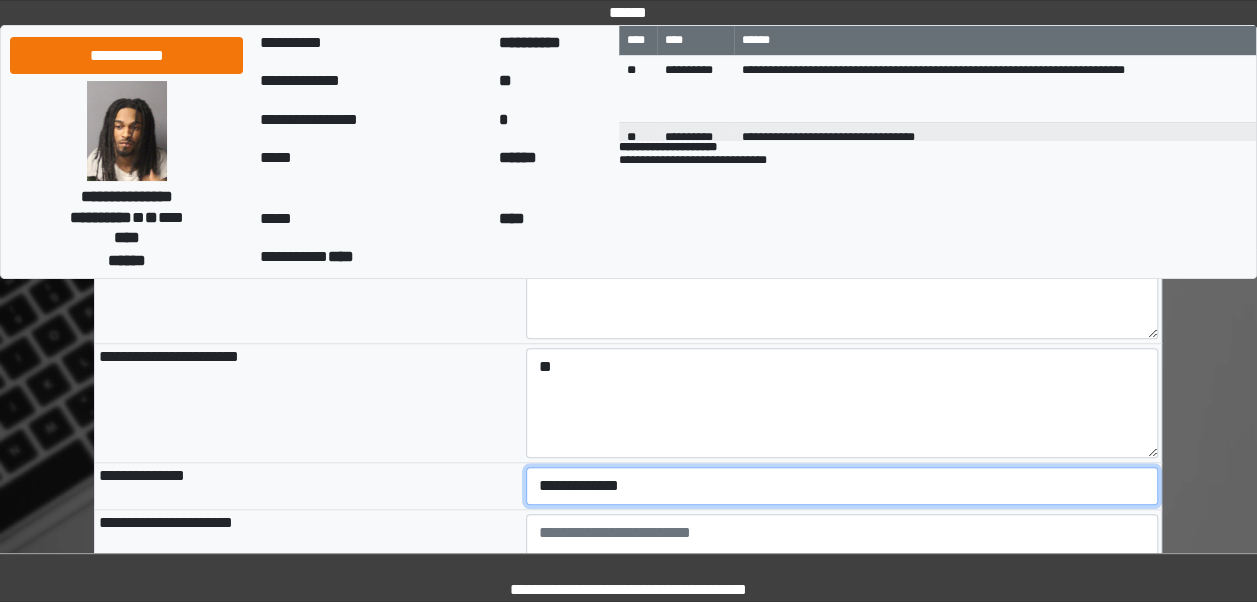 select on "***" 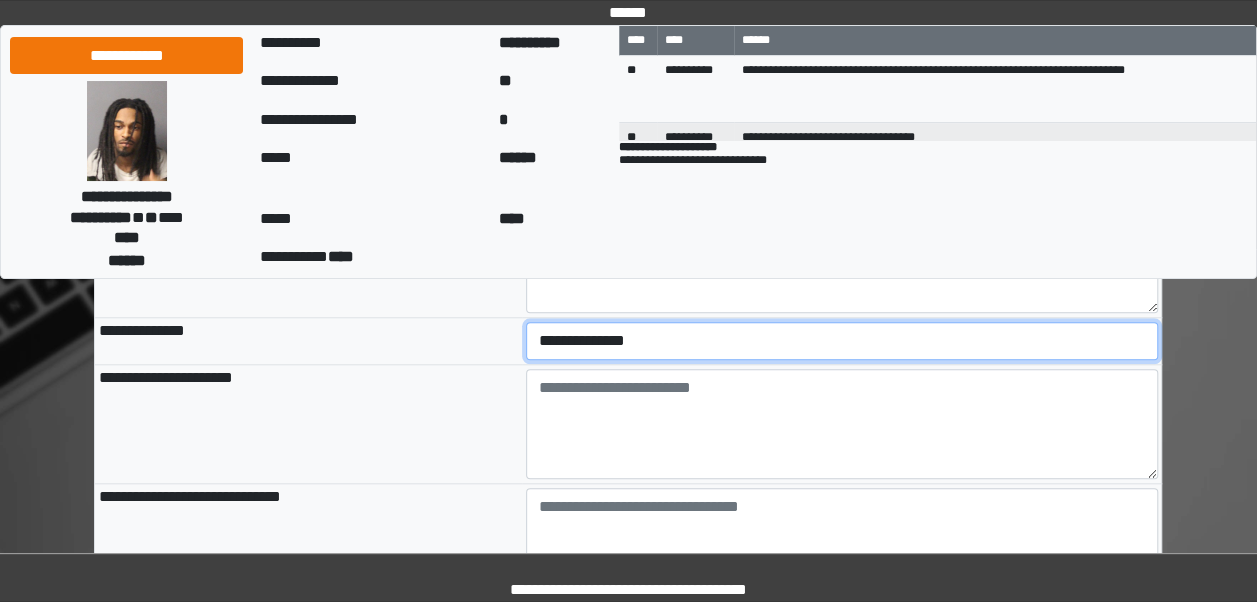 scroll, scrollTop: 787, scrollLeft: 0, axis: vertical 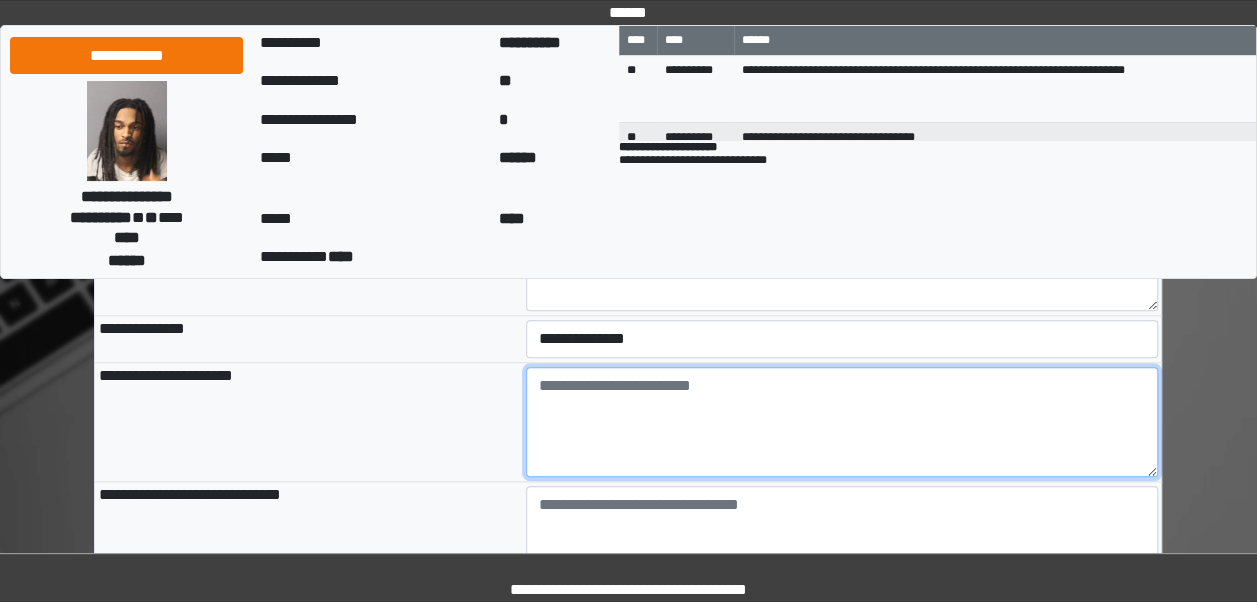 click at bounding box center (842, 422) 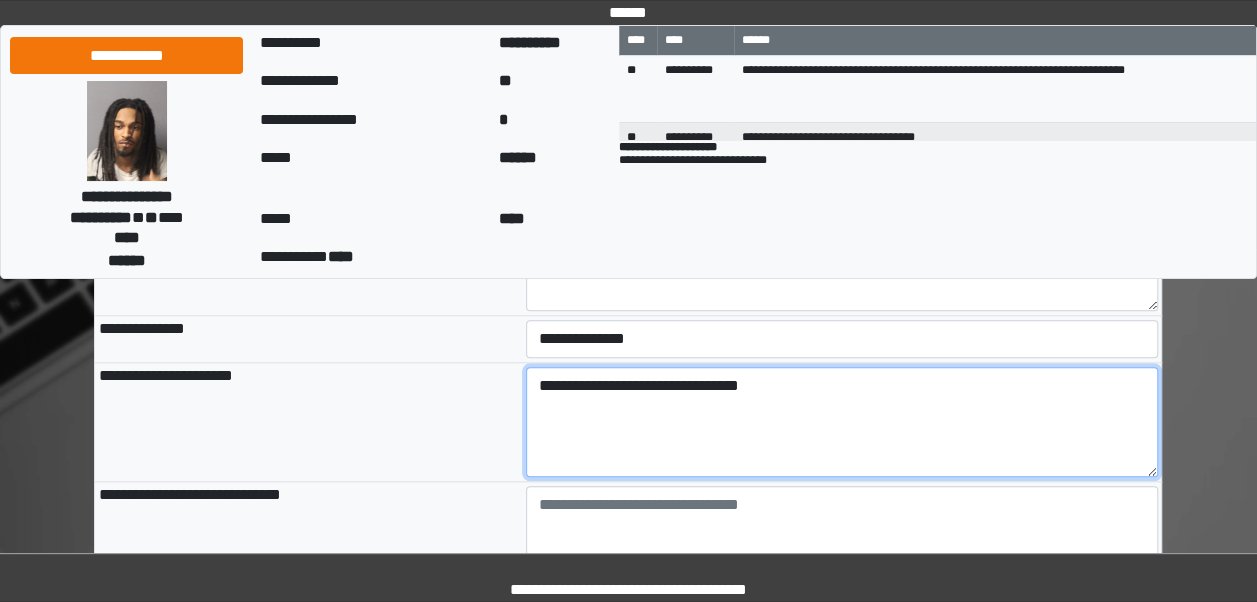 click on "**********" at bounding box center (842, 422) 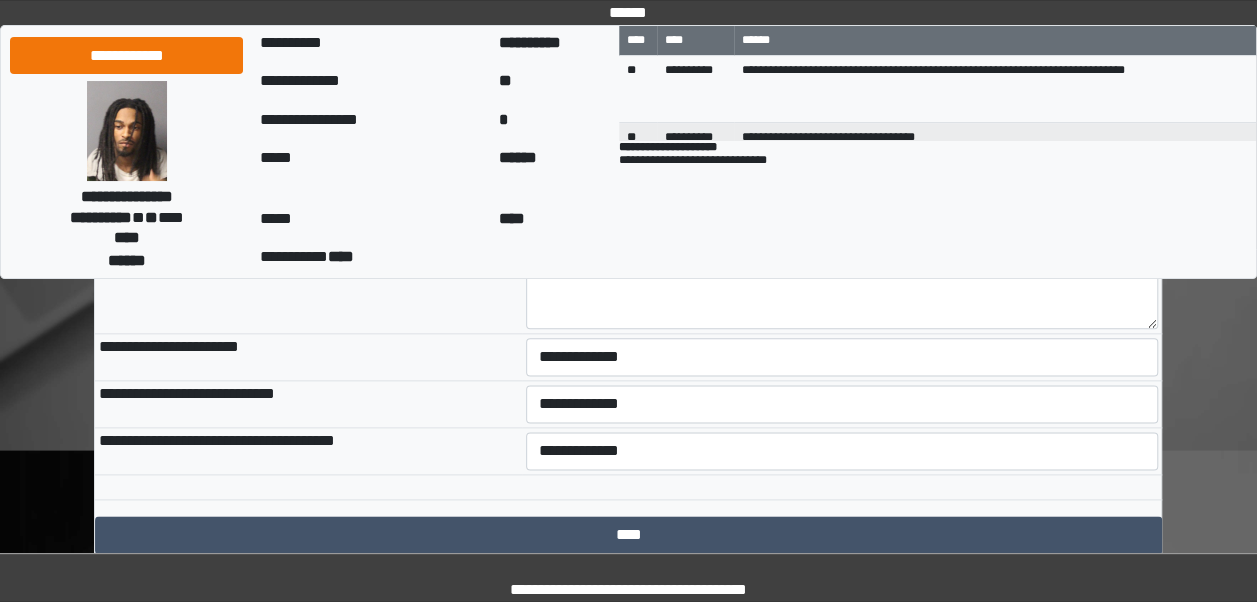 scroll, scrollTop: 1056, scrollLeft: 0, axis: vertical 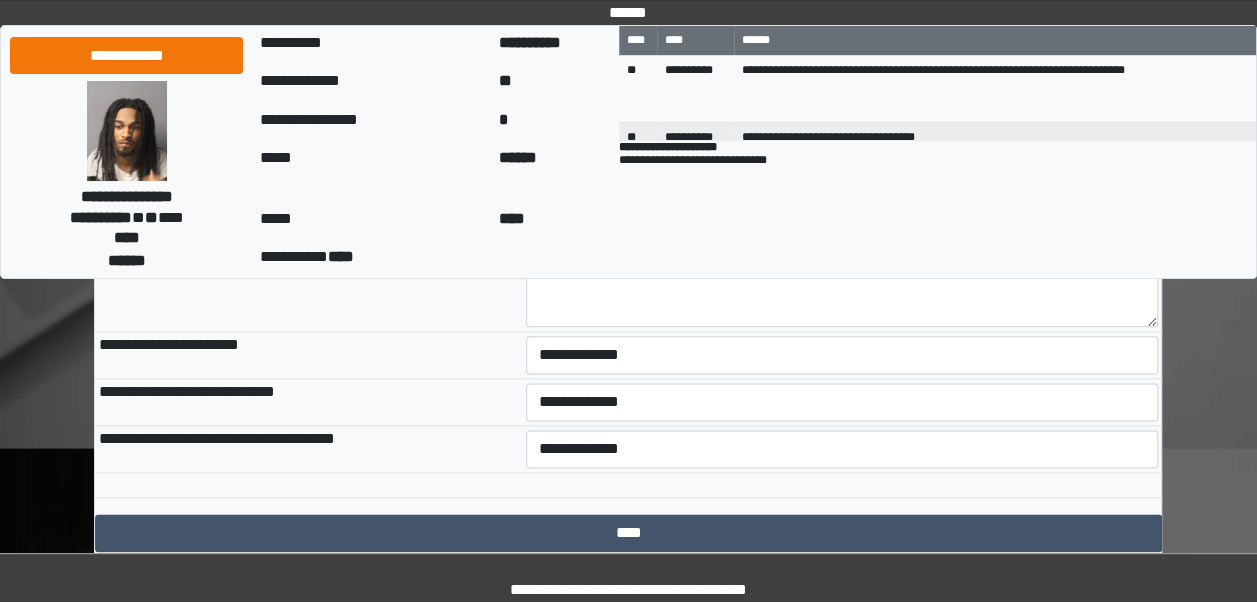 type on "**********" 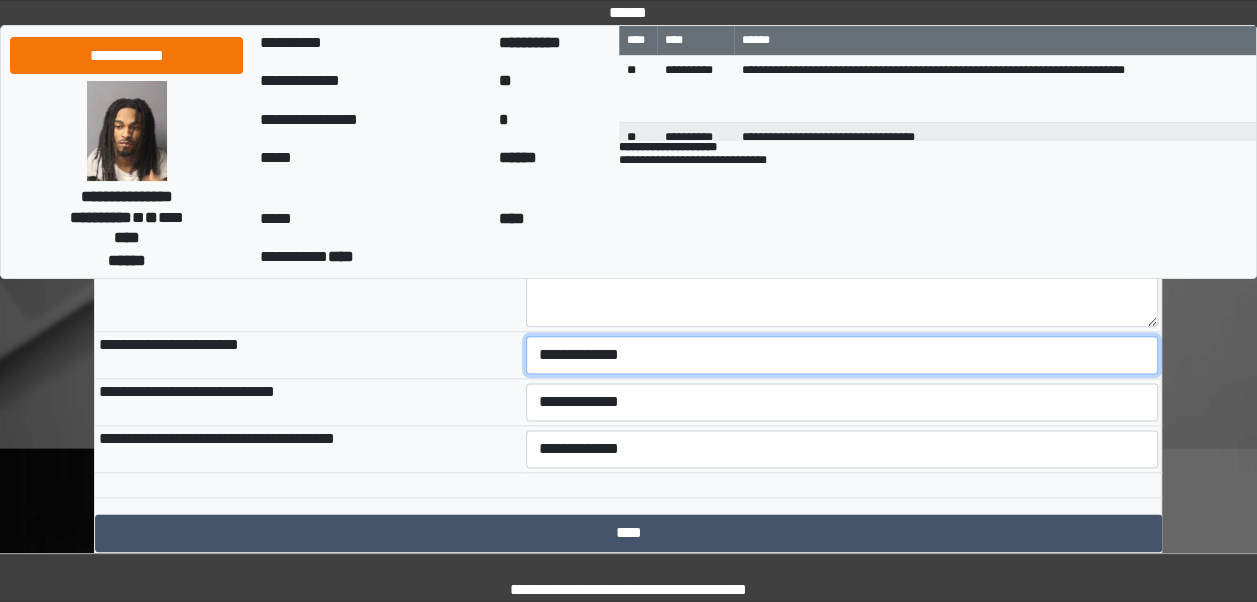 click on "**********" at bounding box center [842, 355] 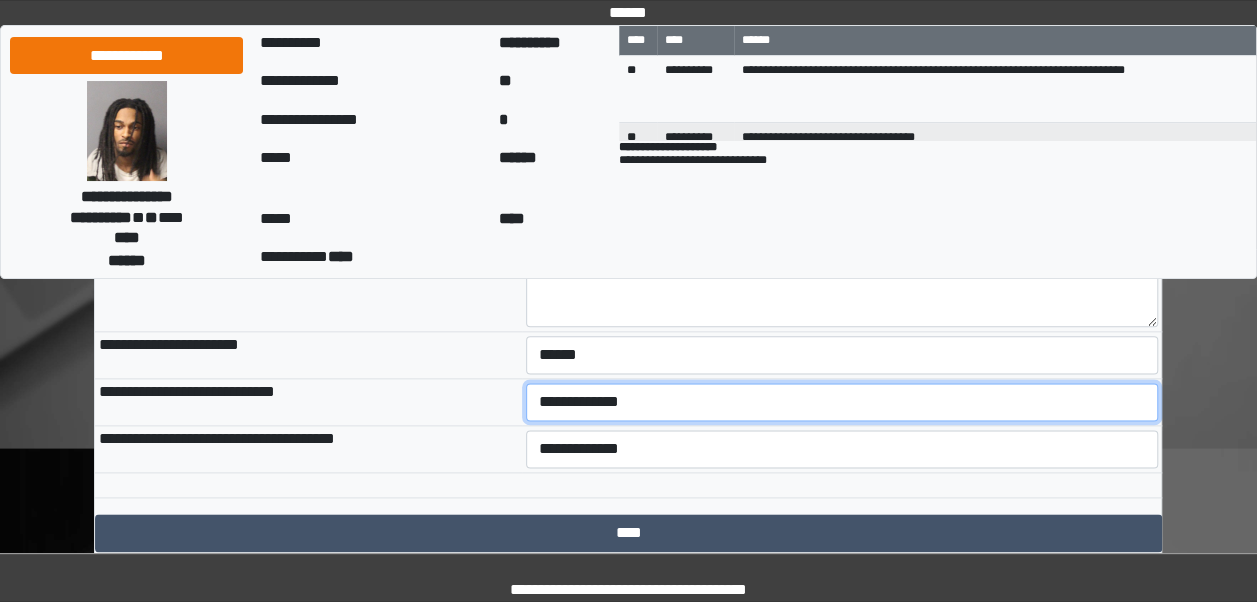 click on "**********" at bounding box center (842, 402) 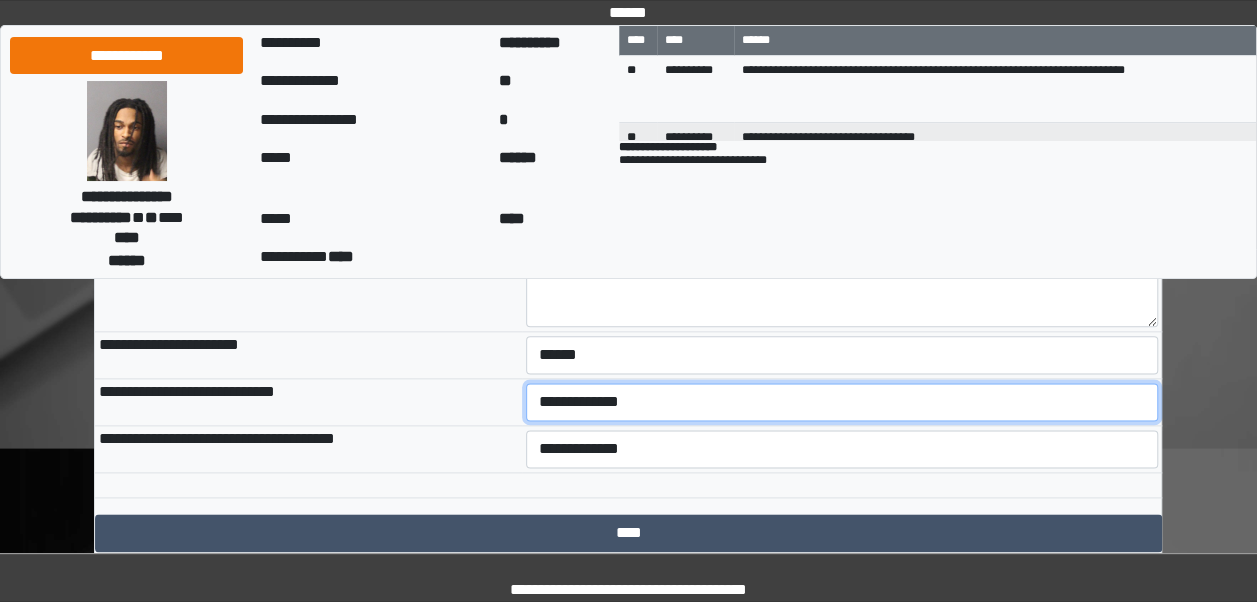 click on "**********" at bounding box center (842, 402) 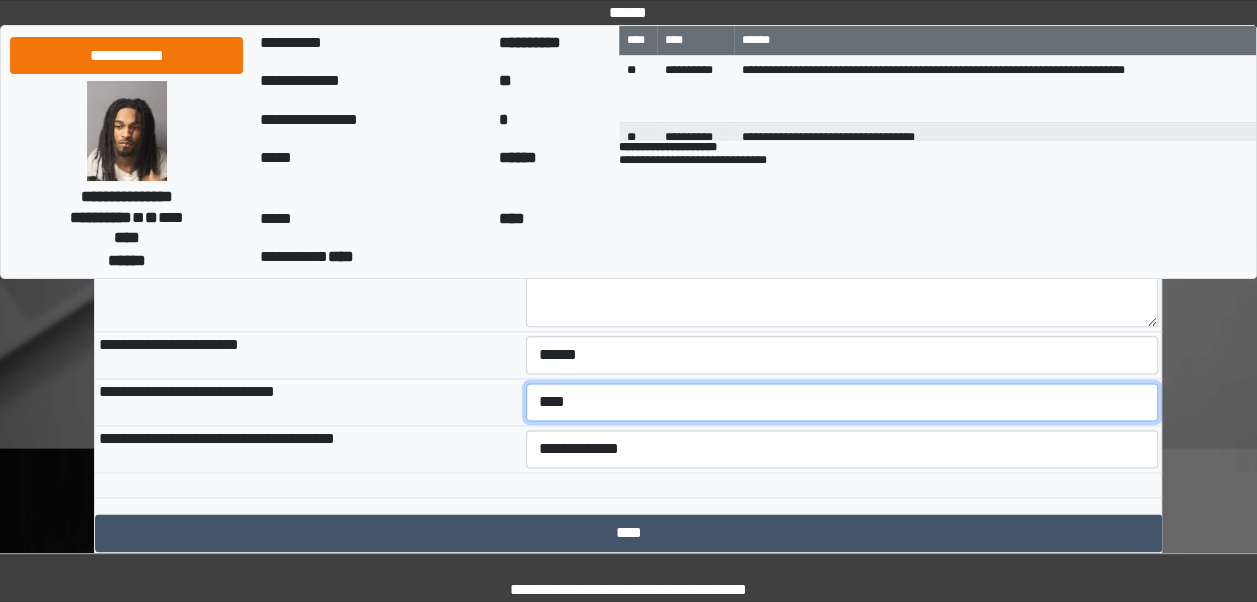 click on "**********" at bounding box center [842, 402] 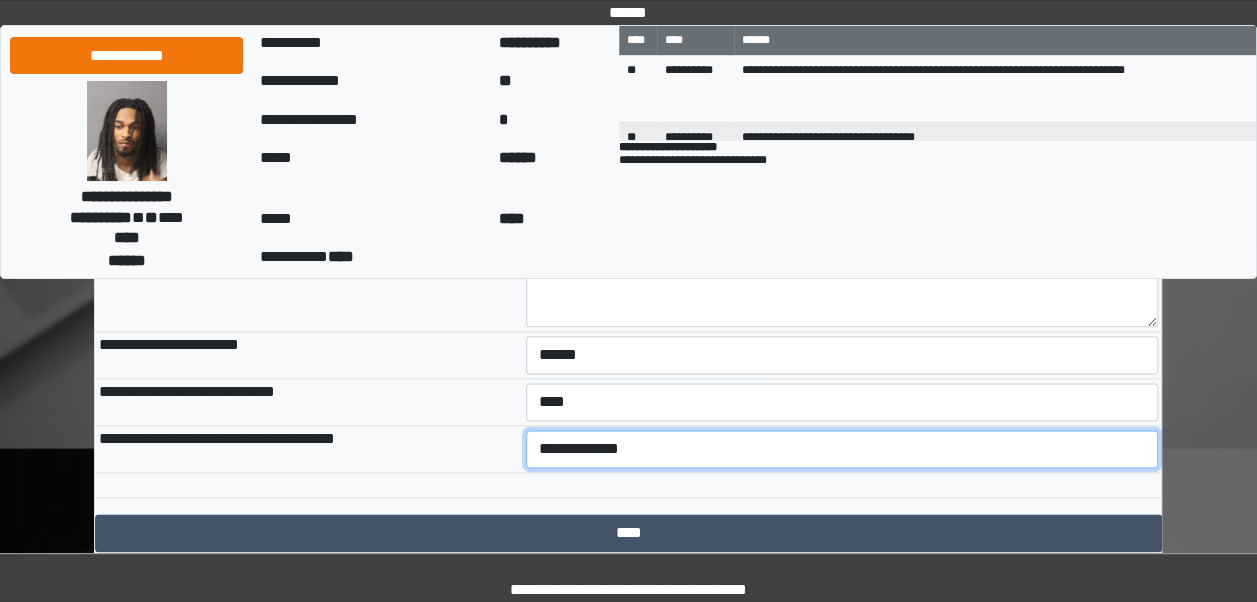 click on "**********" at bounding box center [842, 449] 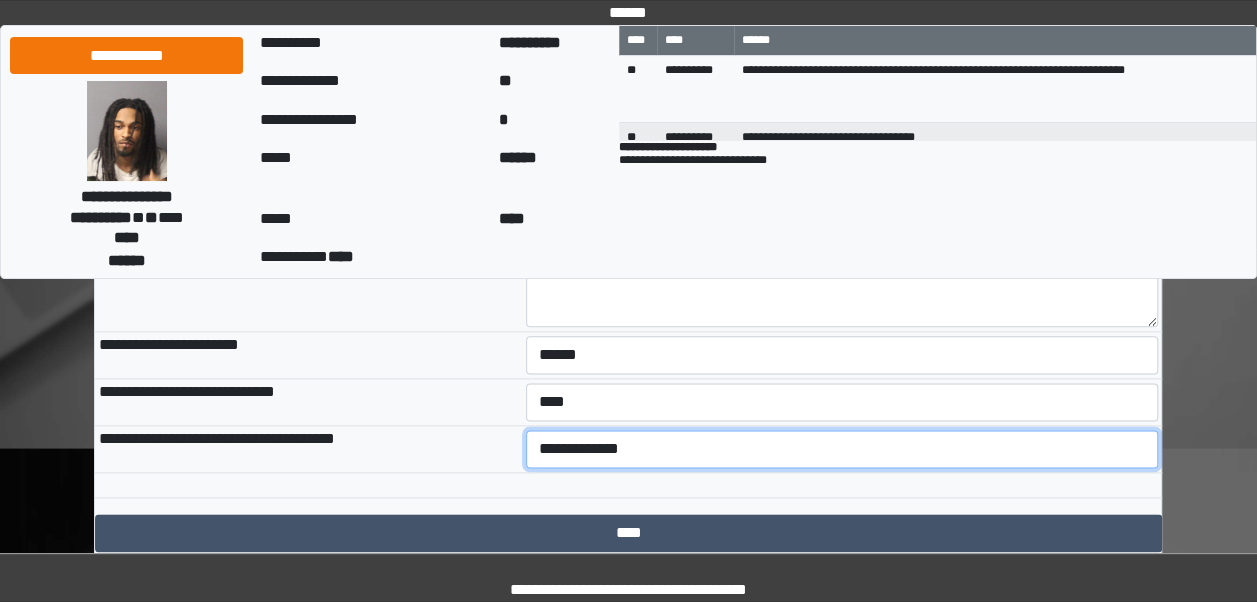 select on "***" 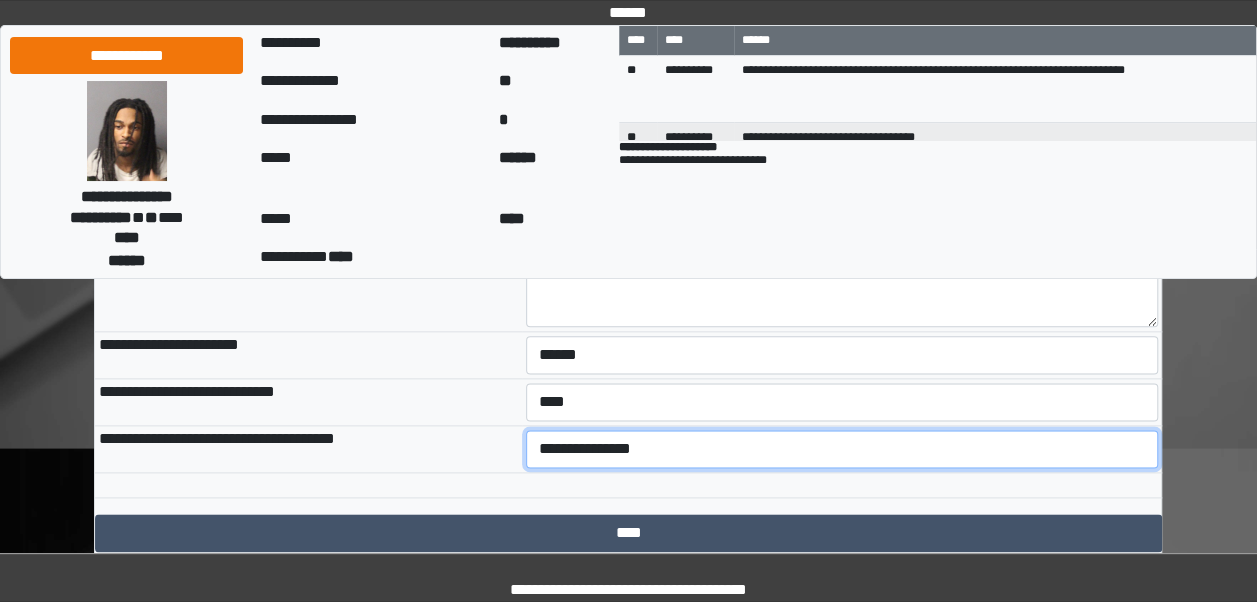 click on "**********" at bounding box center (842, 449) 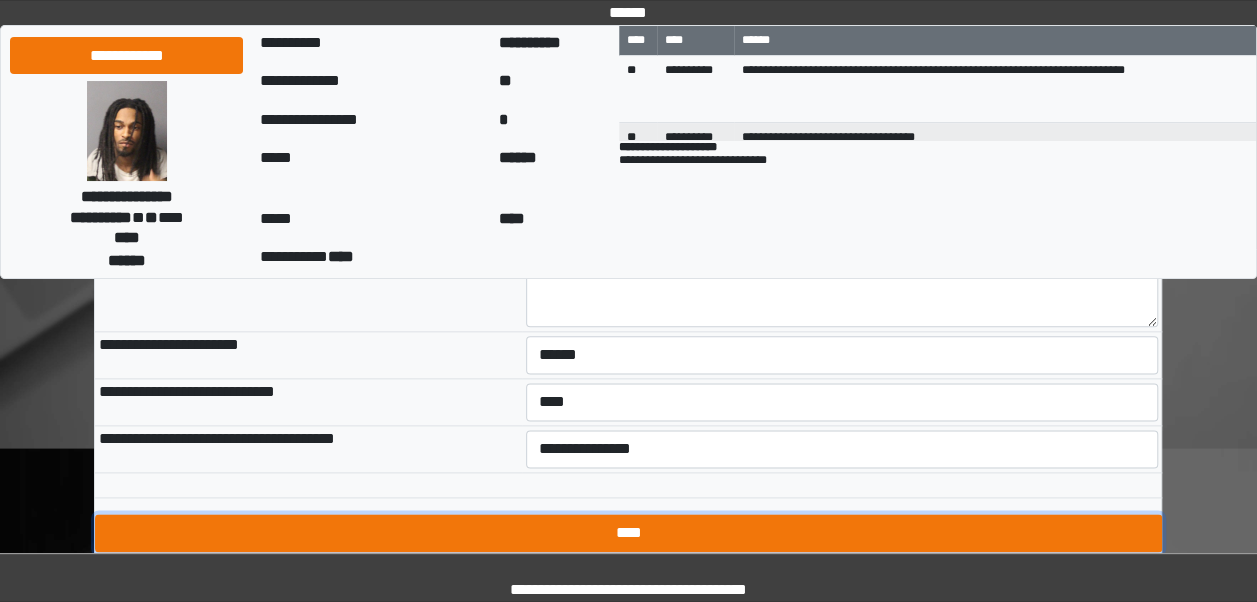 click on "****" at bounding box center (628, 533) 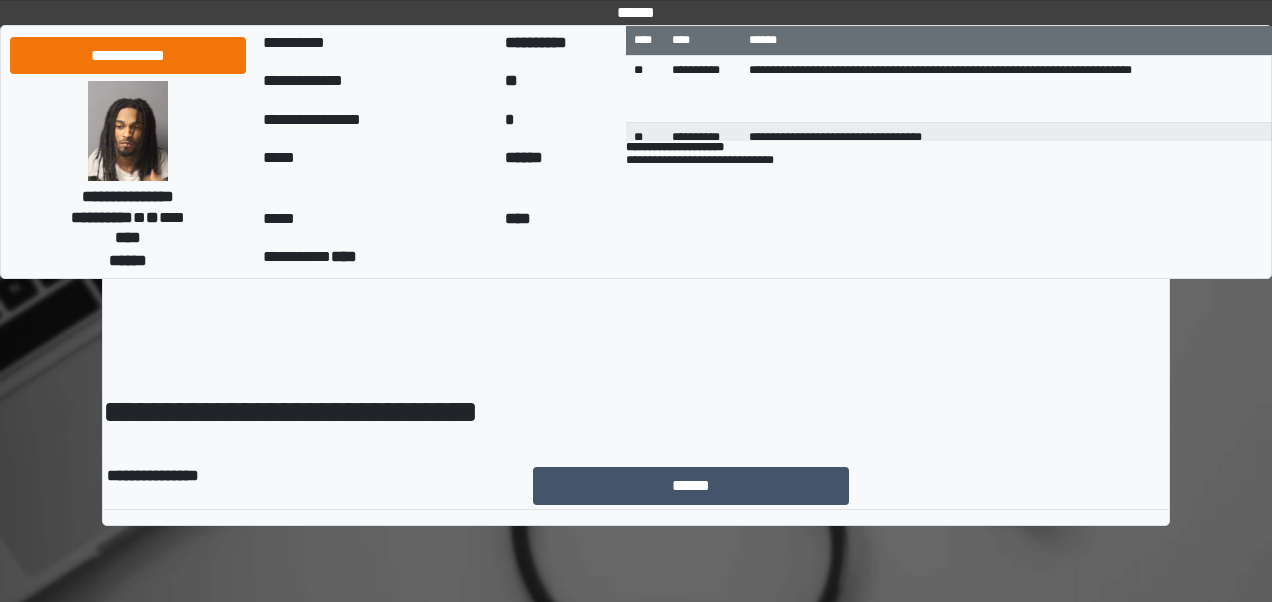 scroll, scrollTop: 0, scrollLeft: 0, axis: both 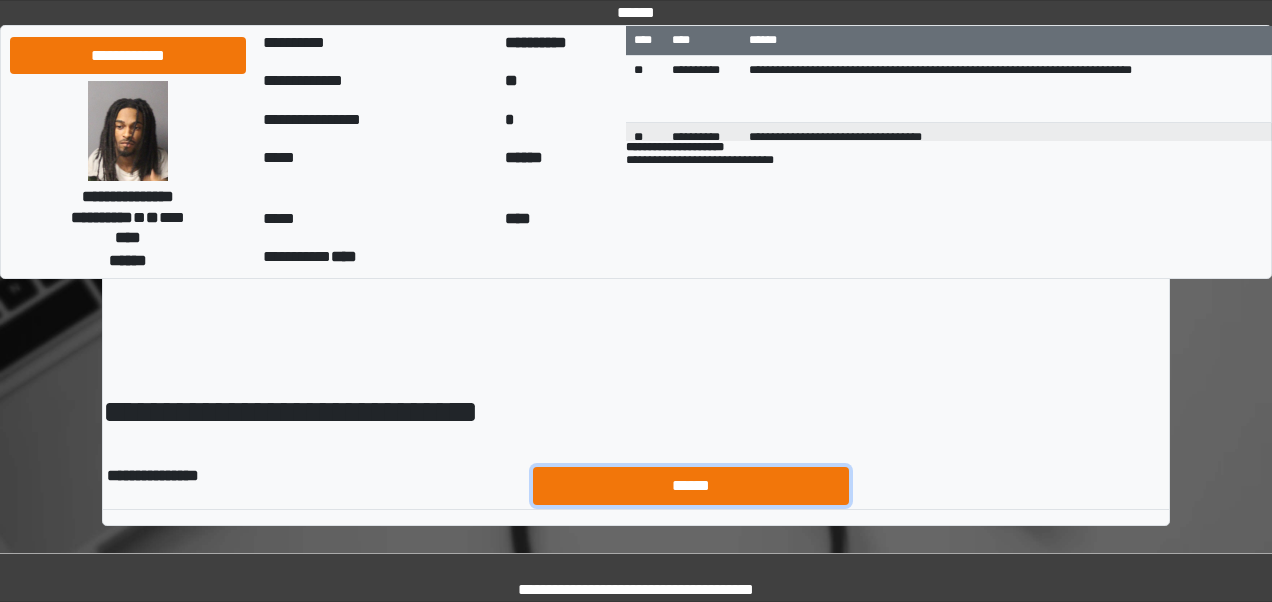 click on "******" at bounding box center (691, 485) 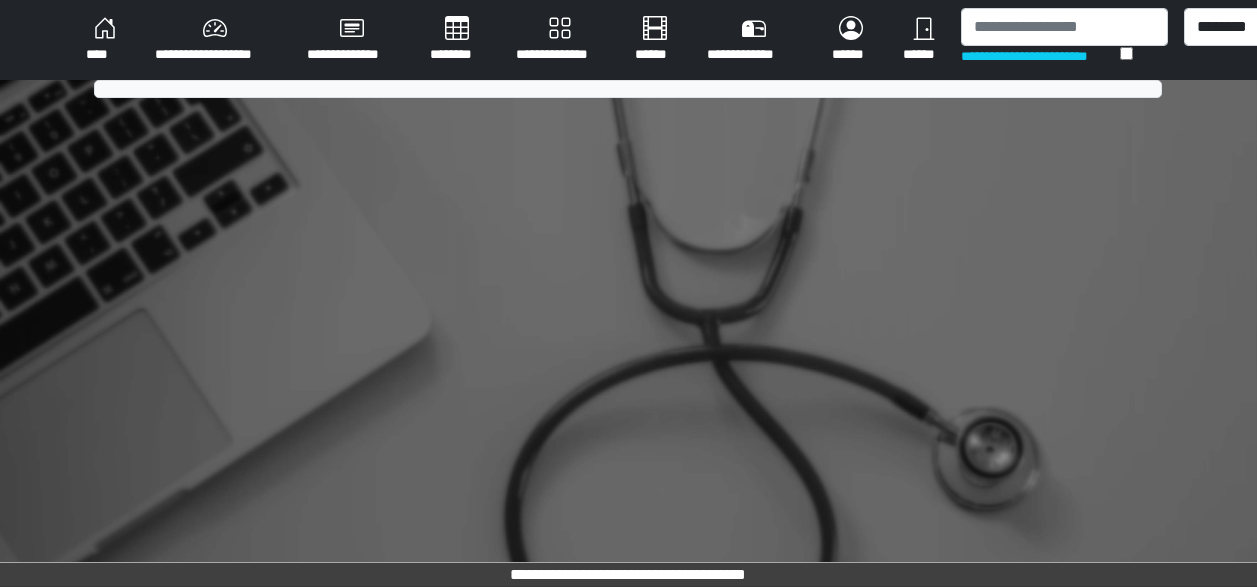 scroll, scrollTop: 0, scrollLeft: 0, axis: both 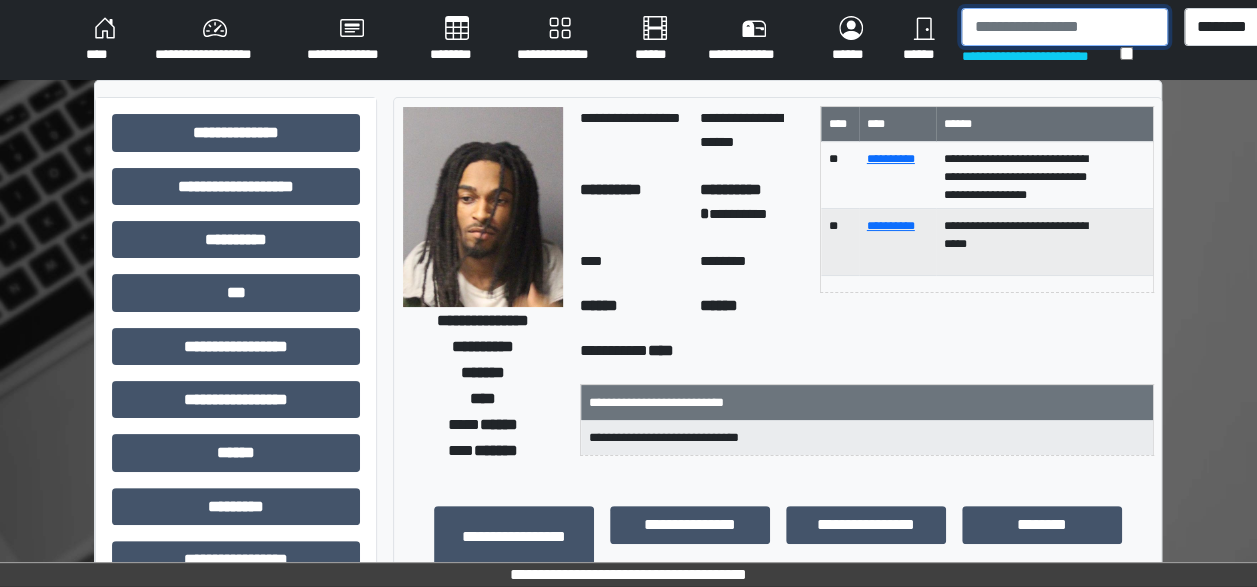 click at bounding box center (1064, 27) 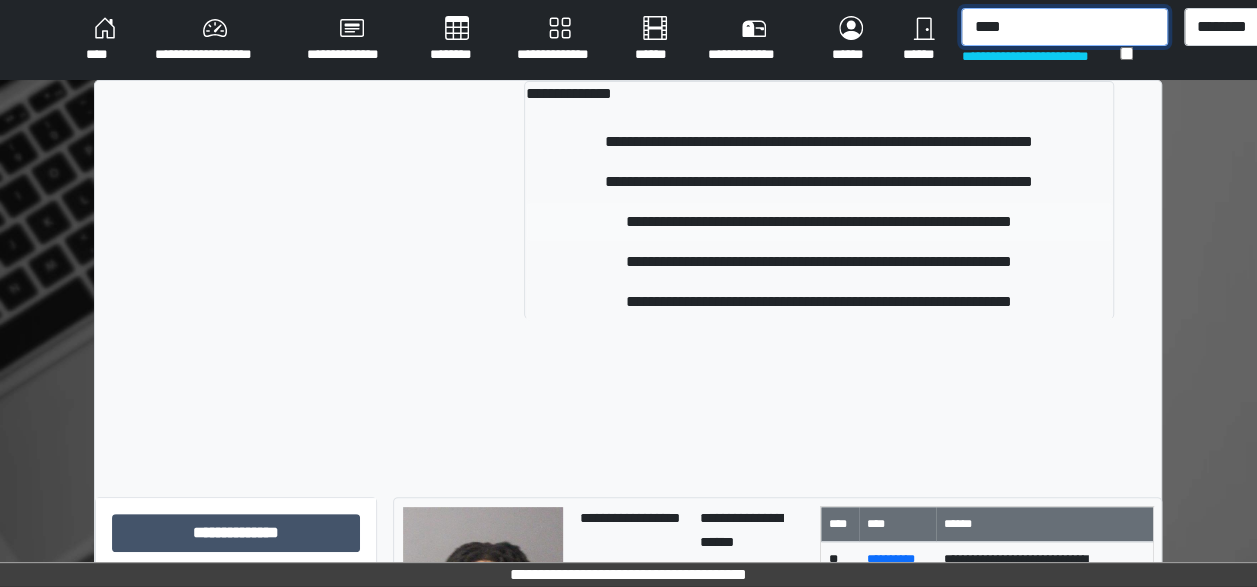type on "****" 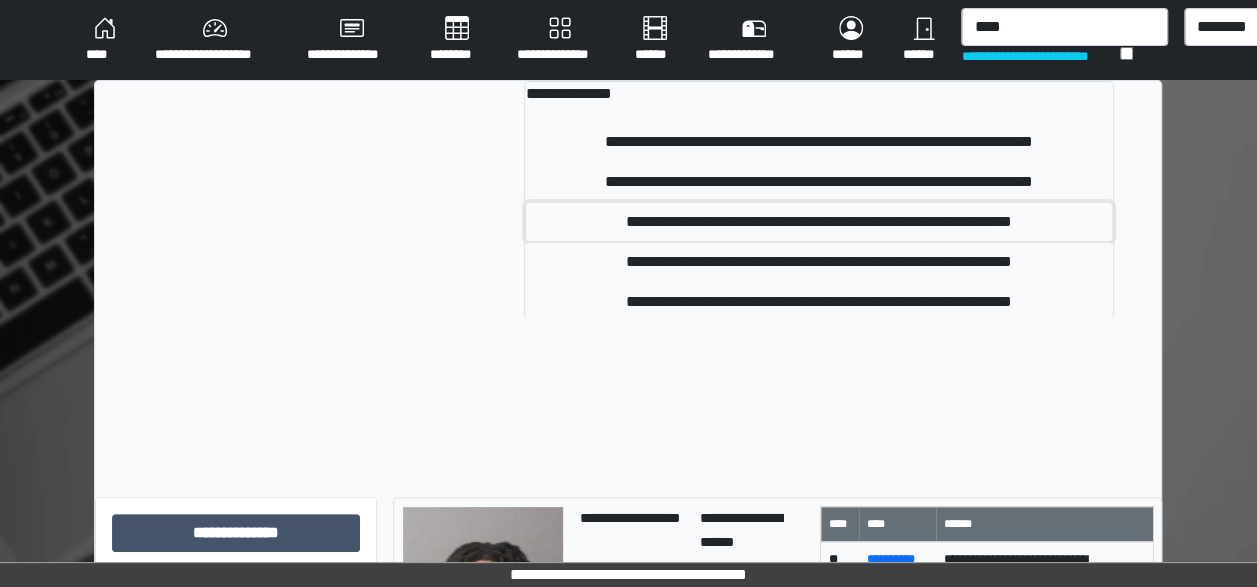 click on "**********" at bounding box center (819, 222) 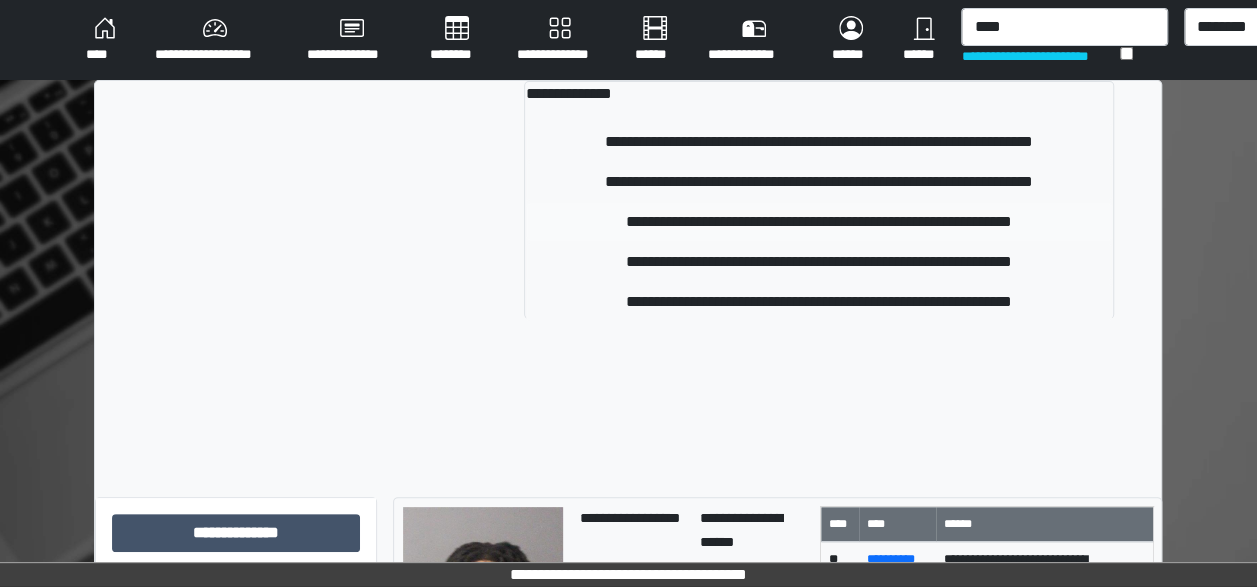 type 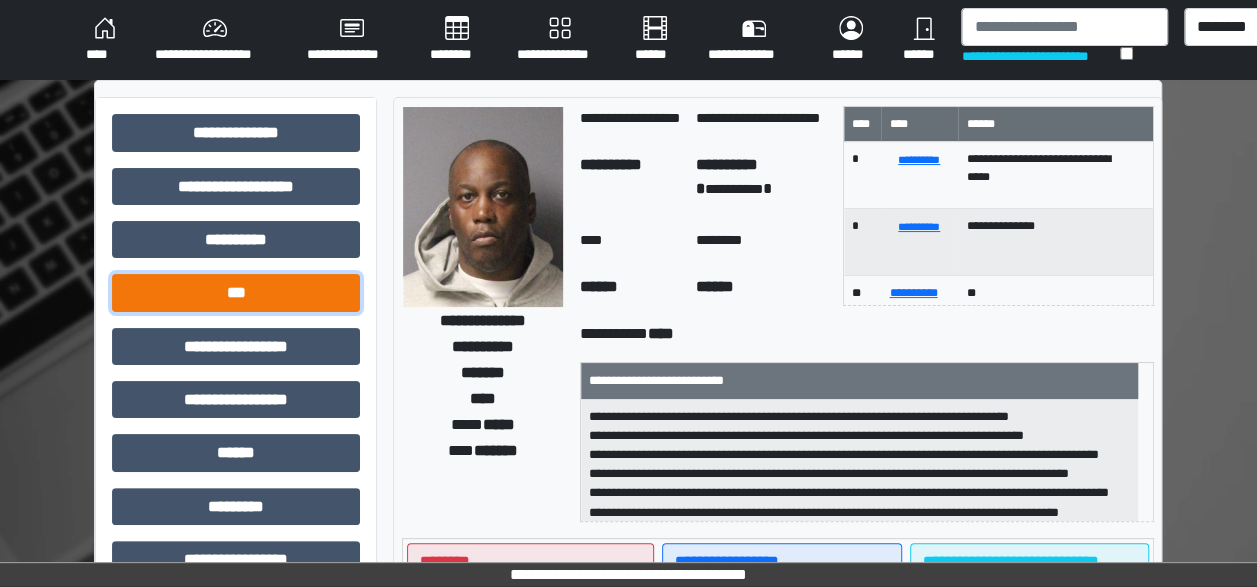 click on "***" at bounding box center (236, 292) 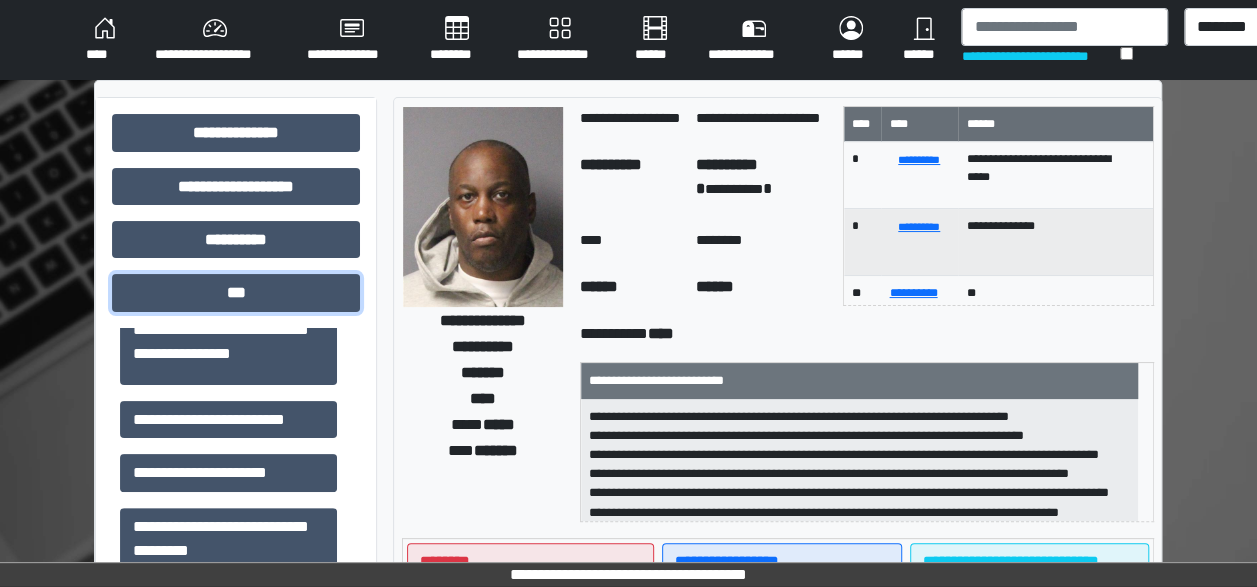 scroll, scrollTop: 276, scrollLeft: 0, axis: vertical 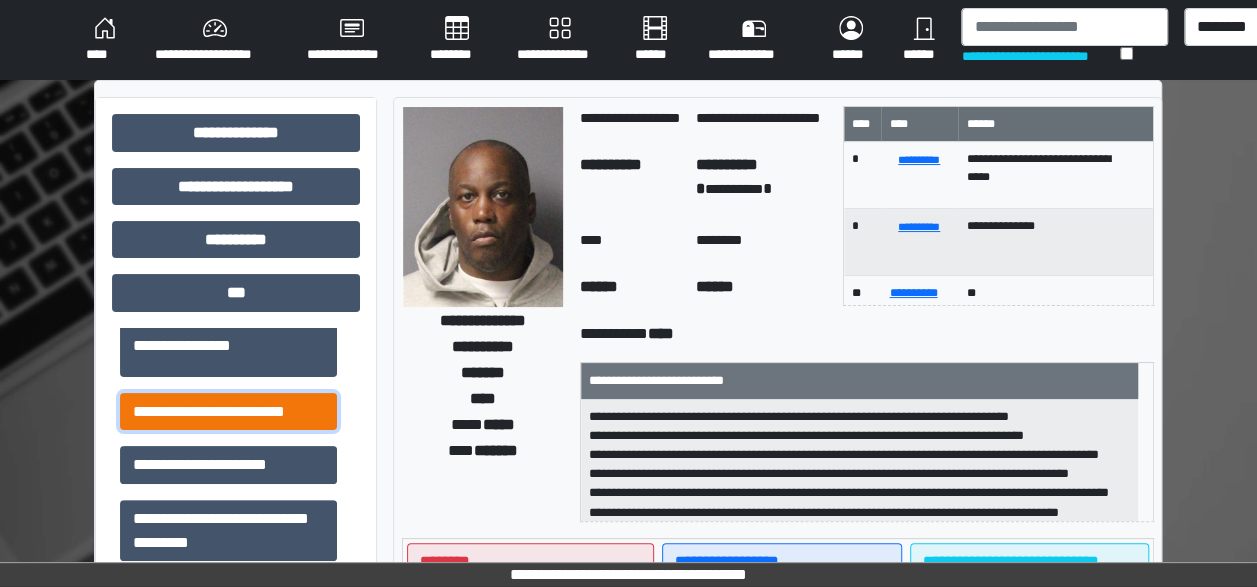 click on "**********" at bounding box center [228, 411] 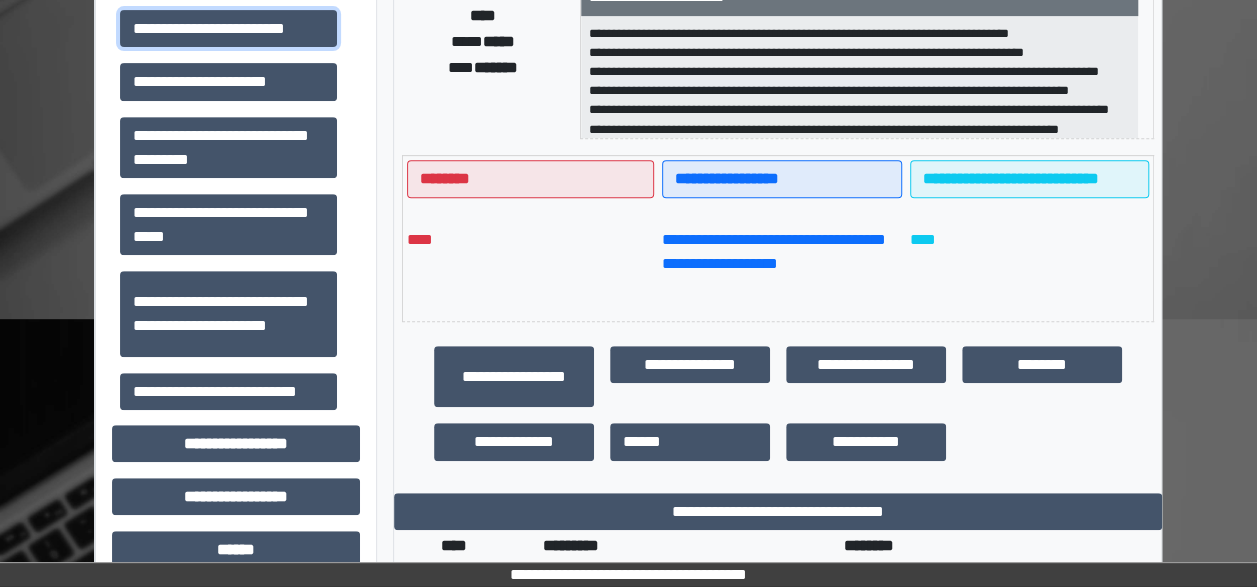 scroll, scrollTop: 405, scrollLeft: 0, axis: vertical 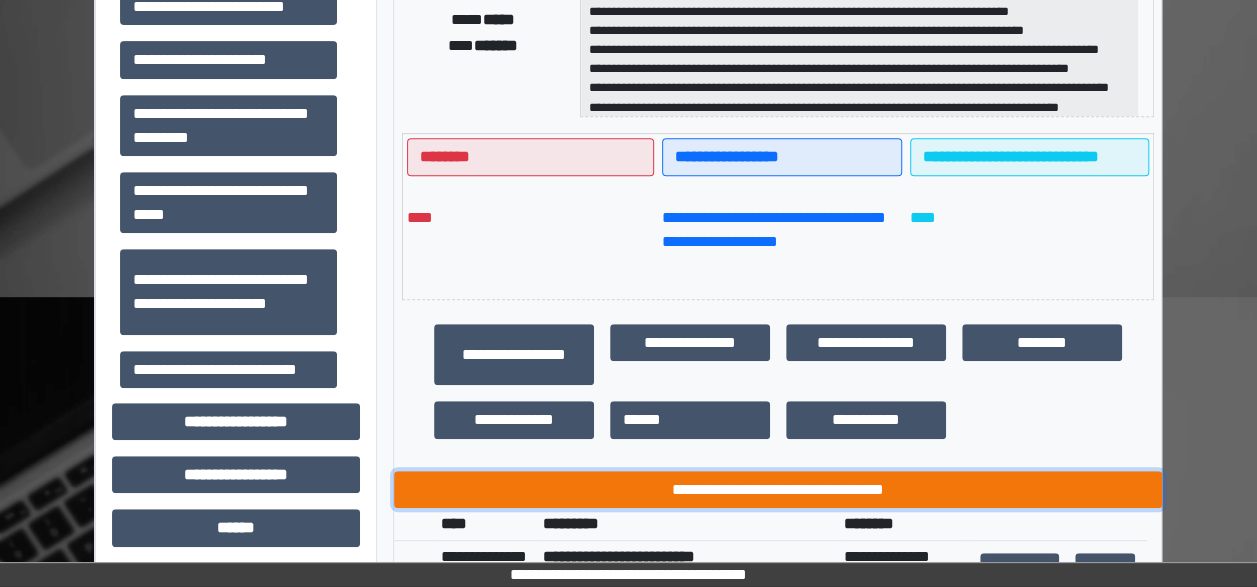 click on "**********" at bounding box center [778, 489] 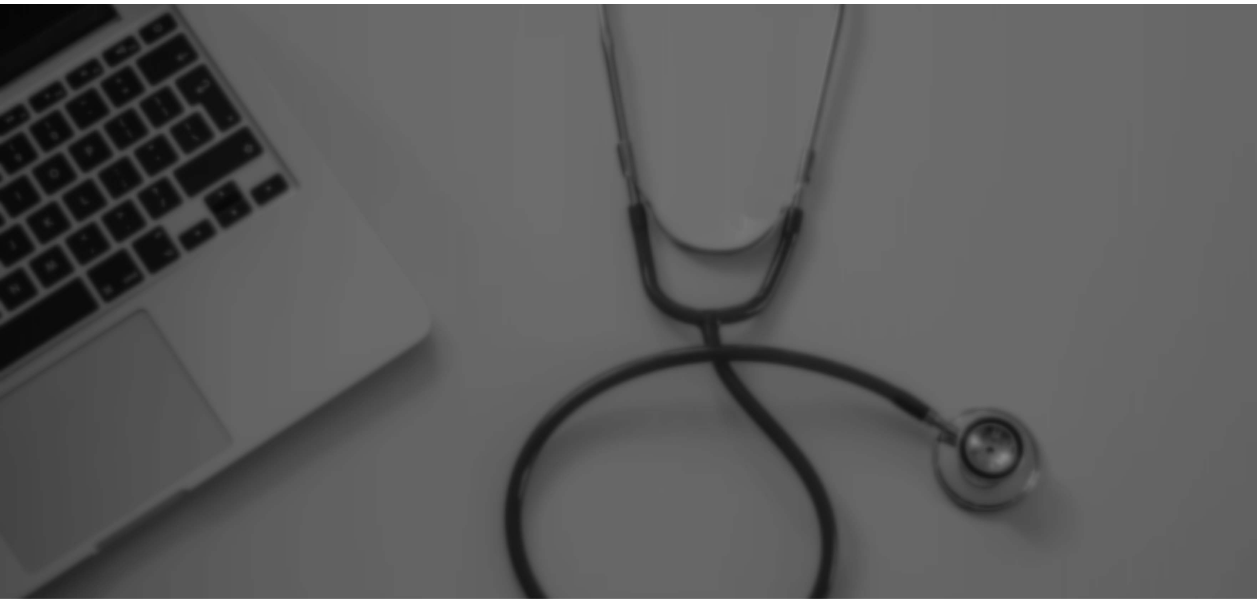 scroll, scrollTop: 0, scrollLeft: 0, axis: both 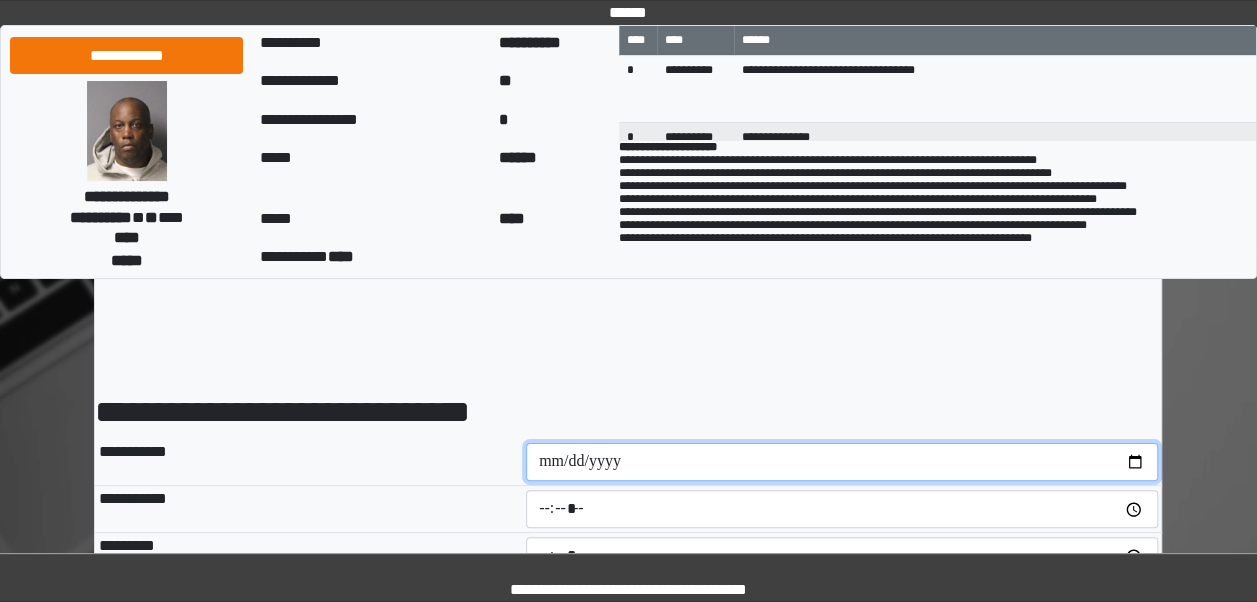 click at bounding box center [842, 462] 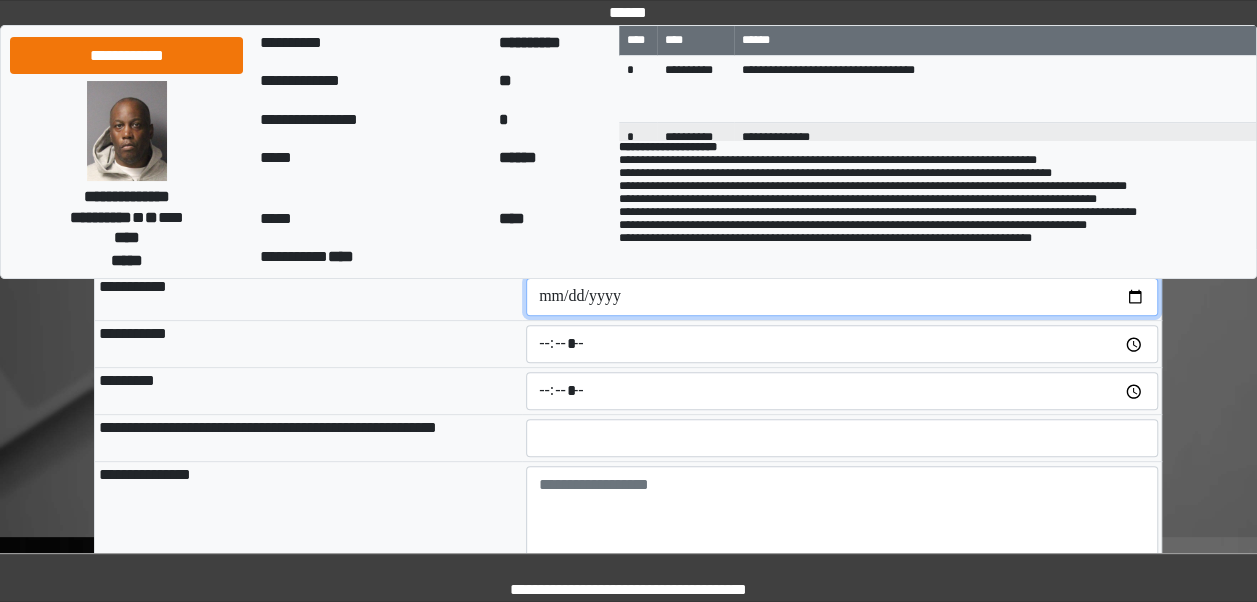 scroll, scrollTop: 167, scrollLeft: 0, axis: vertical 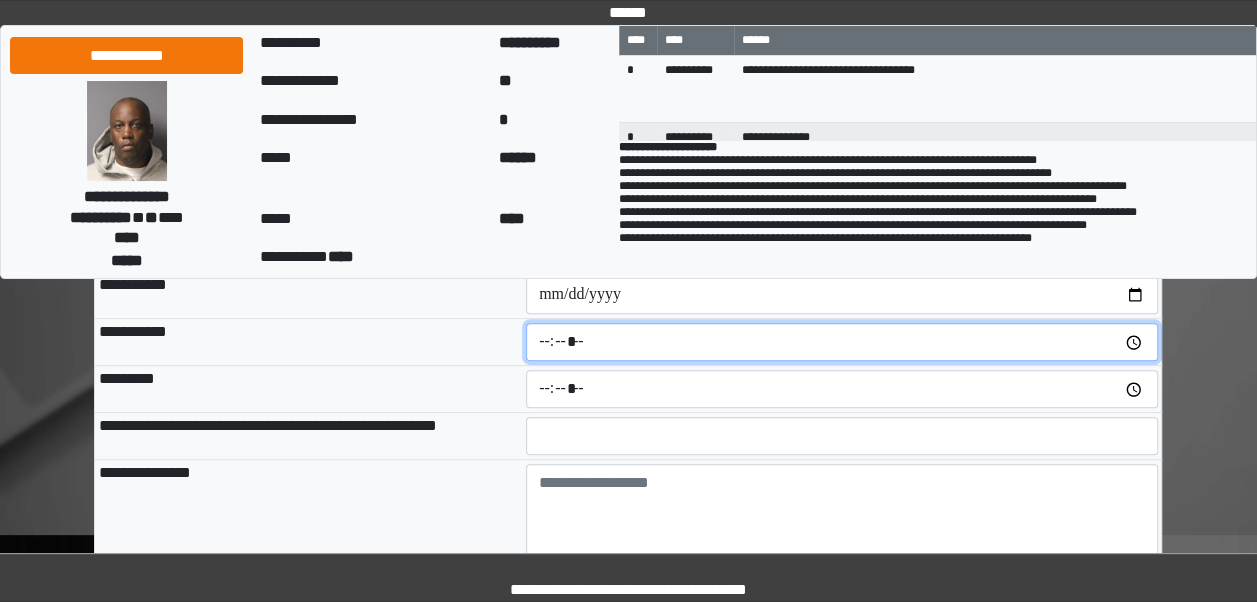 click at bounding box center [842, 342] 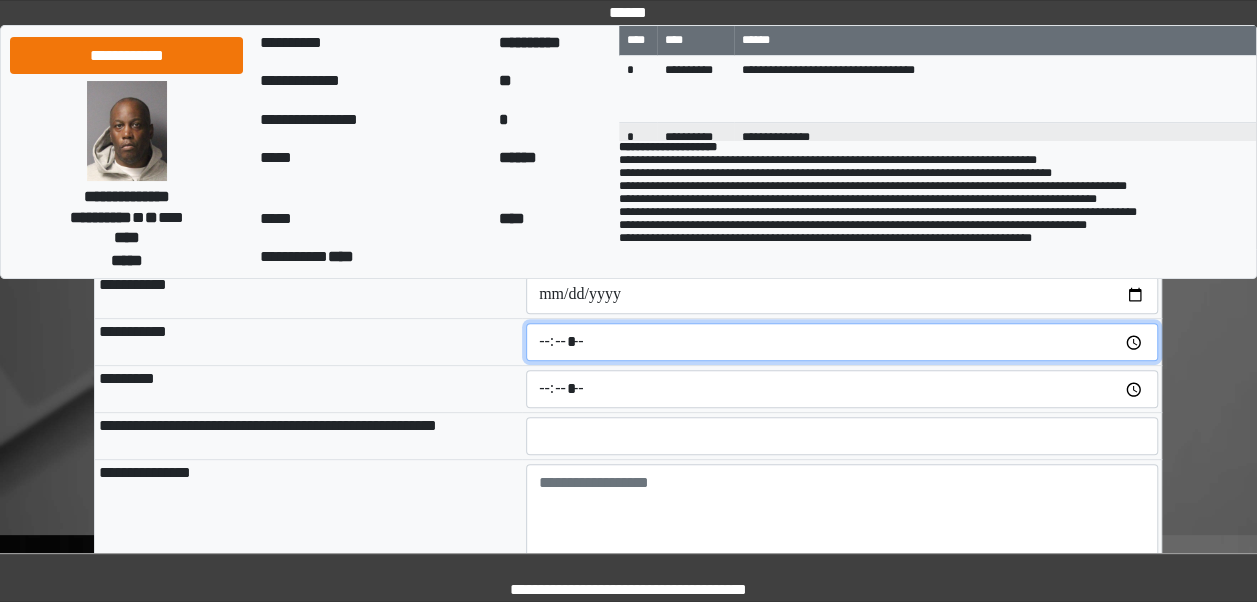 type on "*****" 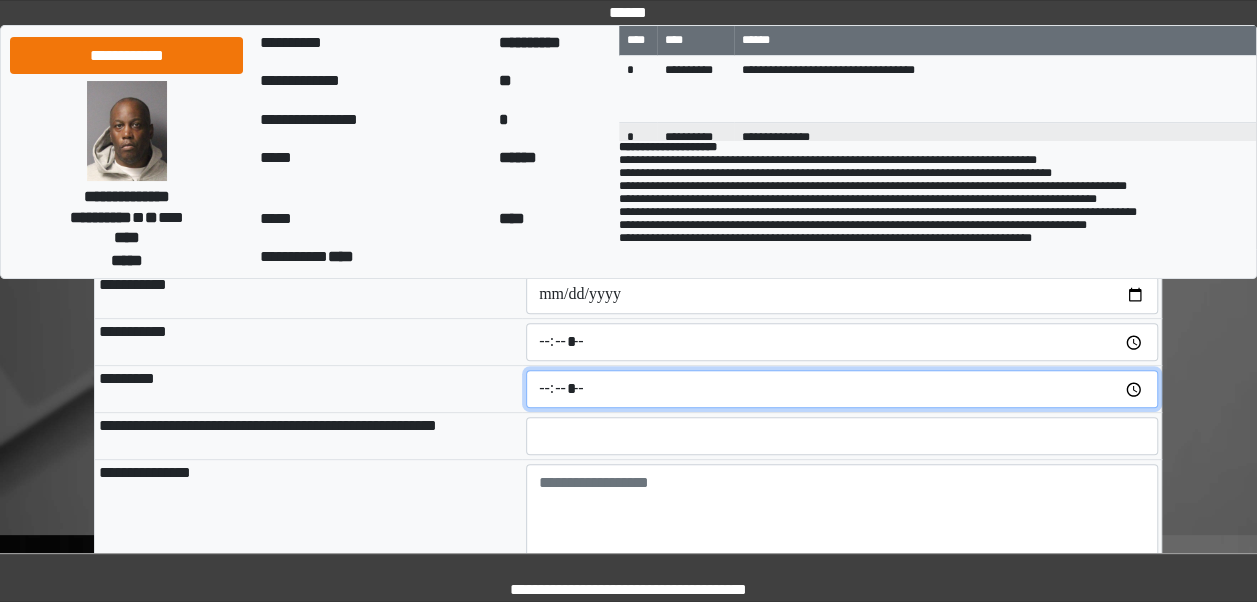click at bounding box center (842, 389) 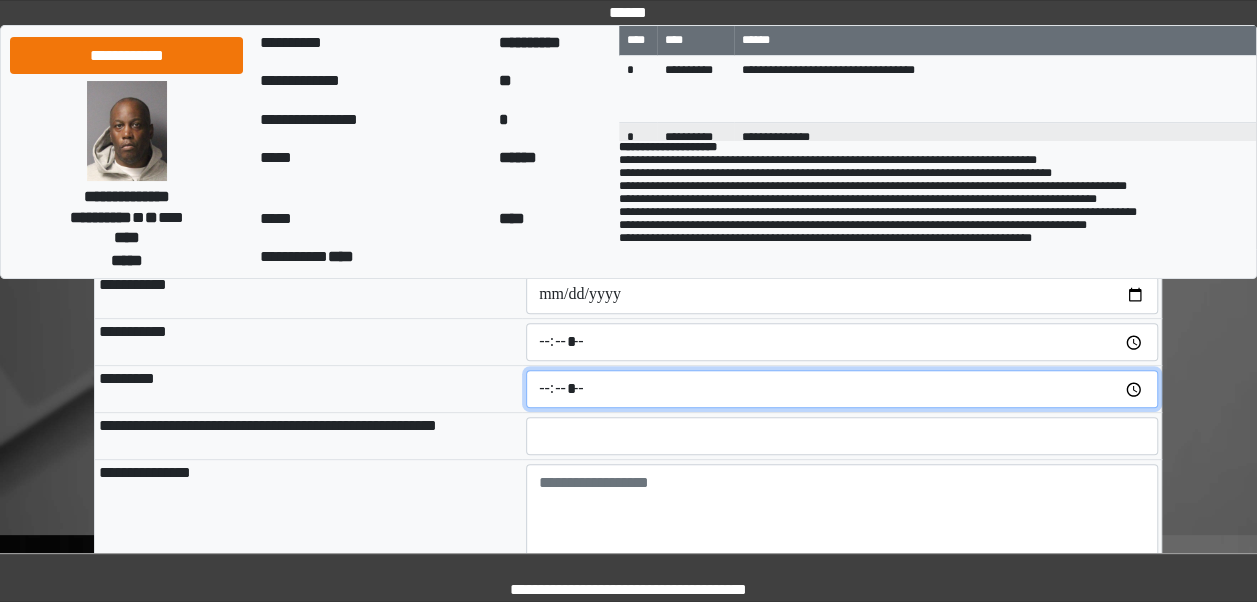 type on "*****" 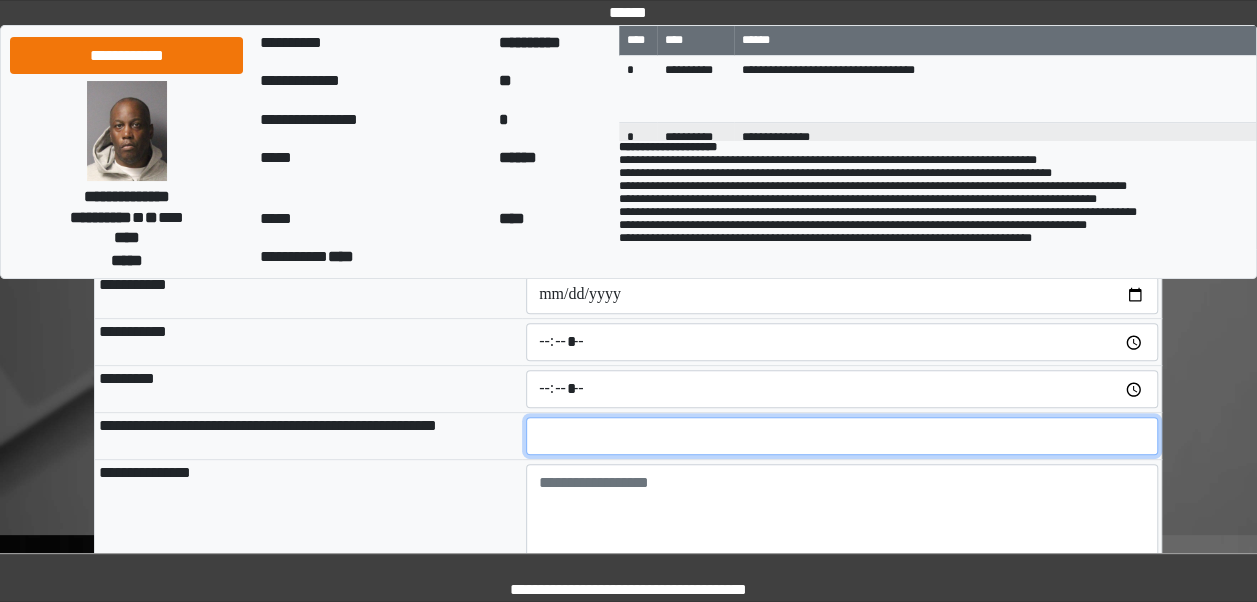 click at bounding box center (842, 436) 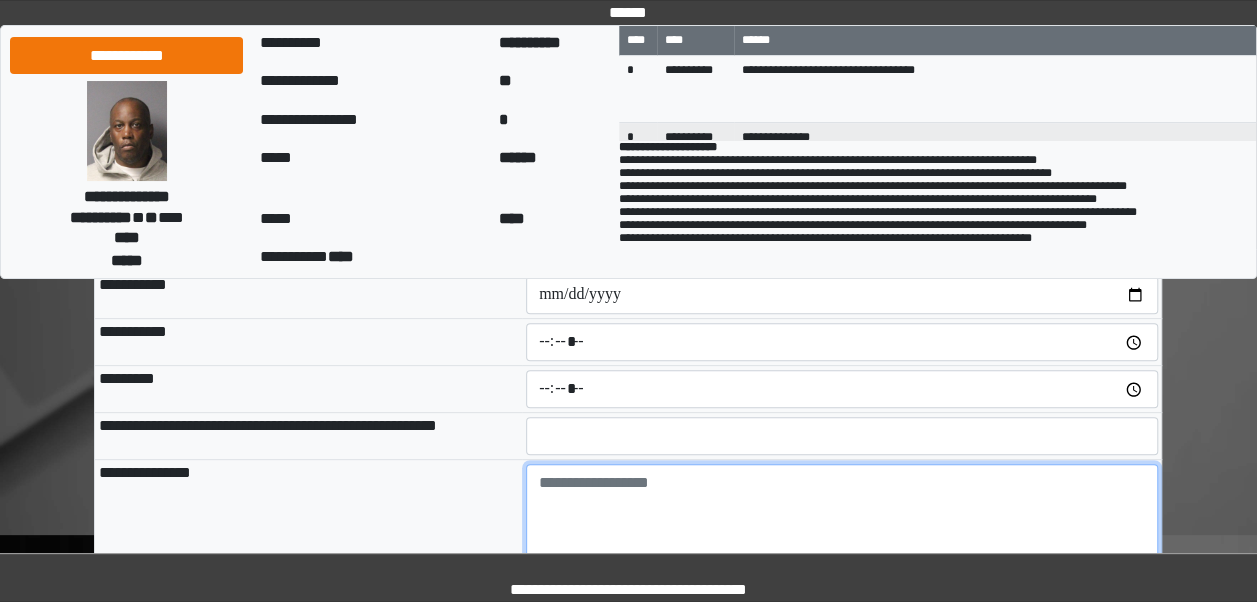 click at bounding box center (842, 519) 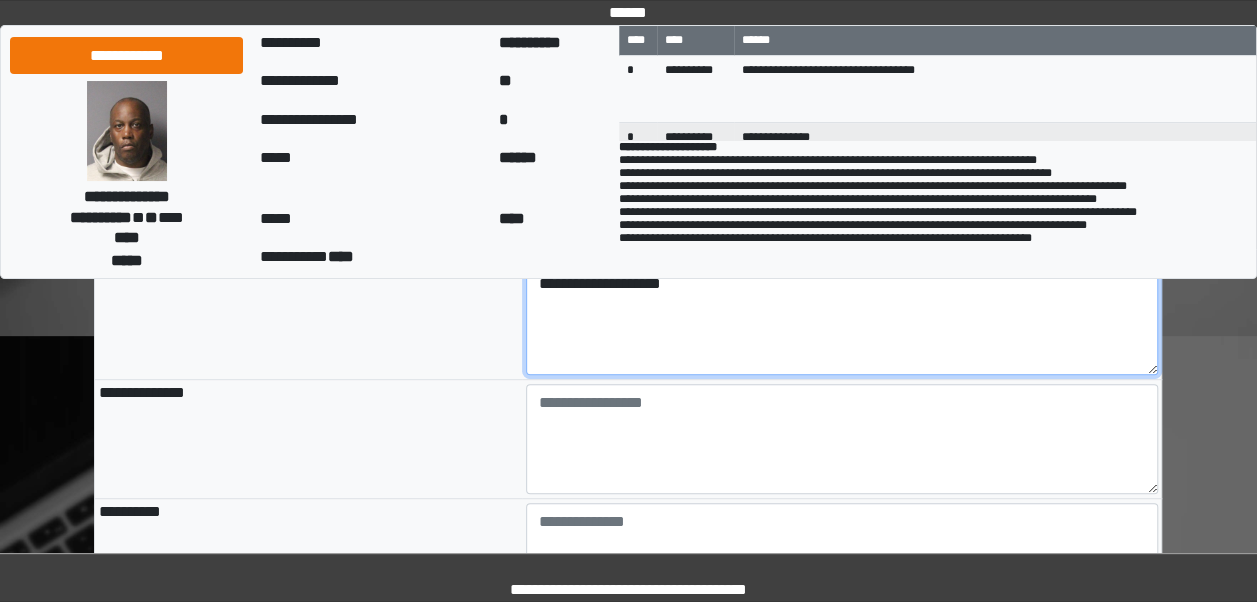 scroll, scrollTop: 428, scrollLeft: 0, axis: vertical 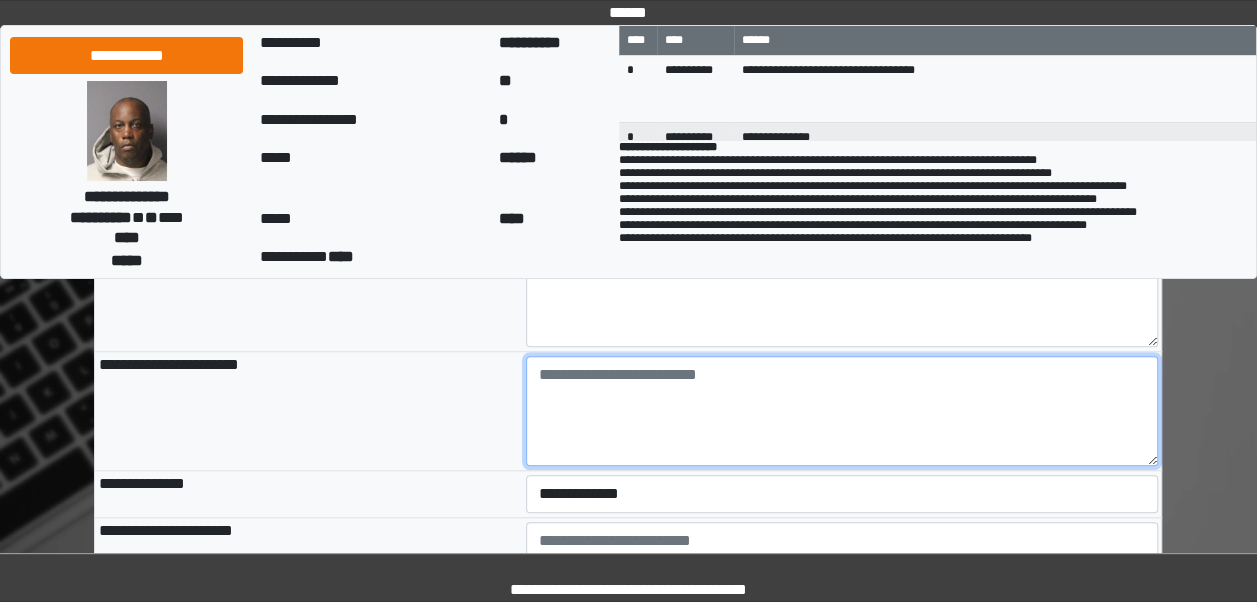 click at bounding box center [842, 411] 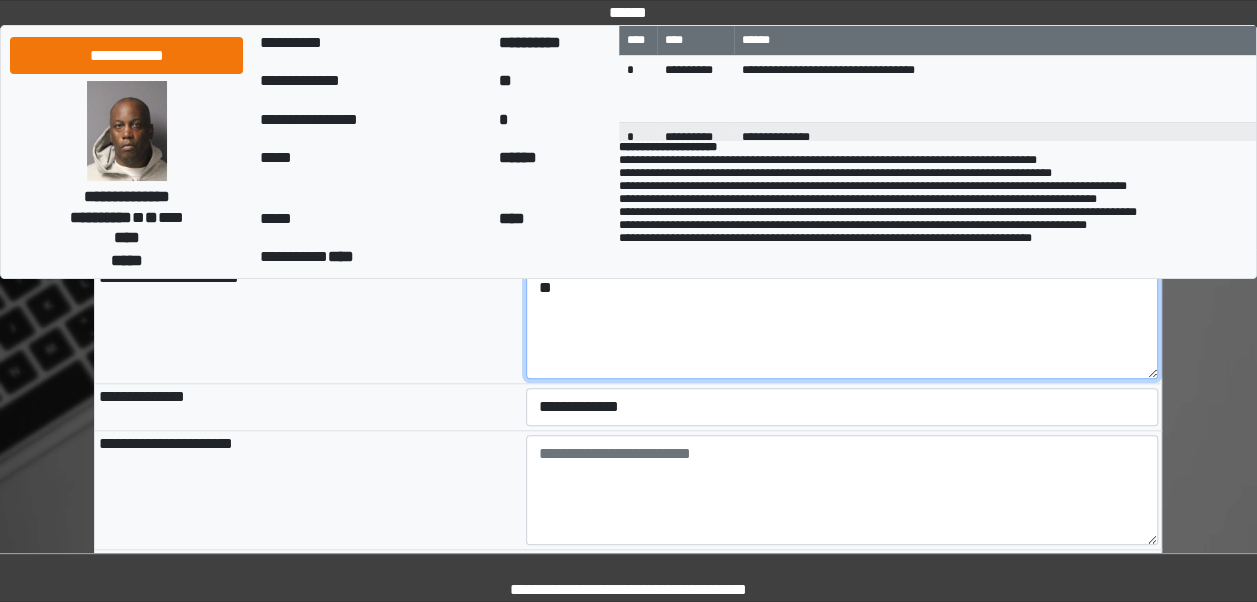 scroll, scrollTop: 712, scrollLeft: 0, axis: vertical 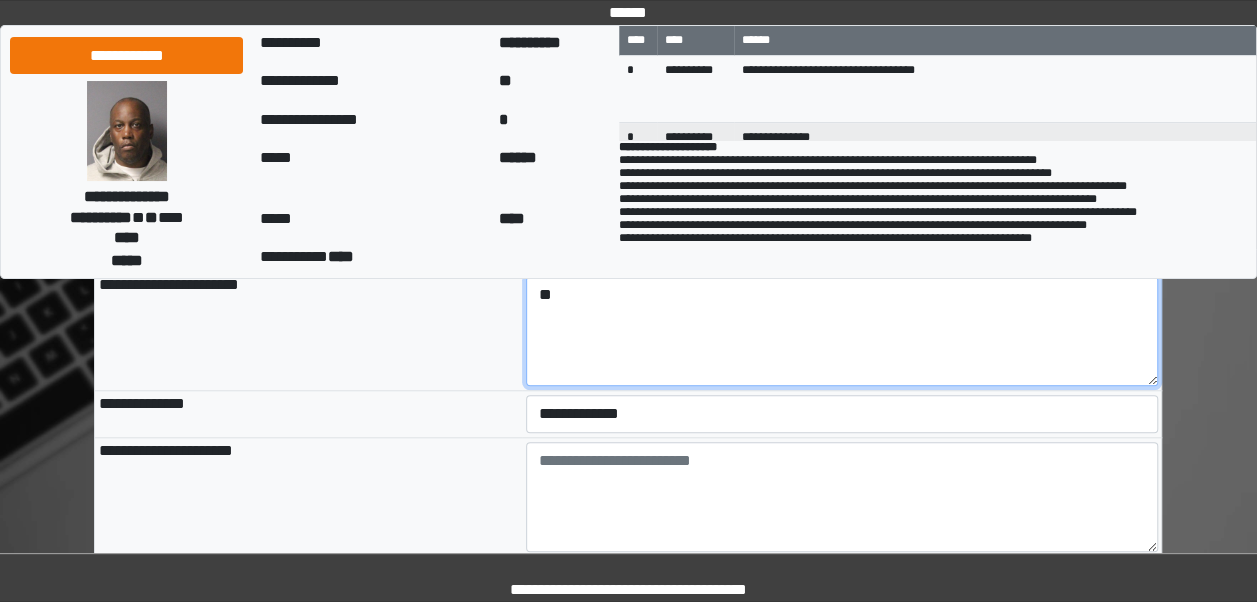 type on "**" 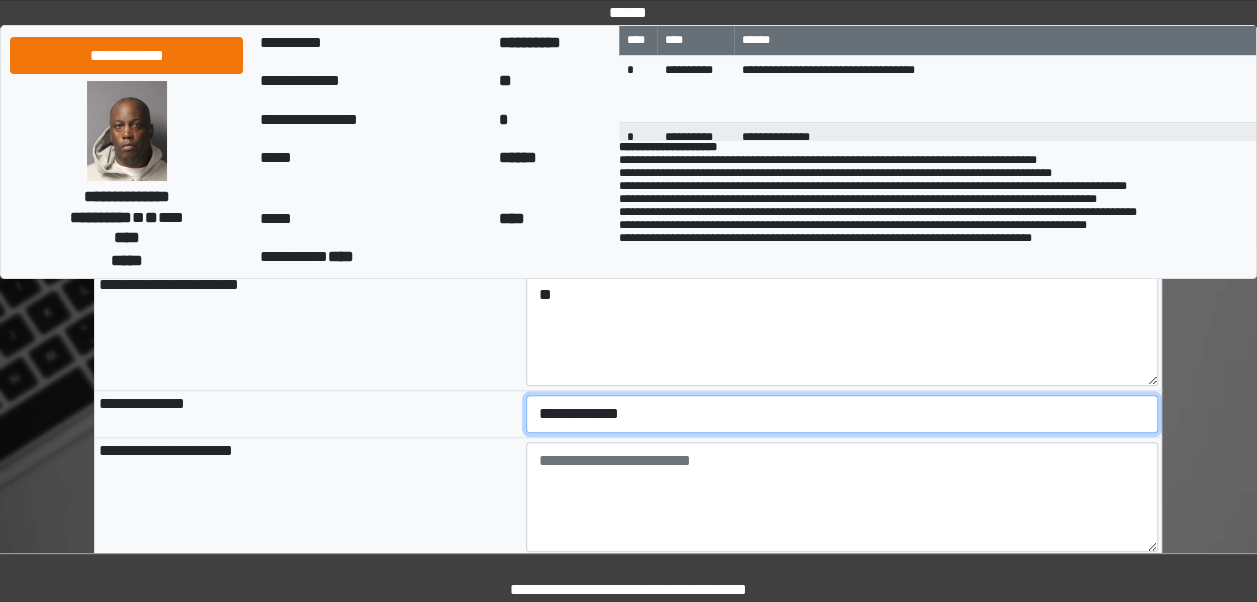 click on "**********" at bounding box center [842, 414] 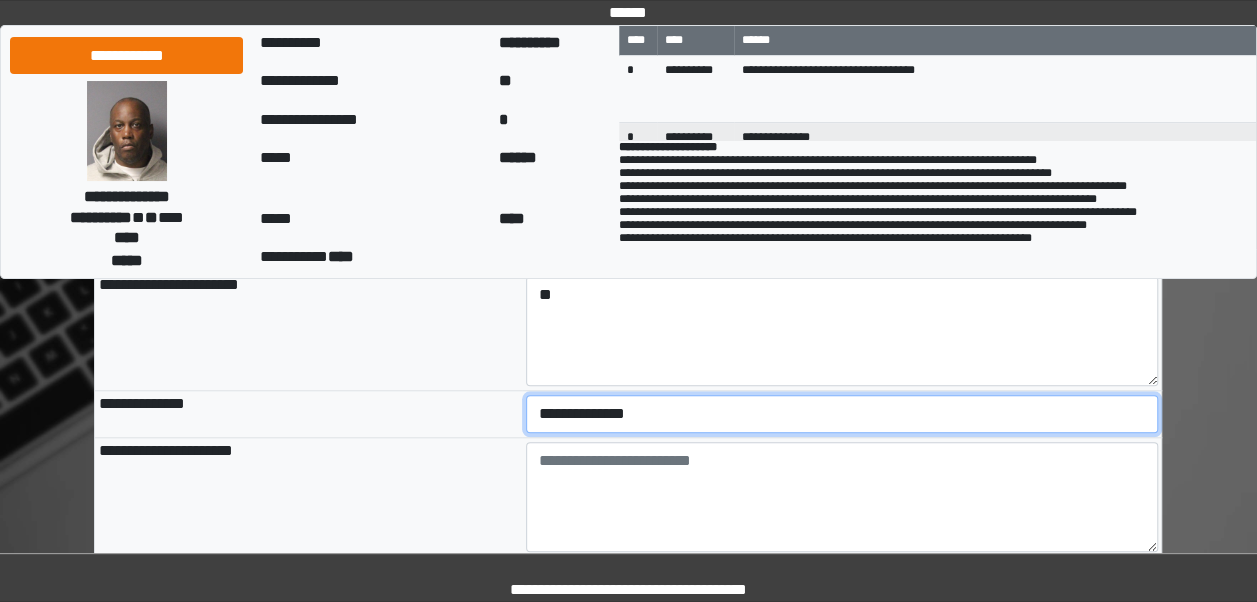 scroll, scrollTop: 787, scrollLeft: 0, axis: vertical 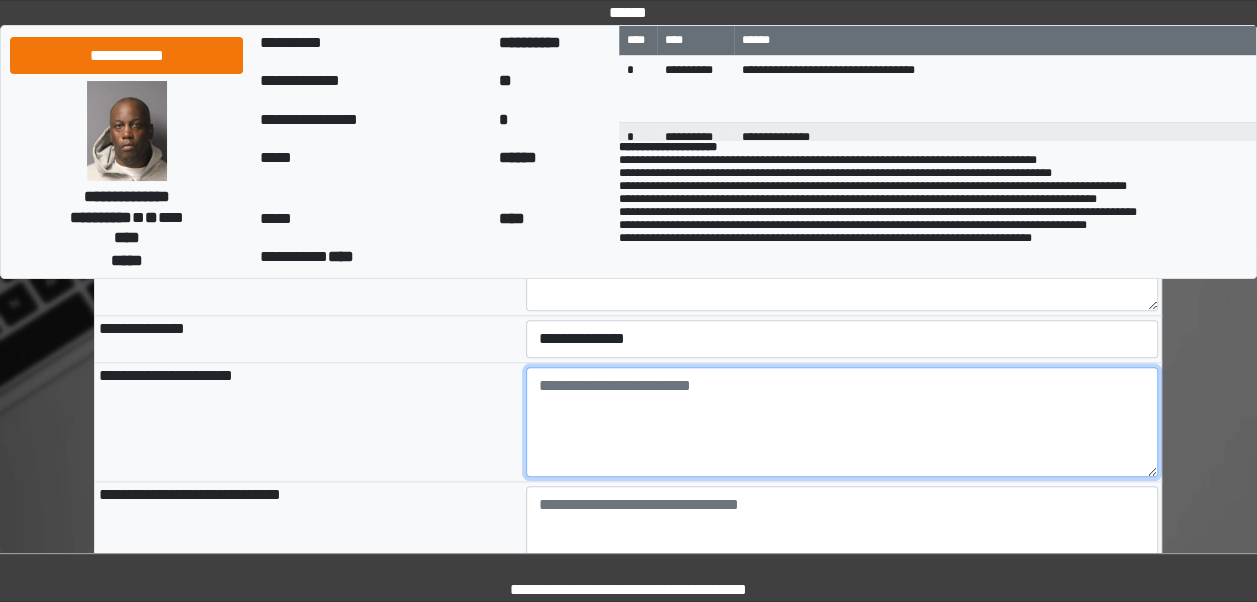 click at bounding box center [842, 422] 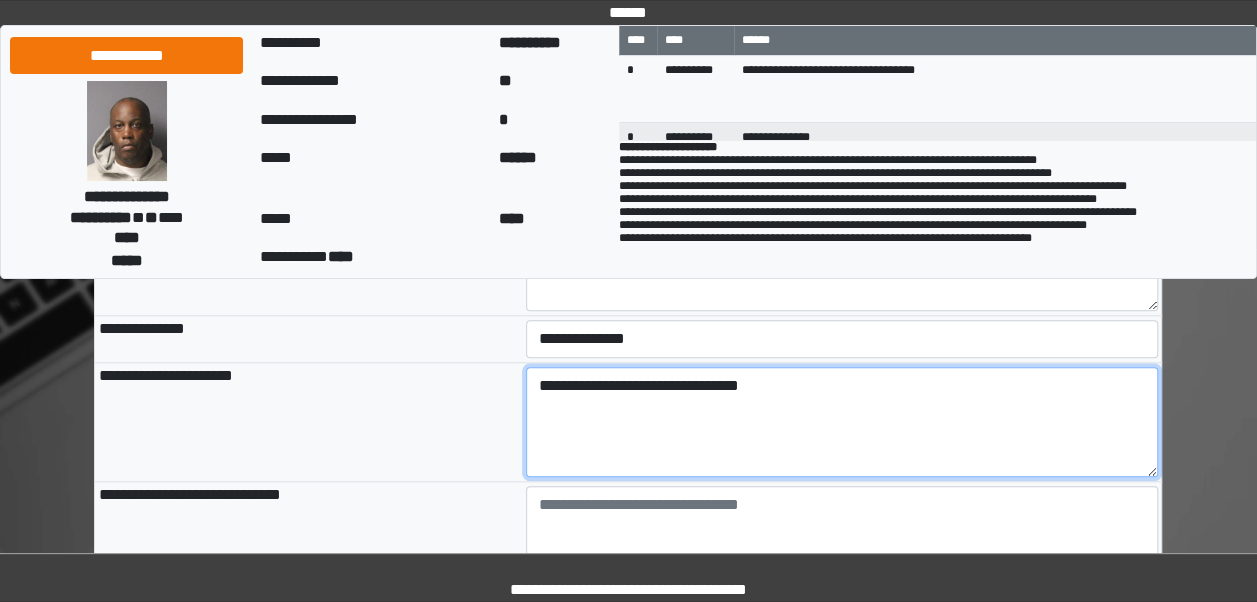 click on "**********" at bounding box center (842, 422) 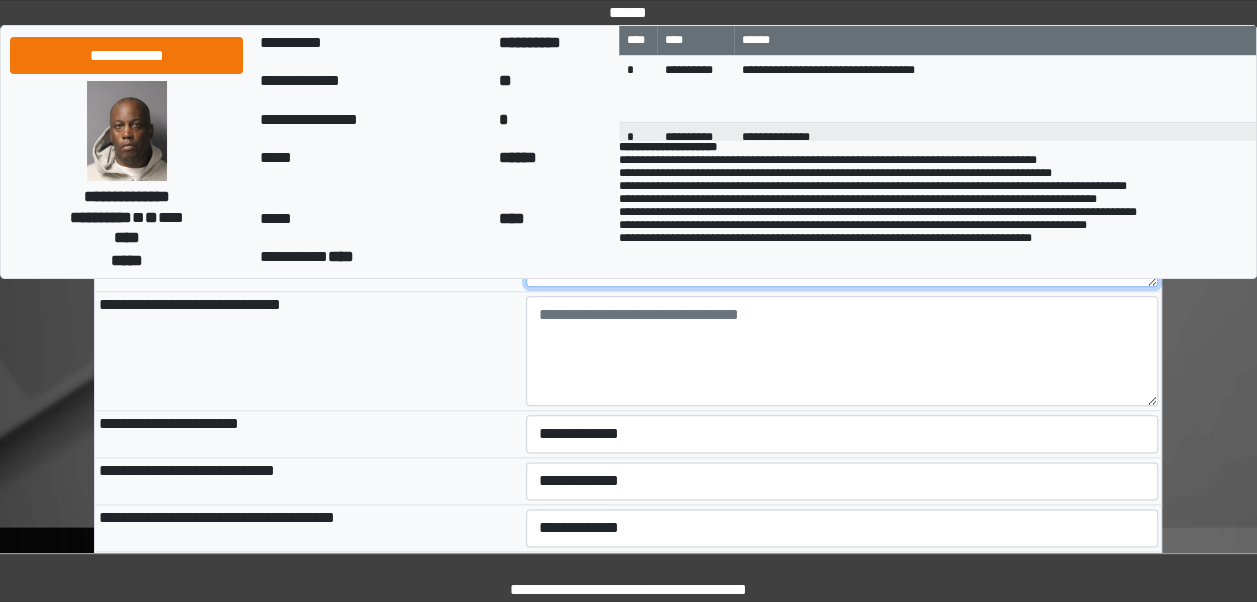 scroll, scrollTop: 994, scrollLeft: 0, axis: vertical 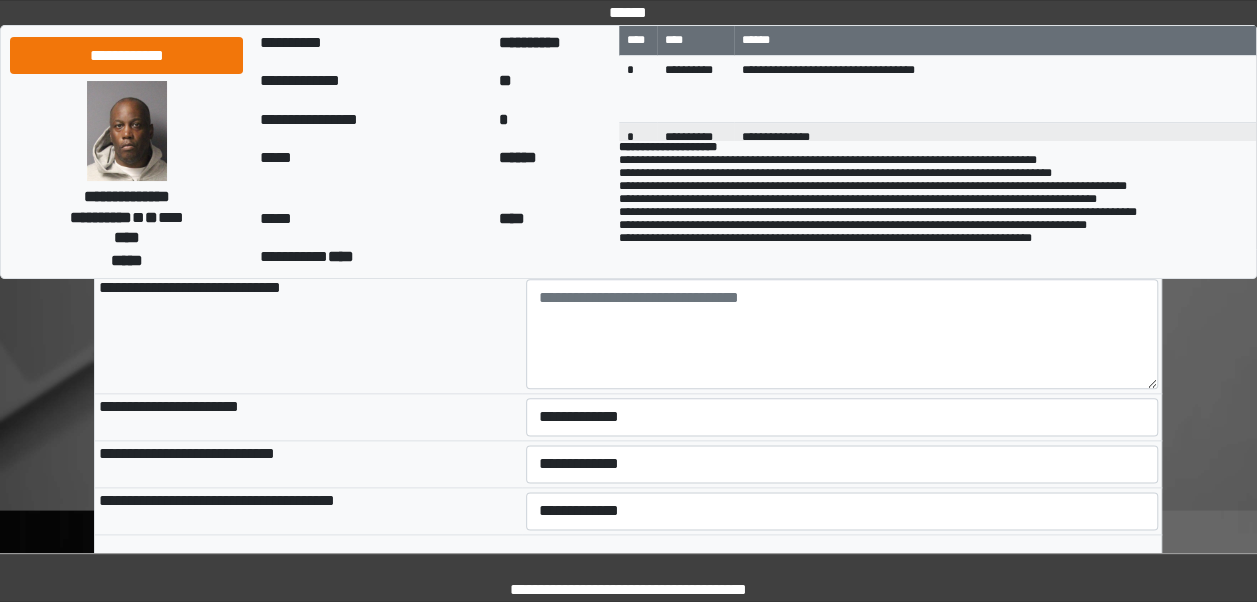 type on "**********" 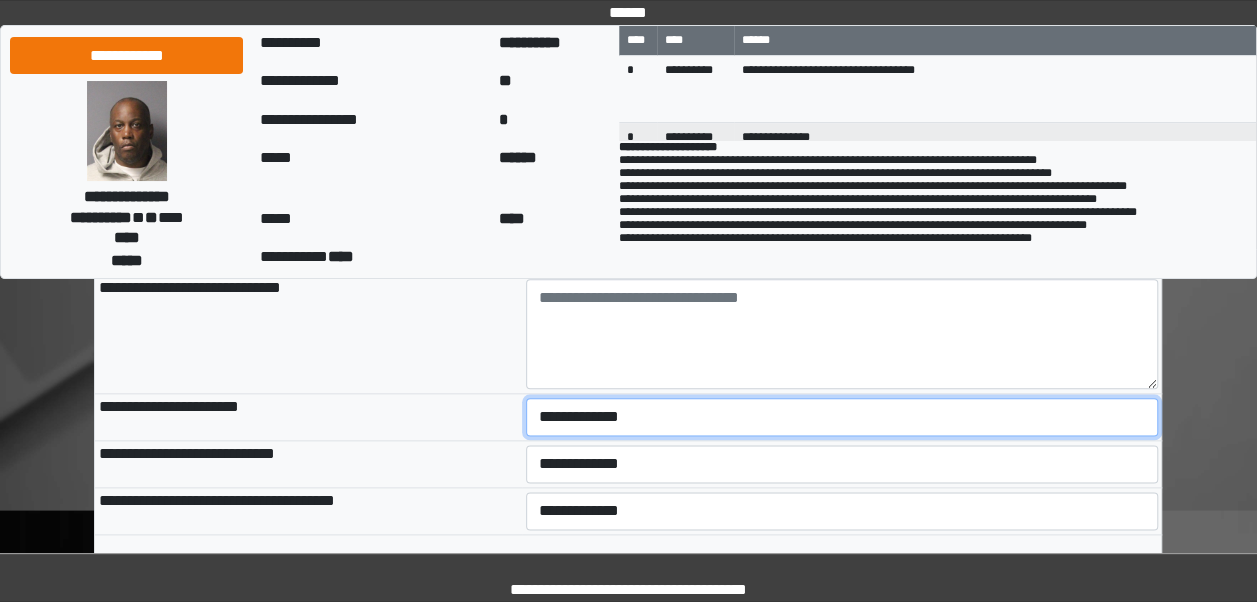click on "**********" at bounding box center [842, 417] 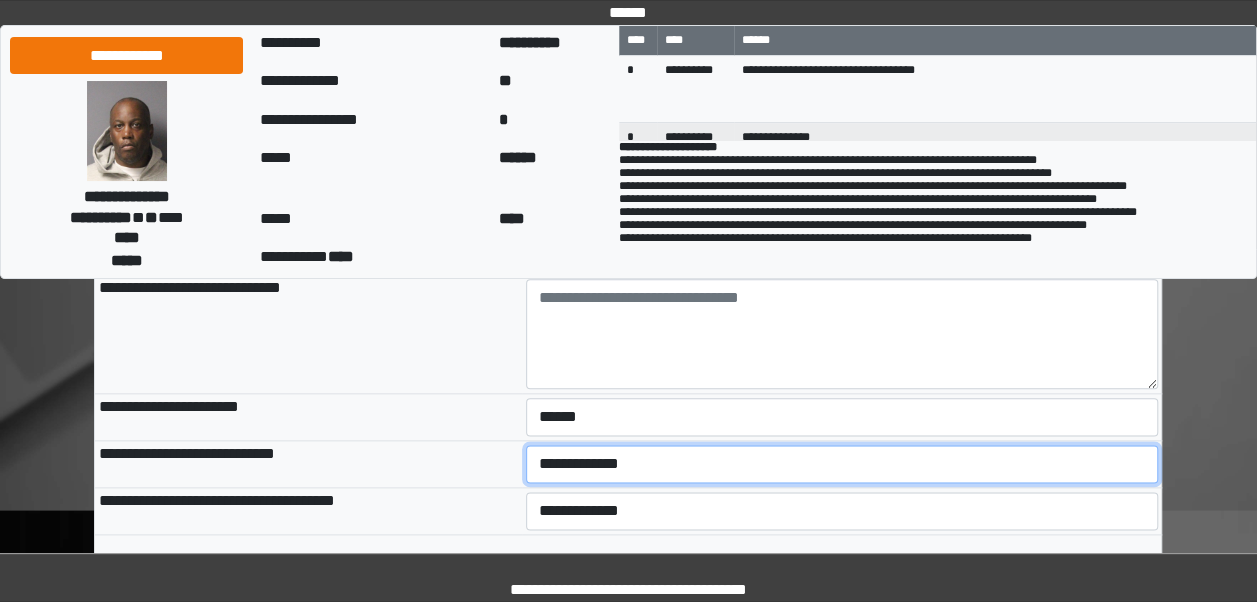 click on "**********" at bounding box center (842, 464) 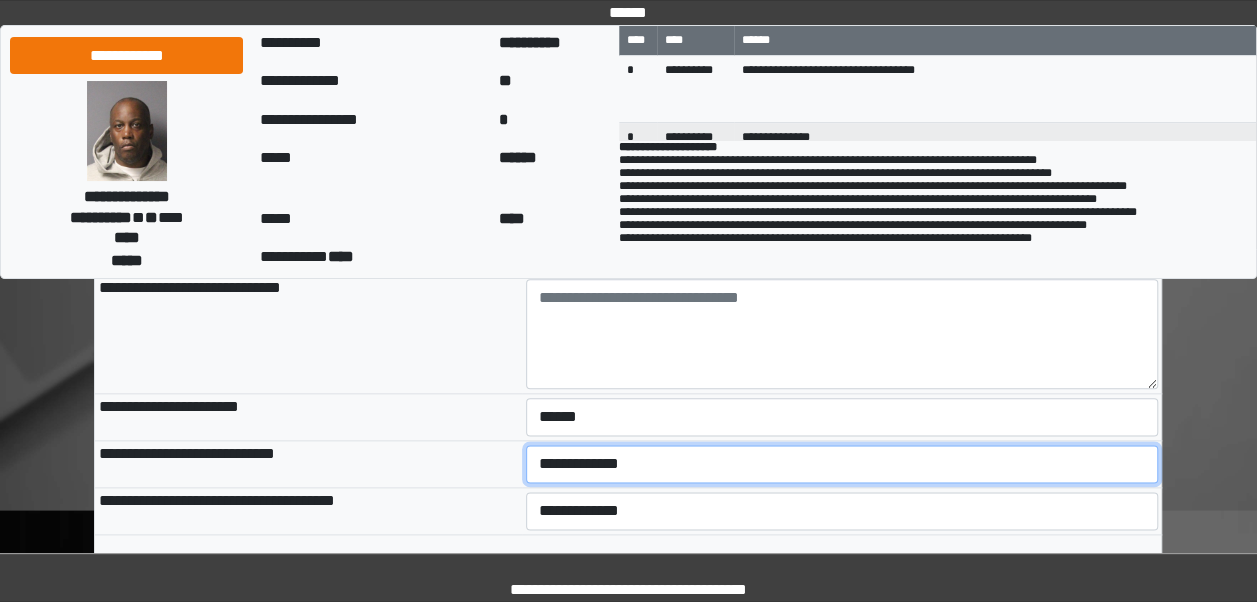 select on "***" 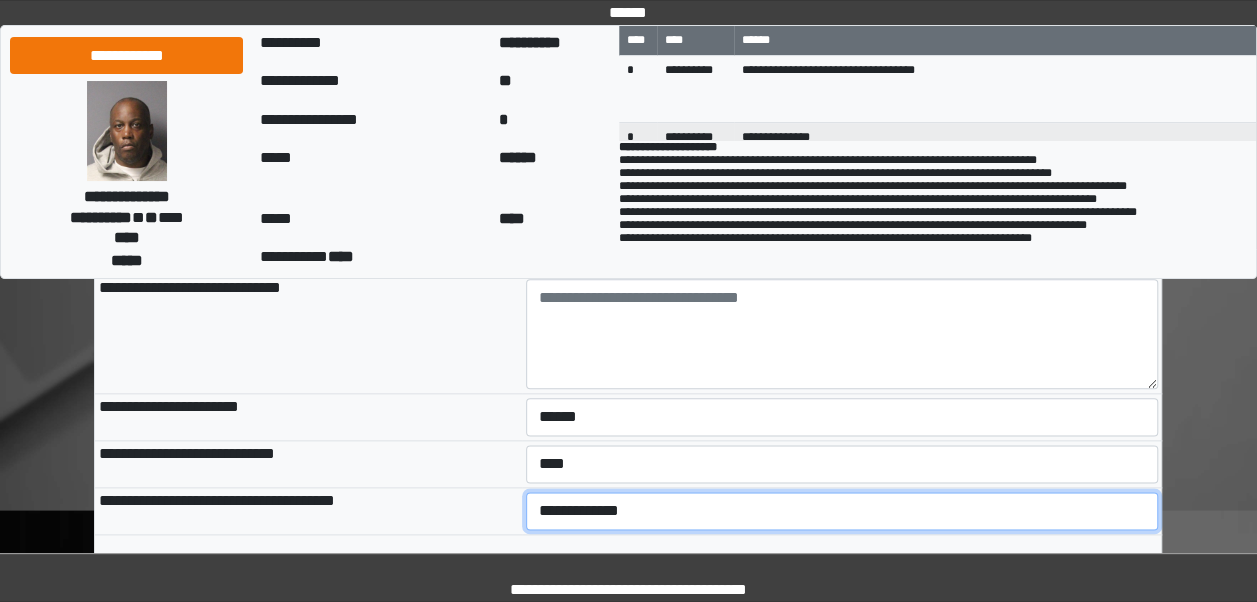 click on "**********" at bounding box center [842, 511] 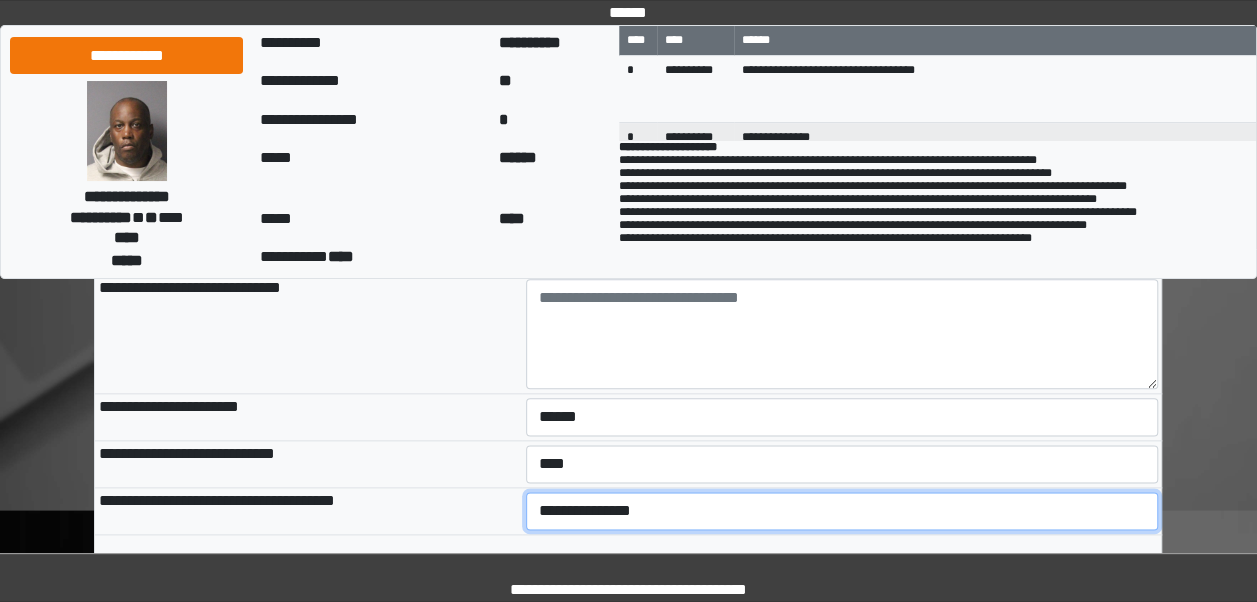 scroll, scrollTop: 1120, scrollLeft: 0, axis: vertical 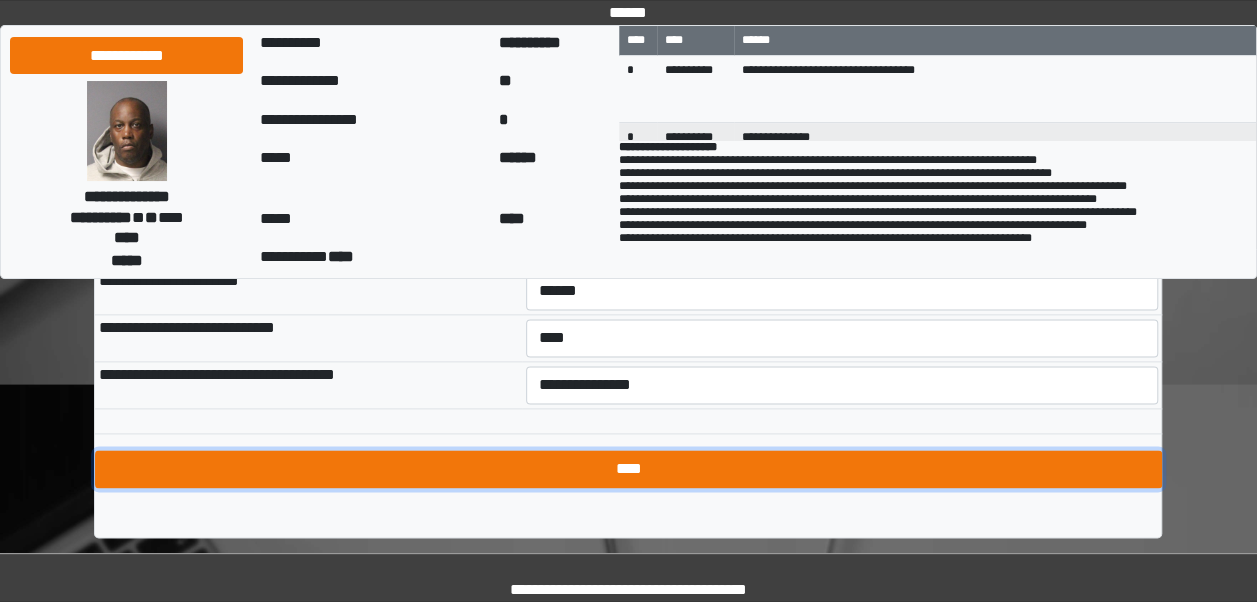 click on "****" at bounding box center [628, 469] 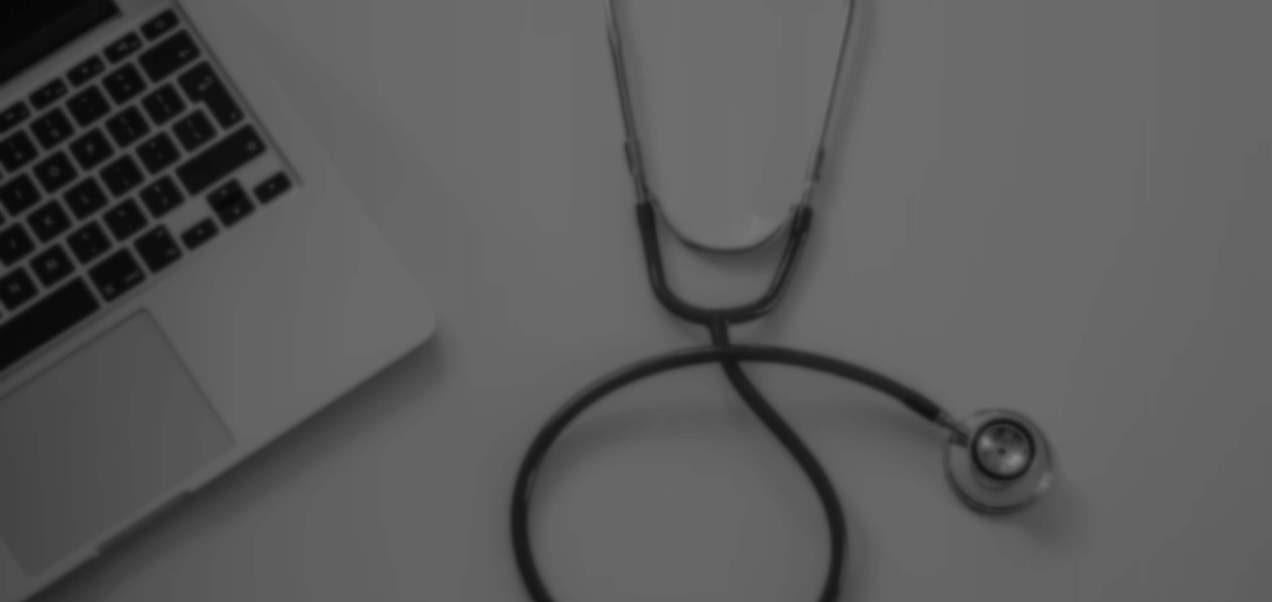 scroll, scrollTop: 0, scrollLeft: 0, axis: both 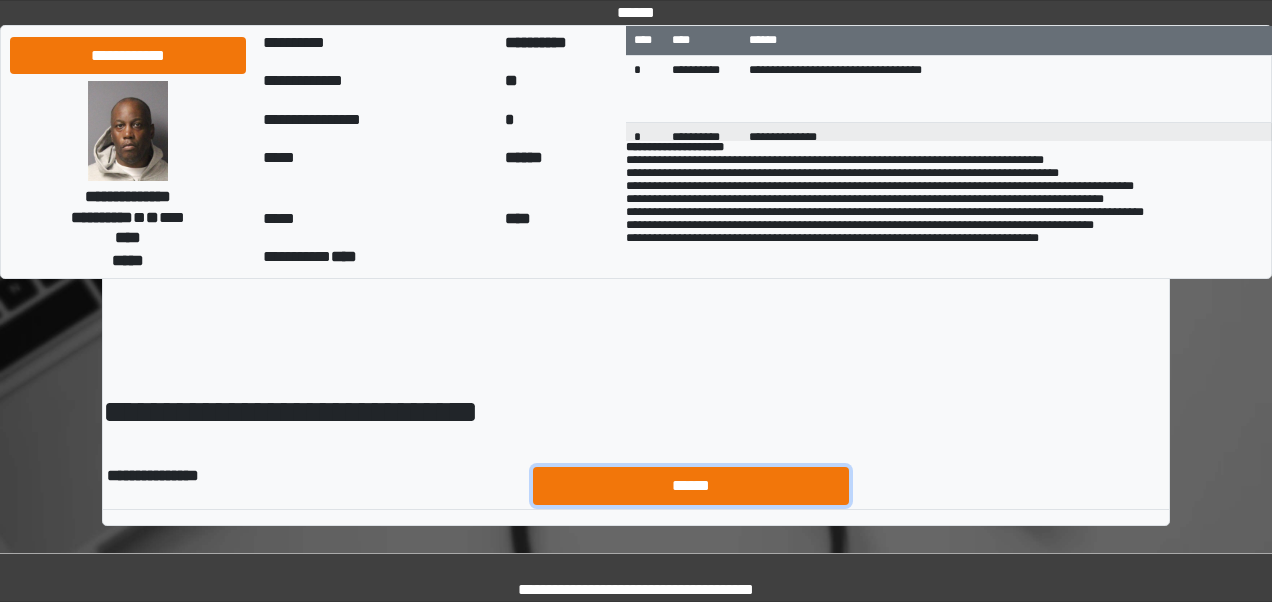 click on "******" at bounding box center (691, 485) 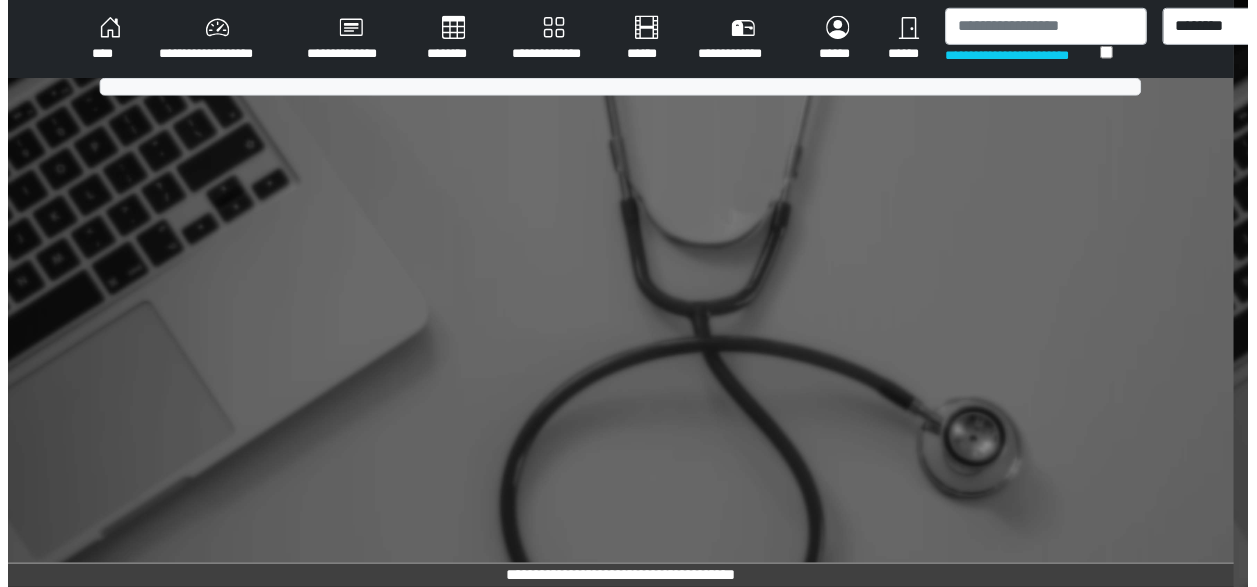 scroll, scrollTop: 0, scrollLeft: 0, axis: both 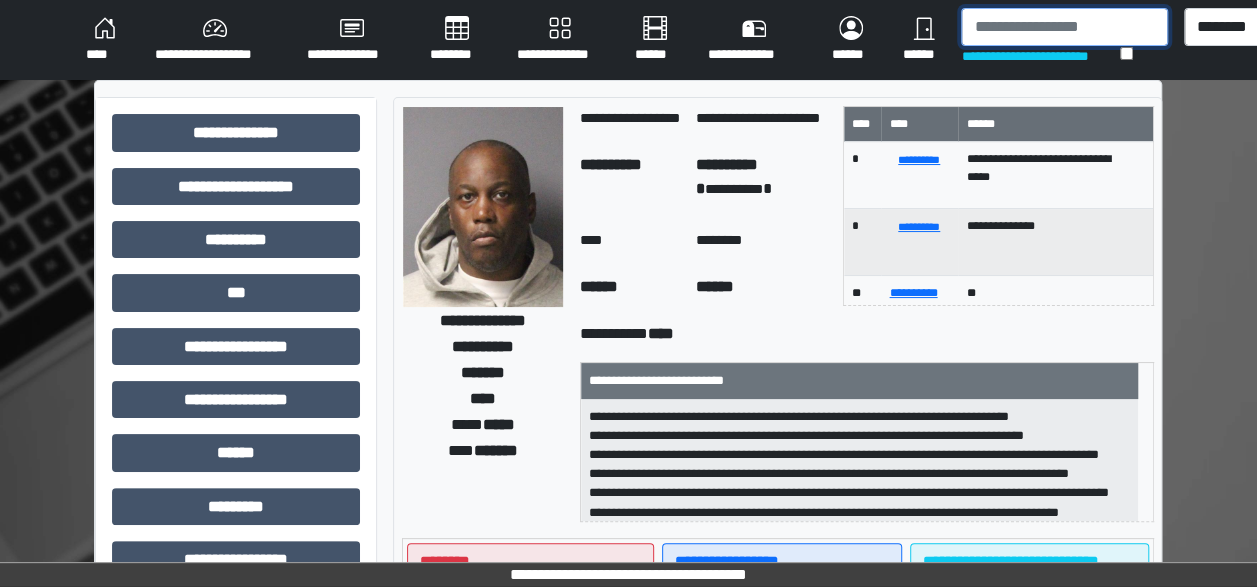 click at bounding box center (1064, 27) 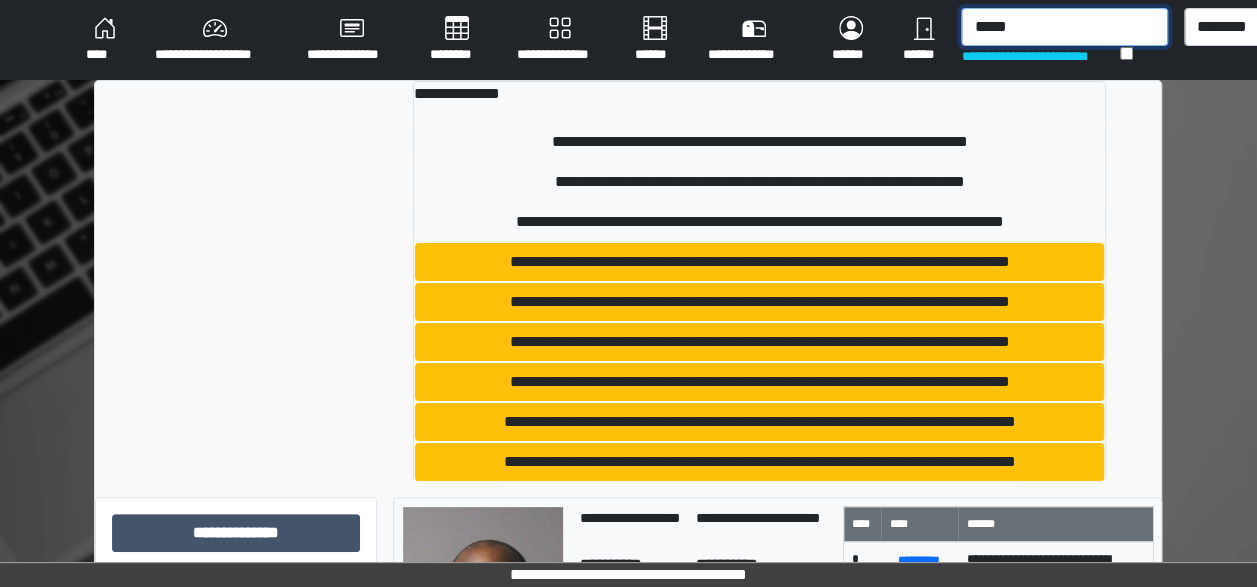 type on "*****" 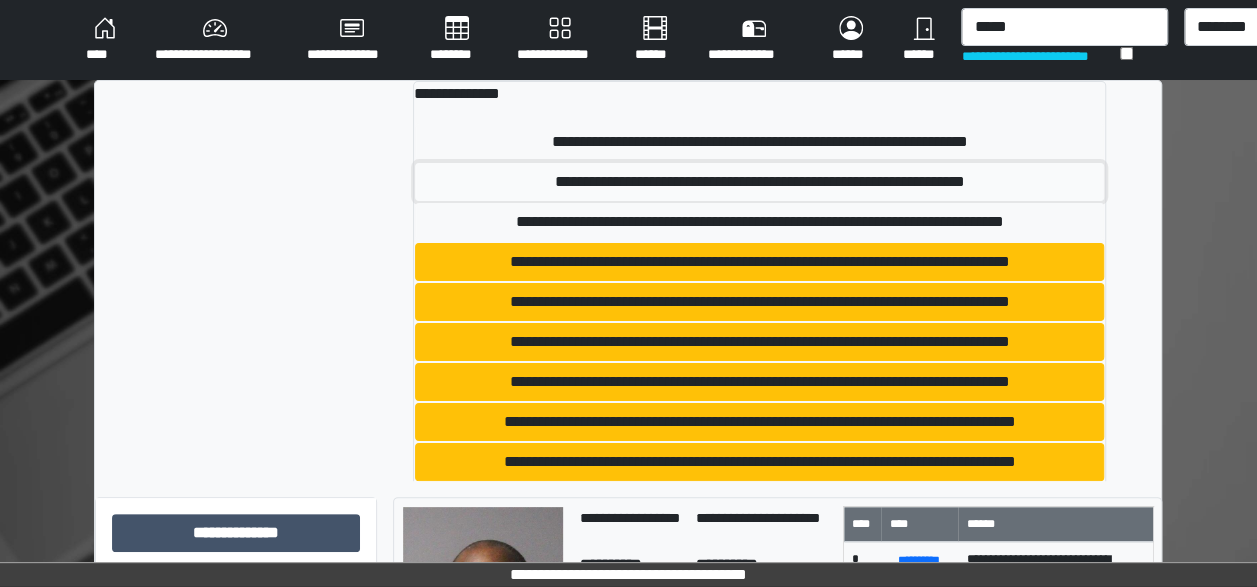 click on "**********" at bounding box center [759, 182] 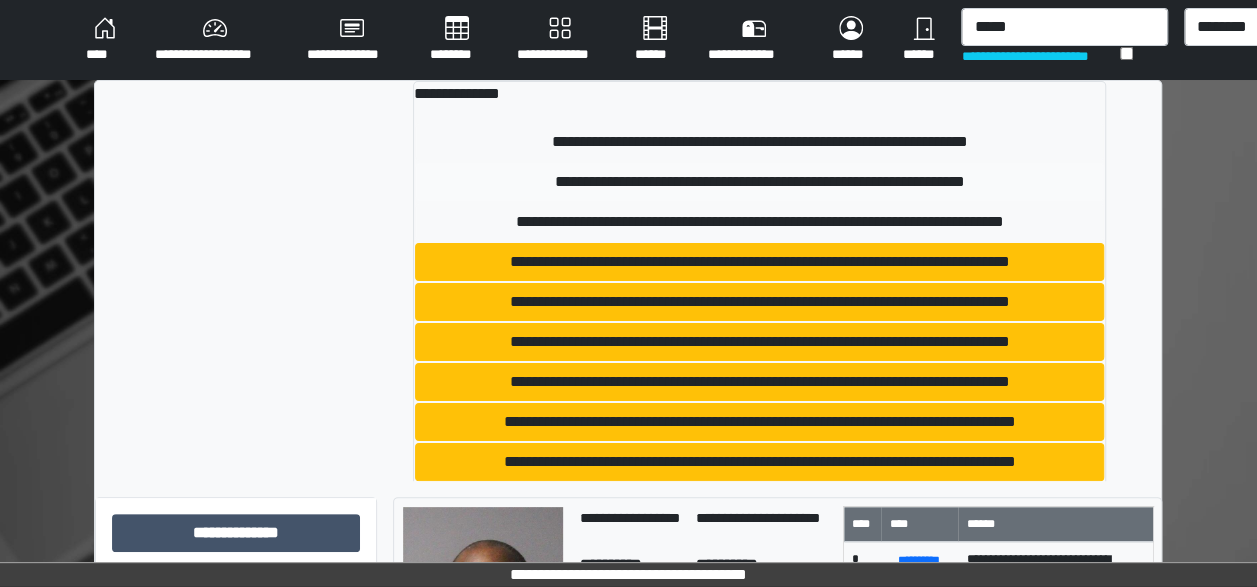 type 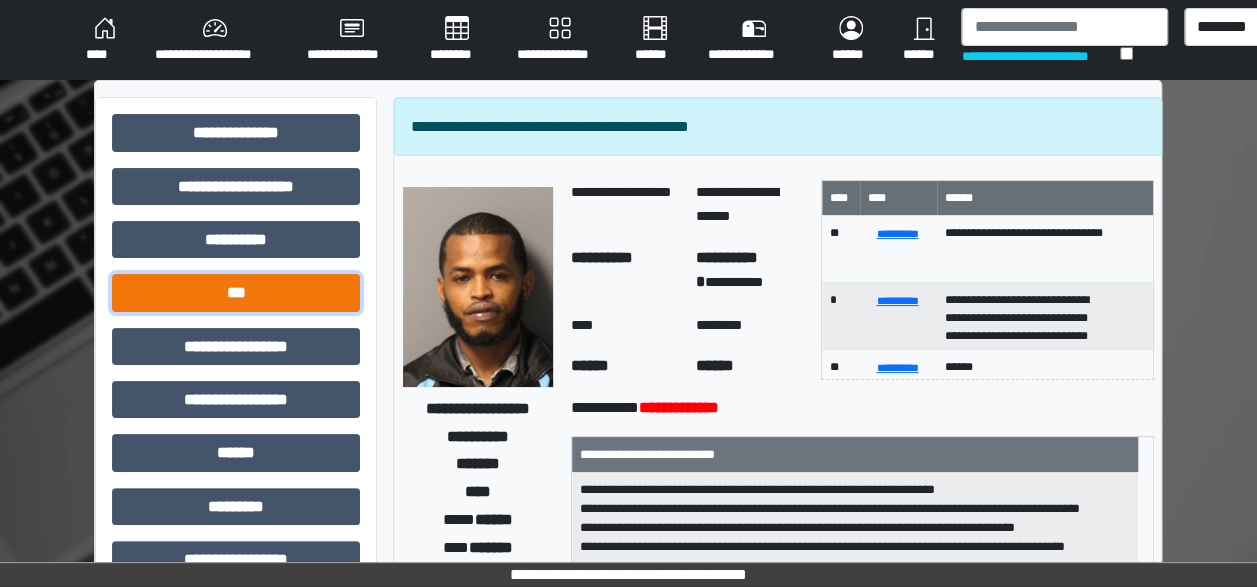 click on "***" at bounding box center (236, 292) 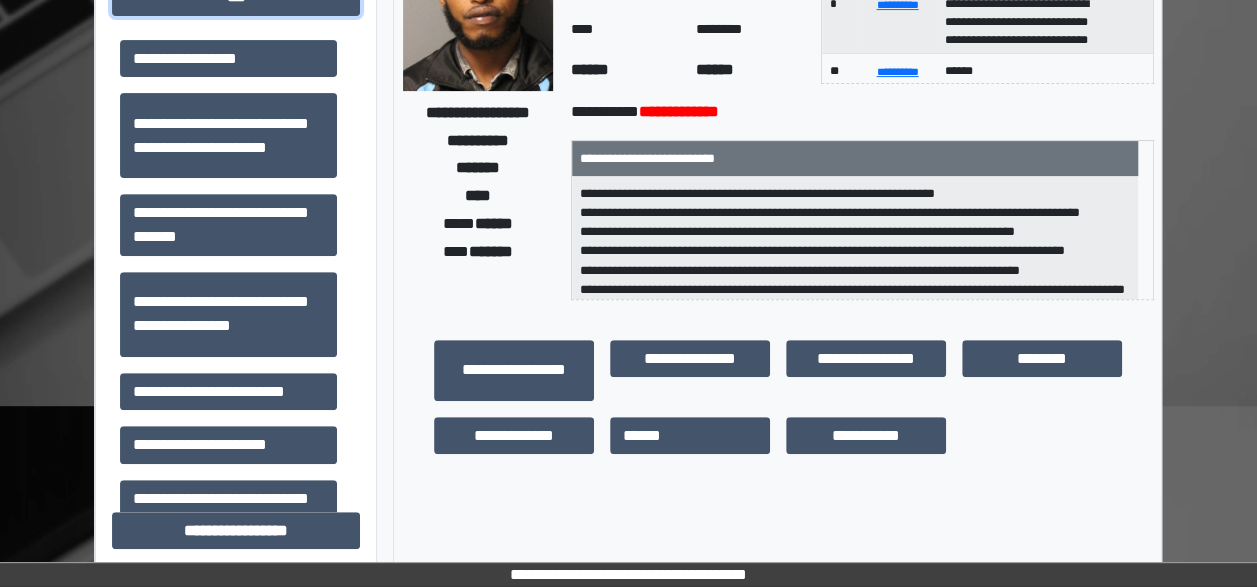 scroll, scrollTop: 332, scrollLeft: 0, axis: vertical 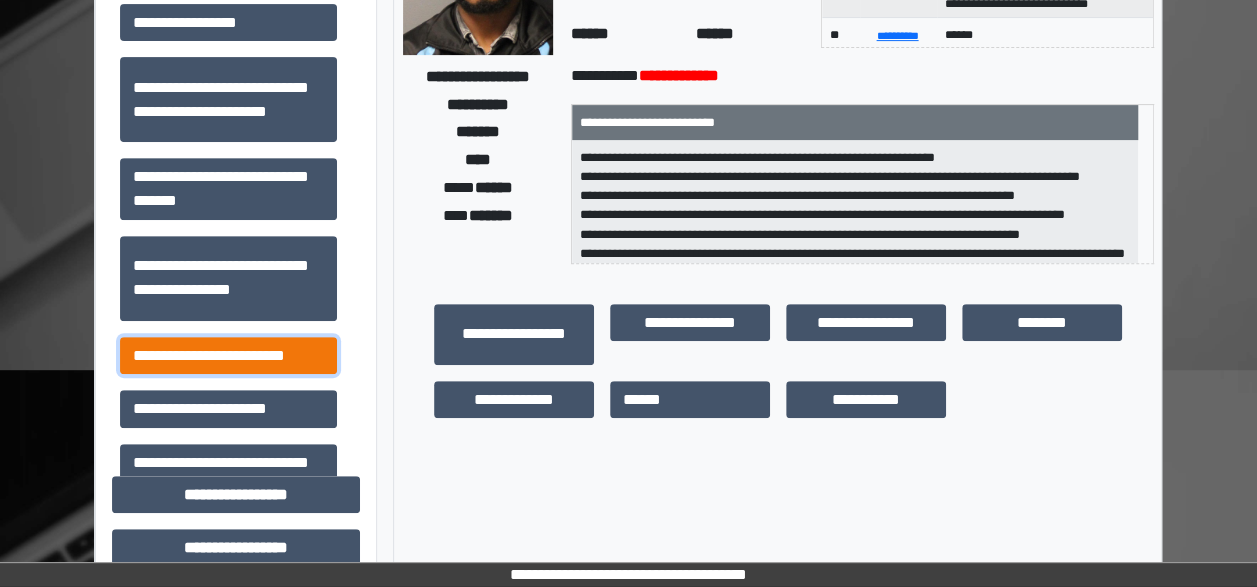 click on "**********" at bounding box center (228, 355) 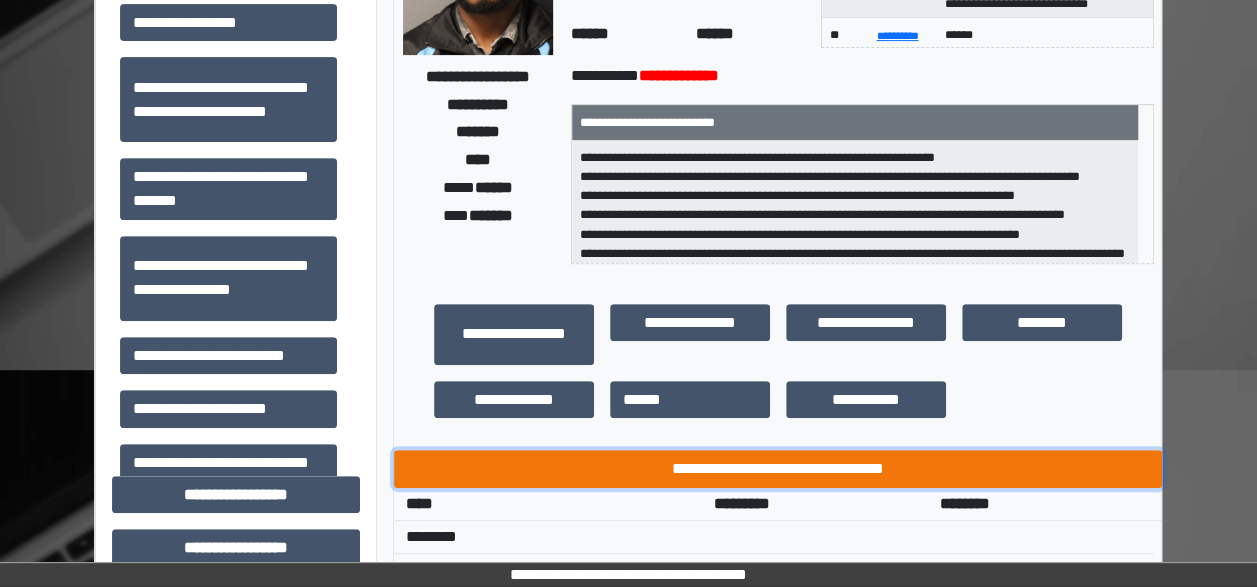 click on "**********" at bounding box center [778, 468] 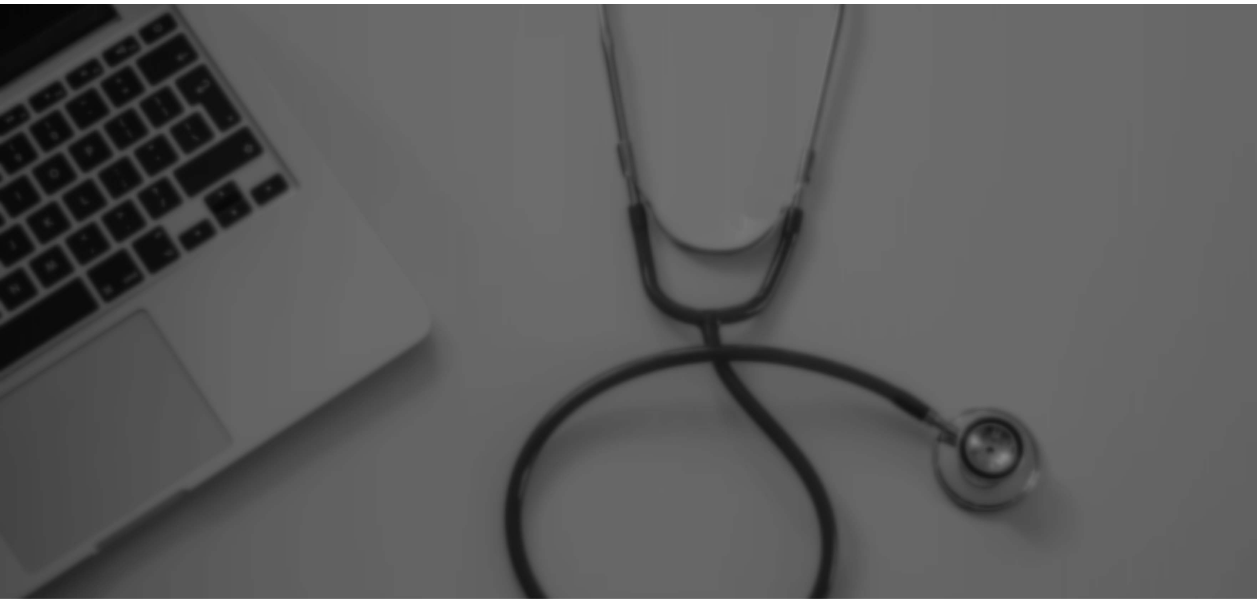 scroll, scrollTop: 0, scrollLeft: 0, axis: both 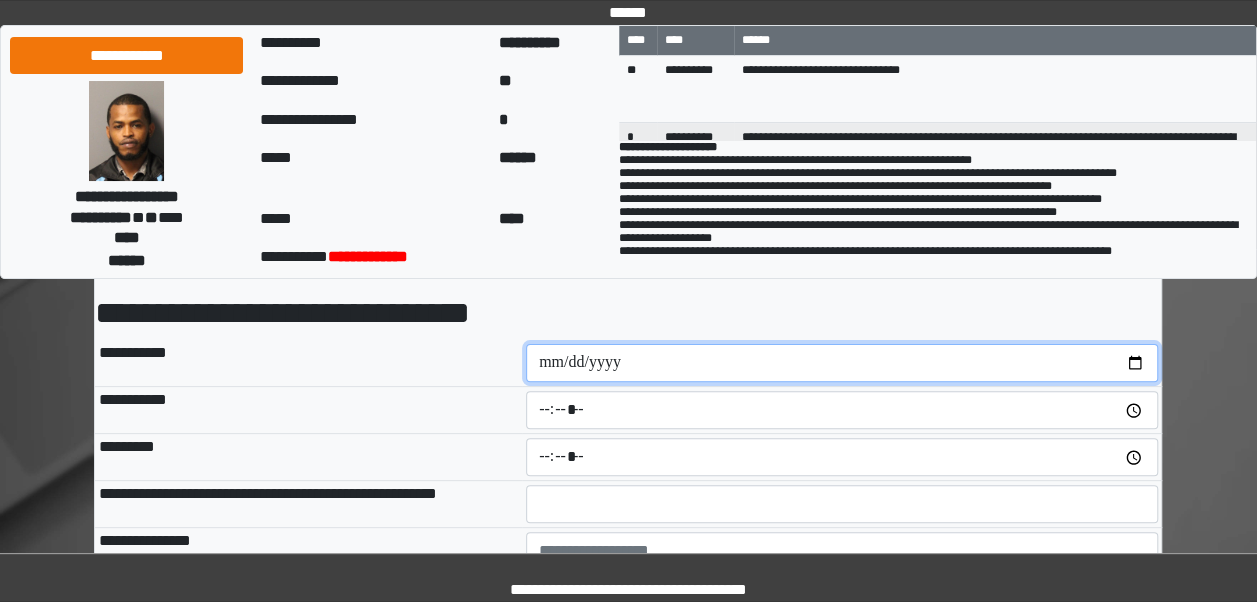 click at bounding box center [842, 363] 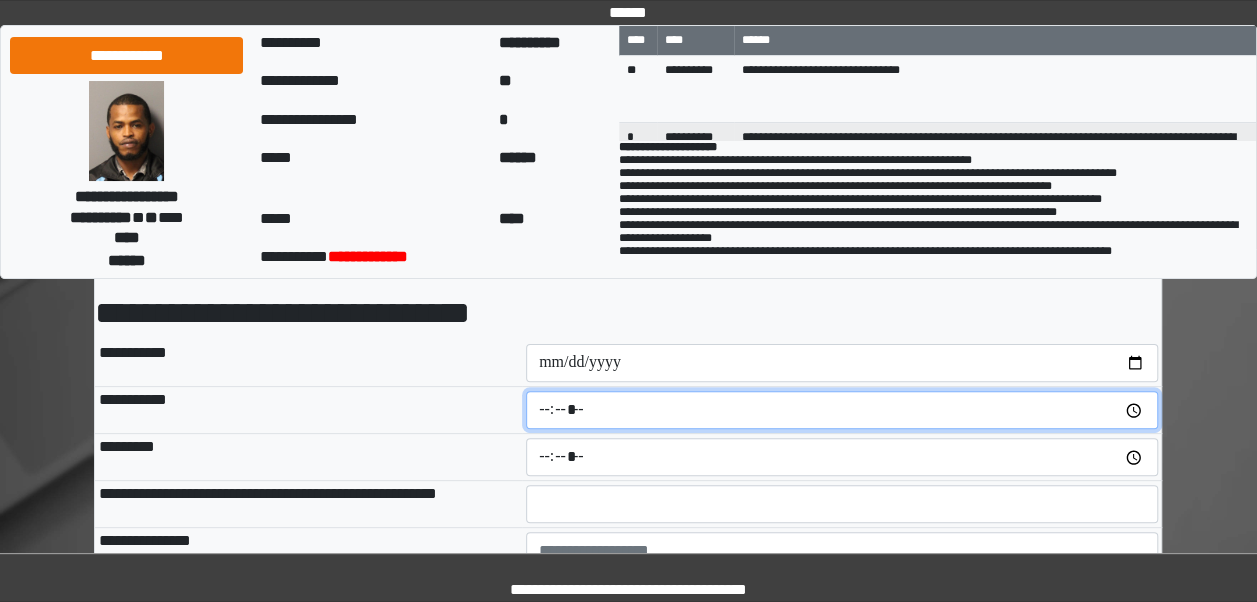 click at bounding box center (842, 410) 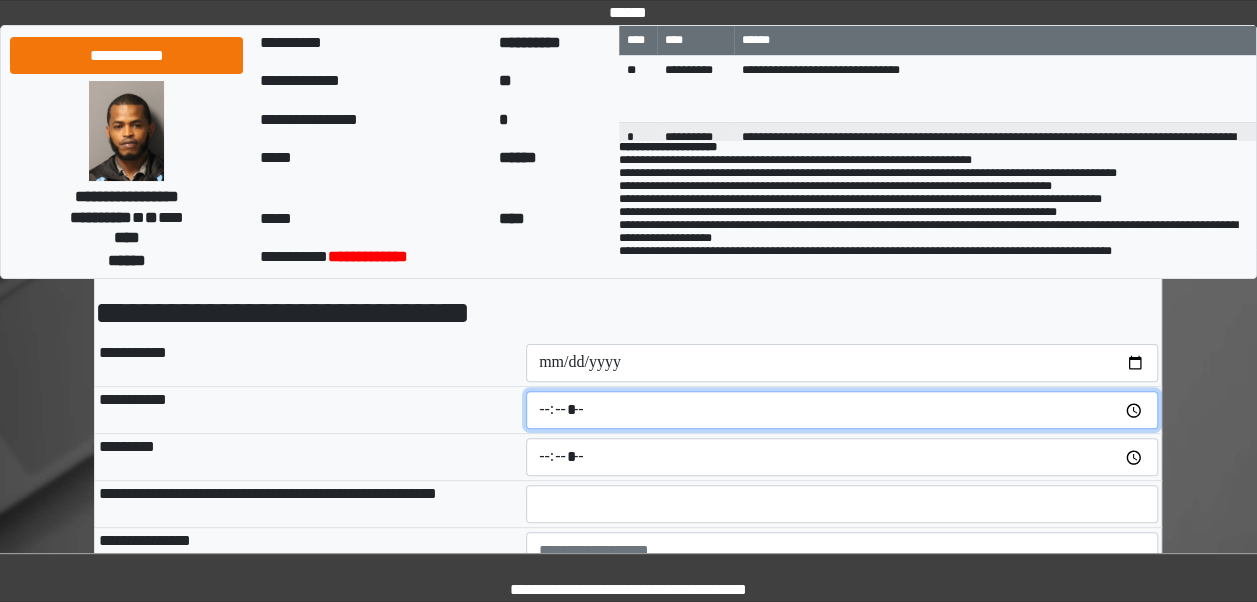 type on "*****" 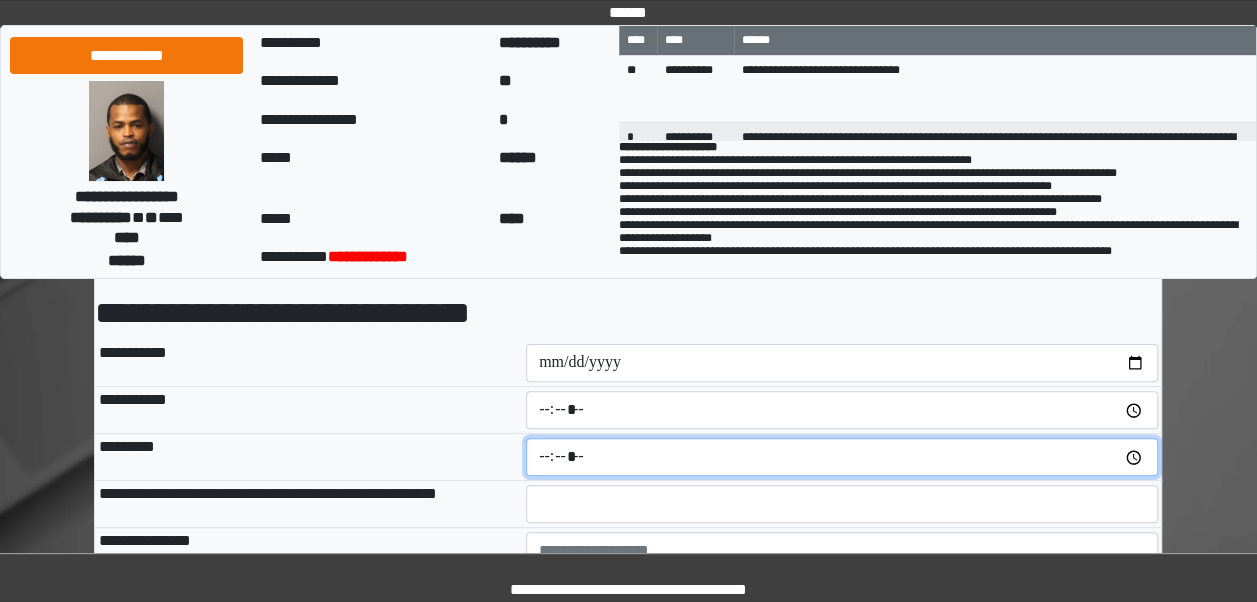 click at bounding box center [842, 457] 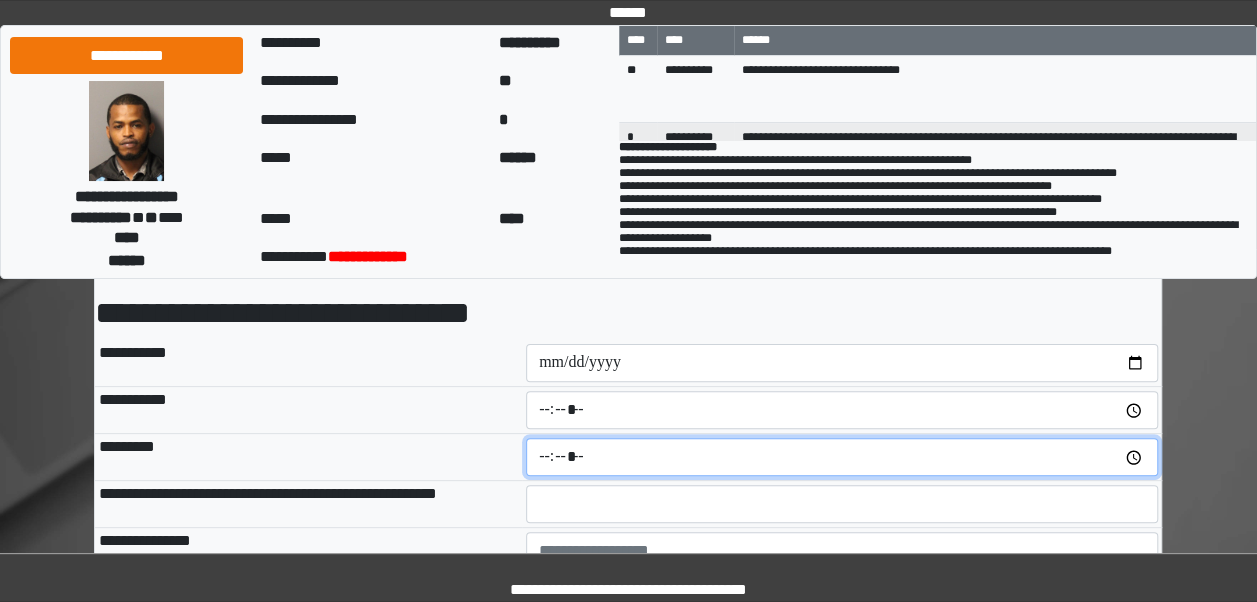 type on "*****" 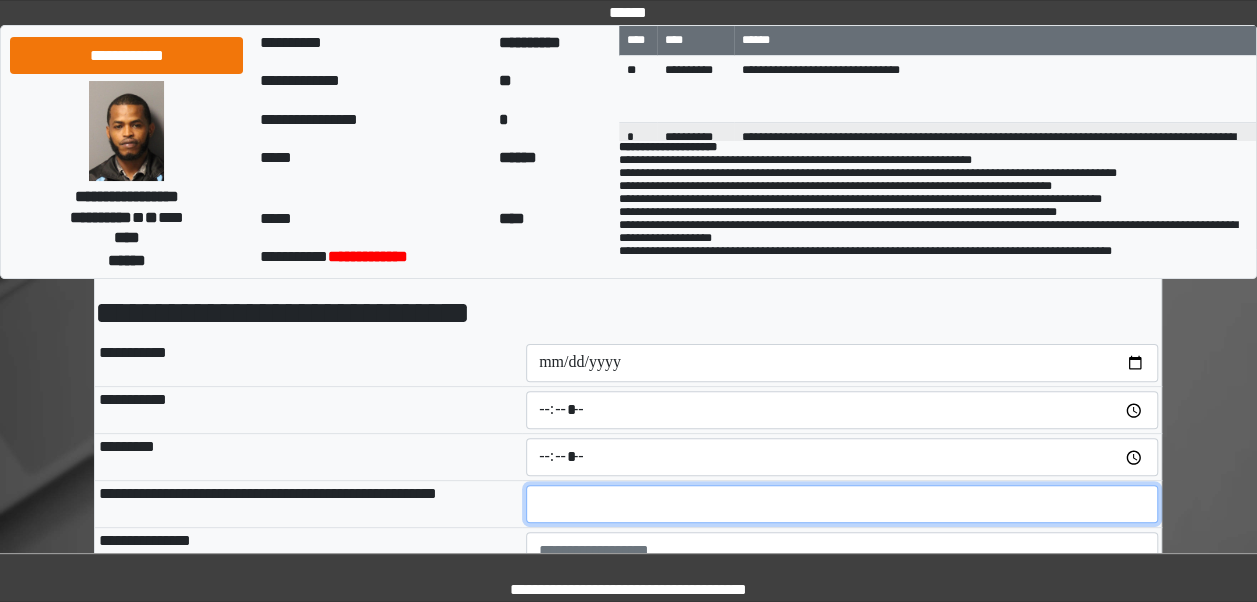 click at bounding box center [842, 504] 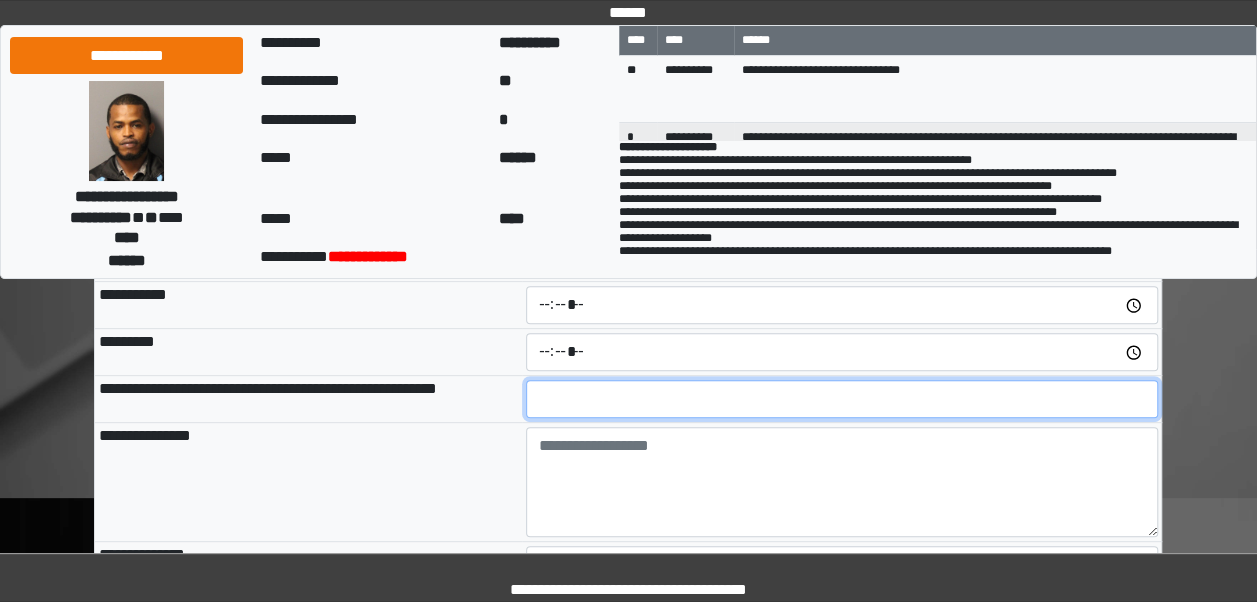 scroll, scrollTop: 206, scrollLeft: 0, axis: vertical 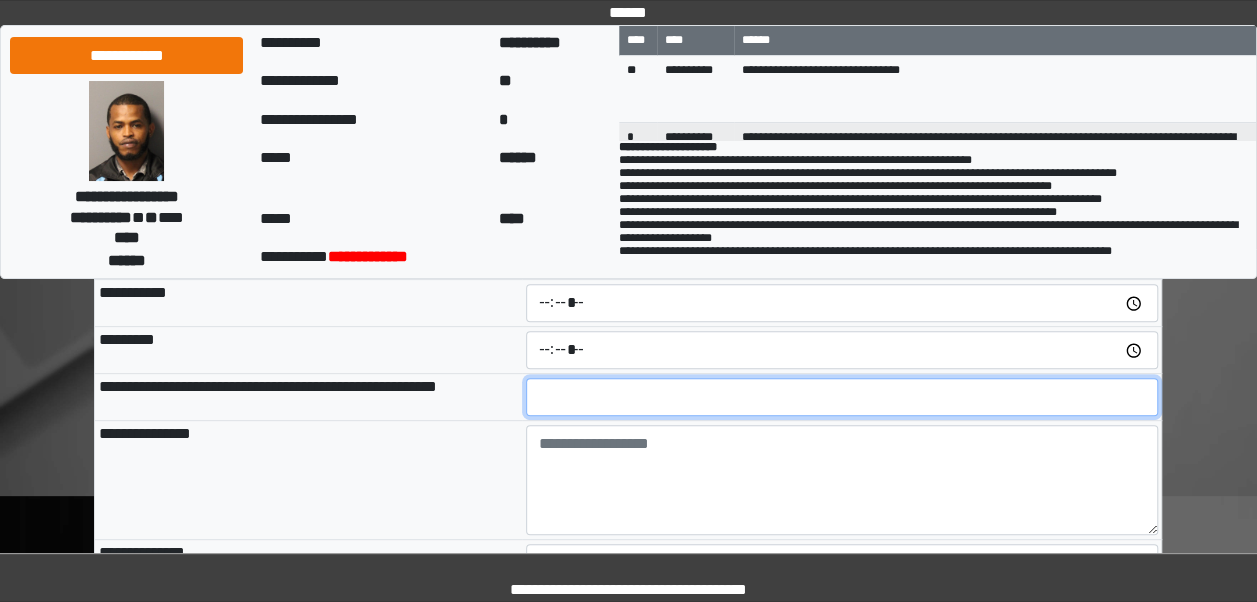 type on "*" 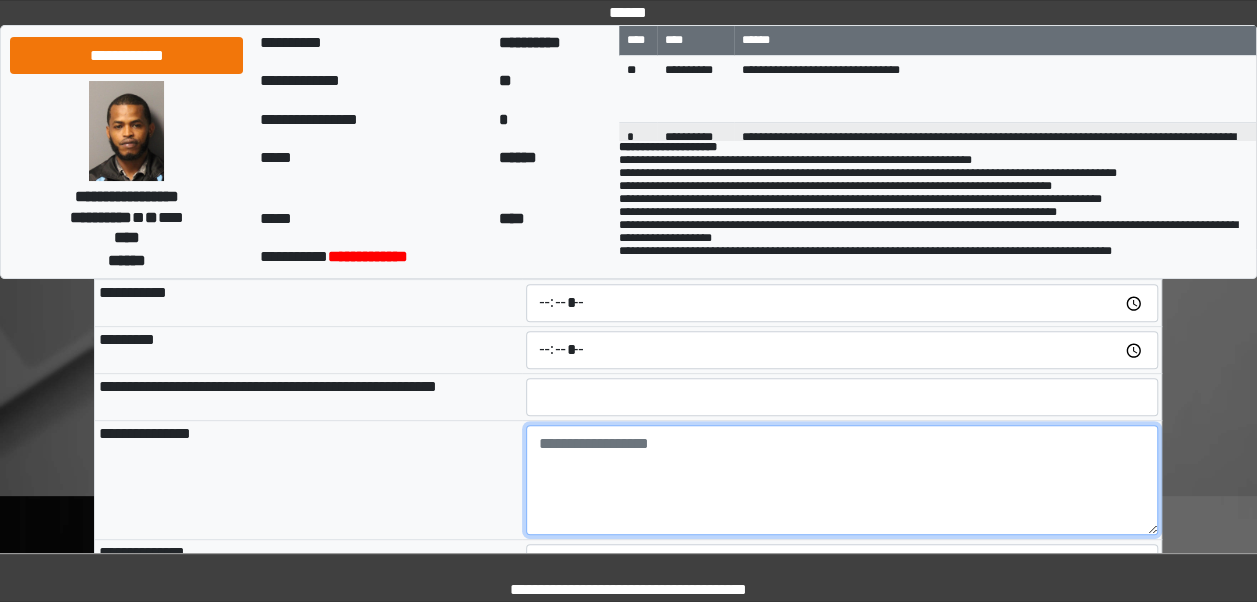 click at bounding box center [842, 480] 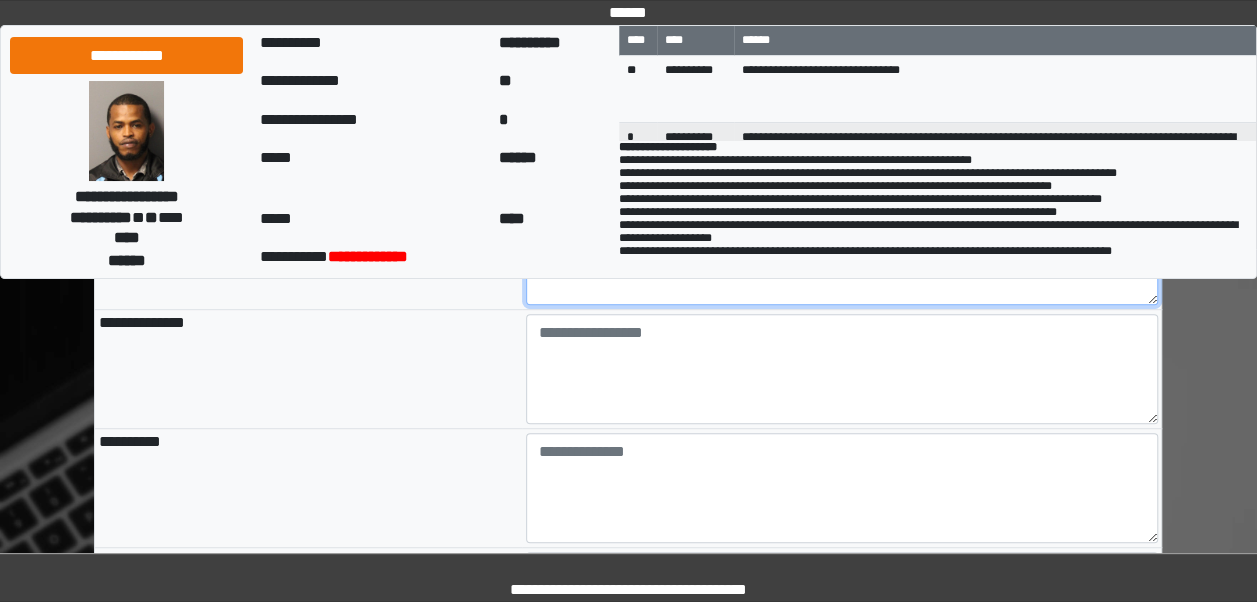 scroll, scrollTop: 438, scrollLeft: 0, axis: vertical 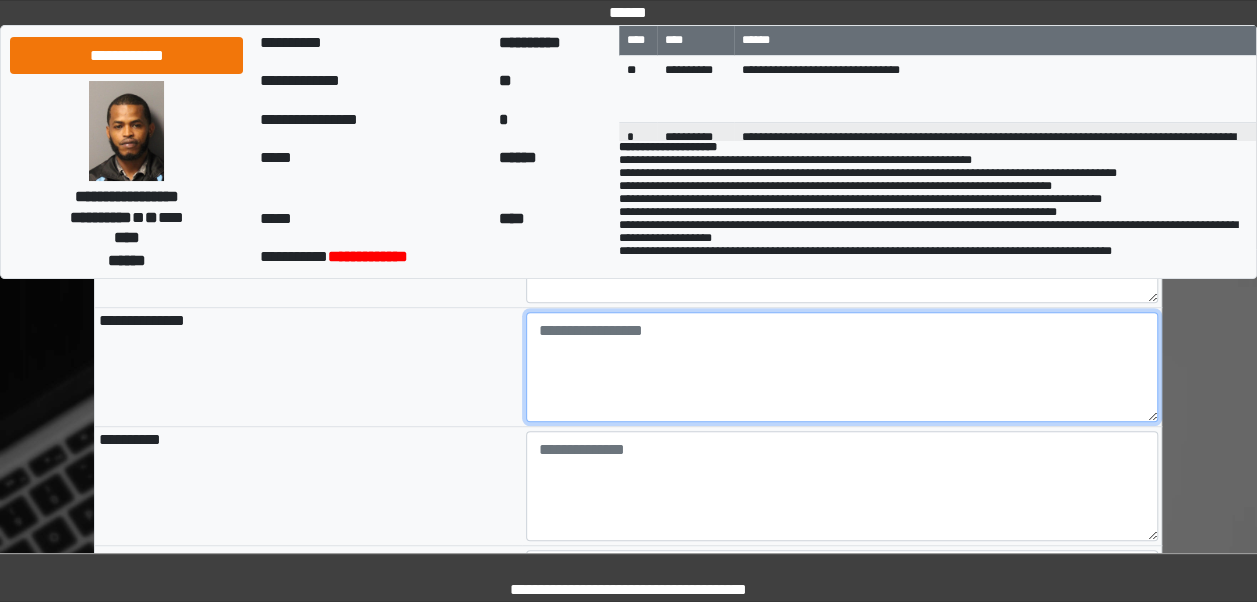 click at bounding box center [842, 367] 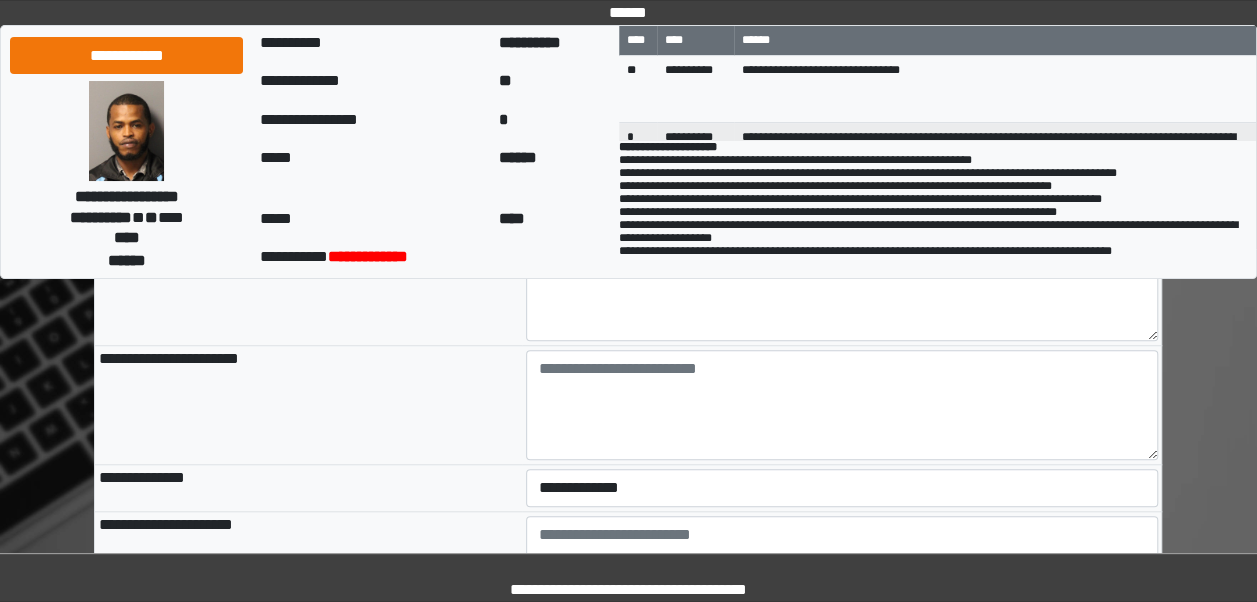 scroll, scrollTop: 640, scrollLeft: 0, axis: vertical 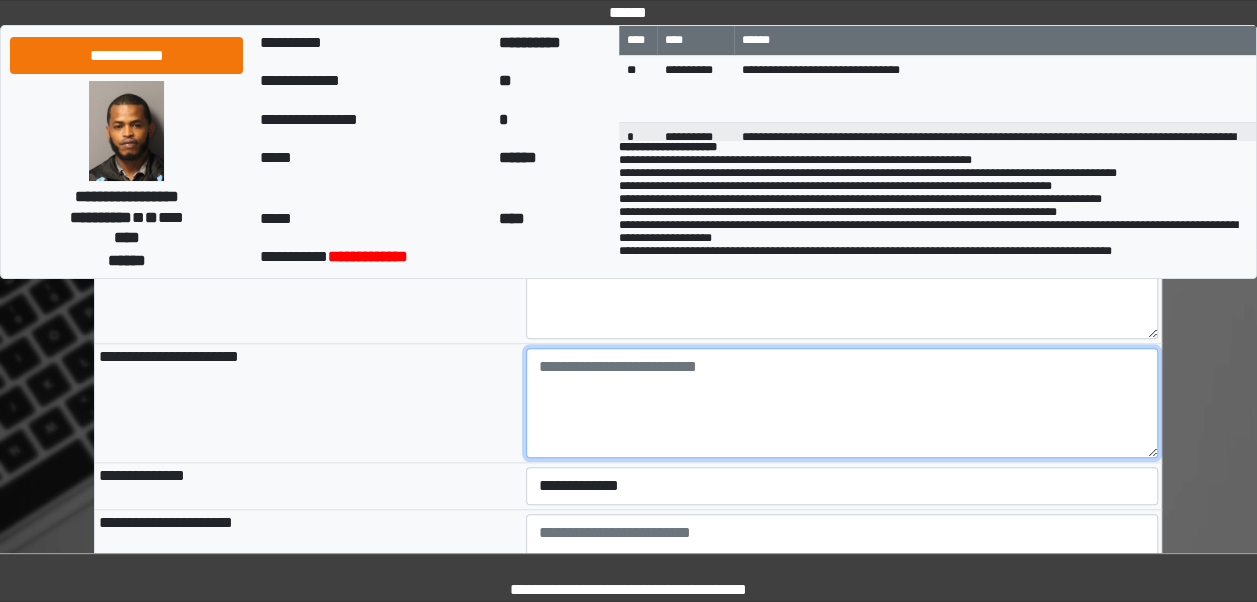 click at bounding box center (842, 403) 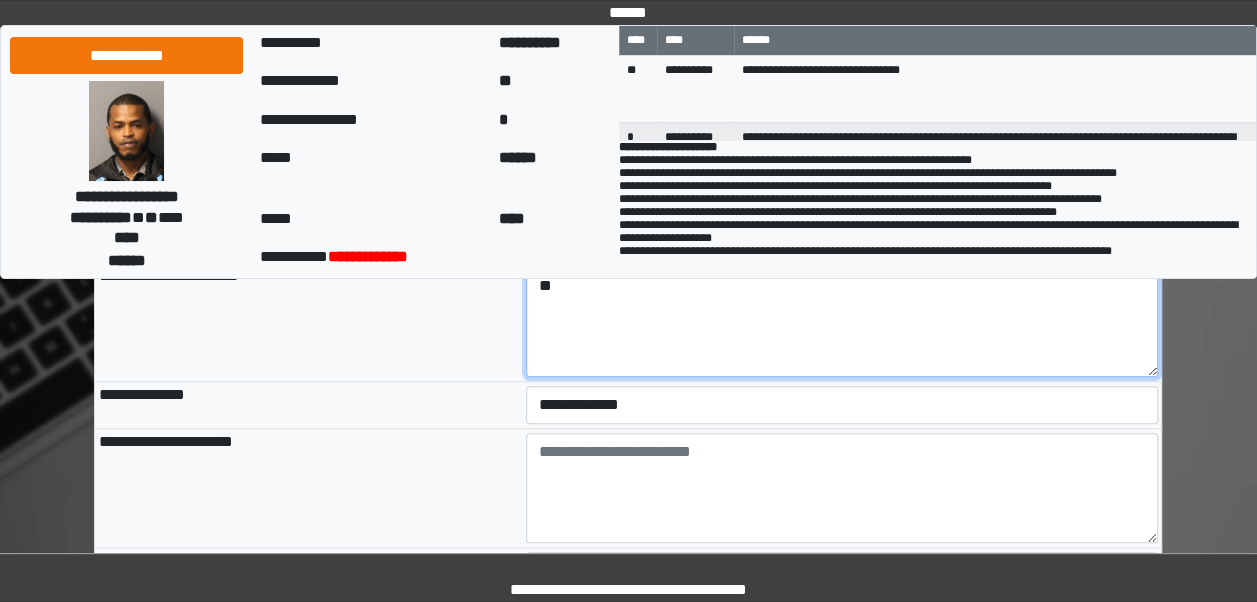 scroll, scrollTop: 735, scrollLeft: 0, axis: vertical 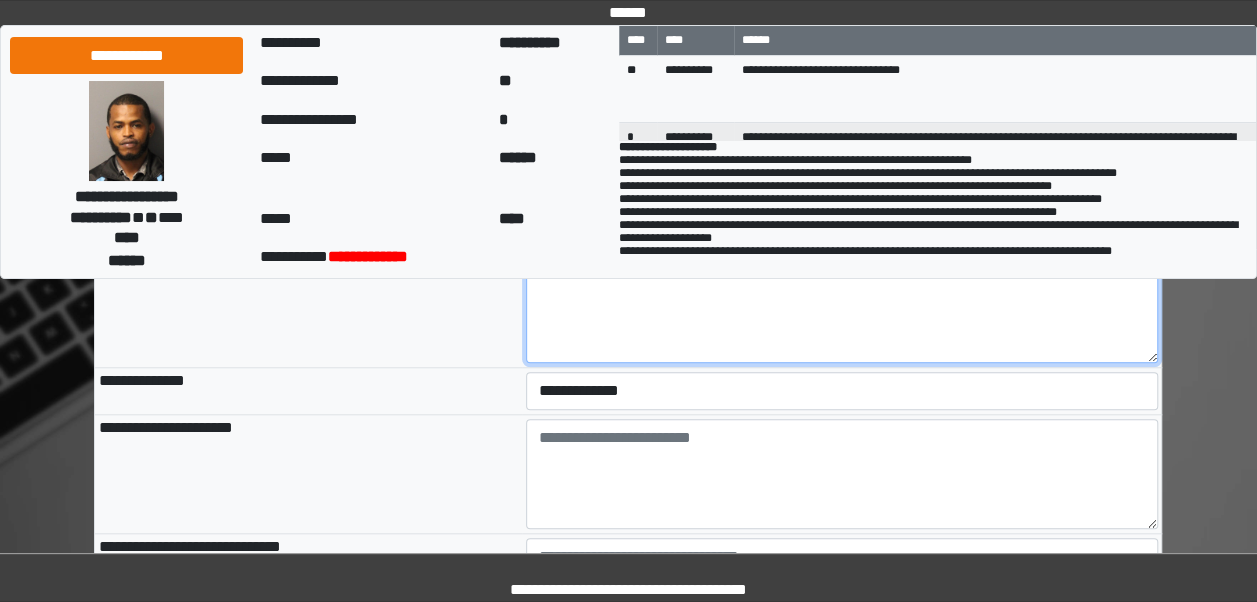type on "**" 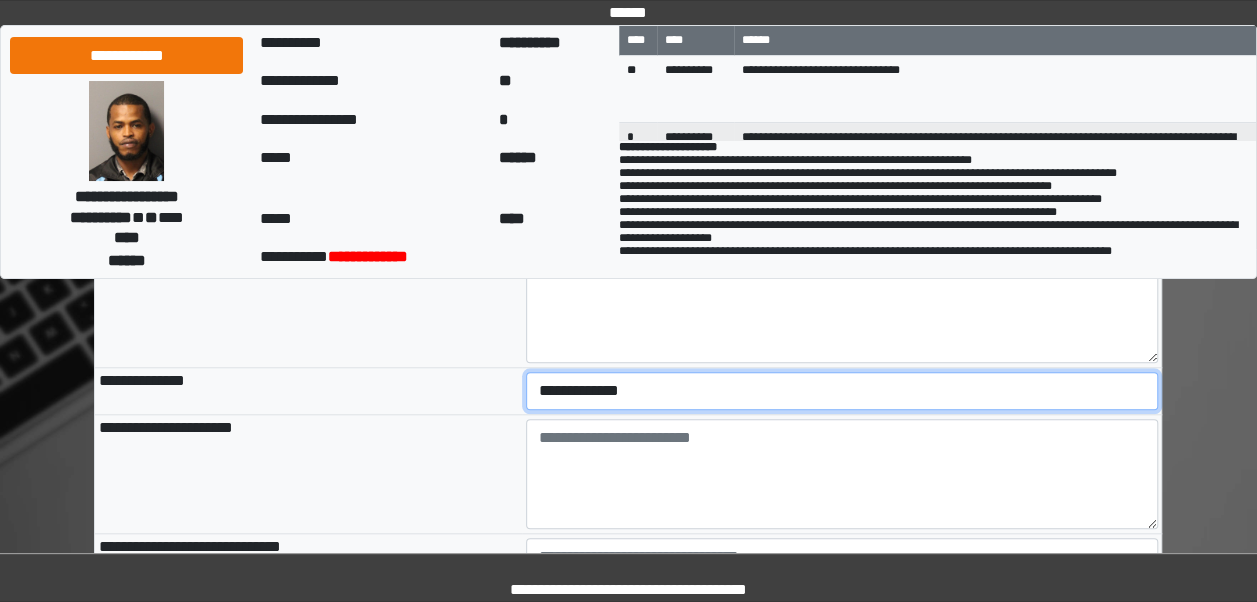 click on "**********" at bounding box center (842, 391) 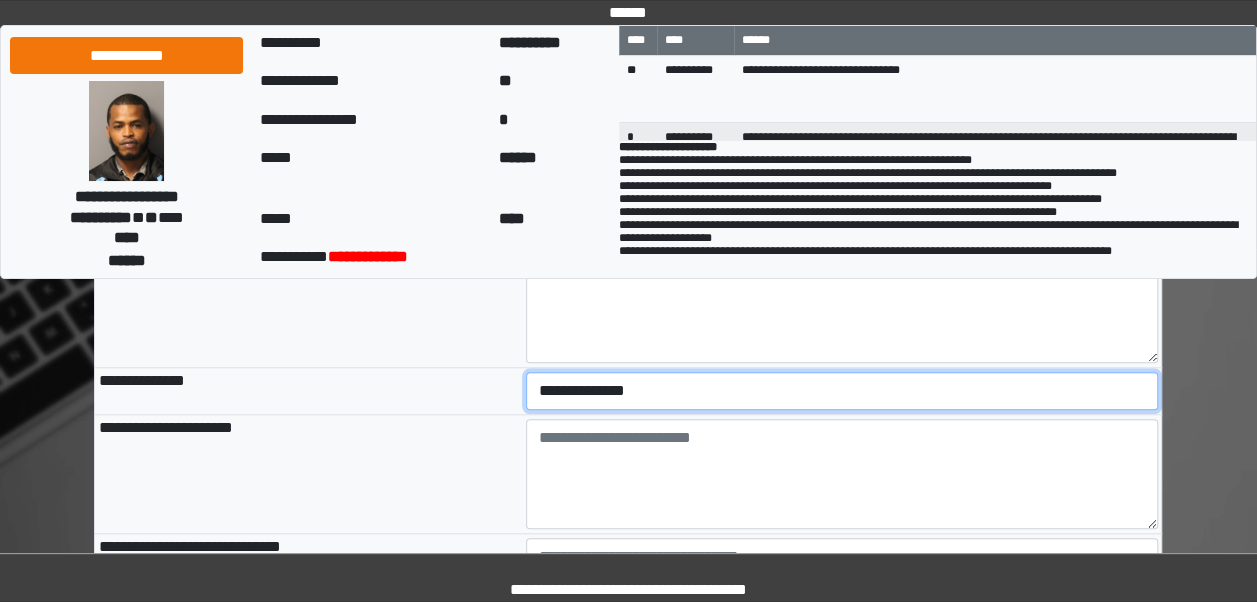 click on "**********" at bounding box center [842, 391] 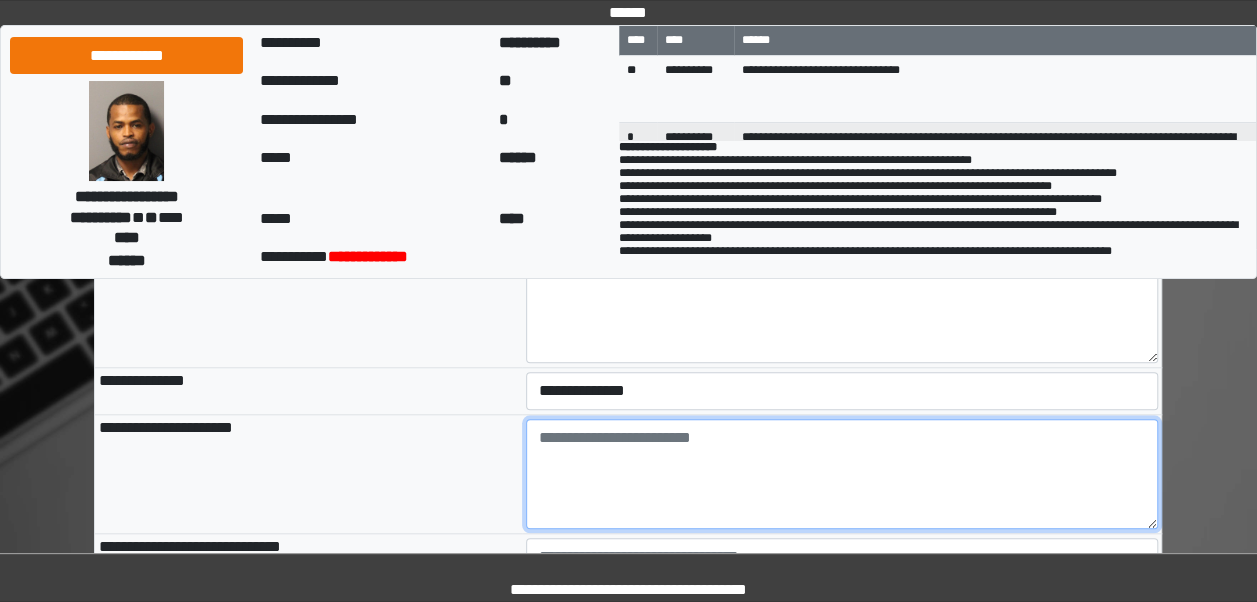 click at bounding box center [842, 474] 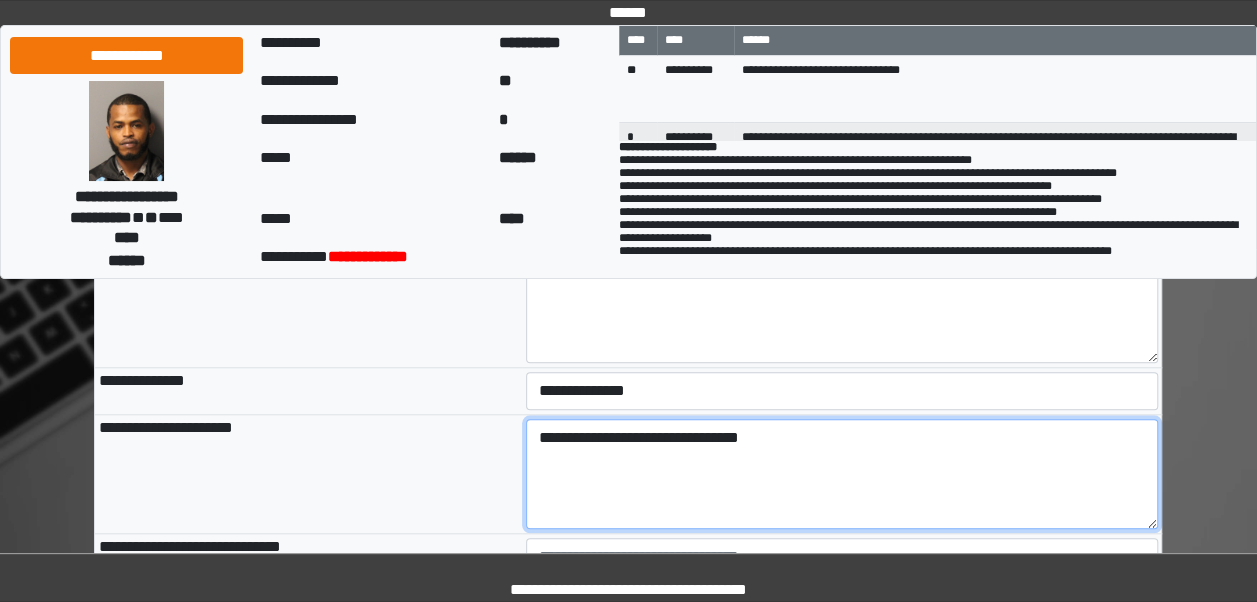 click on "**********" at bounding box center [842, 474] 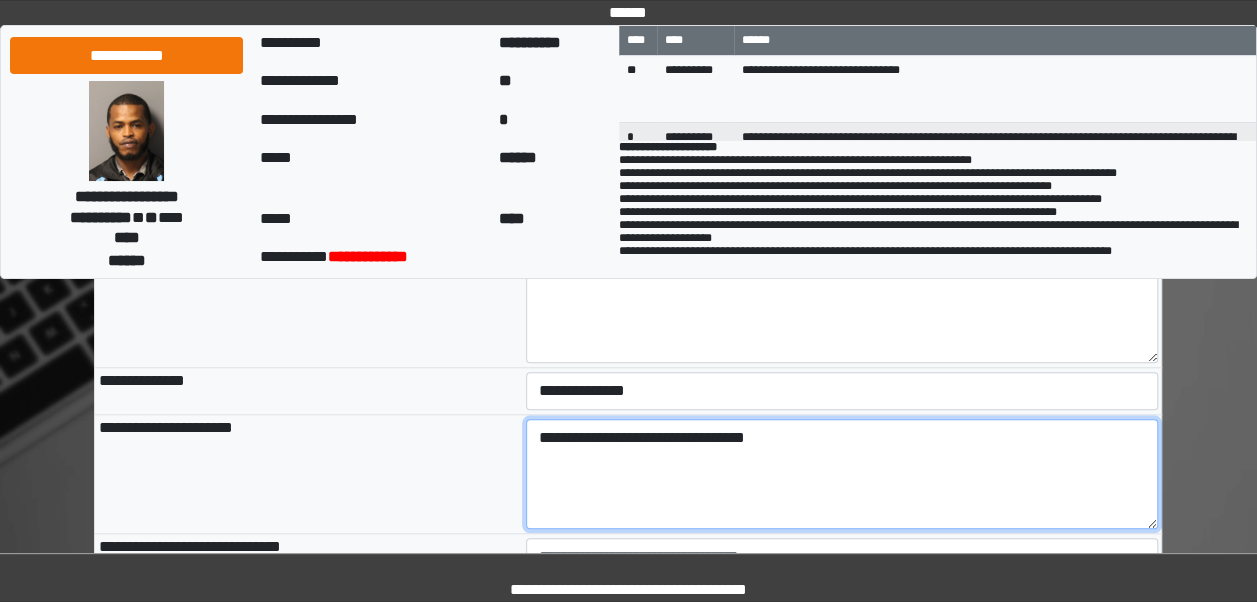 scroll, scrollTop: 1029, scrollLeft: 0, axis: vertical 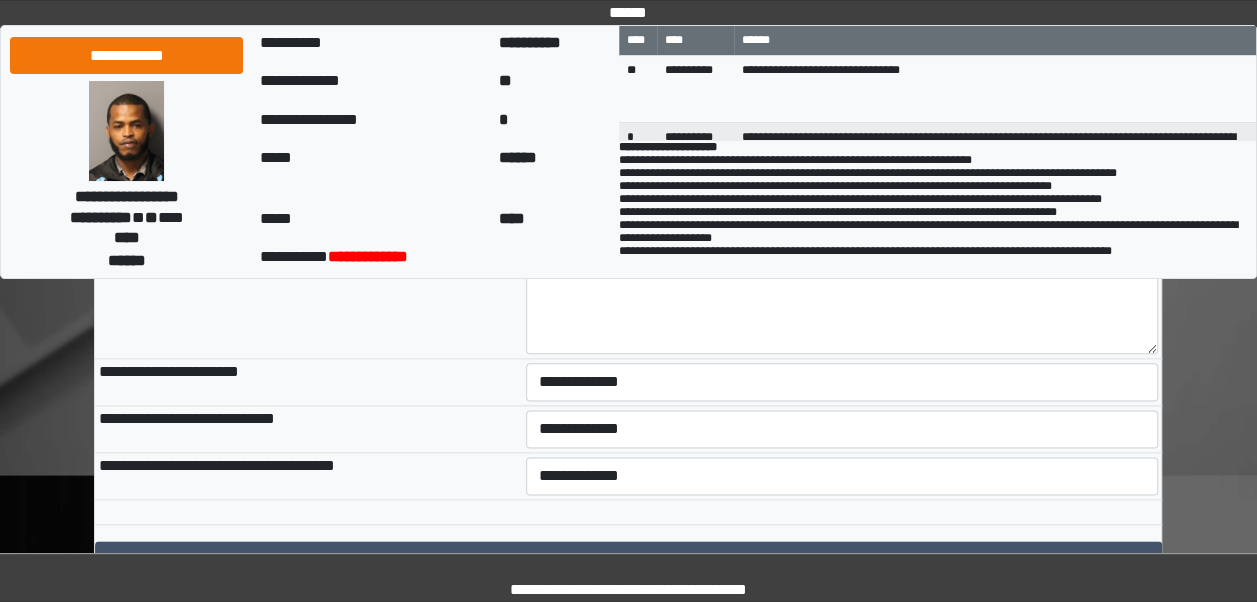 type on "**********" 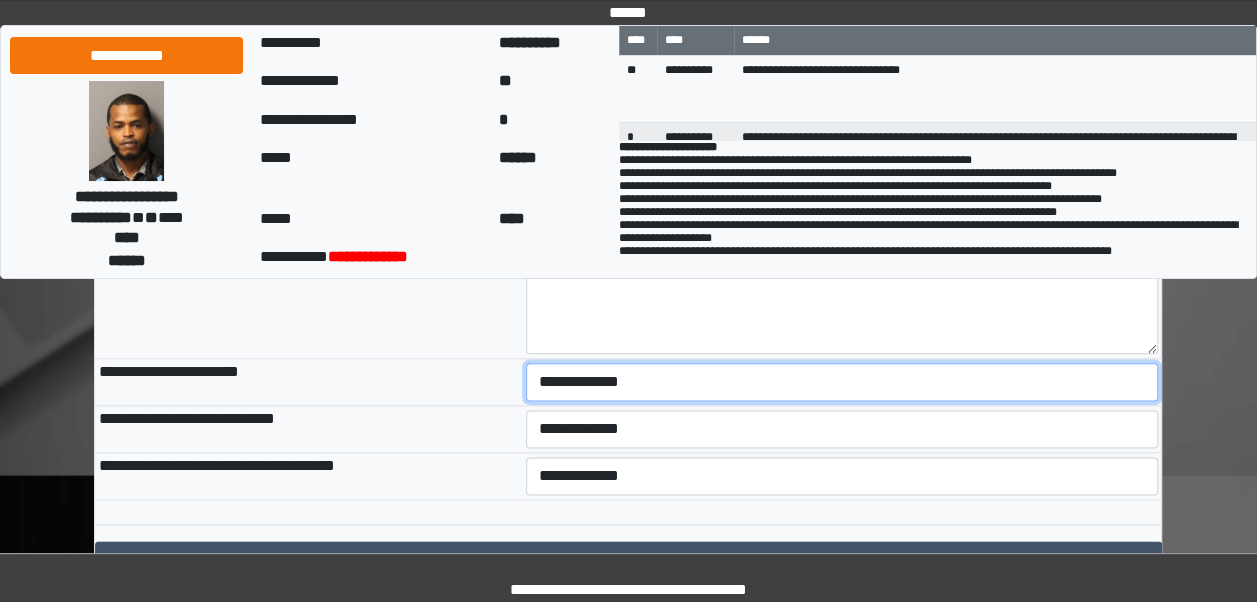 click on "**********" at bounding box center [842, 382] 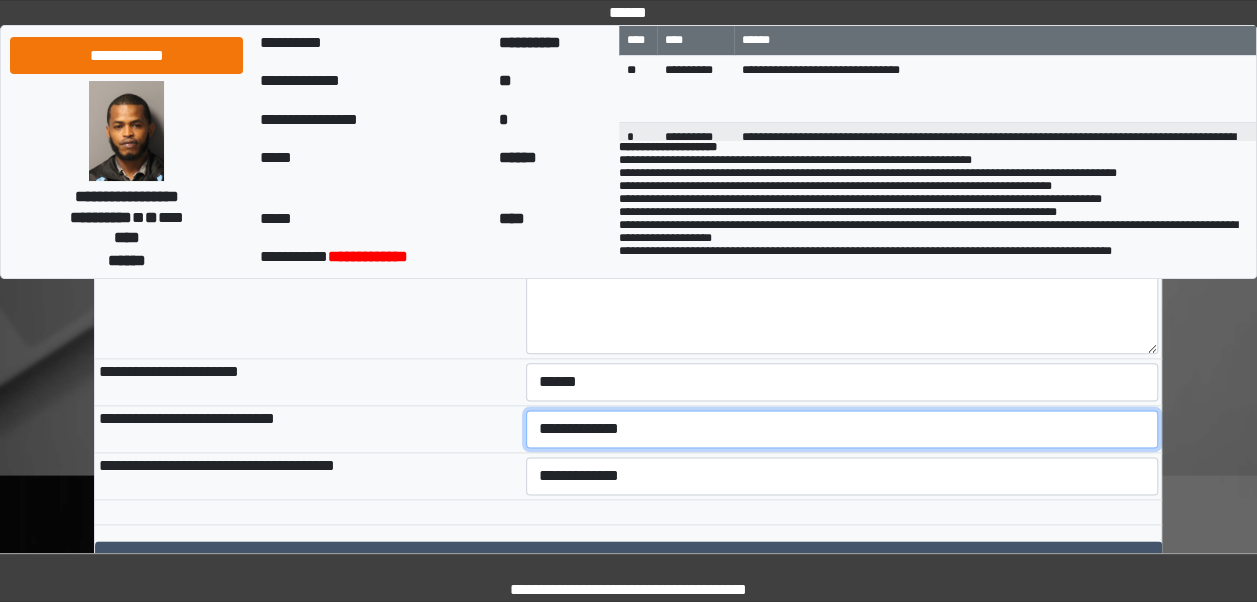 click on "**********" at bounding box center (842, 429) 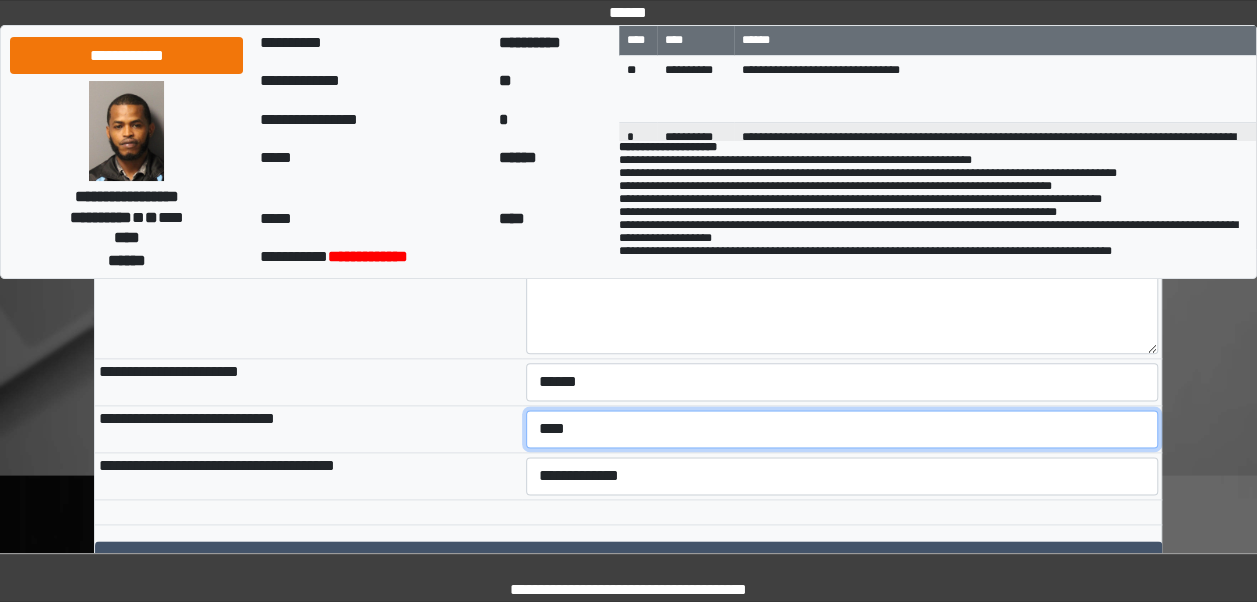 click on "**********" at bounding box center (842, 429) 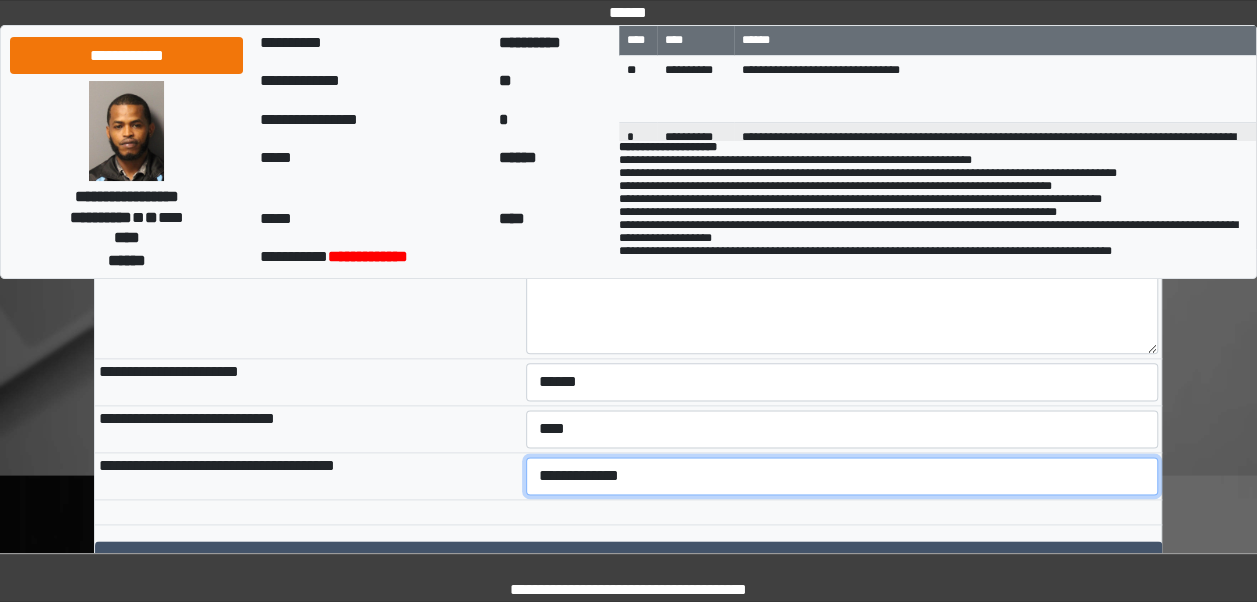 click on "**********" at bounding box center (842, 476) 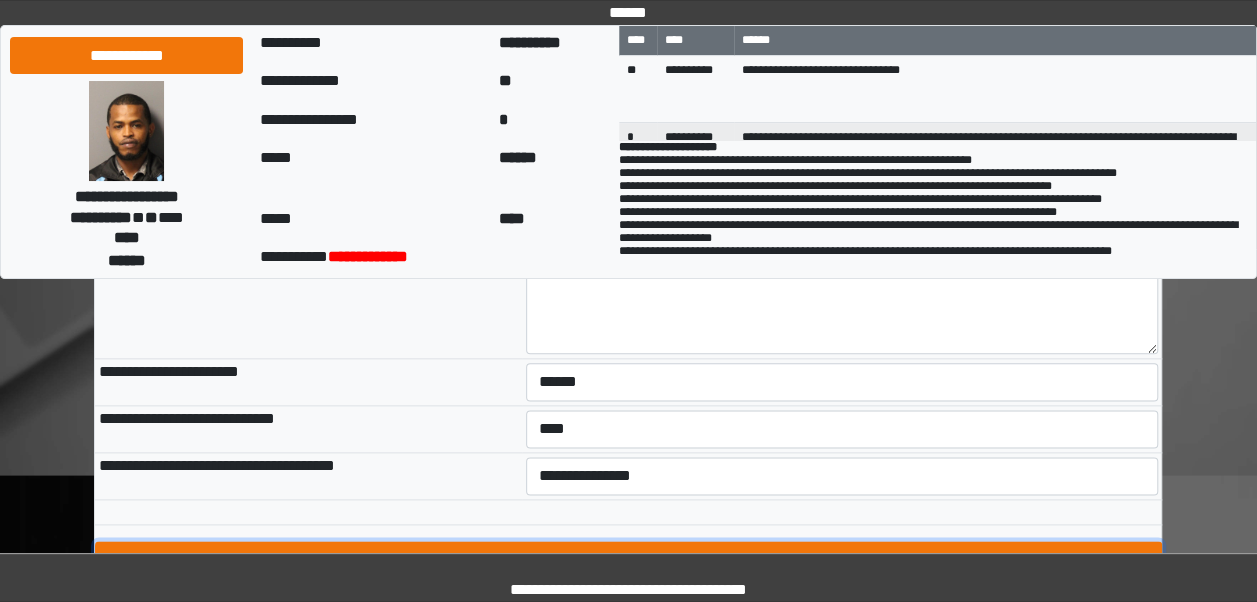 click on "****" at bounding box center (628, 560) 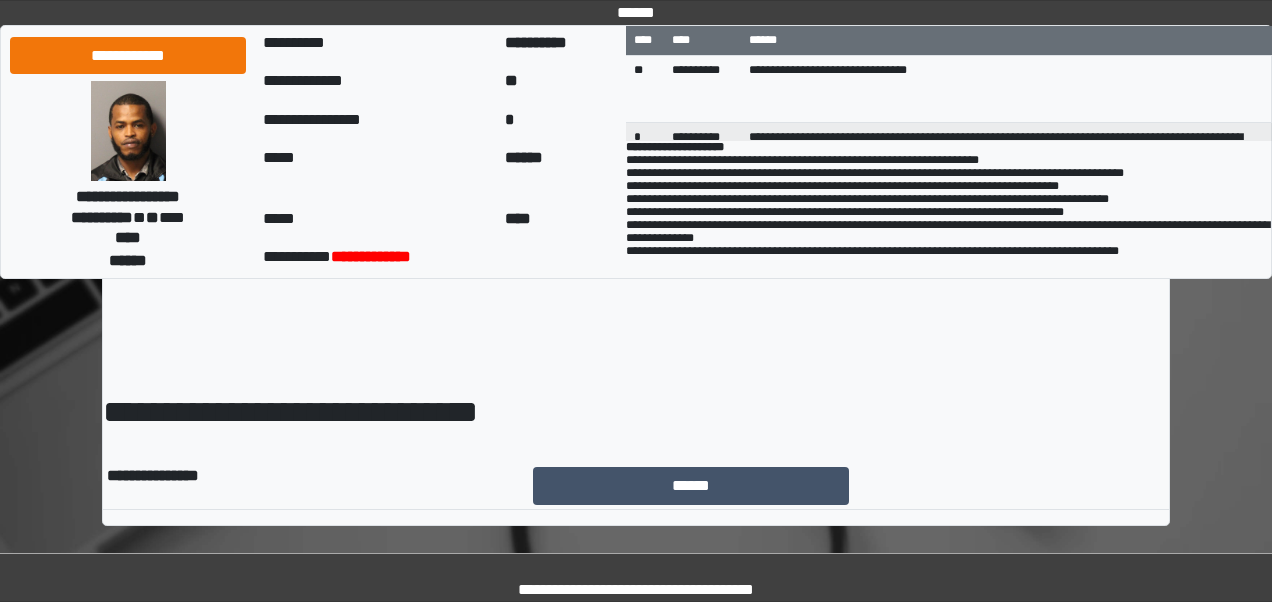 scroll, scrollTop: 0, scrollLeft: 0, axis: both 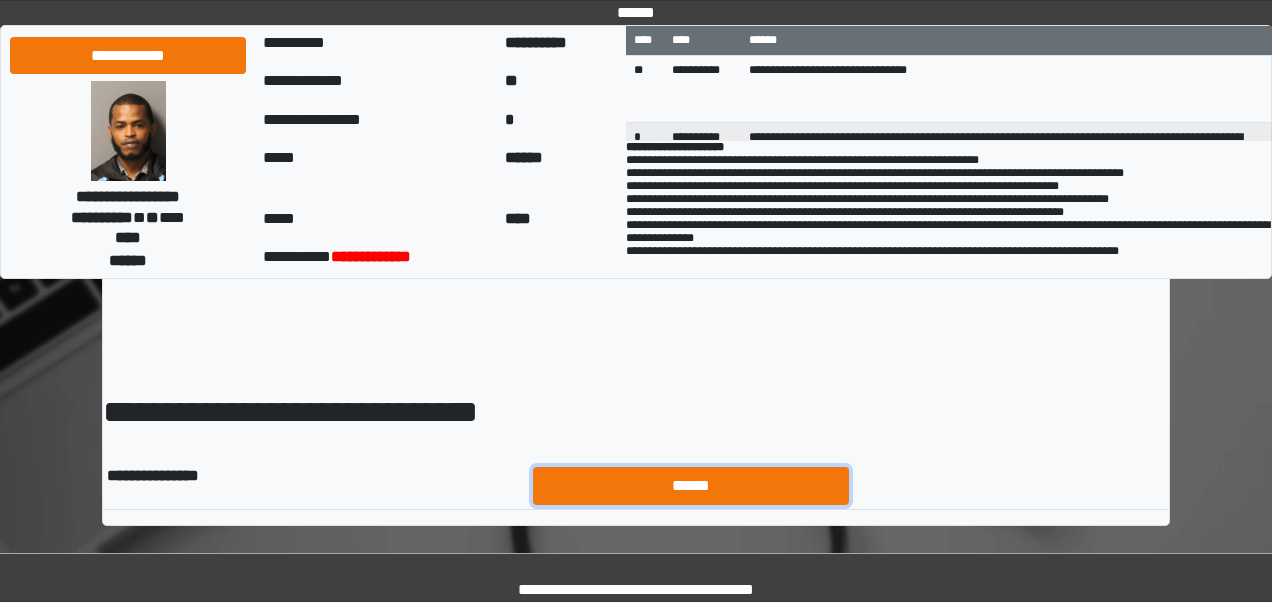 click on "******" at bounding box center [691, 485] 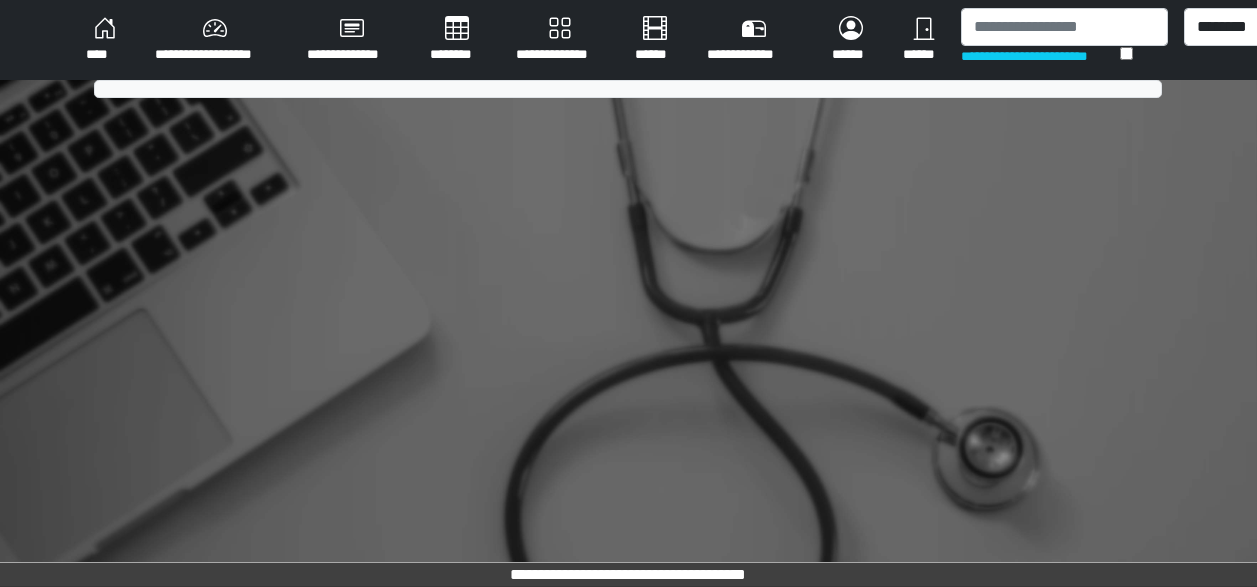 scroll, scrollTop: 0, scrollLeft: 0, axis: both 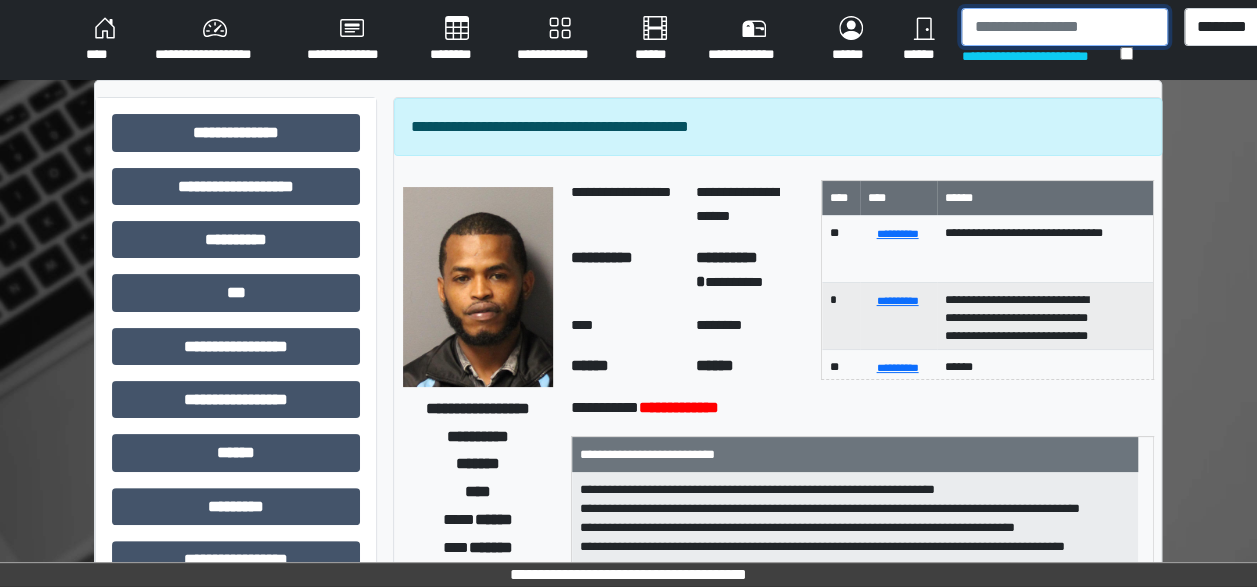 click at bounding box center [1064, 27] 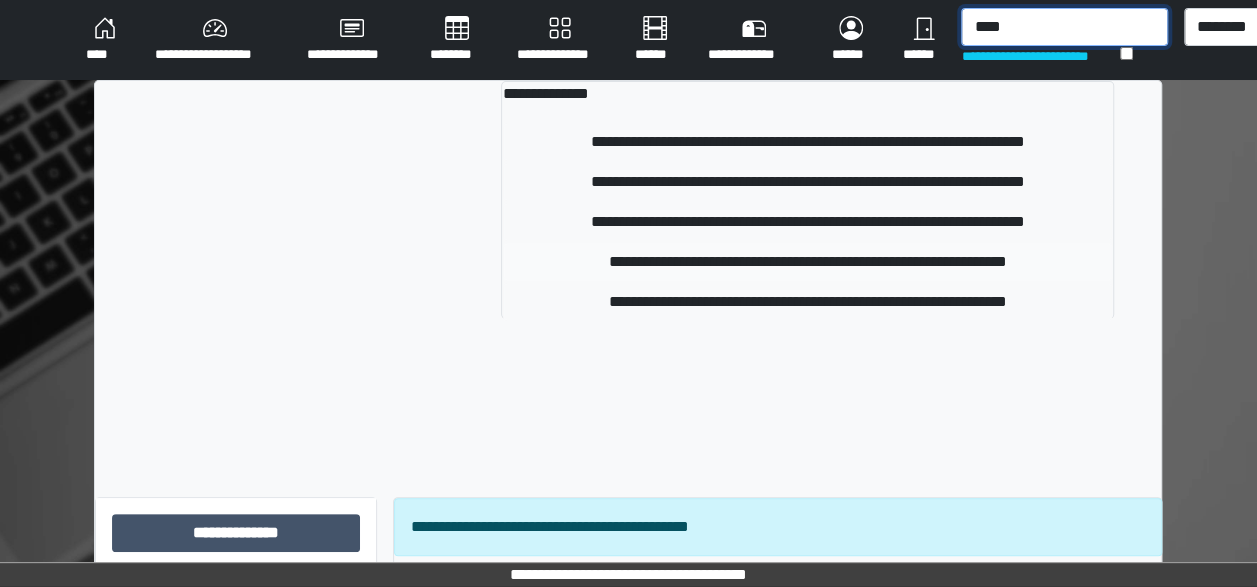 type on "****" 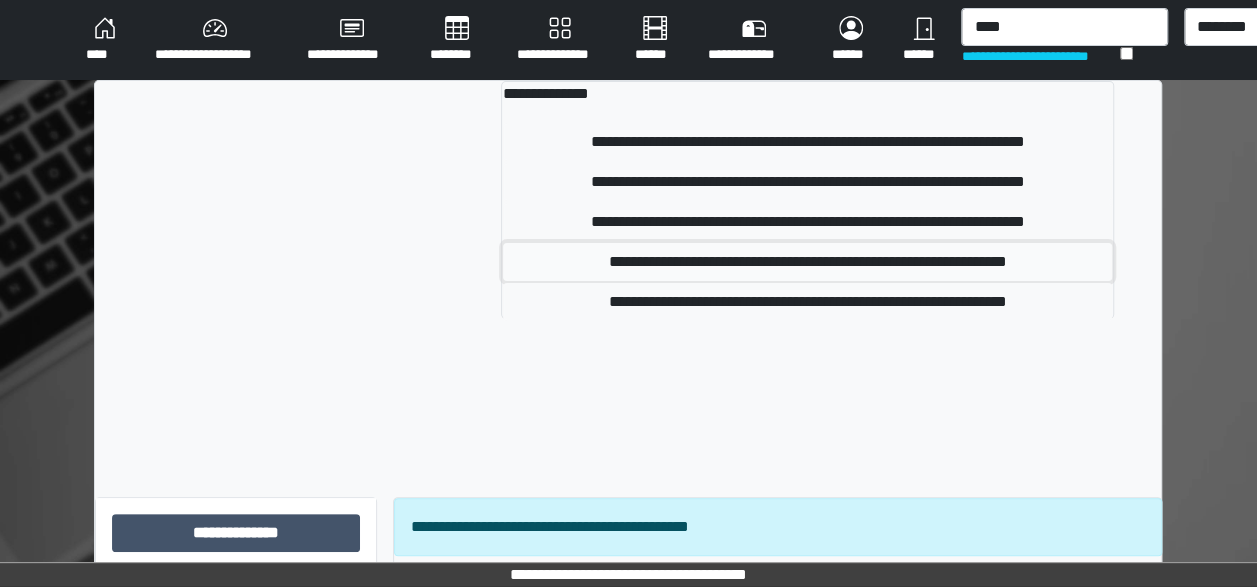 click on "**********" at bounding box center (807, 262) 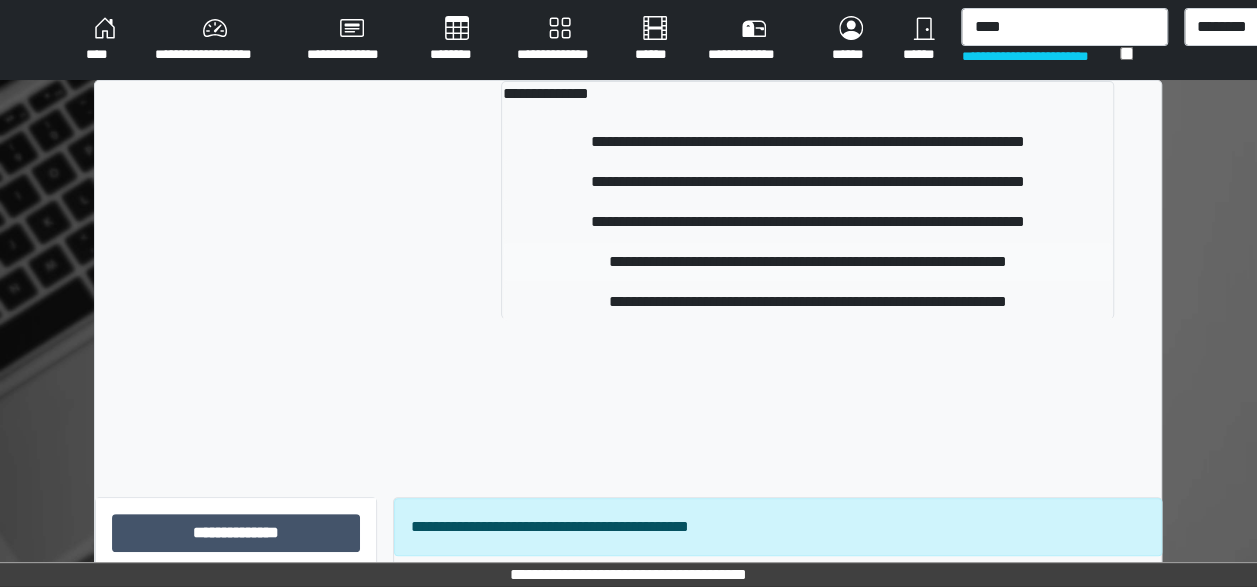 type 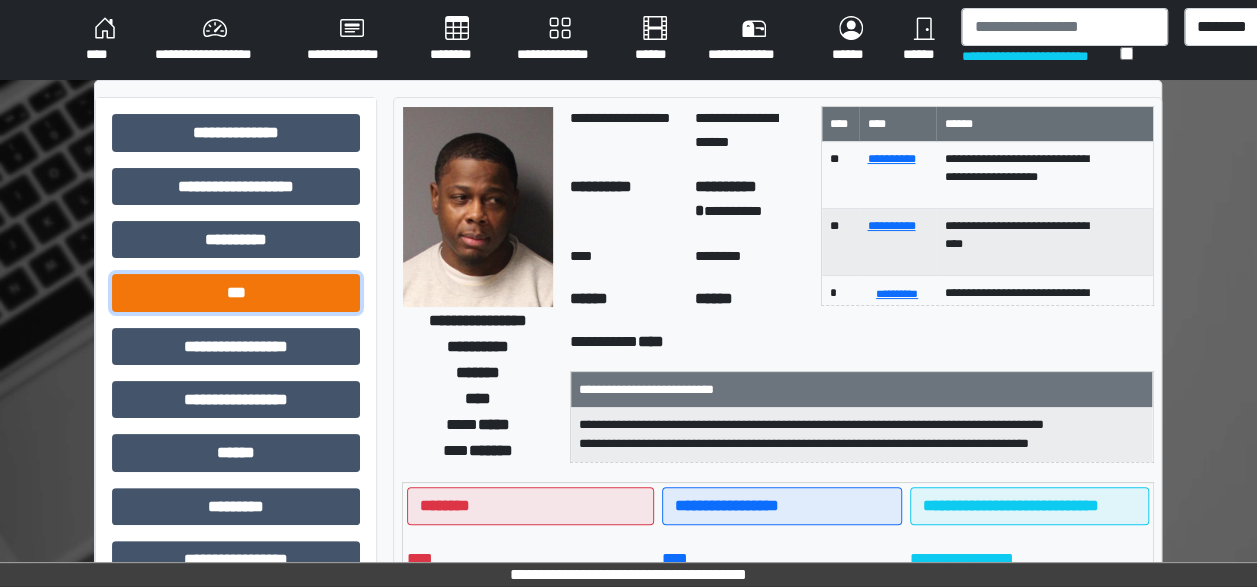 click on "***" at bounding box center [236, 292] 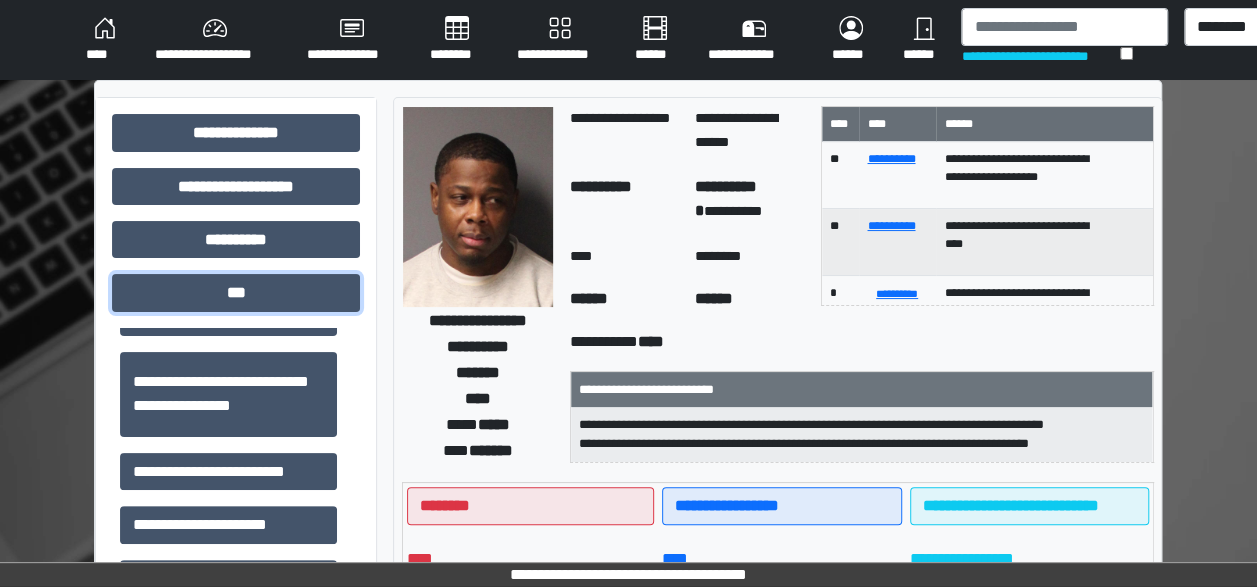 scroll, scrollTop: 228, scrollLeft: 0, axis: vertical 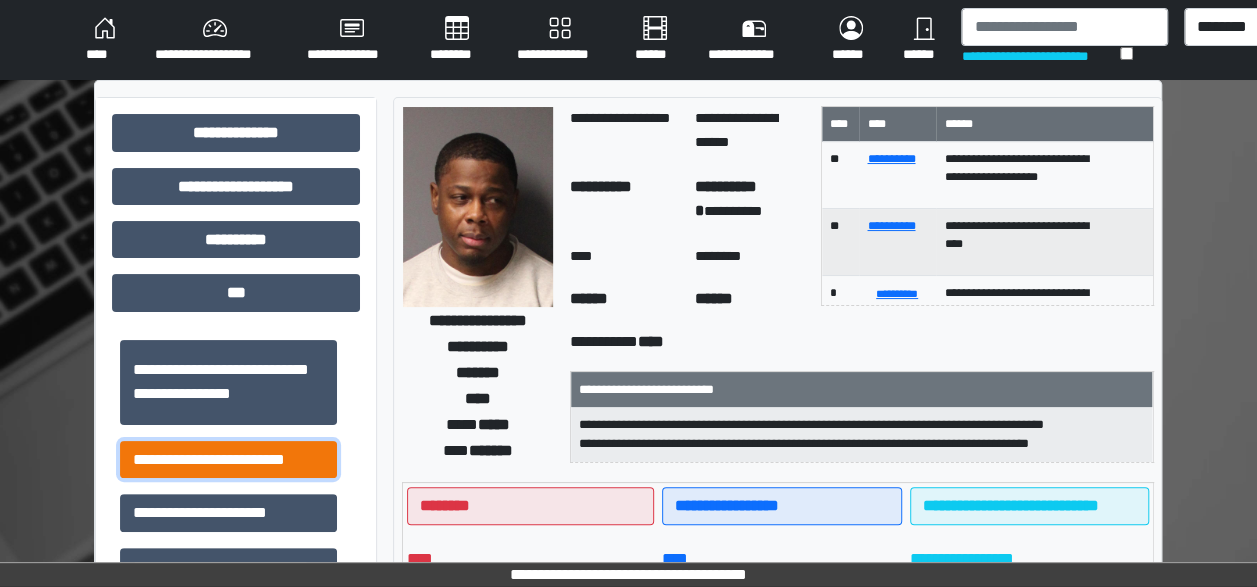 click on "**********" at bounding box center (228, 459) 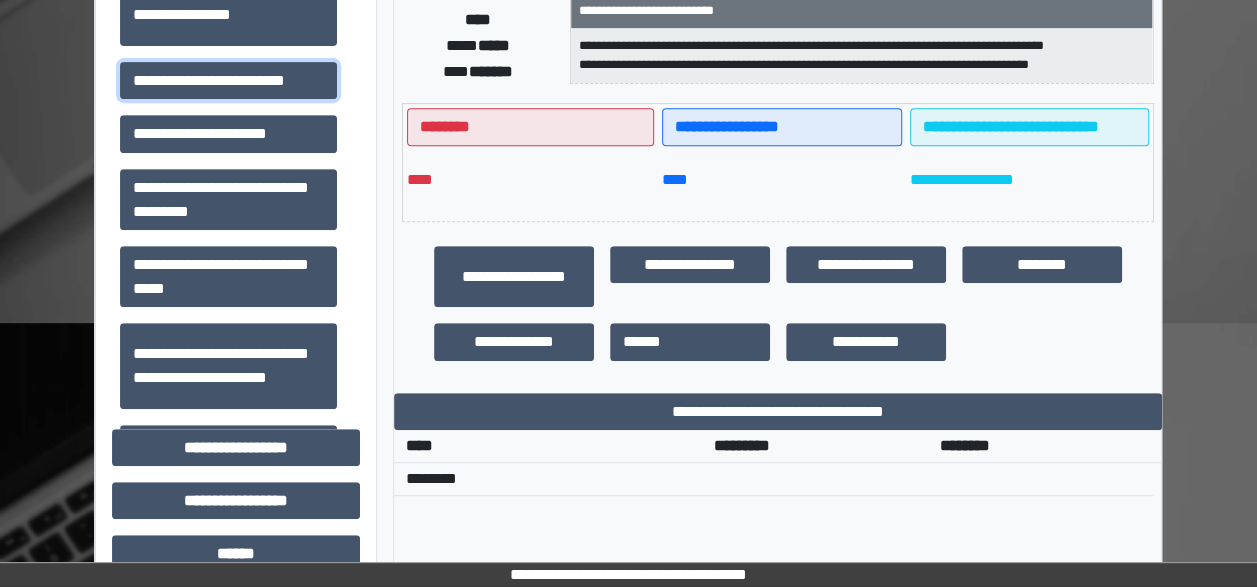 scroll, scrollTop: 444, scrollLeft: 0, axis: vertical 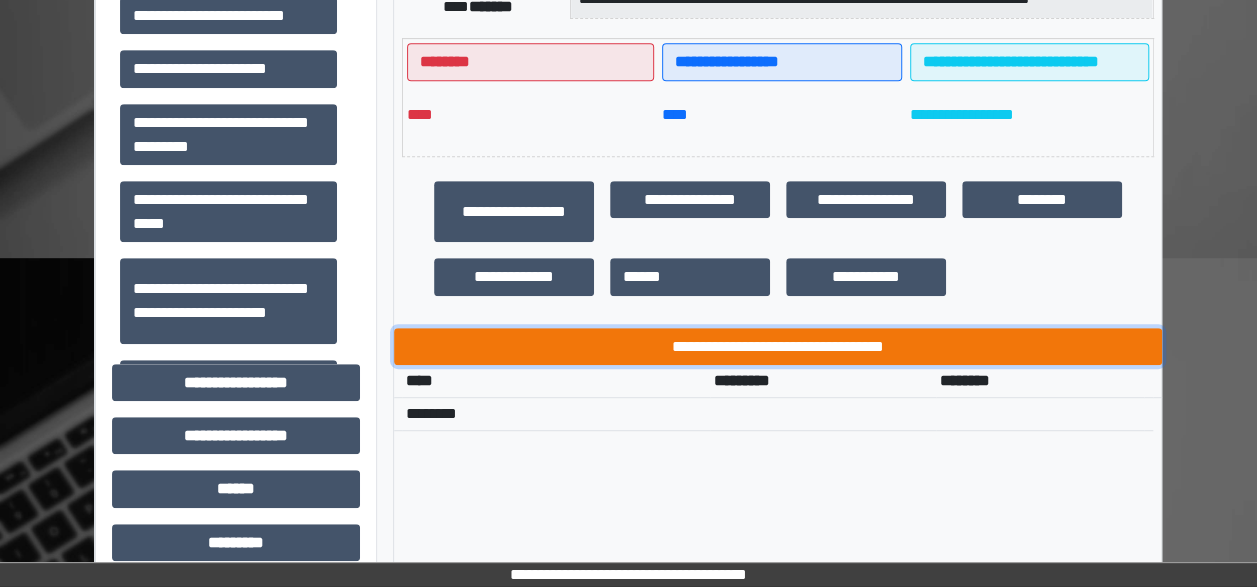 click on "**********" at bounding box center (778, 346) 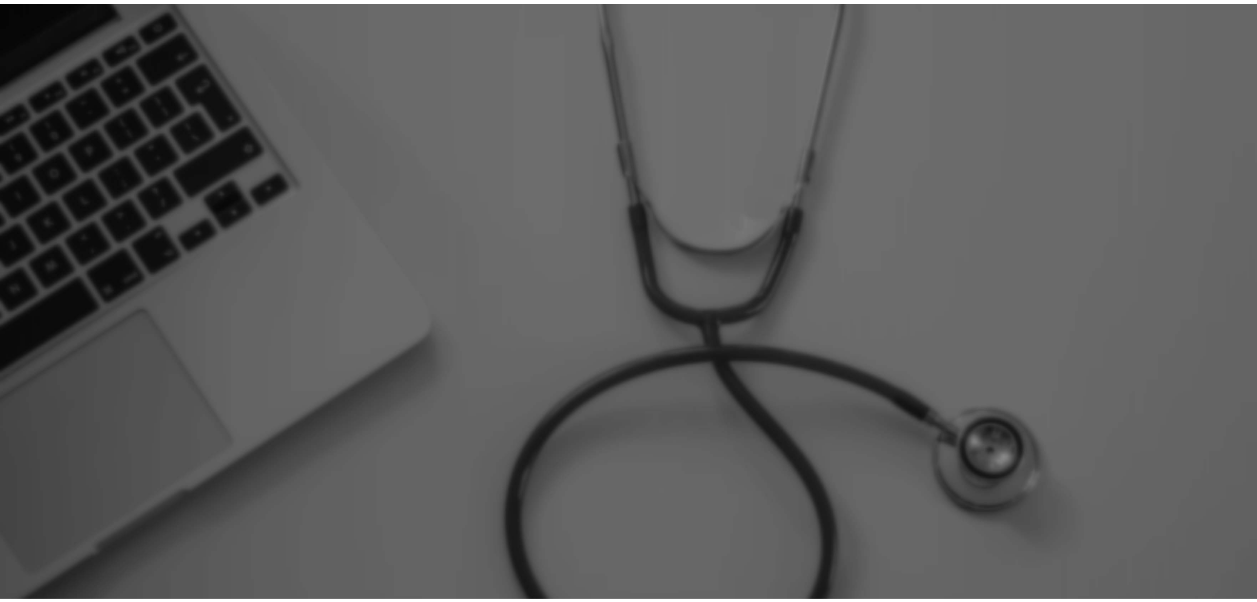 scroll, scrollTop: 0, scrollLeft: 0, axis: both 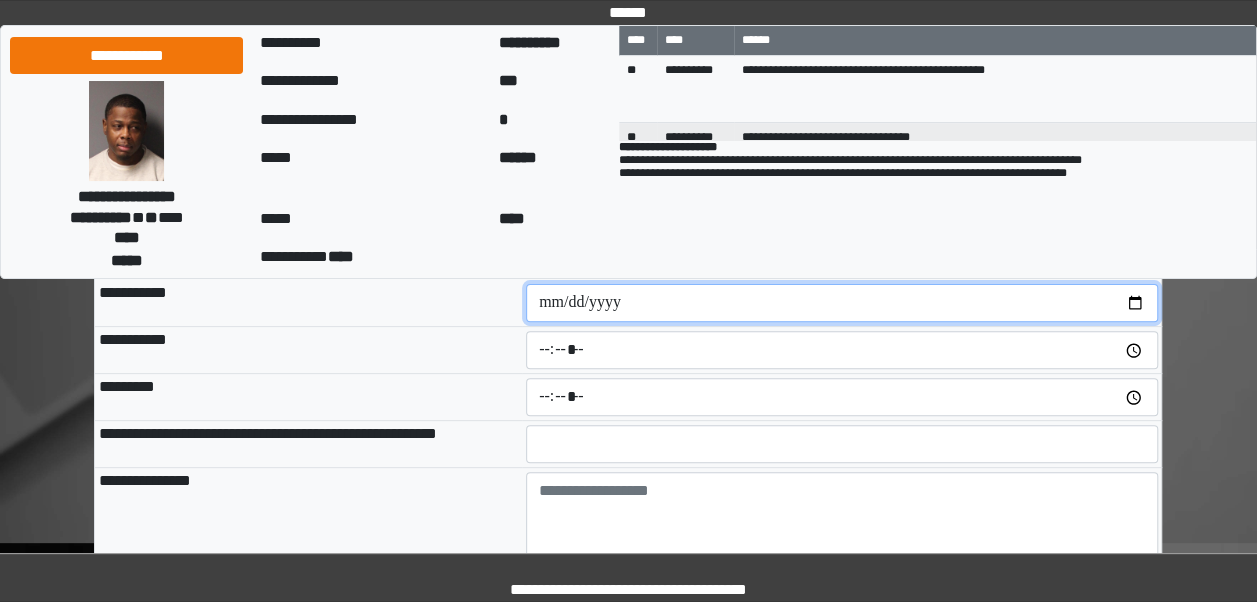 click at bounding box center (842, 303) 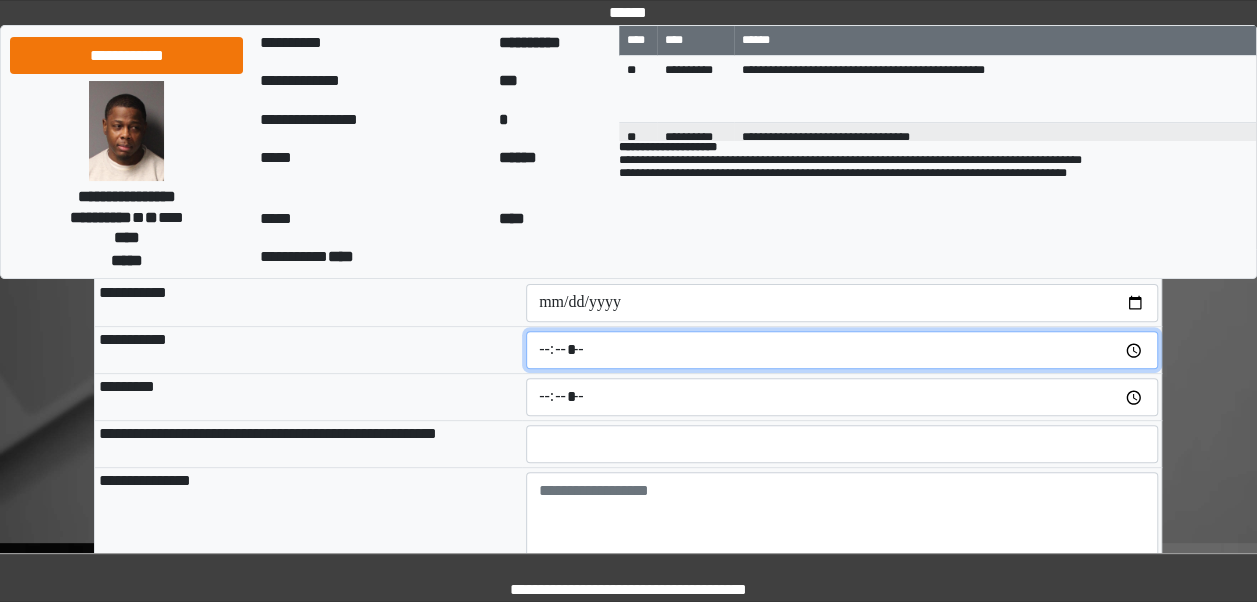 click at bounding box center (842, 350) 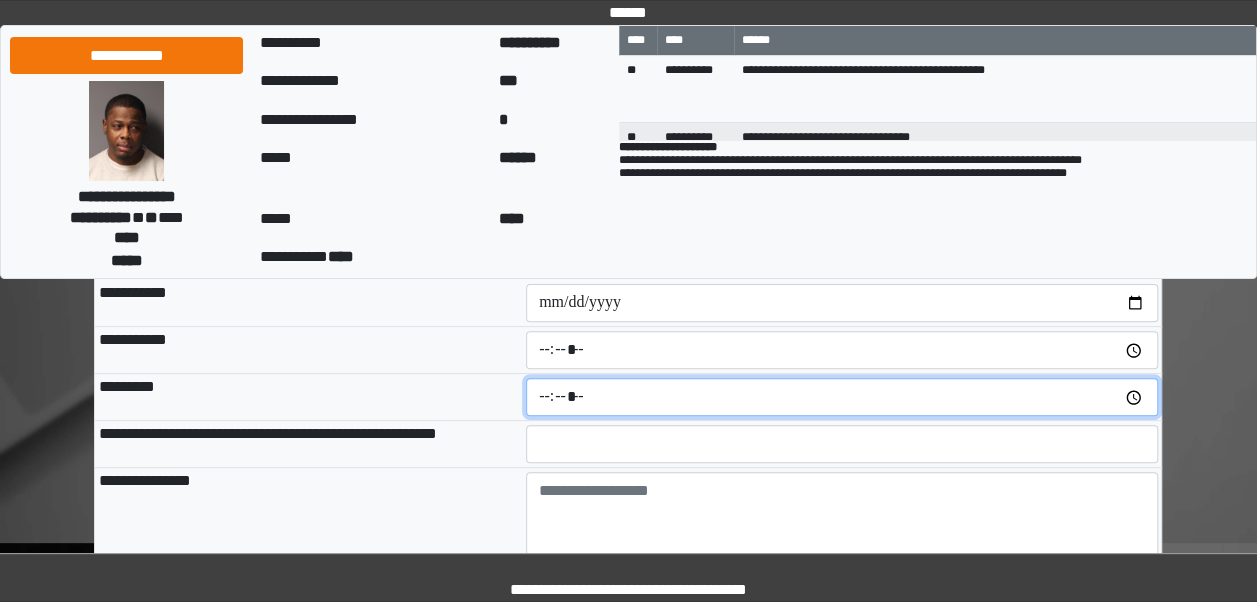 click at bounding box center (842, 397) 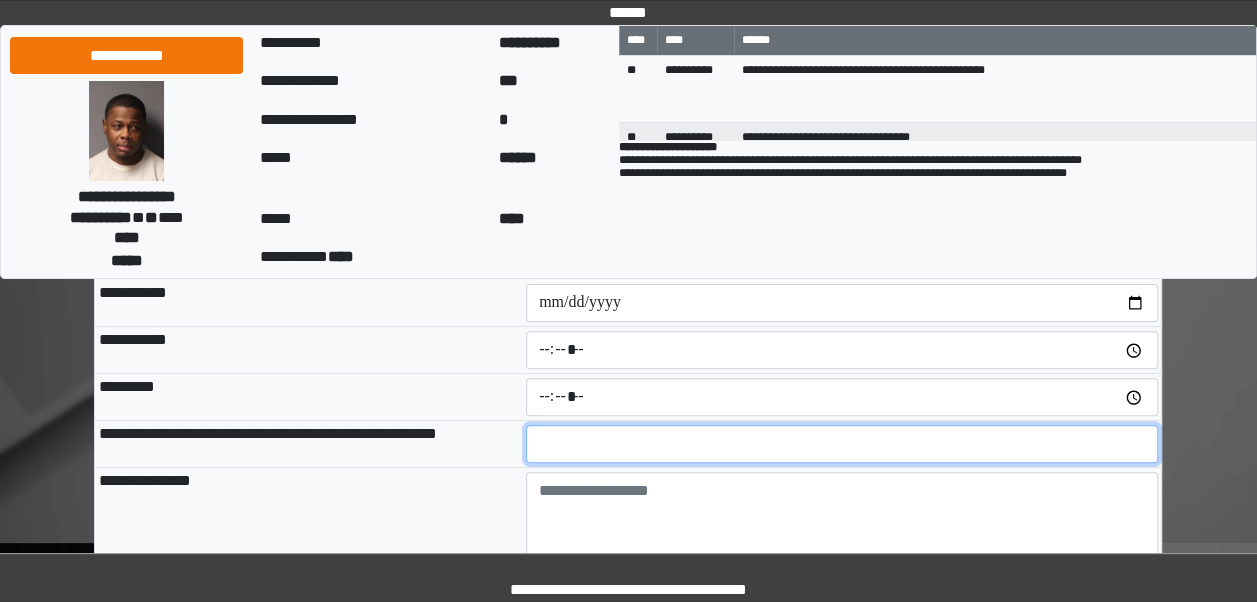 click at bounding box center (842, 444) 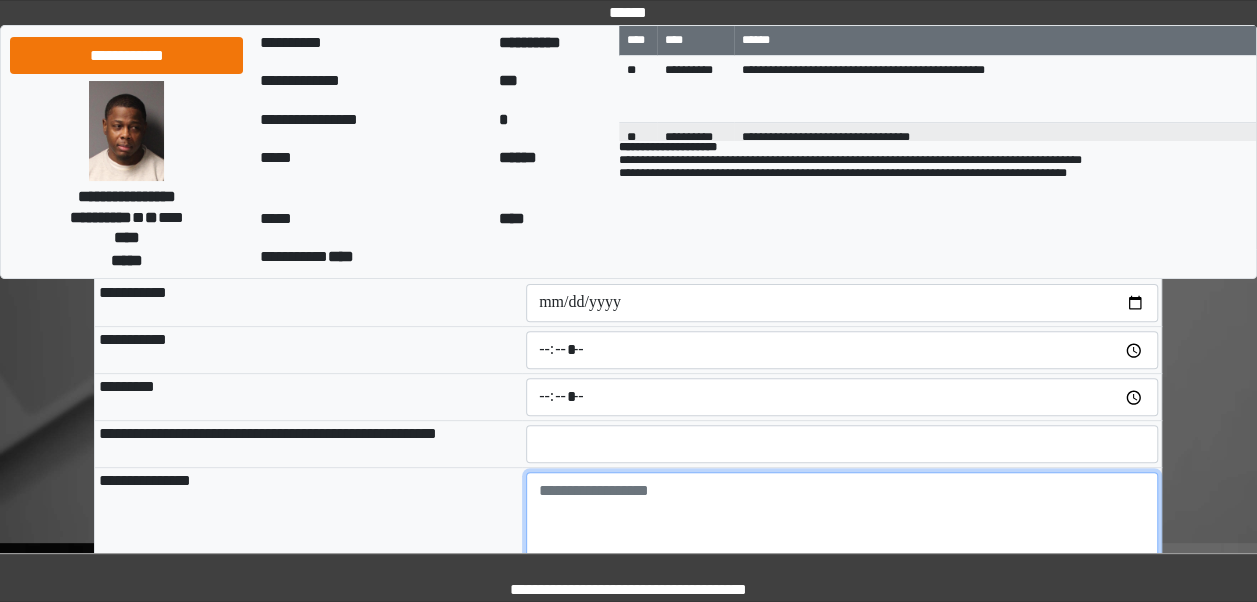 click at bounding box center [842, 527] 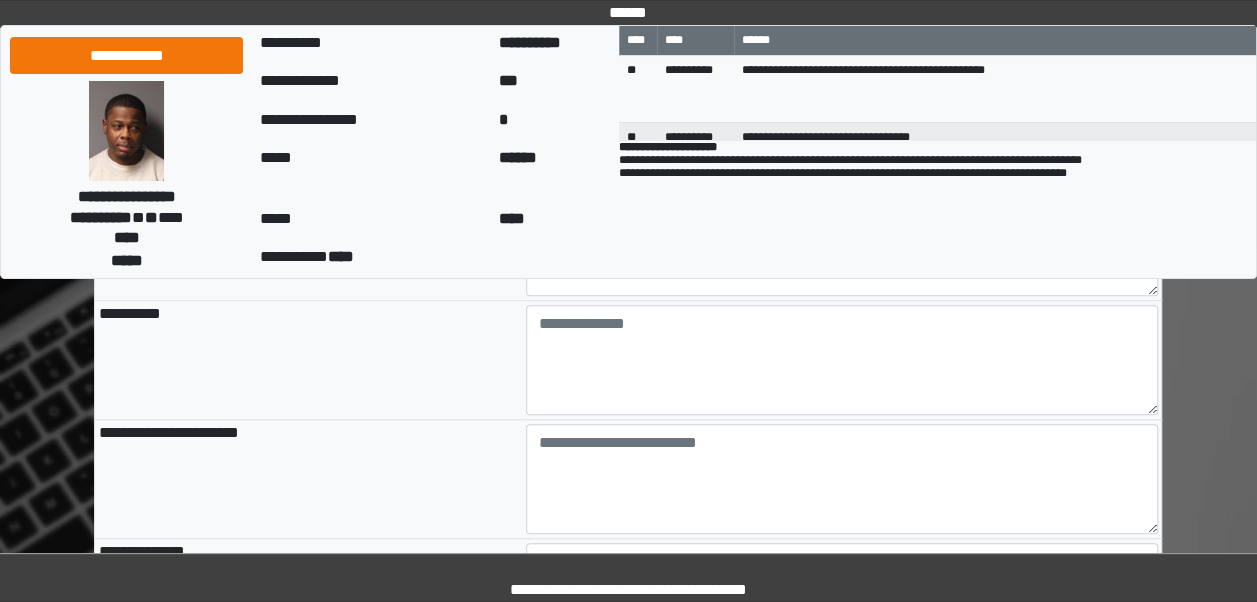 scroll, scrollTop: 588, scrollLeft: 0, axis: vertical 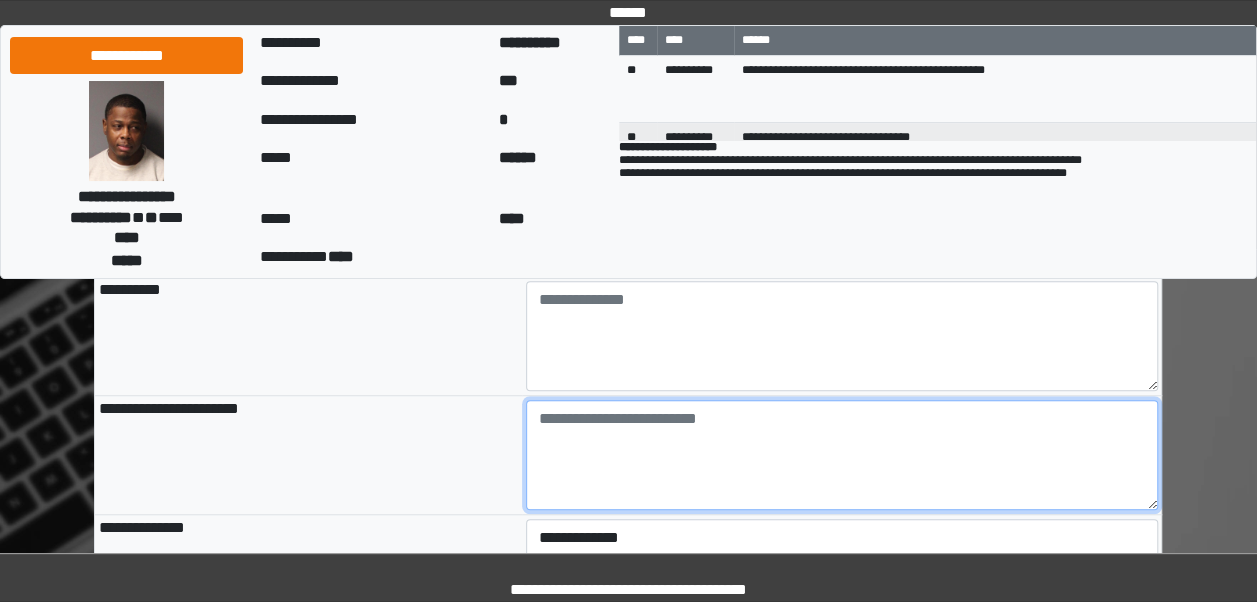 click at bounding box center [842, 455] 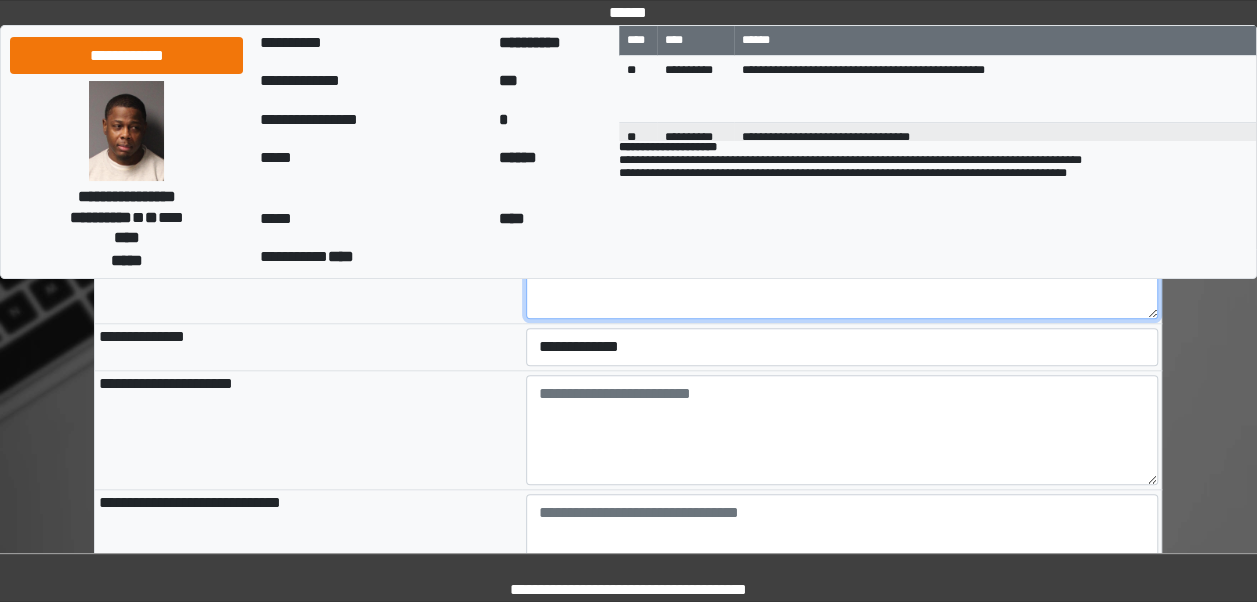 scroll, scrollTop: 808, scrollLeft: 0, axis: vertical 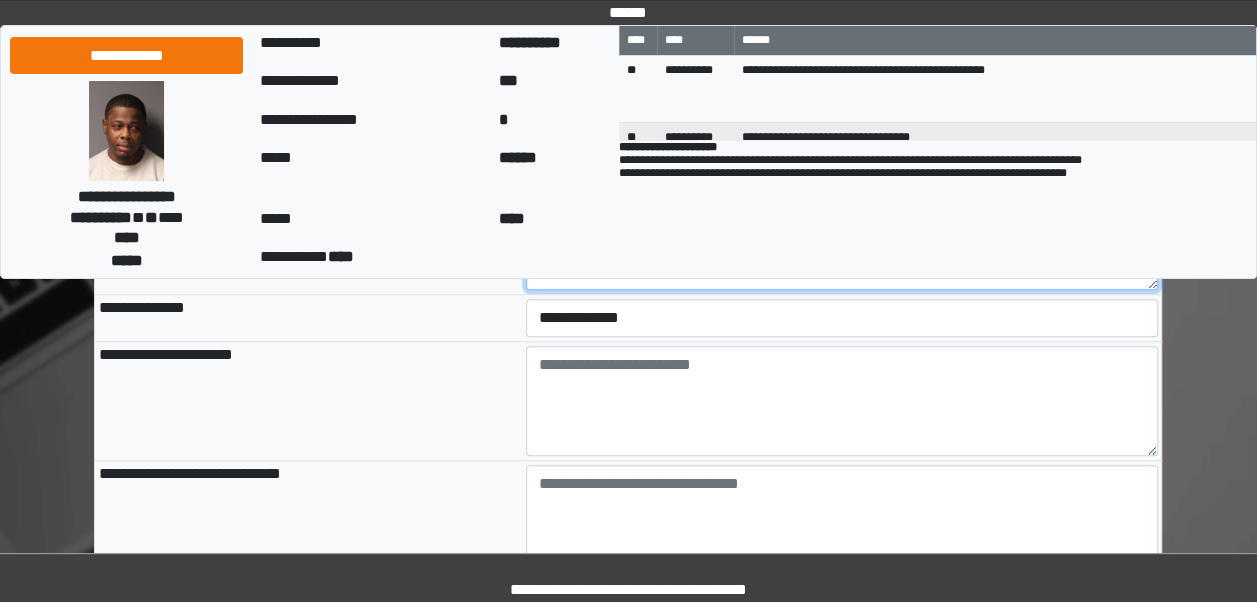 type on "**" 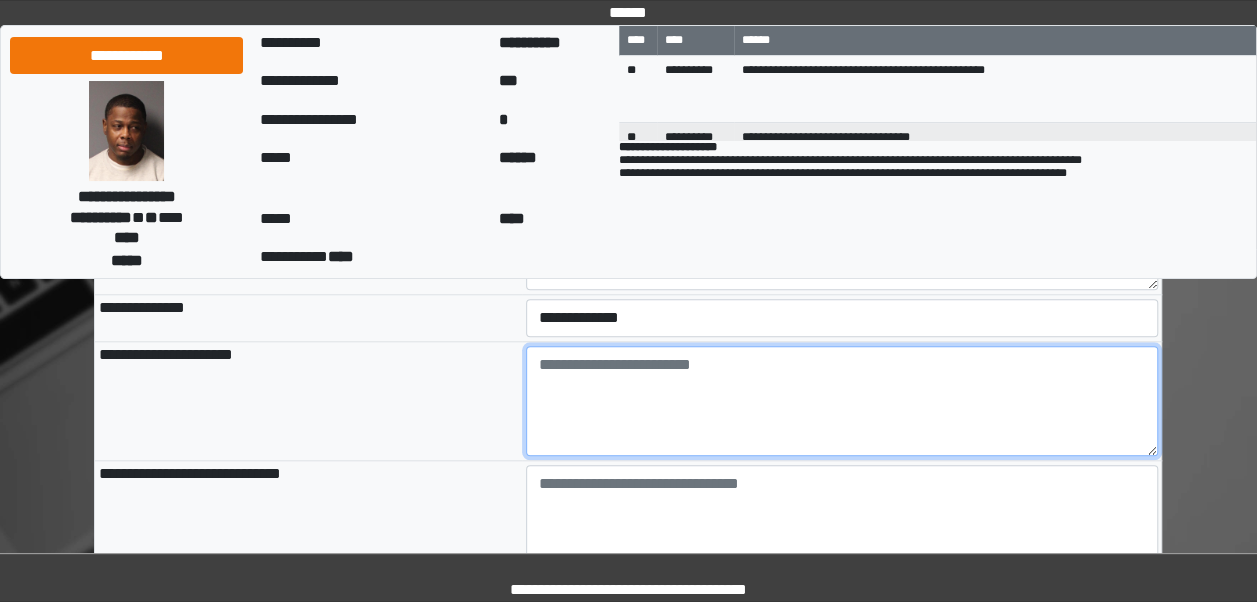 click at bounding box center [842, 401] 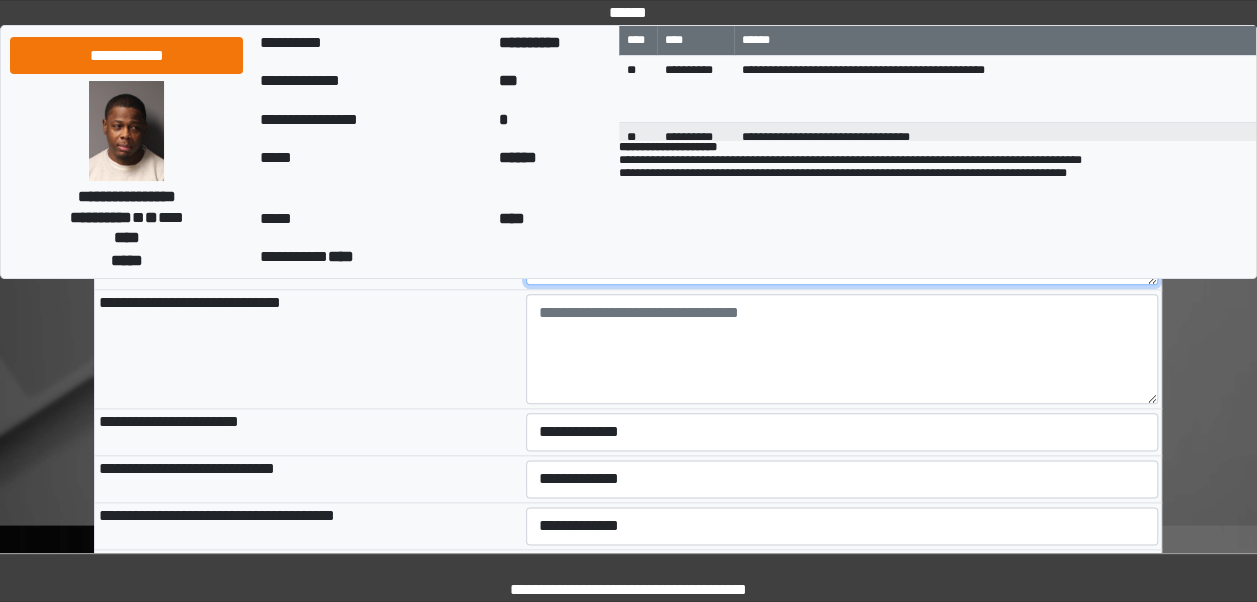 scroll, scrollTop: 1043, scrollLeft: 0, axis: vertical 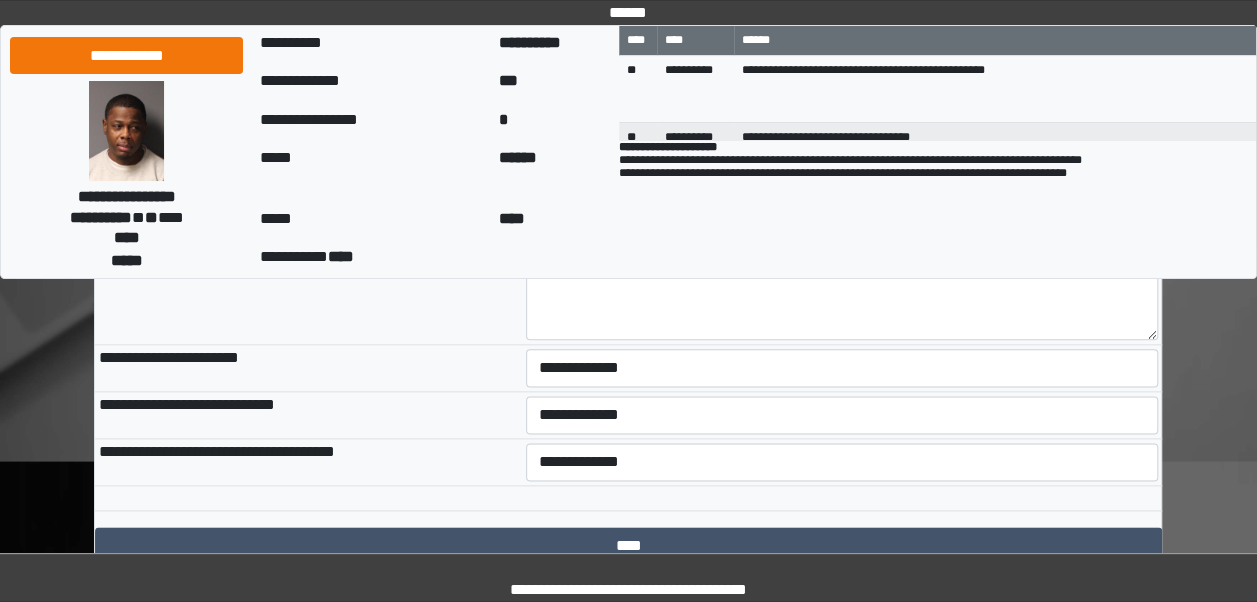 type on "**********" 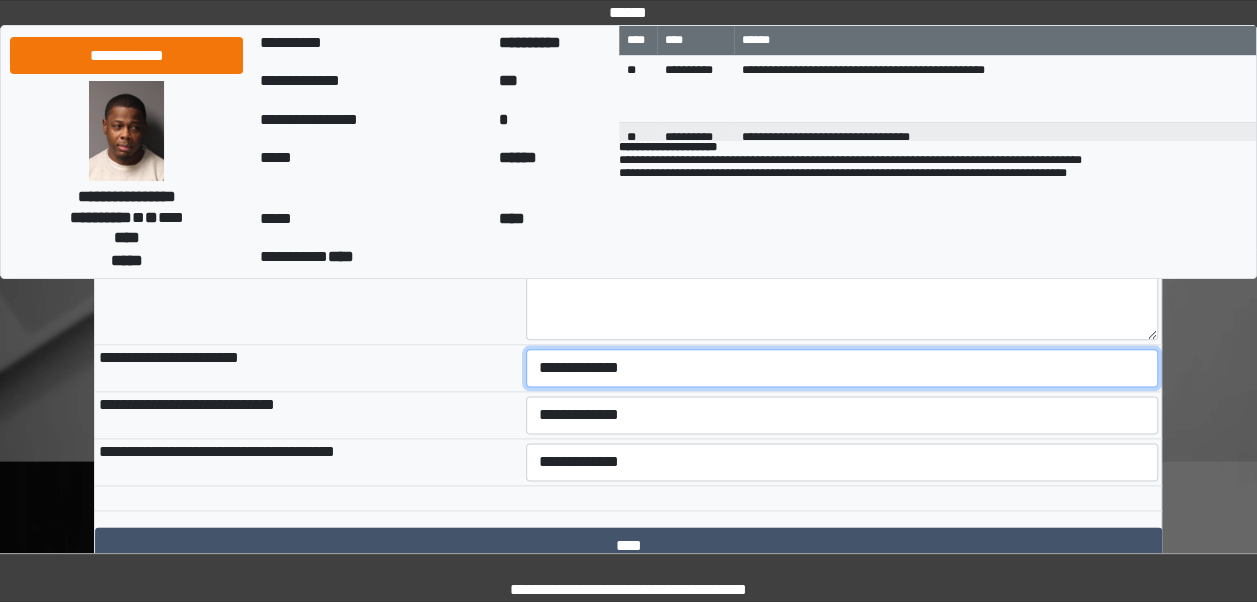 click on "**********" at bounding box center (842, 368) 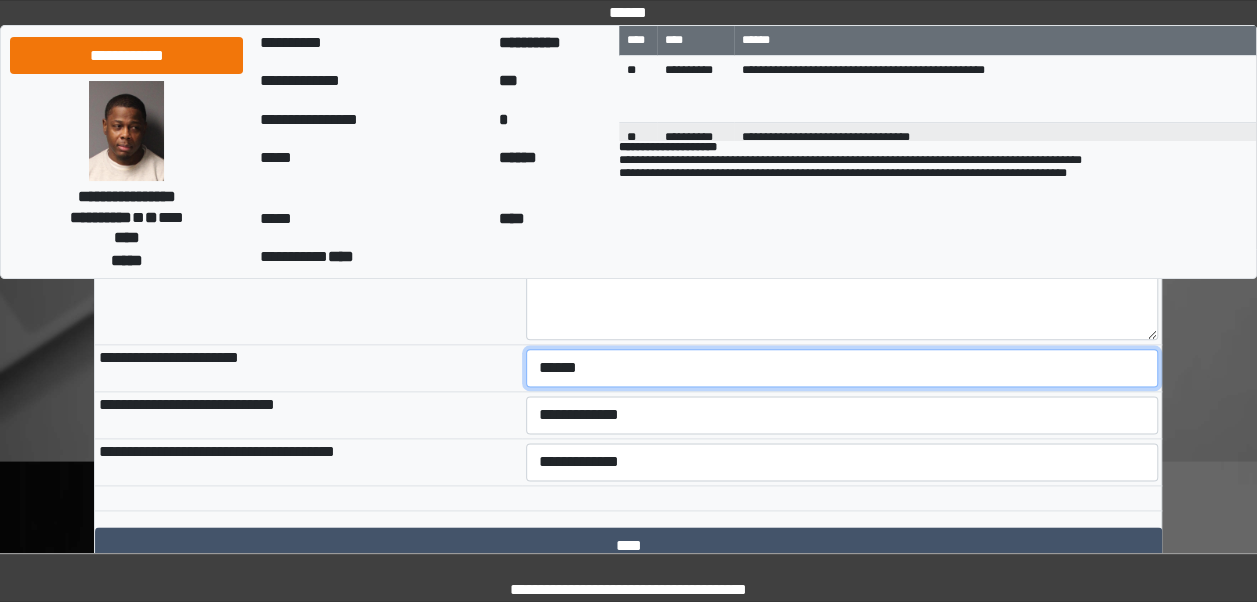 click on "**********" at bounding box center [842, 368] 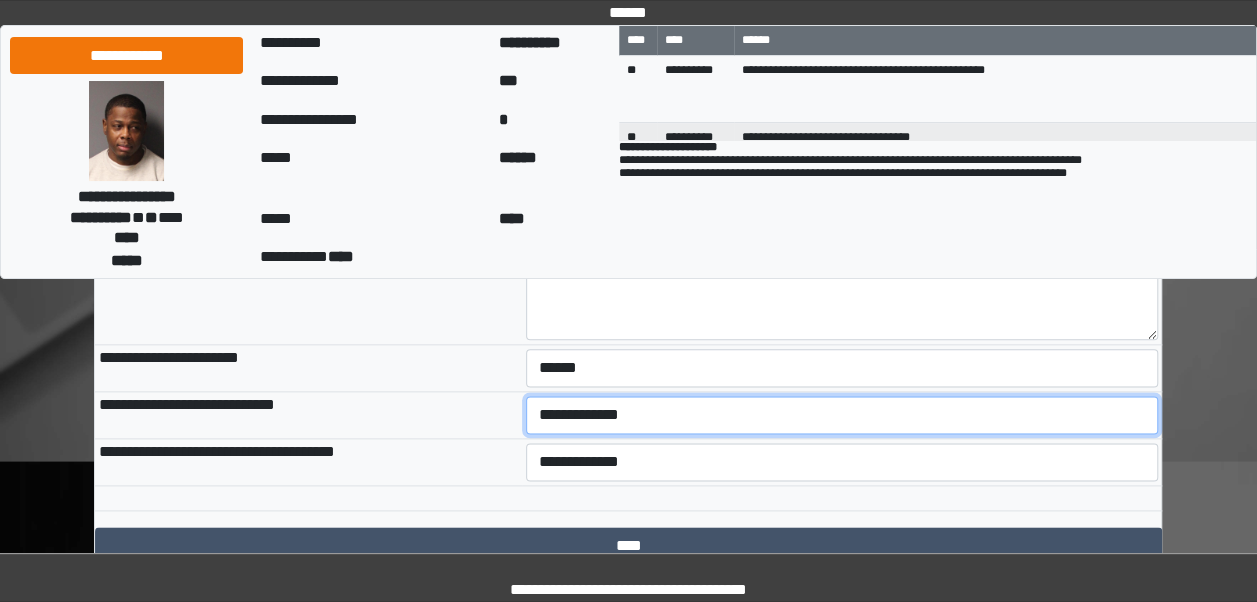 click on "**********" at bounding box center [842, 415] 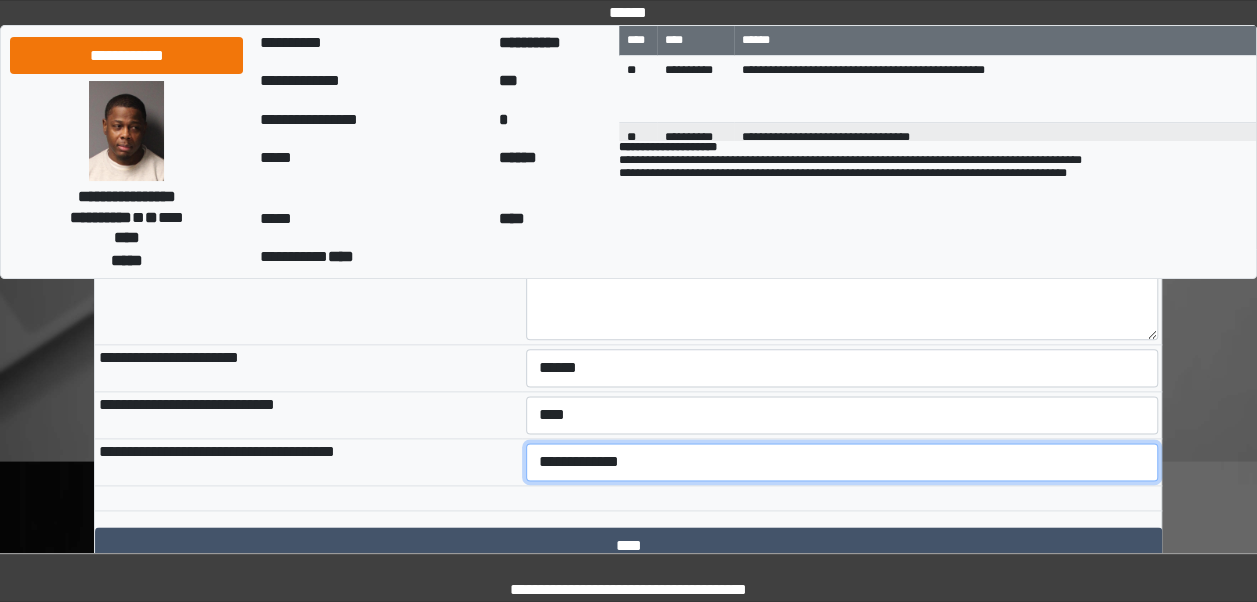 click on "**********" at bounding box center (842, 462) 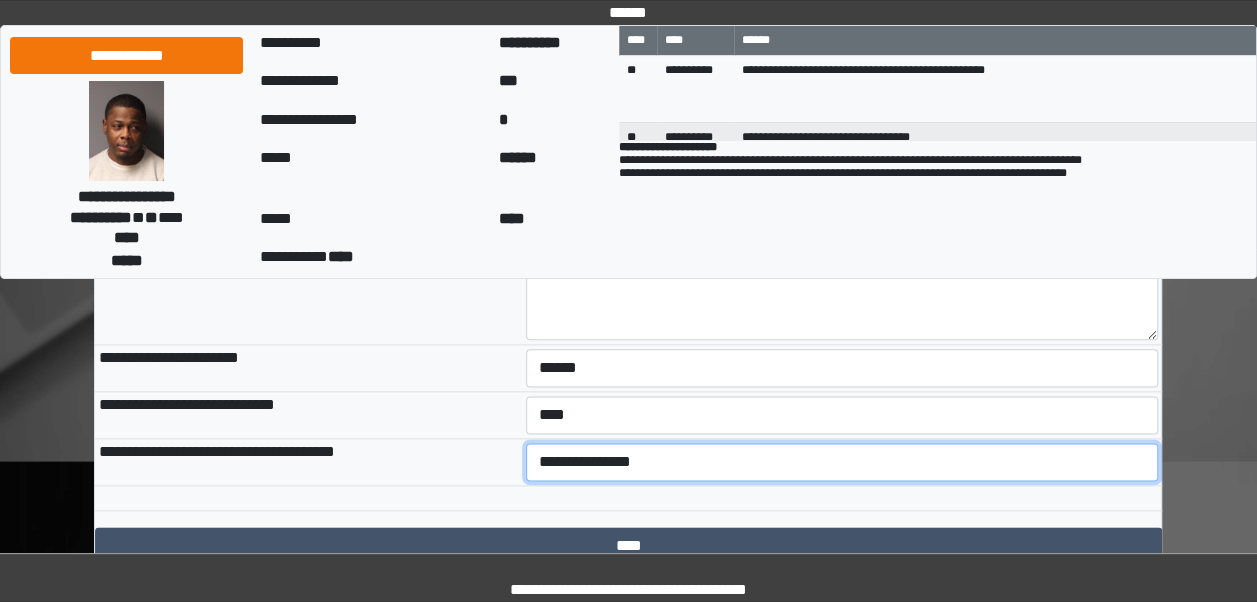 click on "**********" at bounding box center [842, 462] 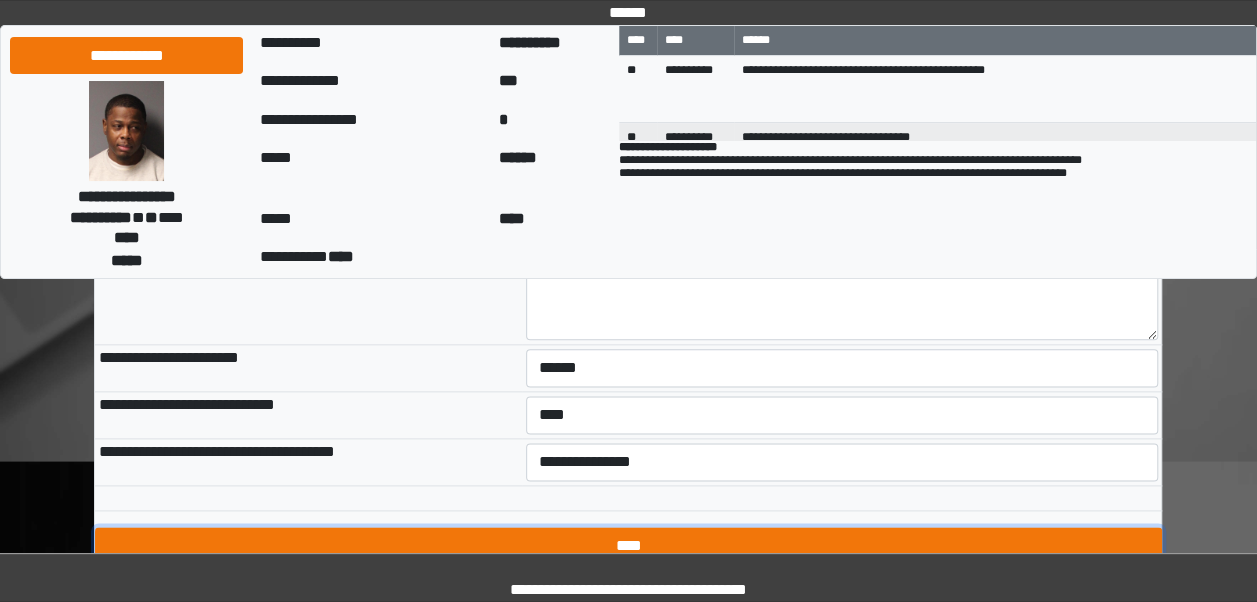 click on "****" at bounding box center [628, 546] 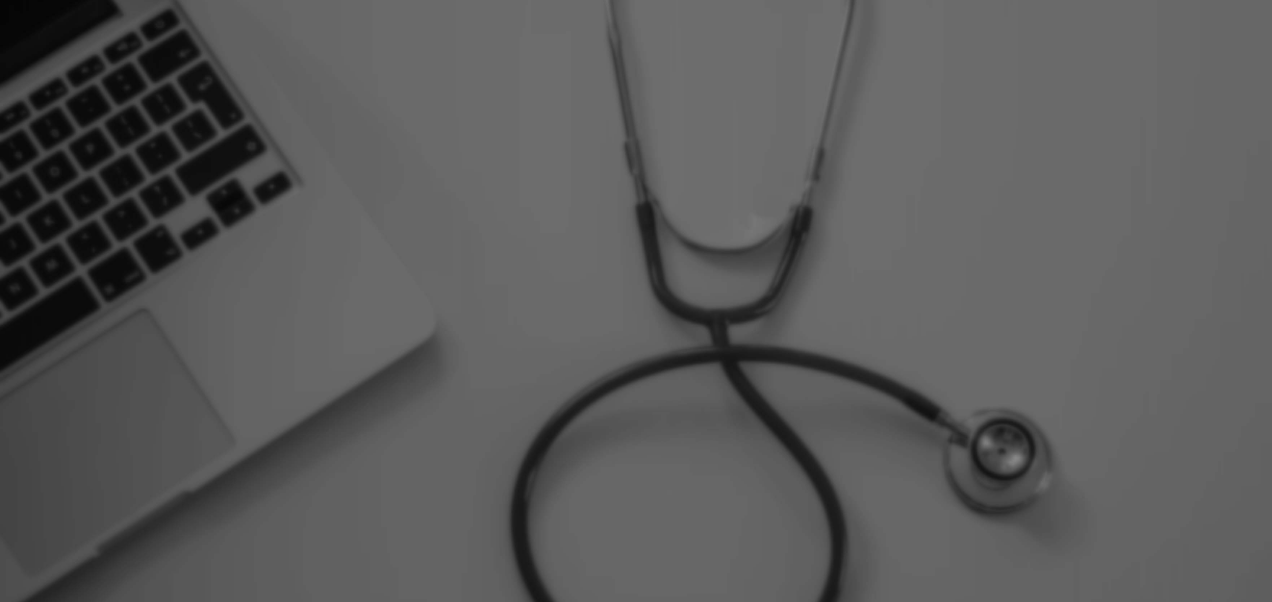 scroll, scrollTop: 0, scrollLeft: 0, axis: both 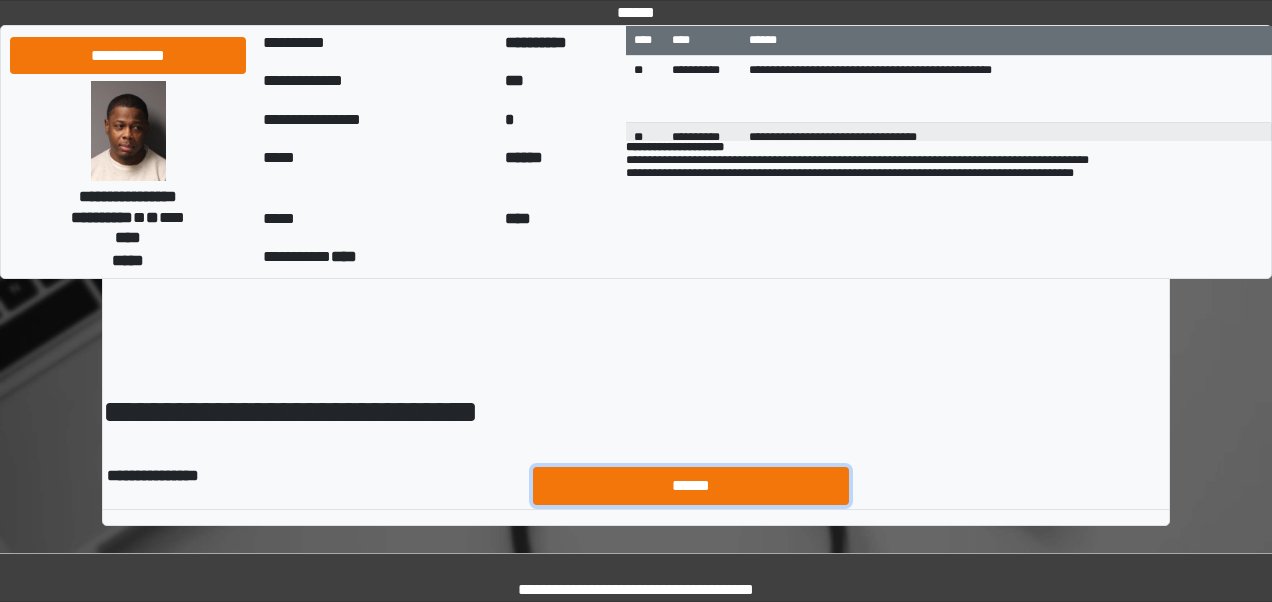 click on "******" at bounding box center [691, 485] 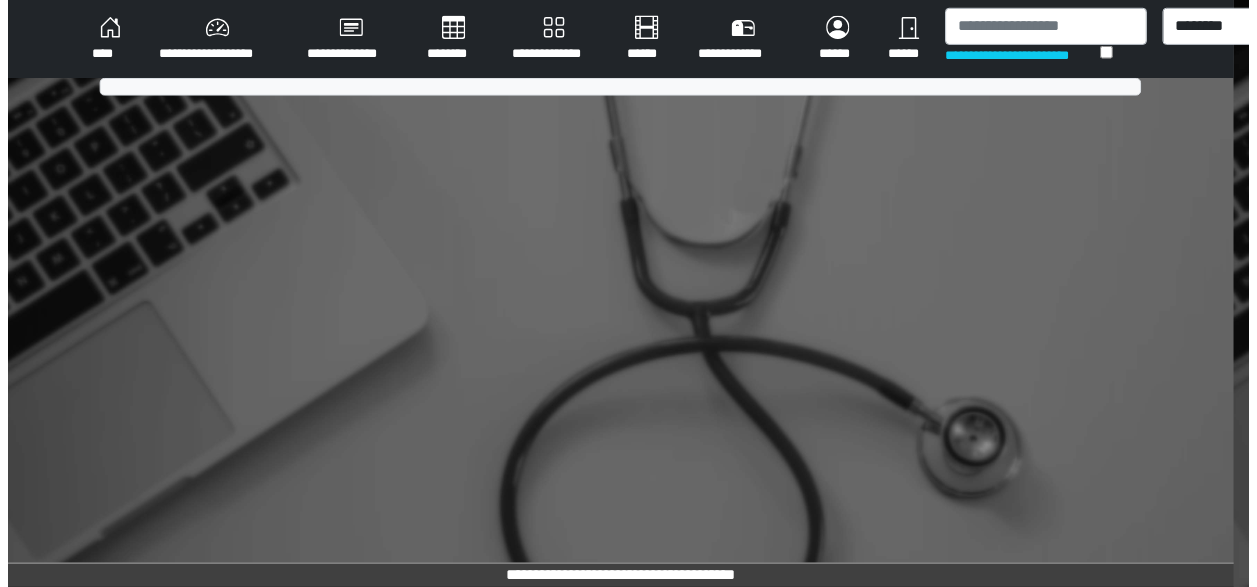 scroll, scrollTop: 0, scrollLeft: 0, axis: both 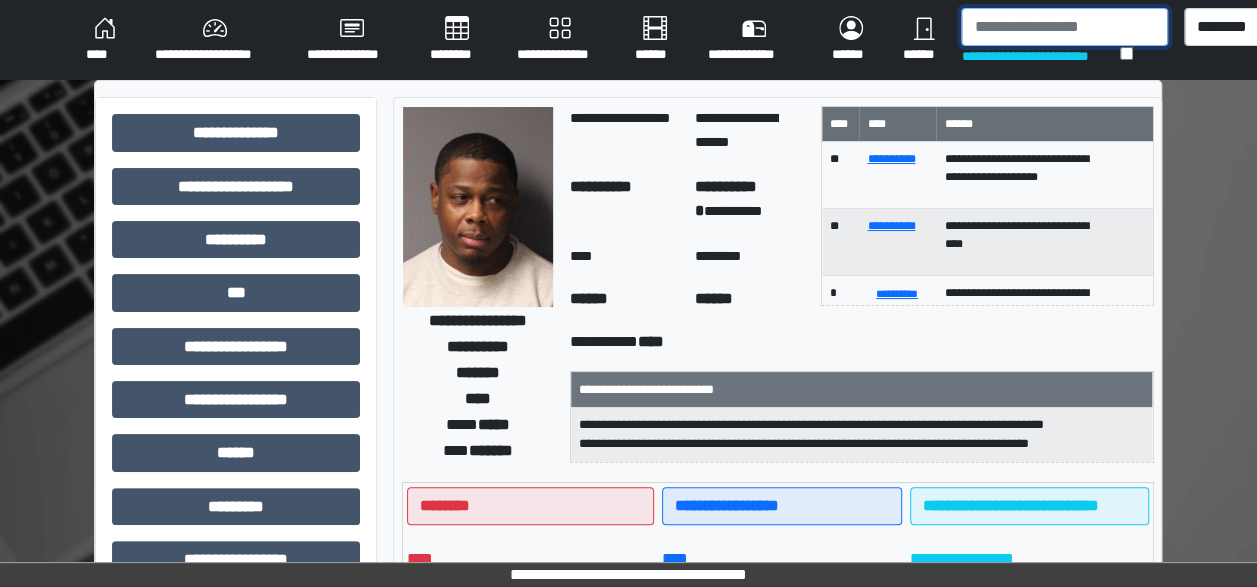 click at bounding box center (1064, 27) 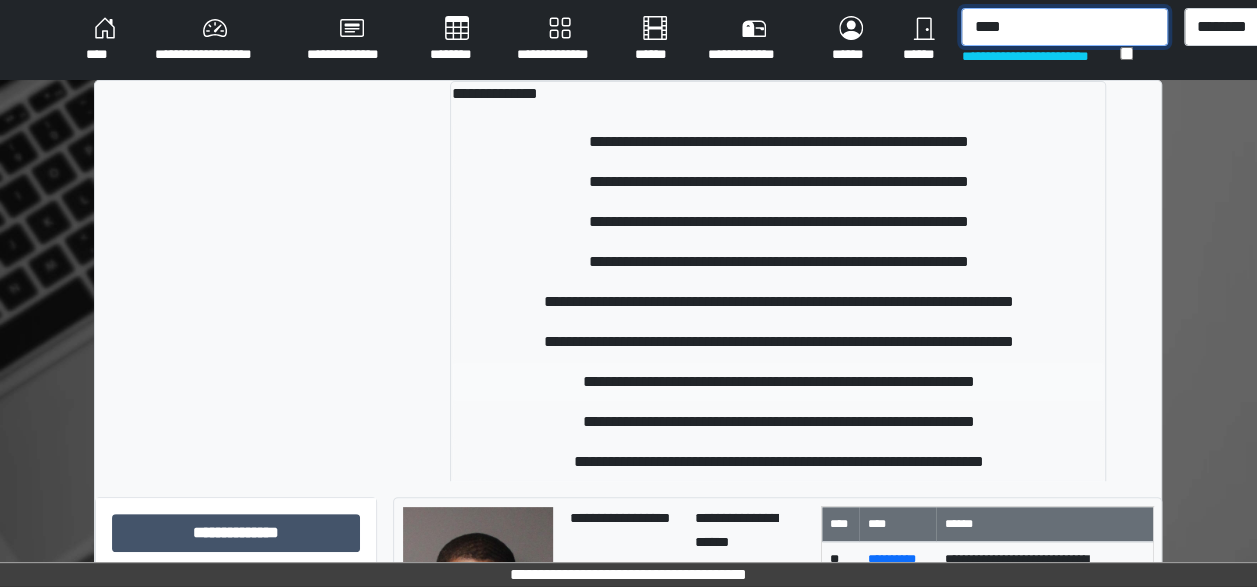 type on "****" 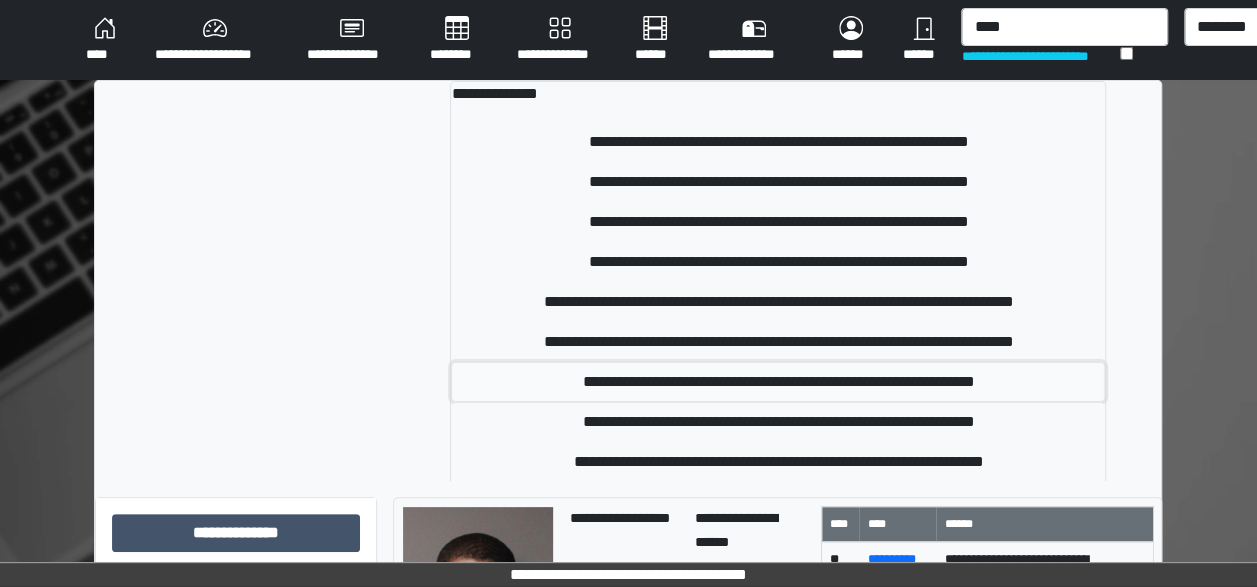 click on "**********" at bounding box center [778, 382] 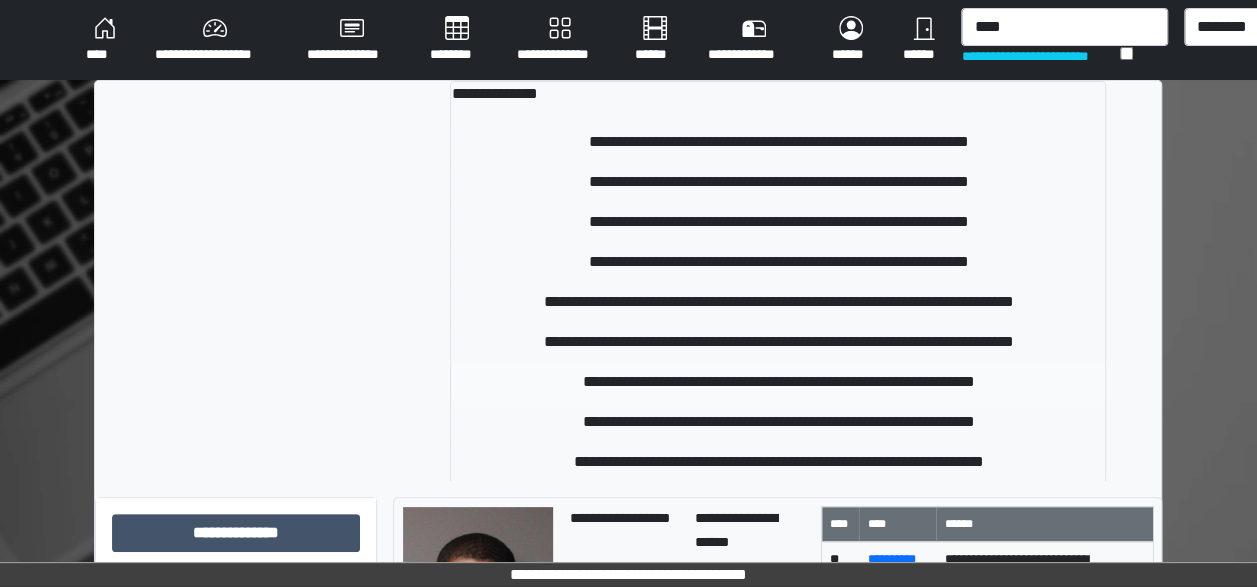 type 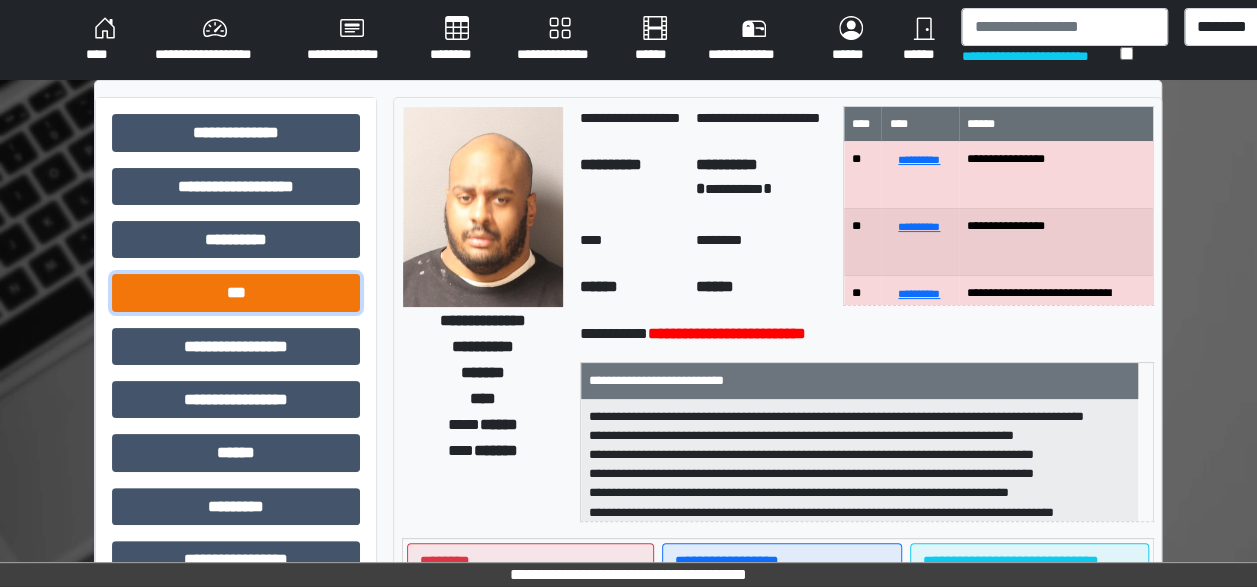 click on "***" at bounding box center (236, 292) 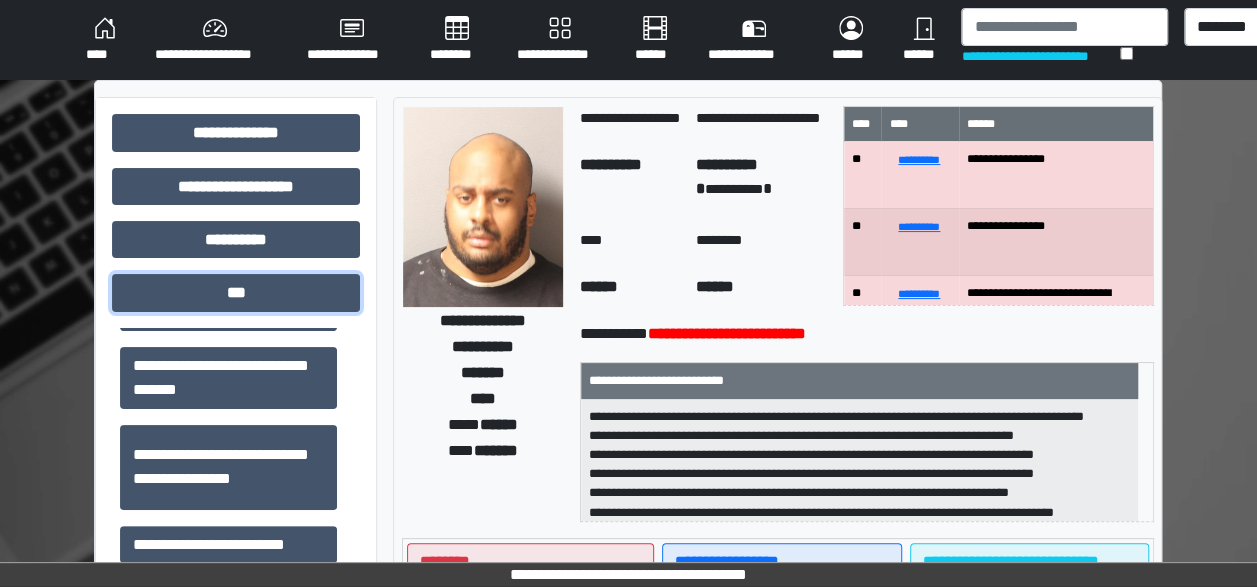 scroll, scrollTop: 152, scrollLeft: 0, axis: vertical 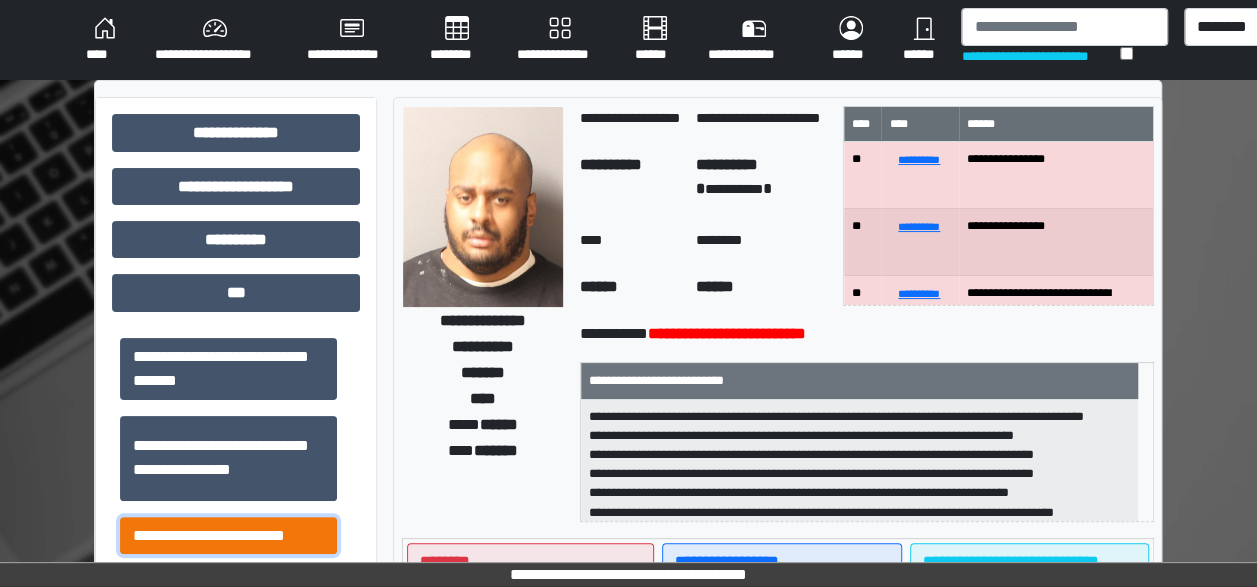 click on "**********" at bounding box center (228, 535) 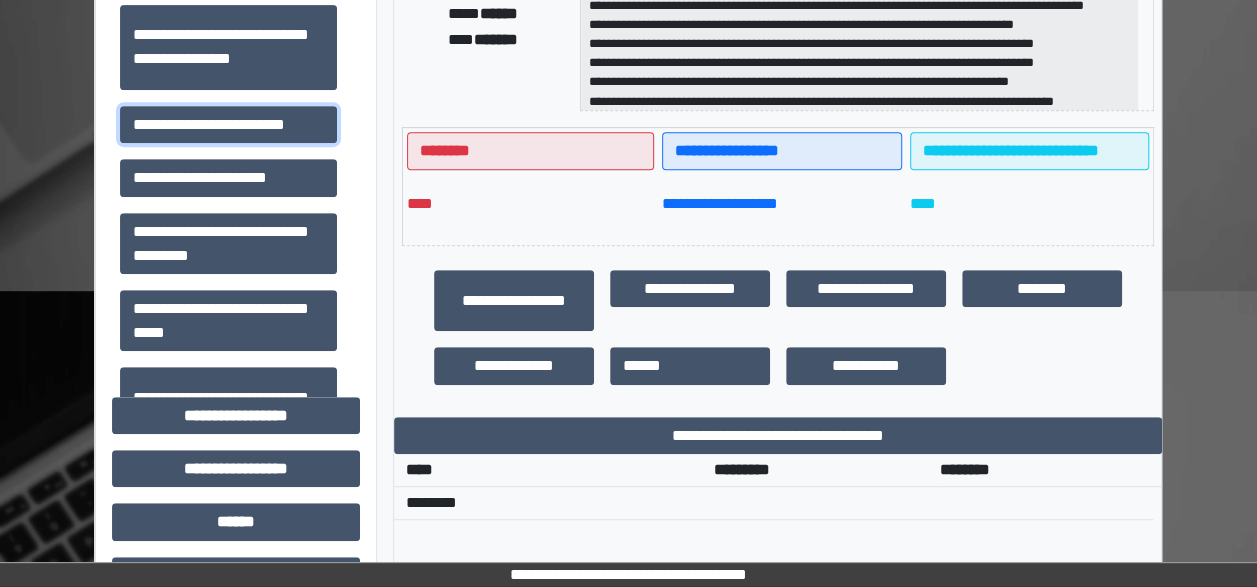 scroll, scrollTop: 421, scrollLeft: 0, axis: vertical 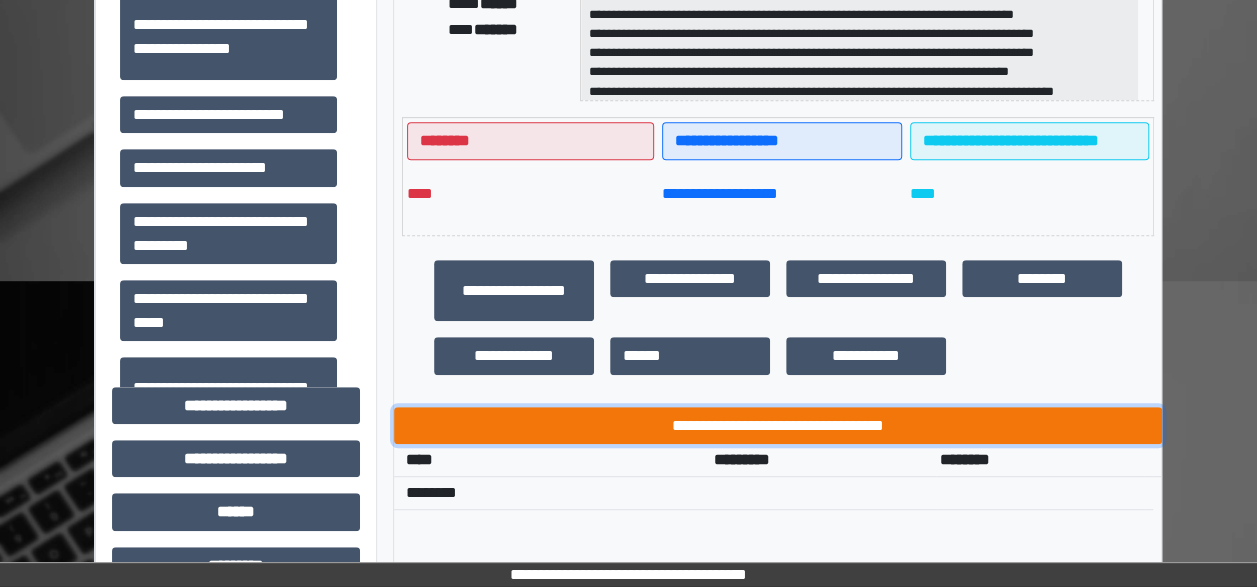 click on "**********" at bounding box center [778, 425] 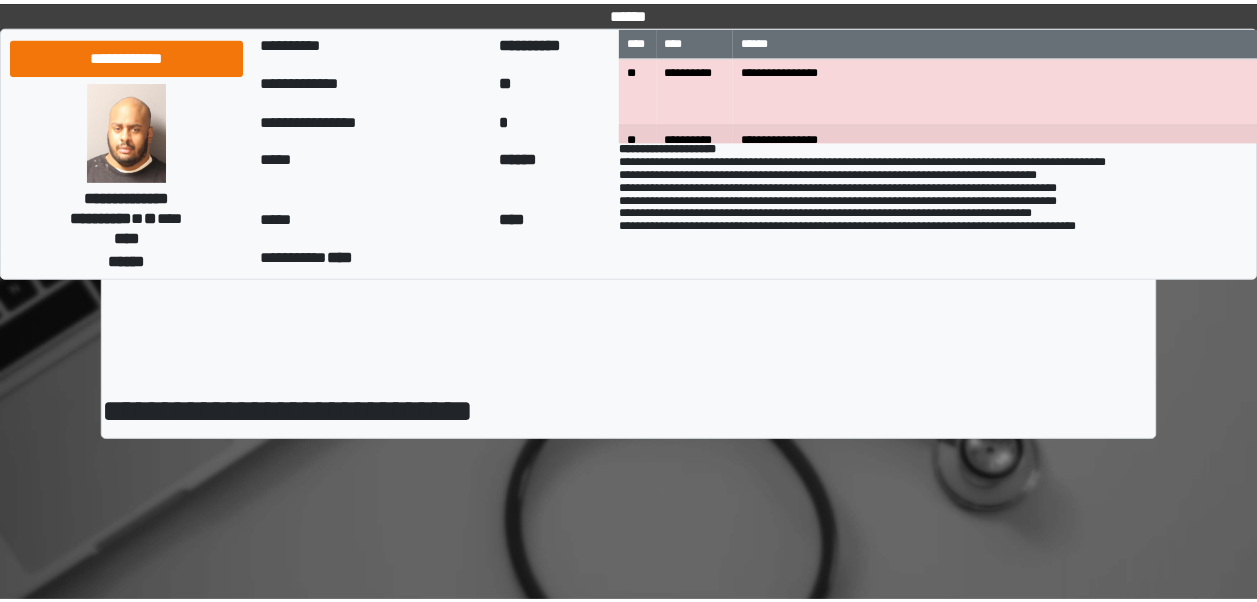 scroll, scrollTop: 0, scrollLeft: 0, axis: both 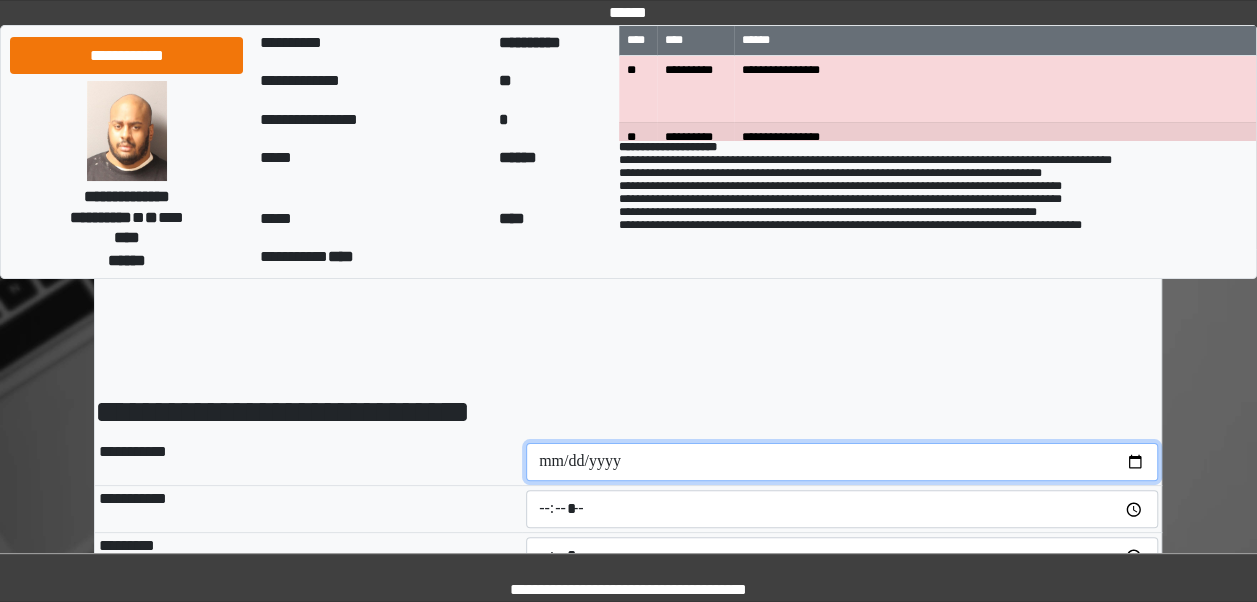 click at bounding box center [842, 462] 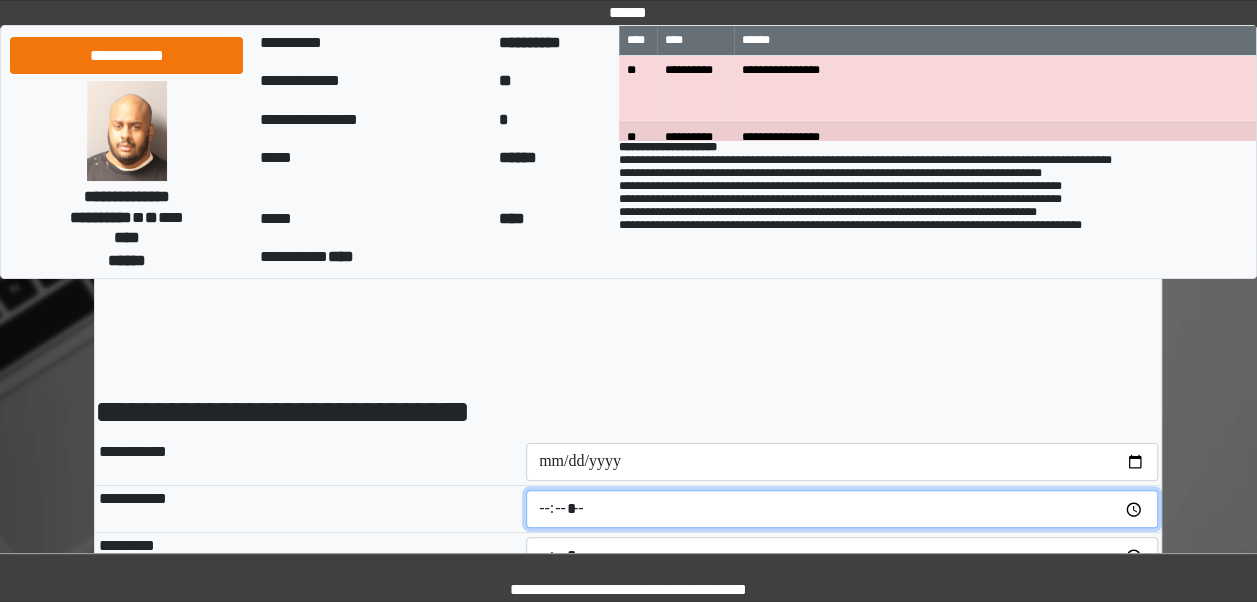 click at bounding box center [842, 509] 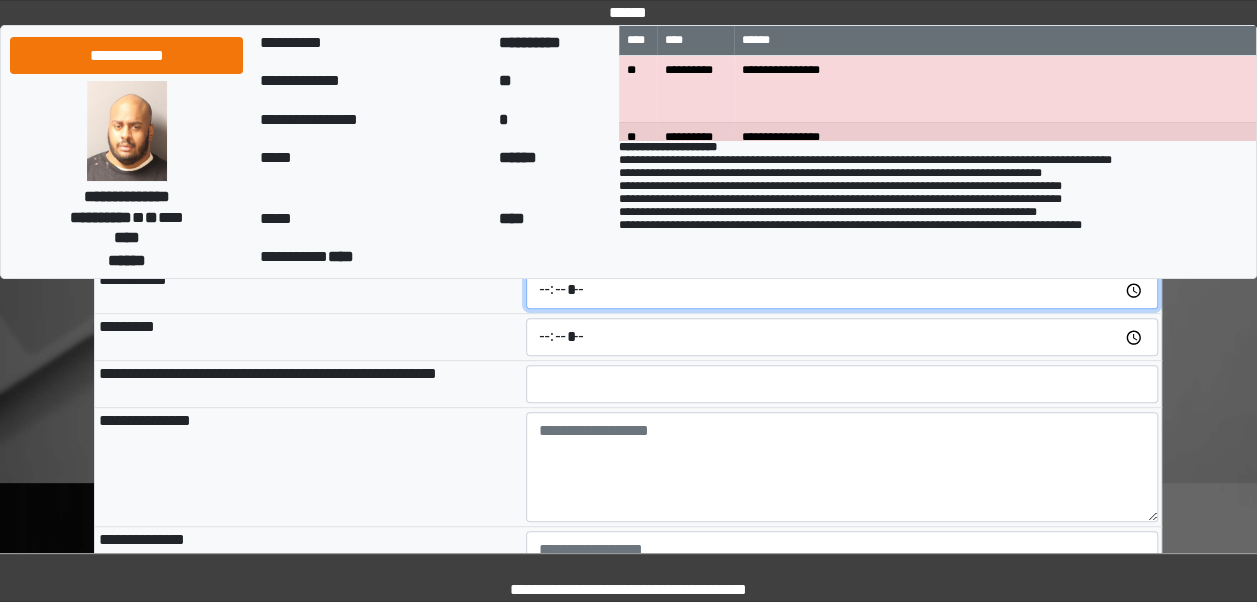 scroll, scrollTop: 214, scrollLeft: 0, axis: vertical 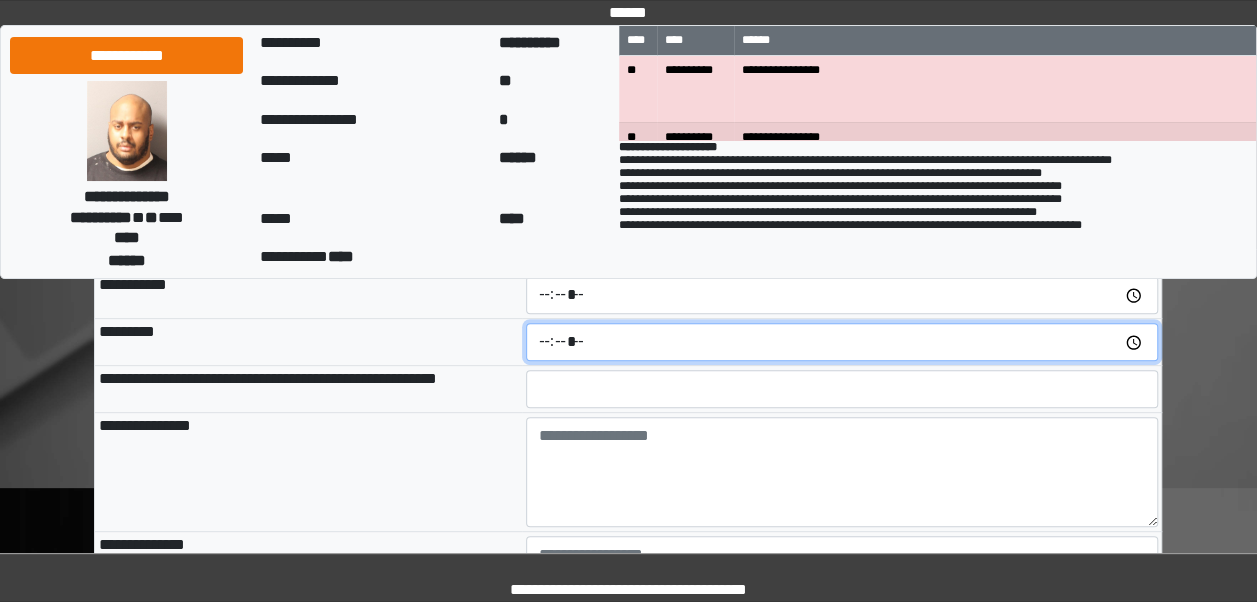 click at bounding box center [842, 342] 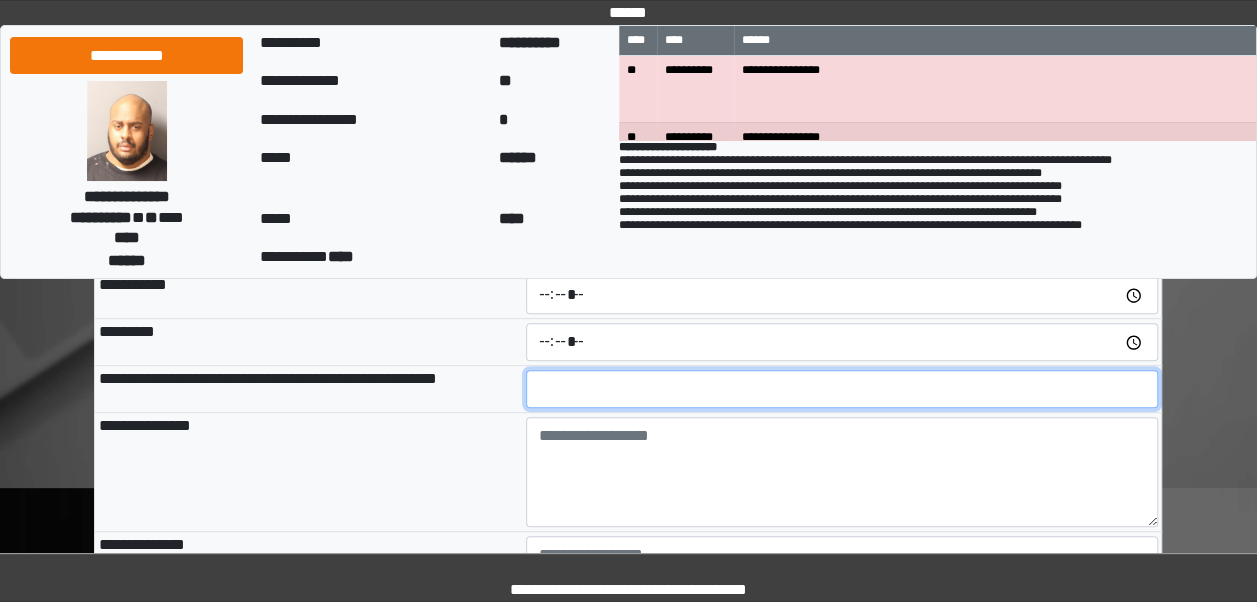 click at bounding box center [842, 389] 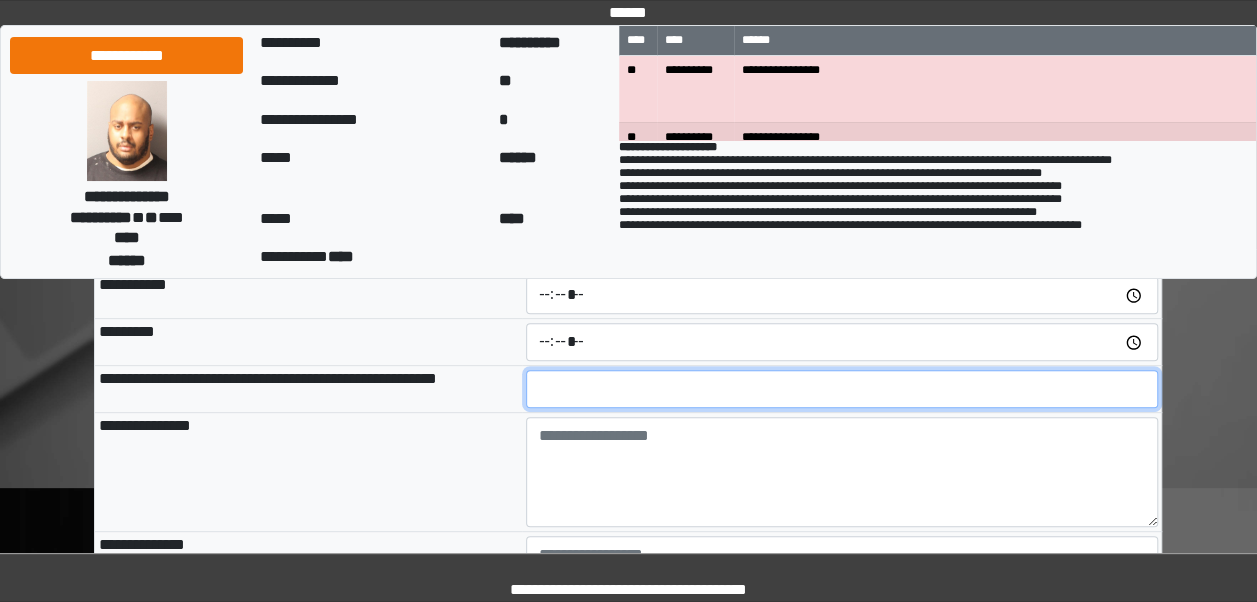type on "**" 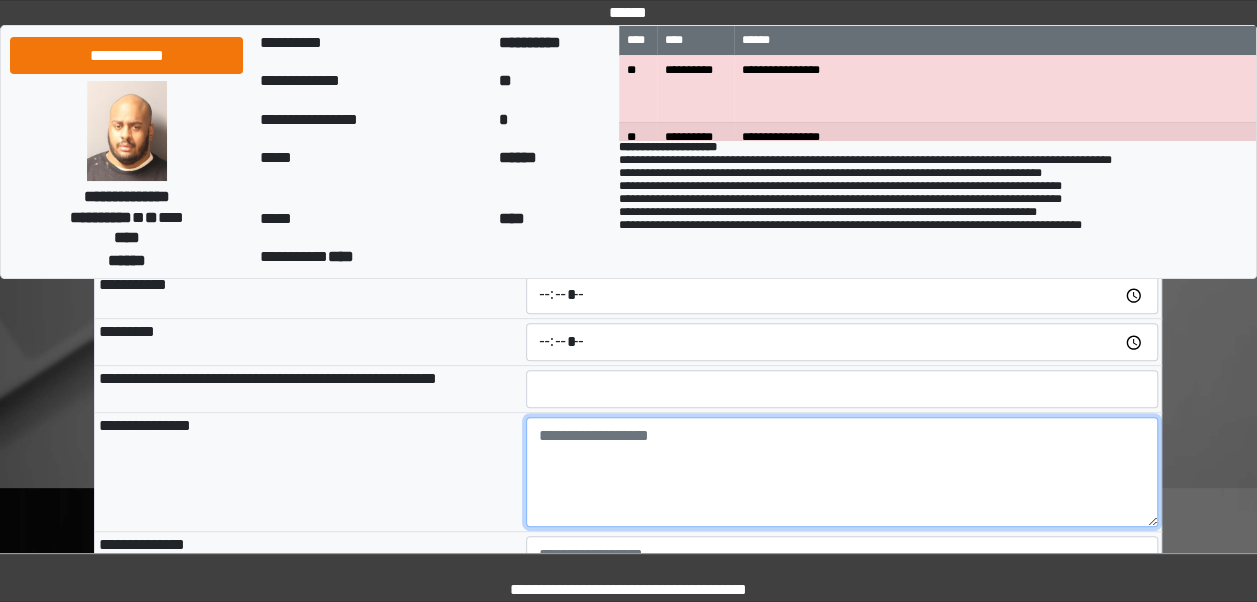 click at bounding box center (842, 472) 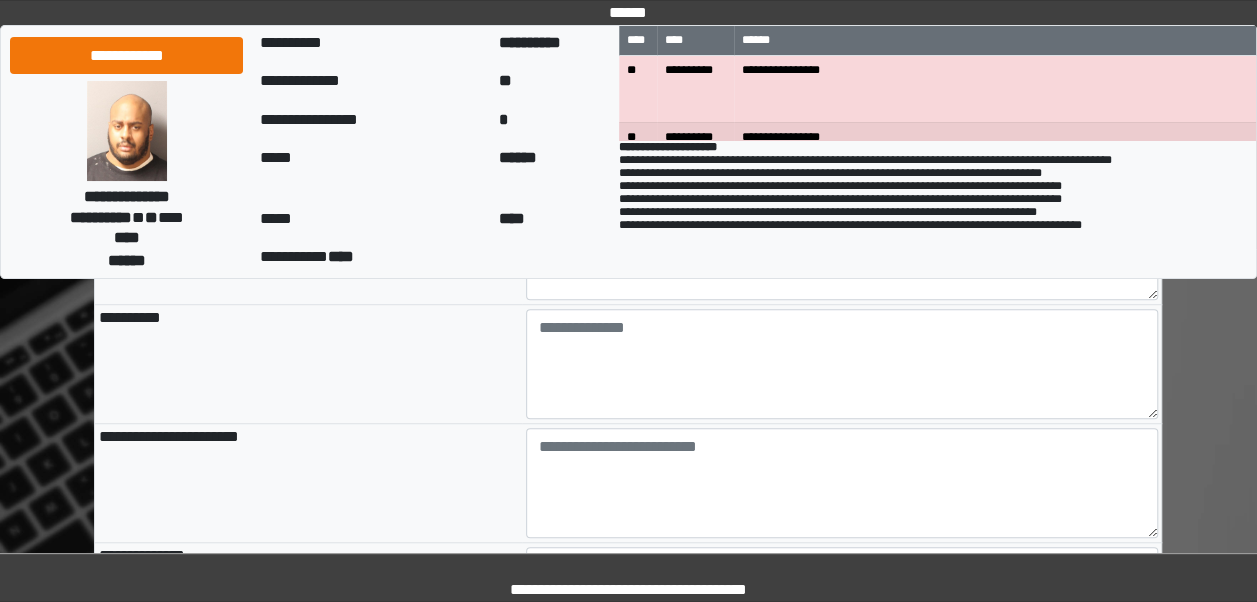 scroll, scrollTop: 562, scrollLeft: 0, axis: vertical 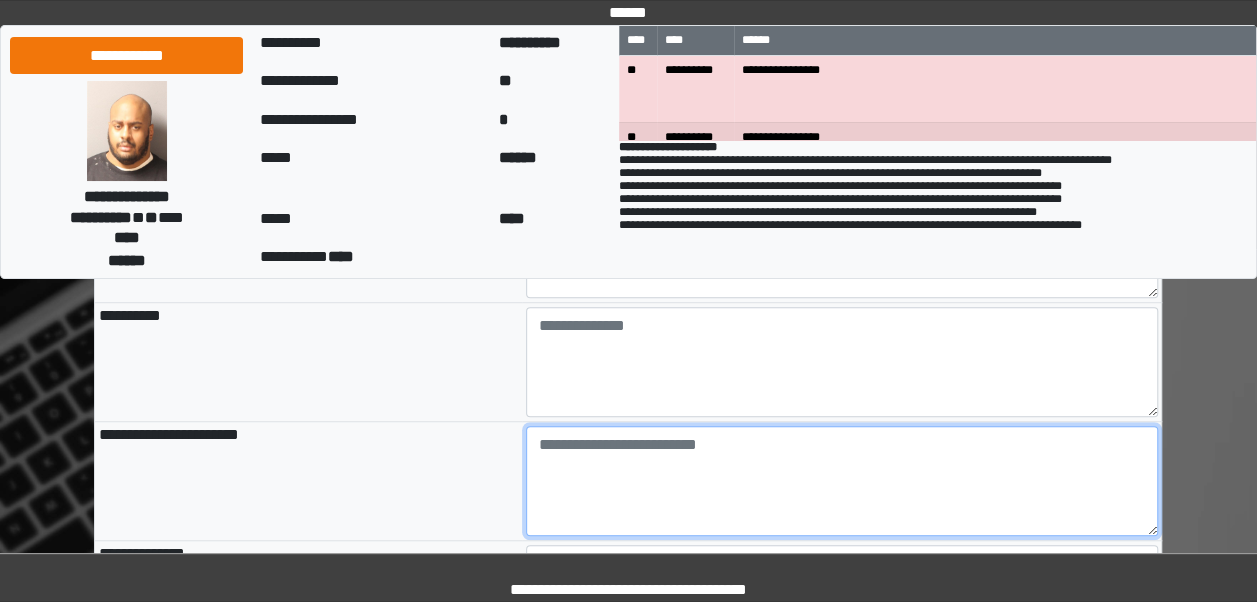 click at bounding box center [842, 481] 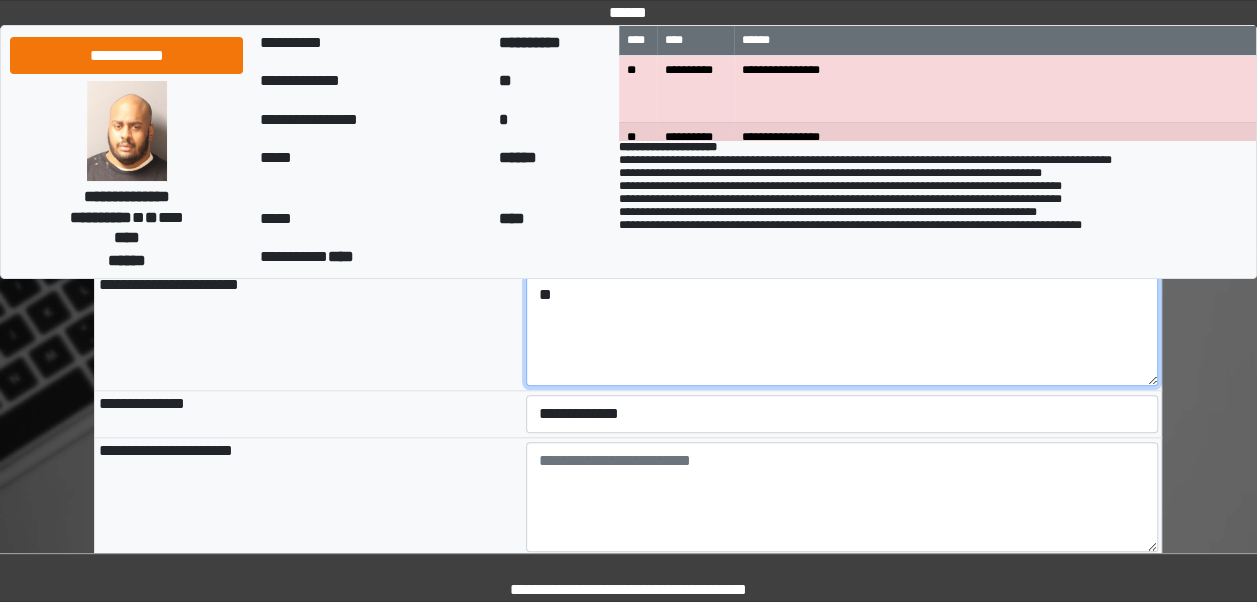 scroll, scrollTop: 758, scrollLeft: 0, axis: vertical 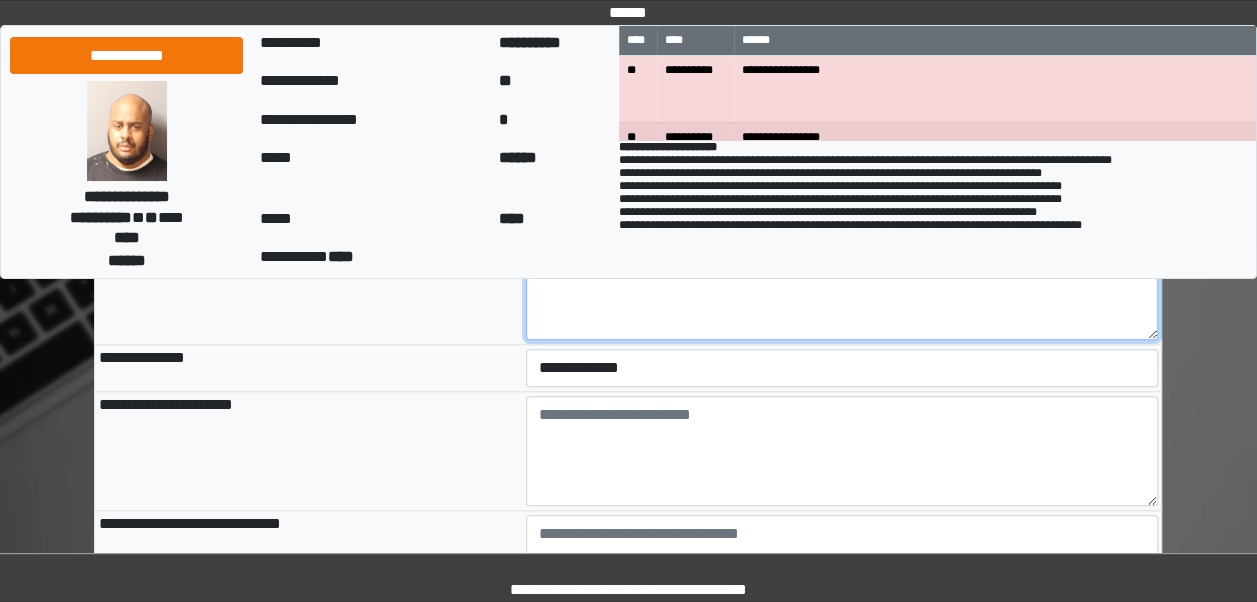 type on "**" 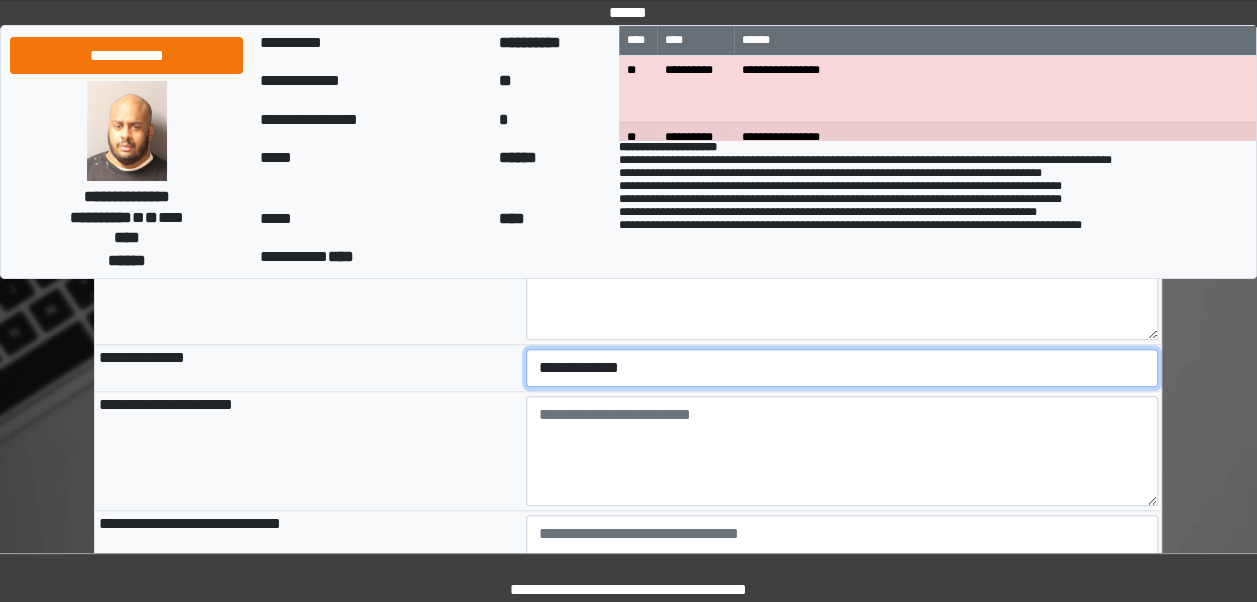 click on "**********" at bounding box center [842, 368] 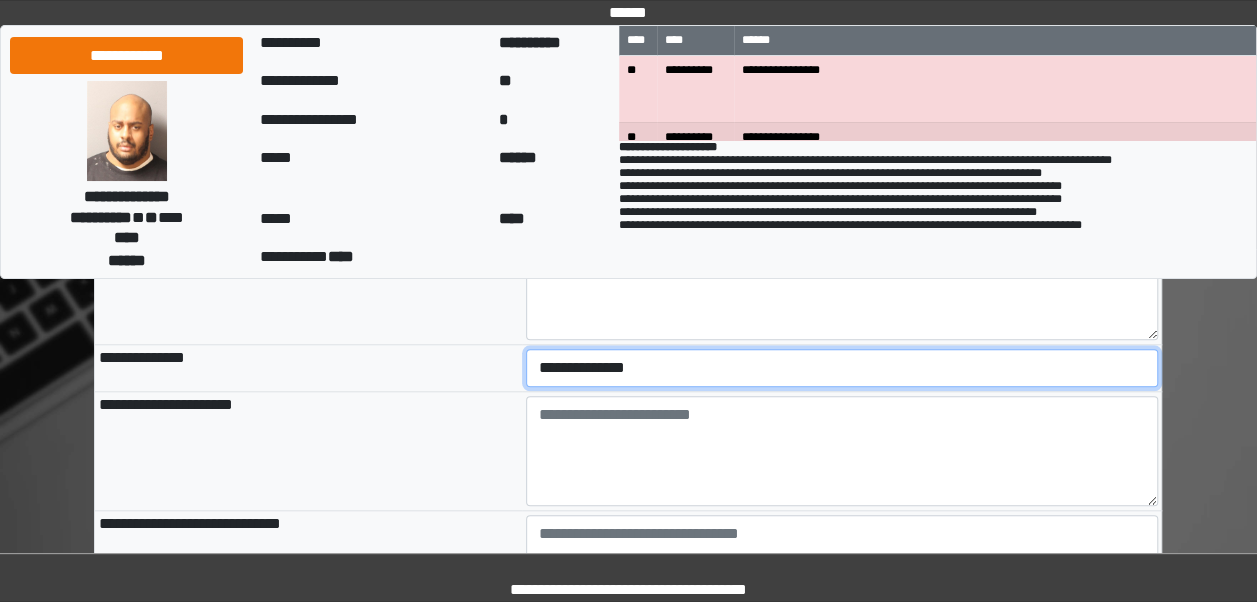 click on "**********" at bounding box center (842, 368) 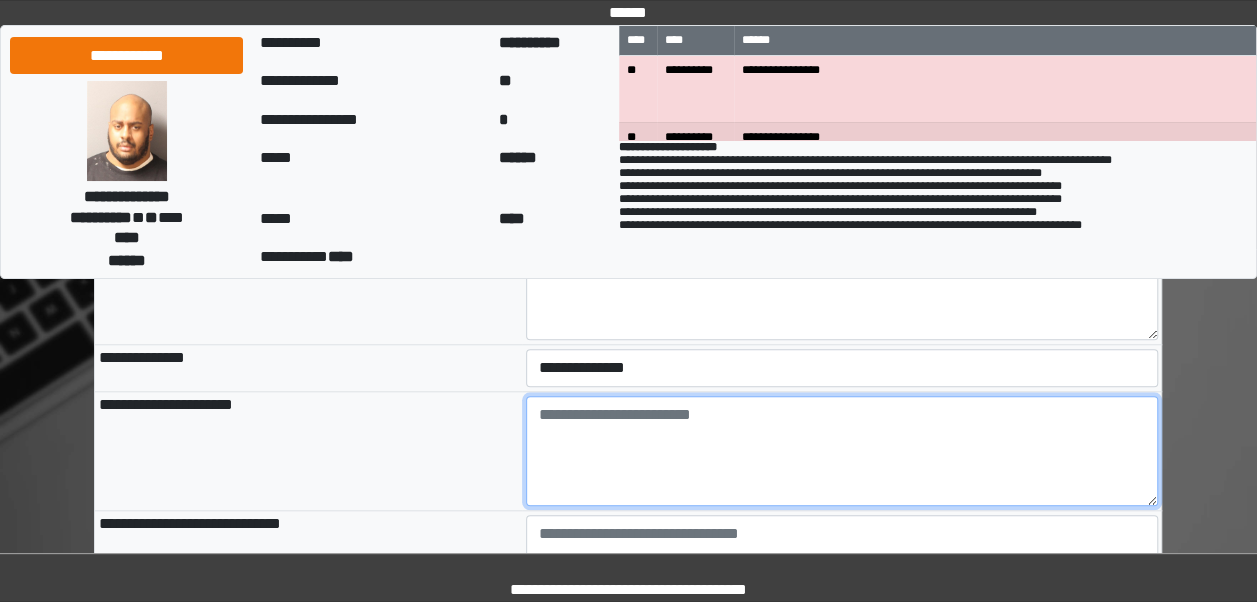 click at bounding box center [842, 451] 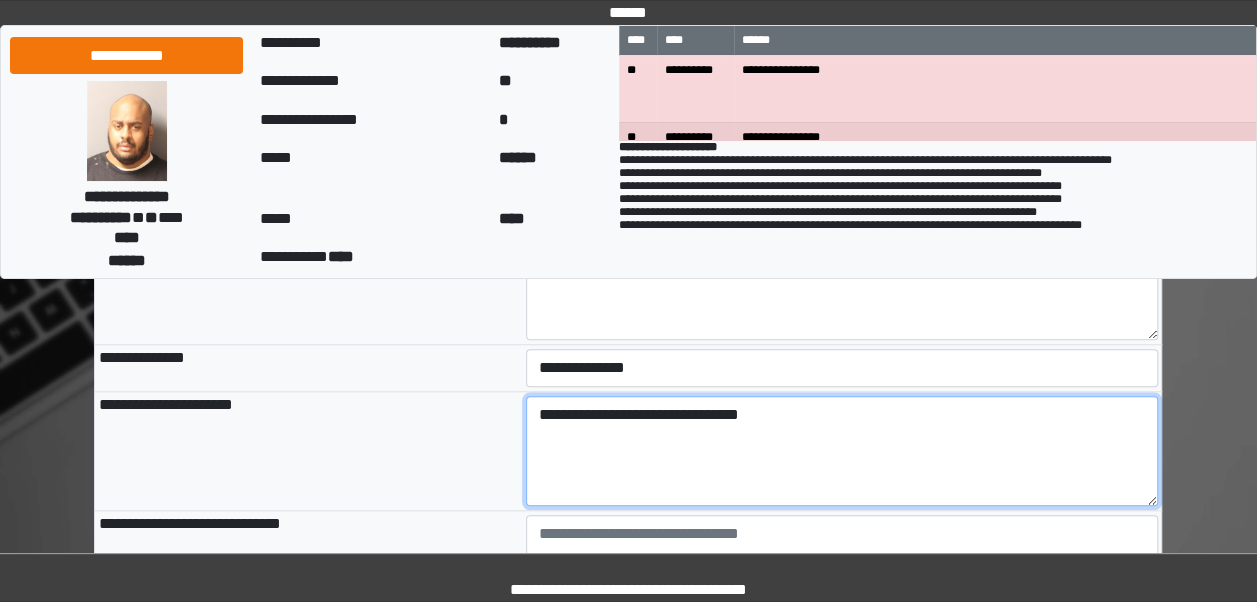 click on "**********" at bounding box center (842, 451) 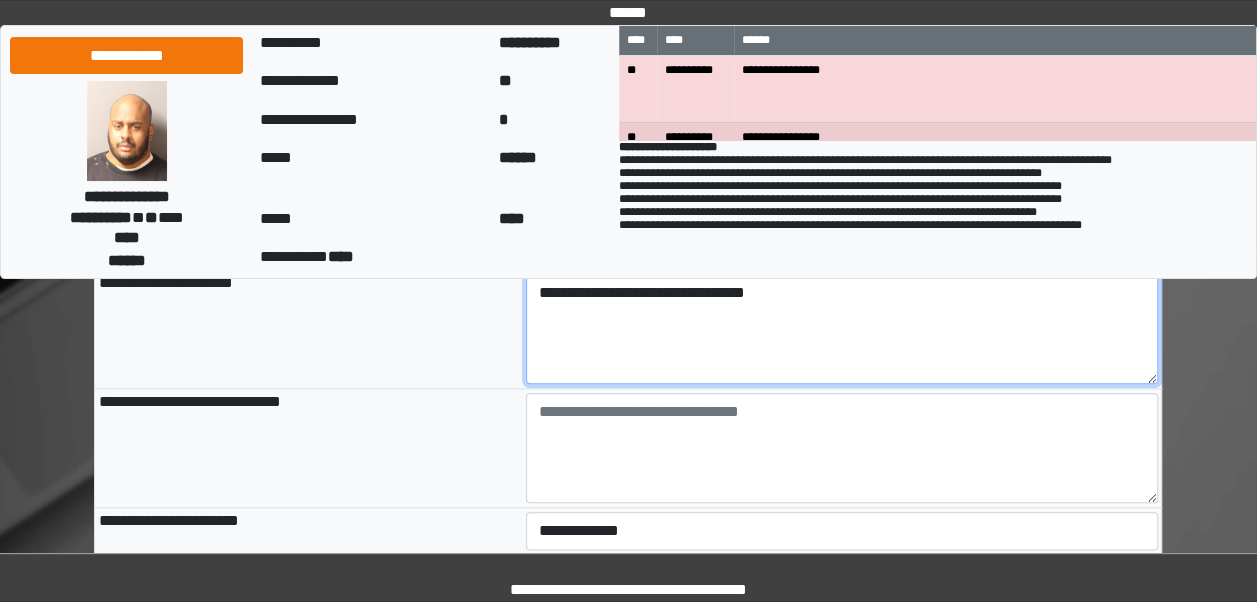 scroll, scrollTop: 960, scrollLeft: 0, axis: vertical 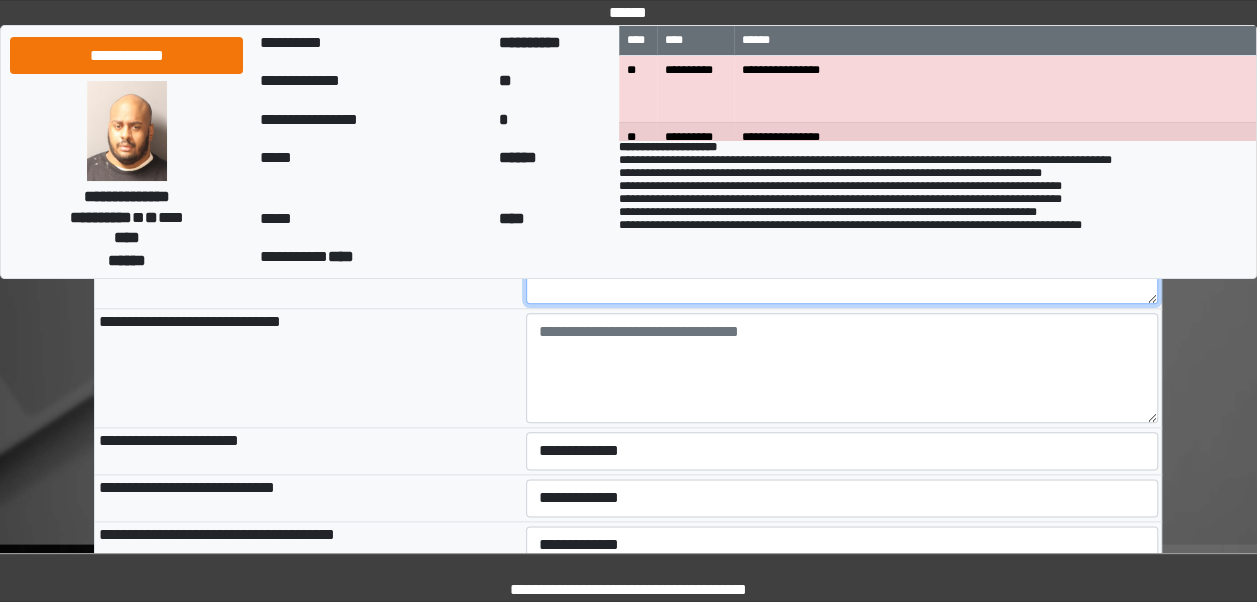 type on "**********" 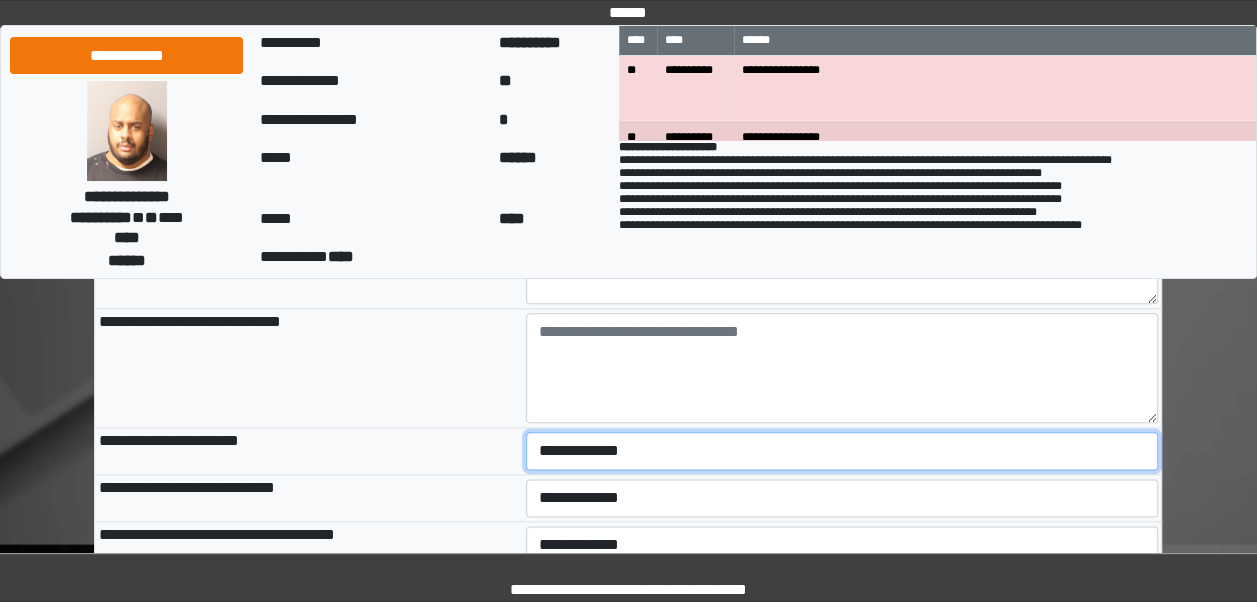 click on "**********" at bounding box center (842, 451) 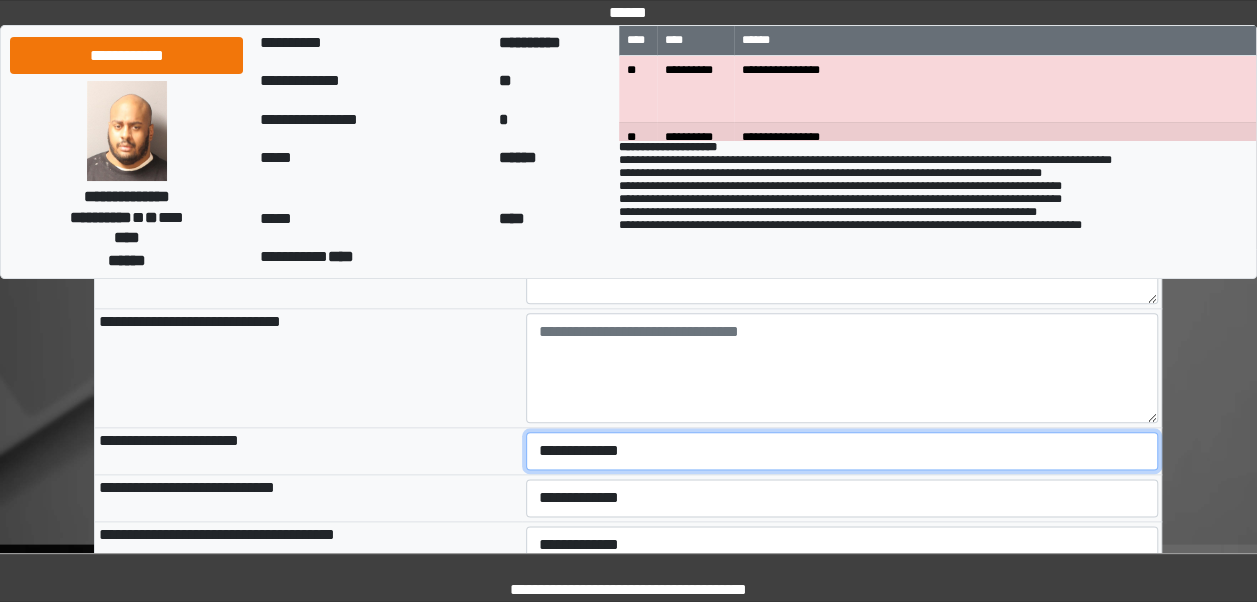 select on "***" 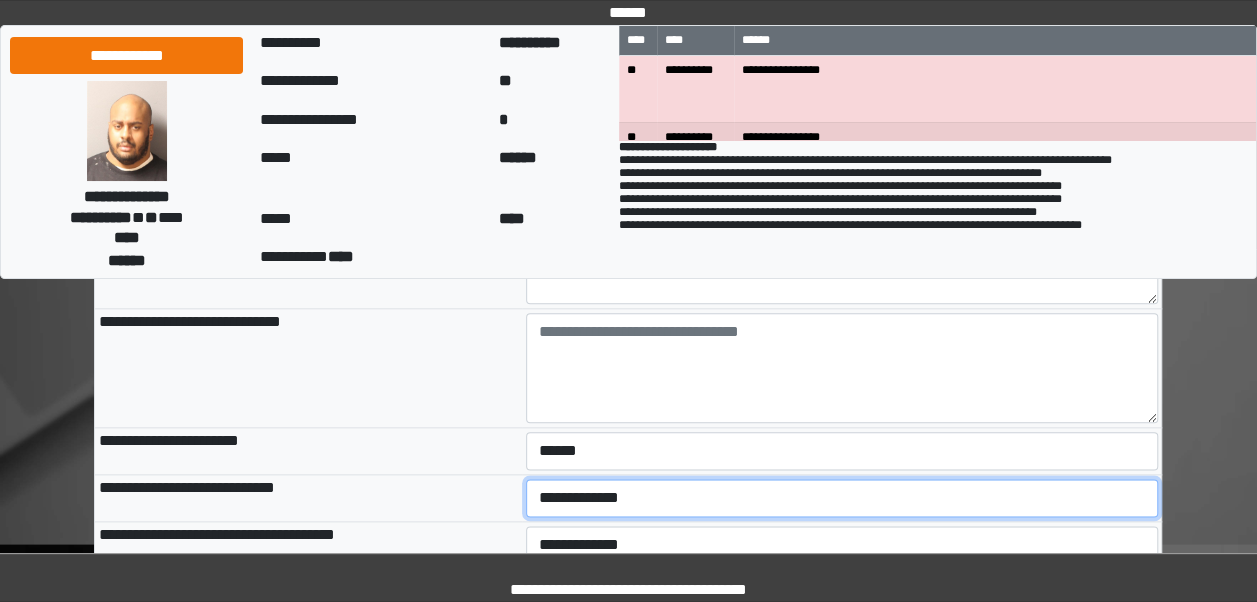 click on "**********" at bounding box center (842, 498) 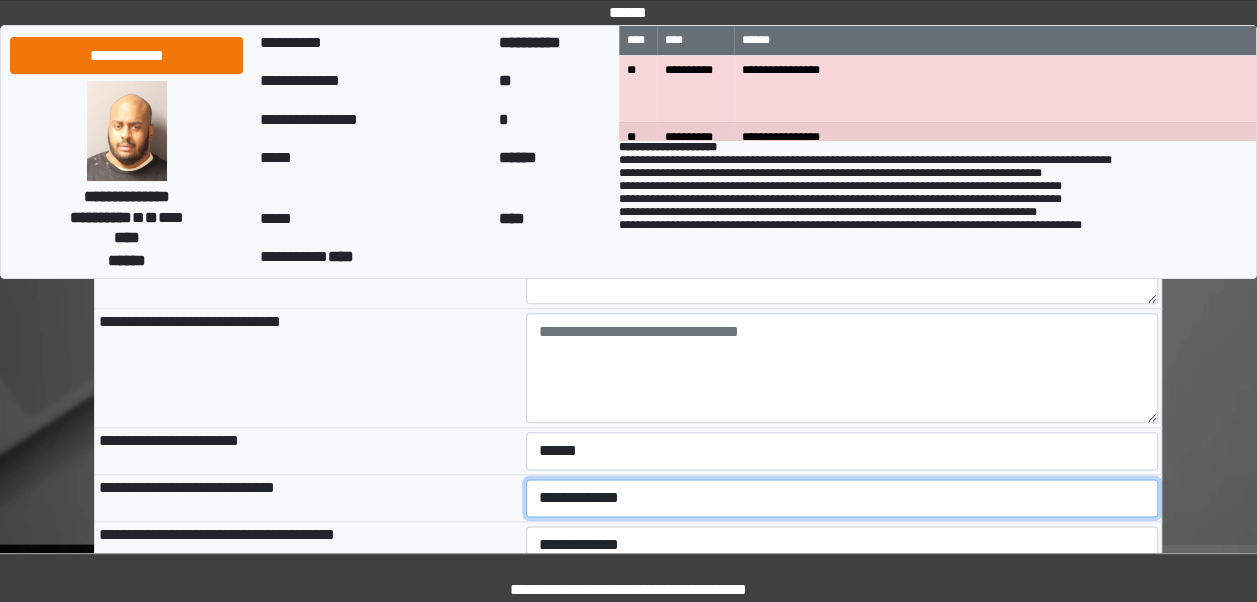 select on "***" 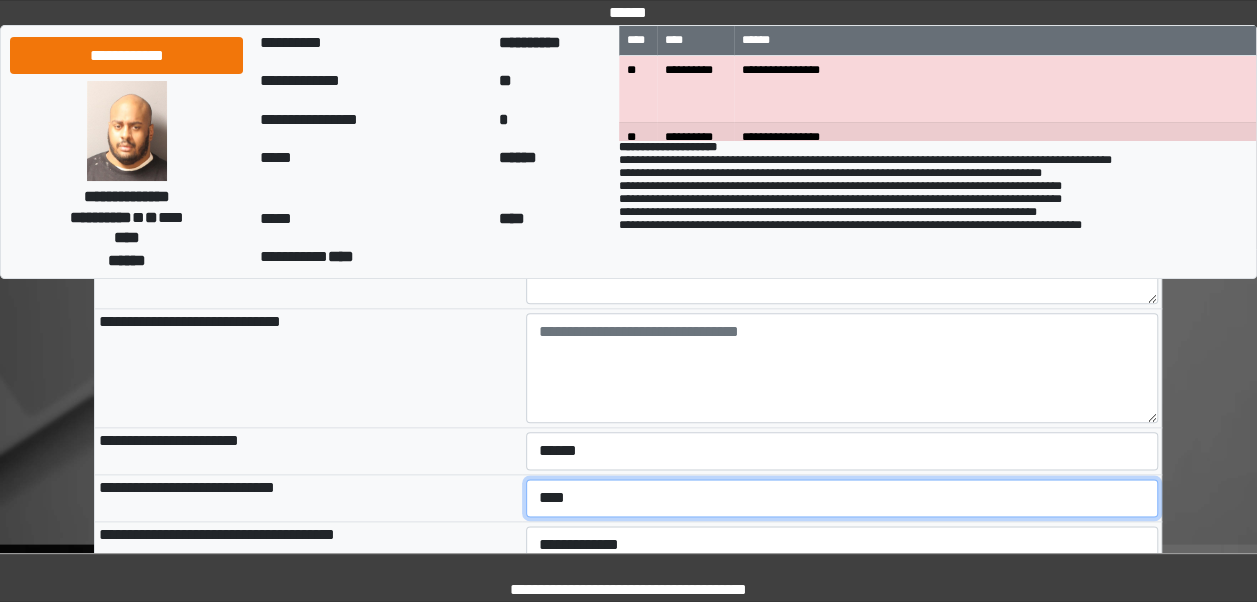 click on "**********" at bounding box center (842, 498) 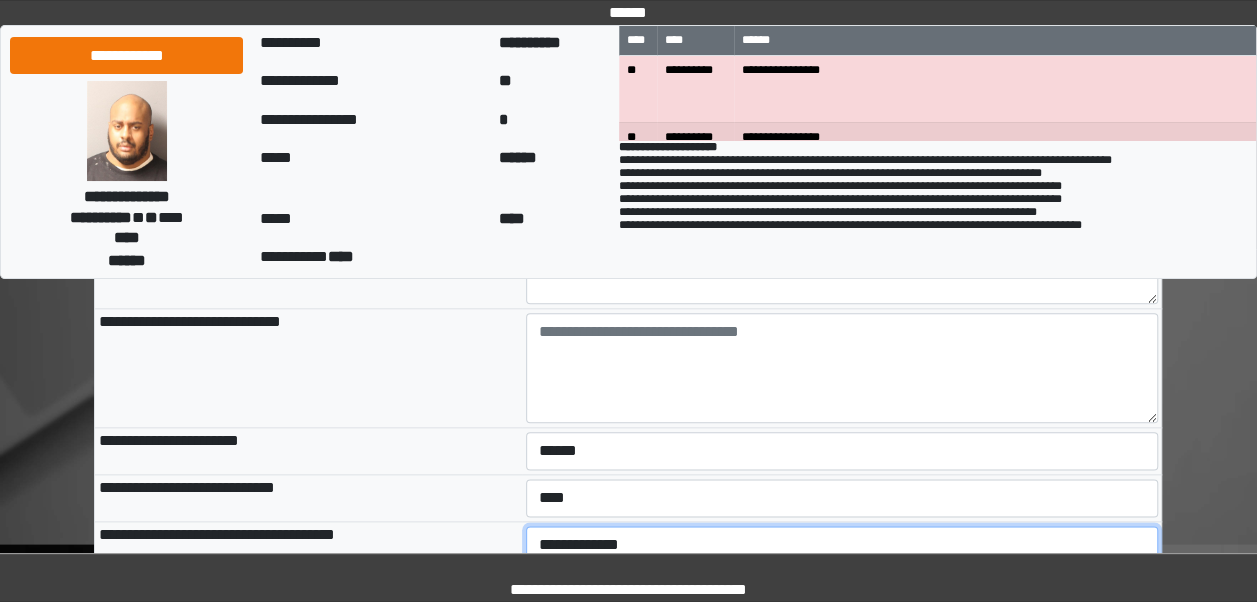 click on "**********" at bounding box center [842, 545] 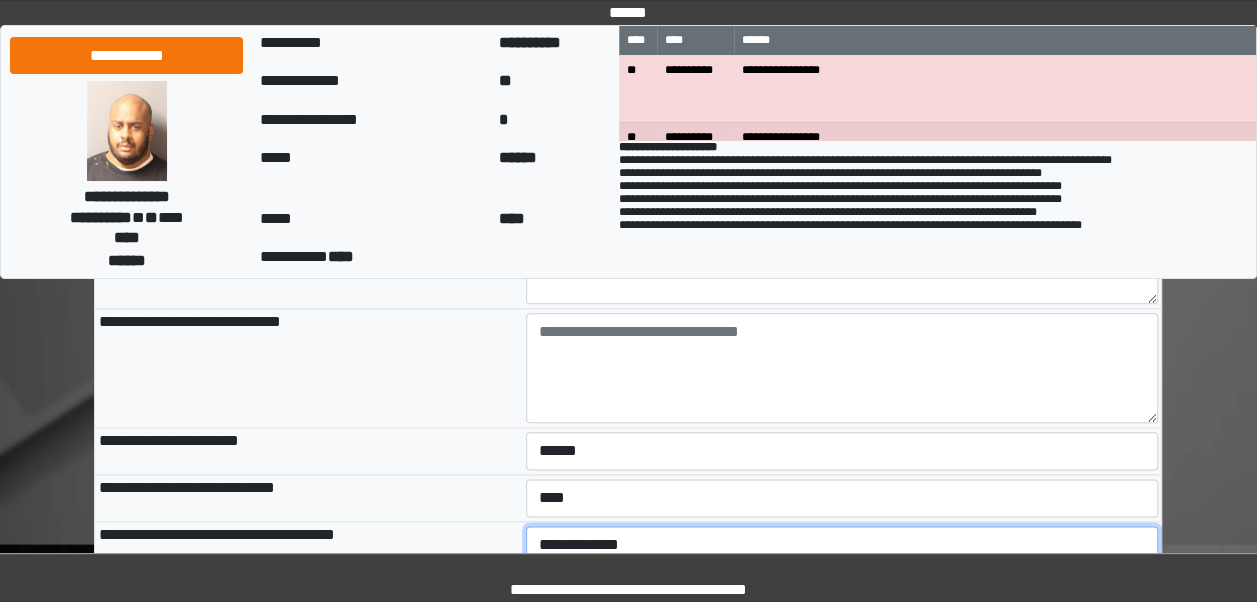 select on "***" 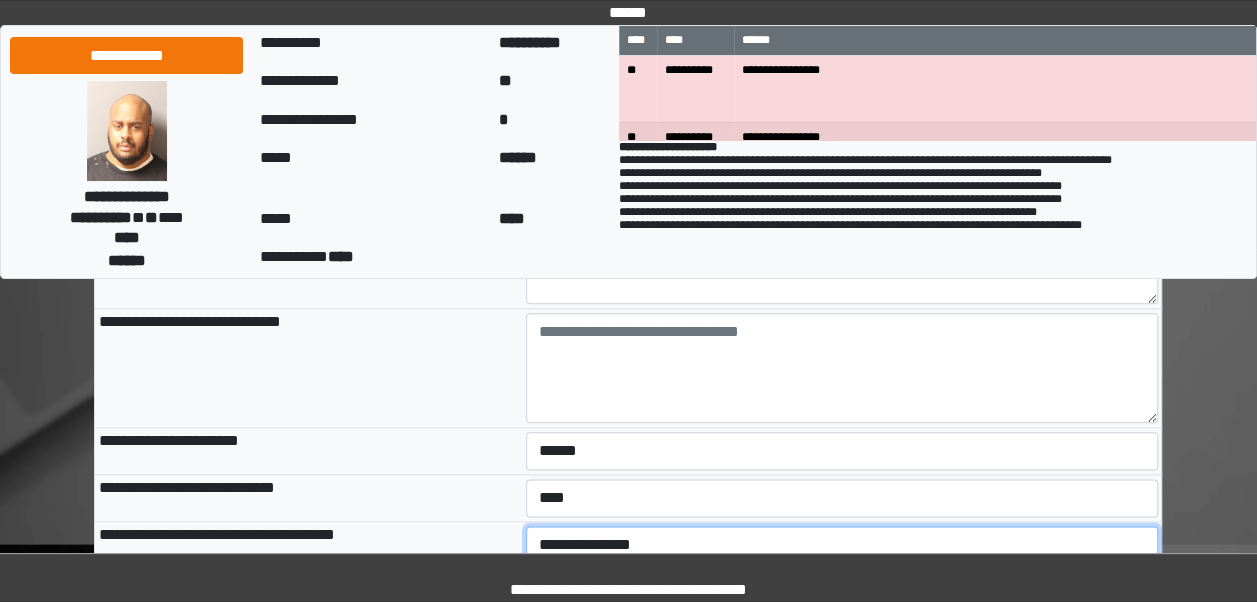scroll, scrollTop: 1120, scrollLeft: 0, axis: vertical 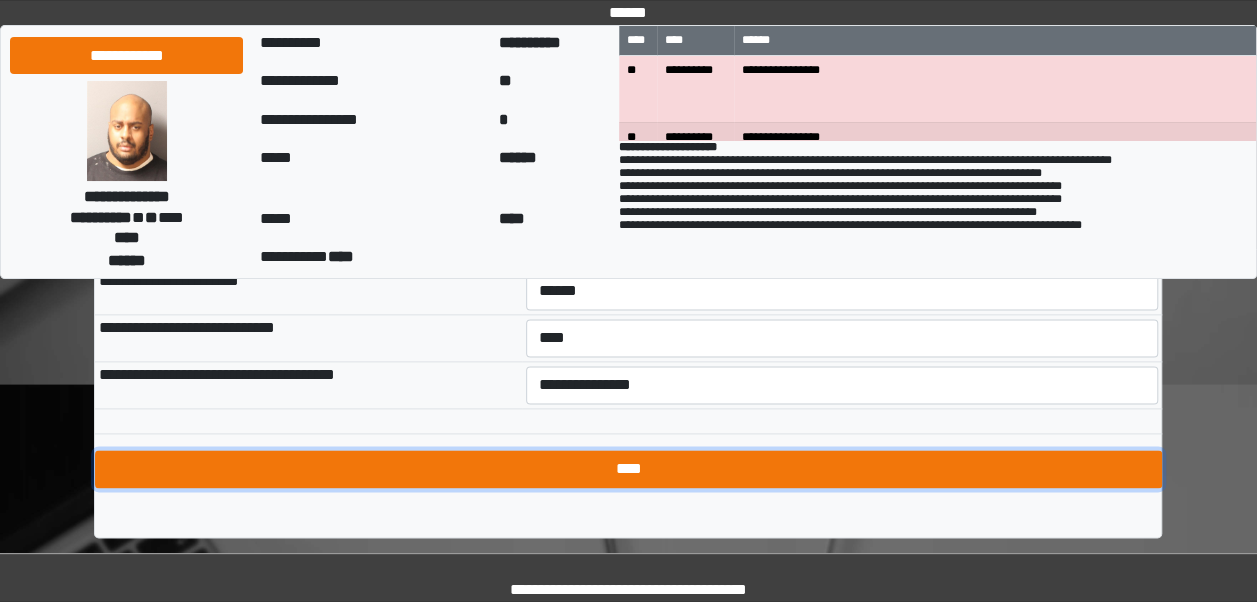 click on "****" at bounding box center (628, 469) 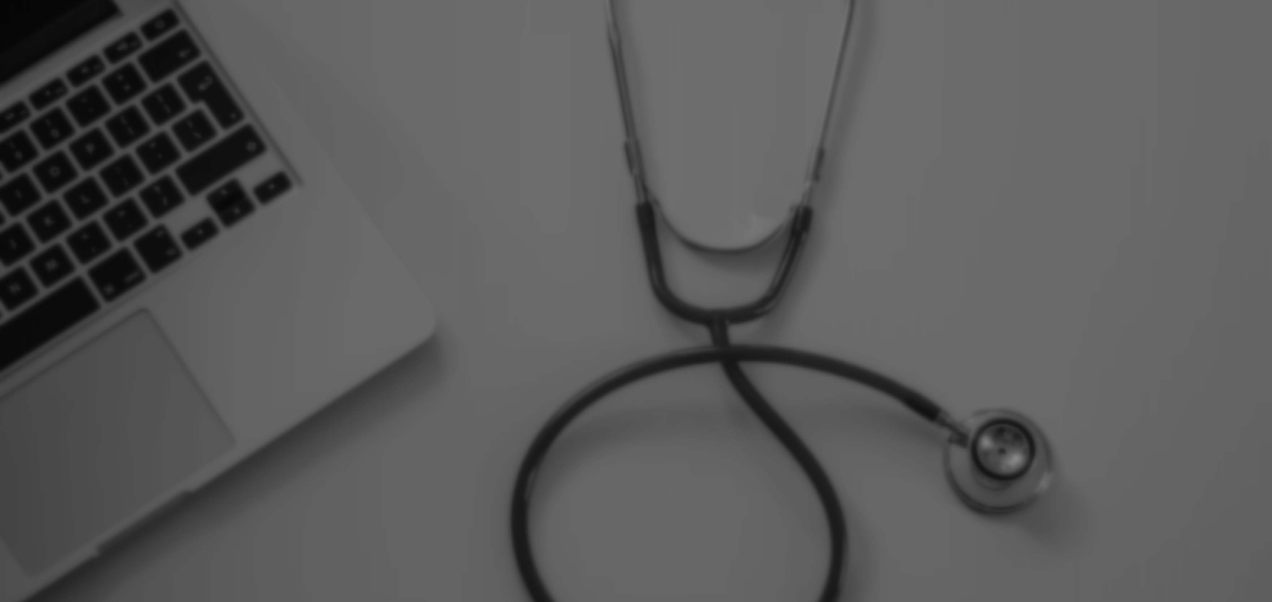 scroll, scrollTop: 0, scrollLeft: 0, axis: both 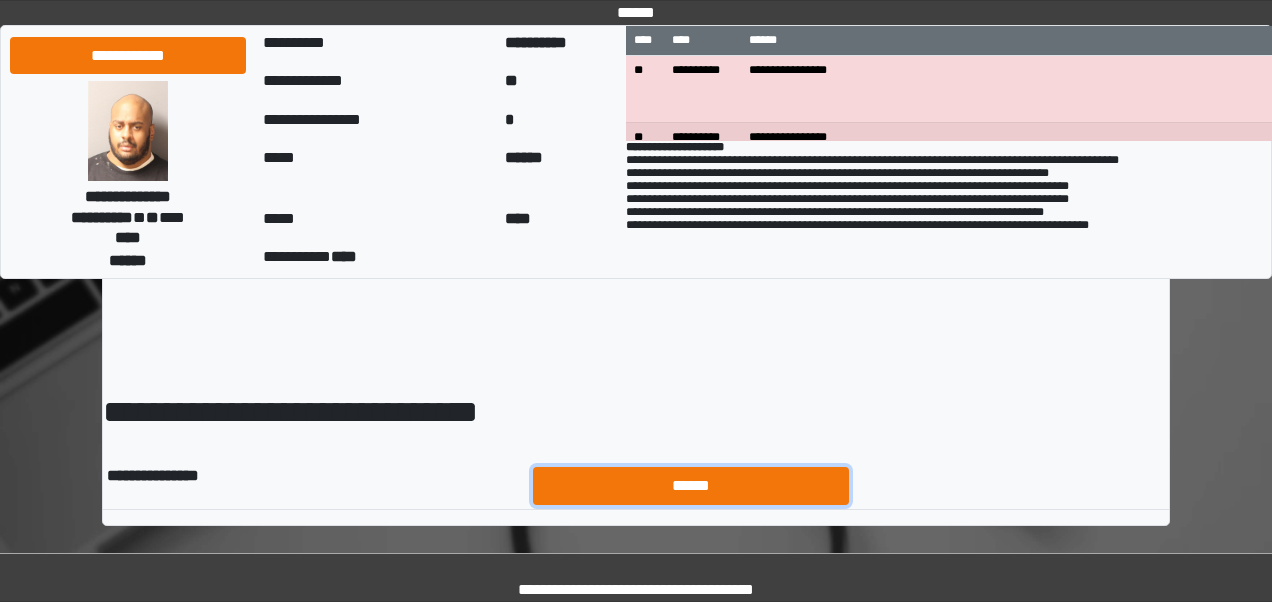 click on "******" at bounding box center (691, 485) 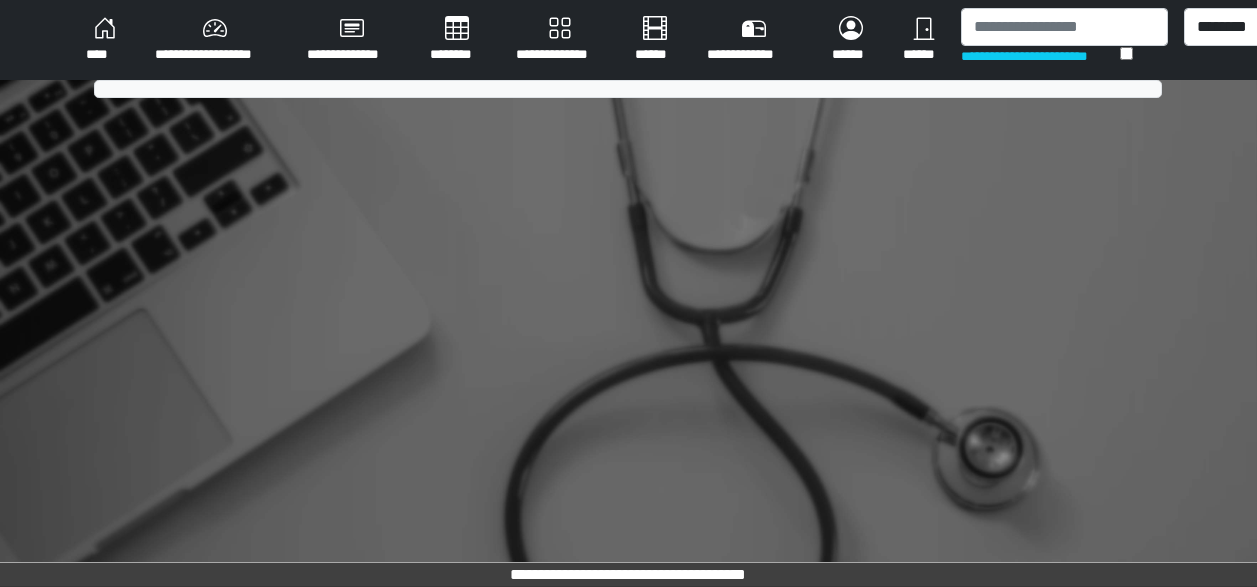 scroll, scrollTop: 0, scrollLeft: 0, axis: both 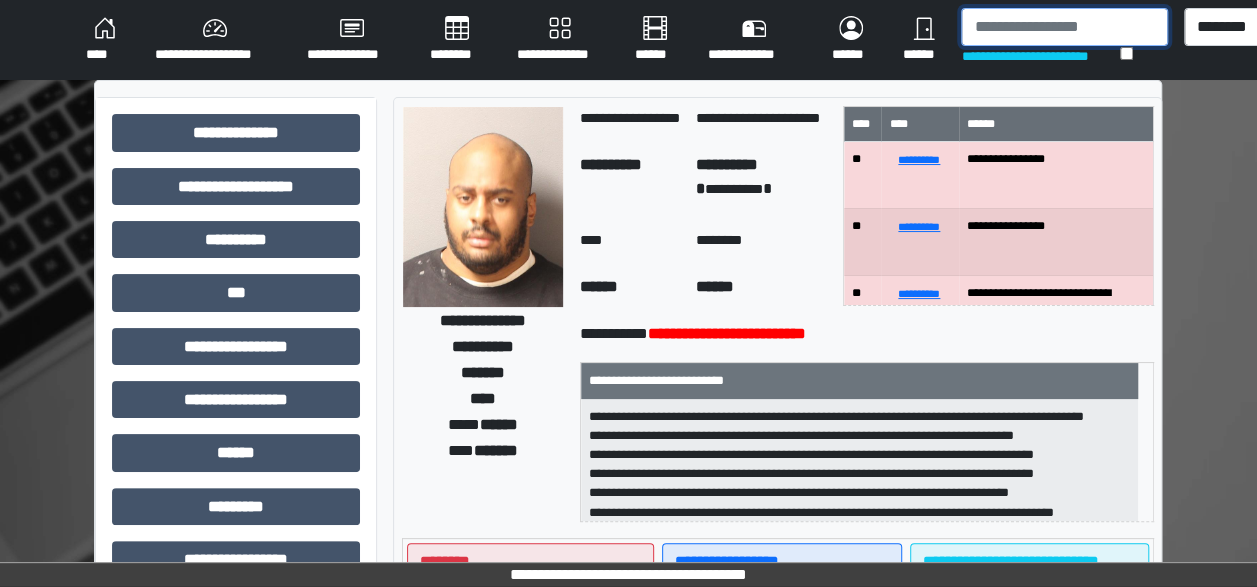 click at bounding box center [1064, 27] 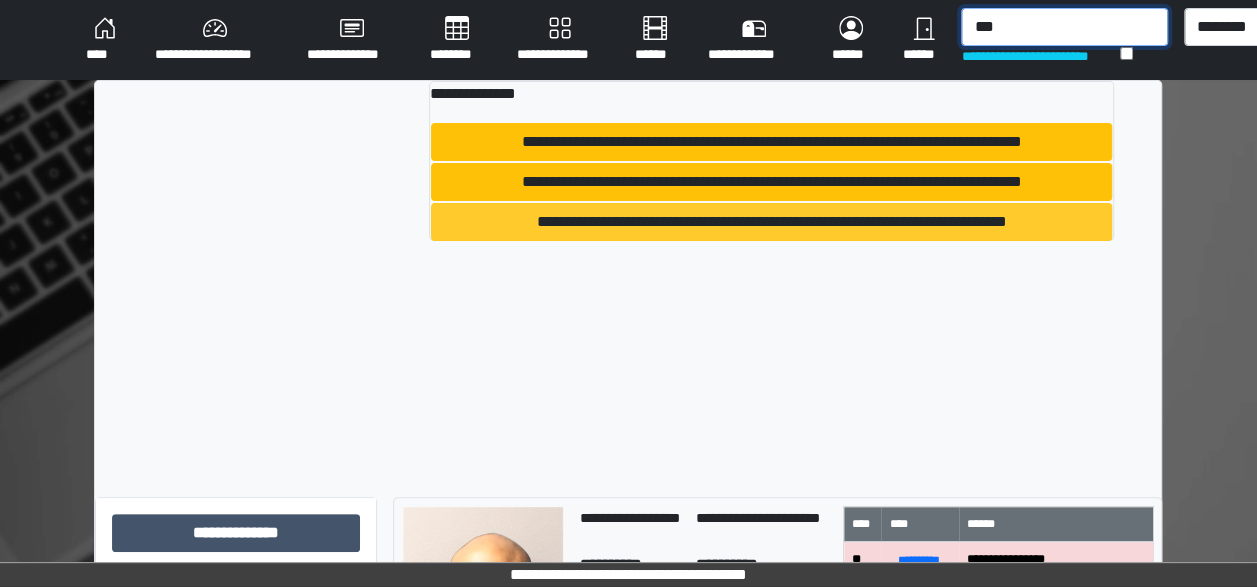 type on "***" 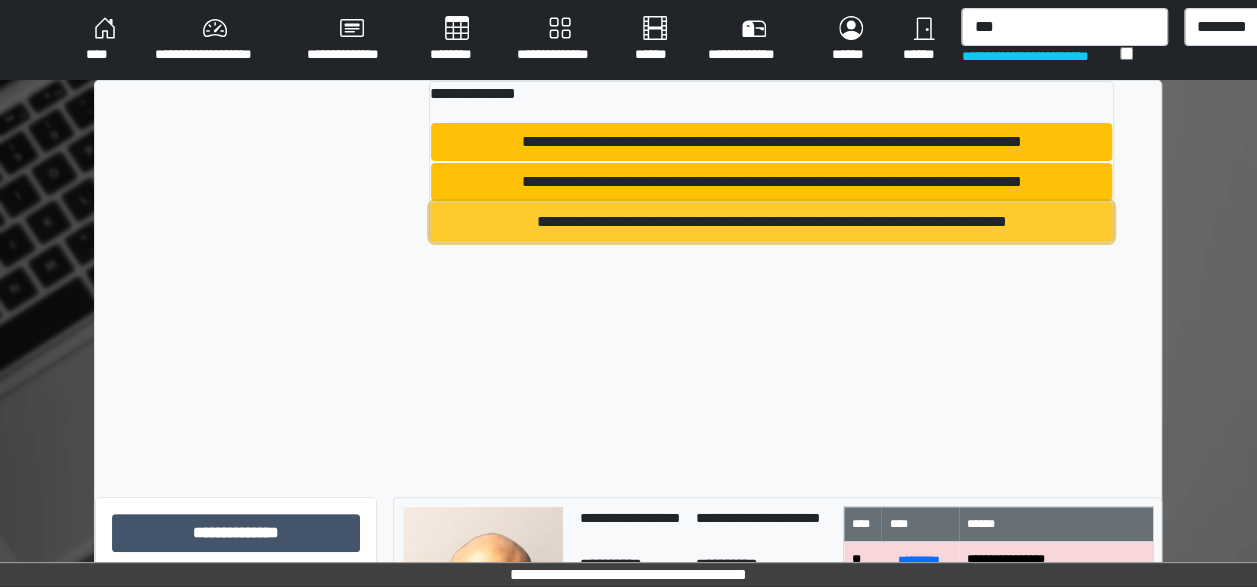 click on "**********" at bounding box center [771, 222] 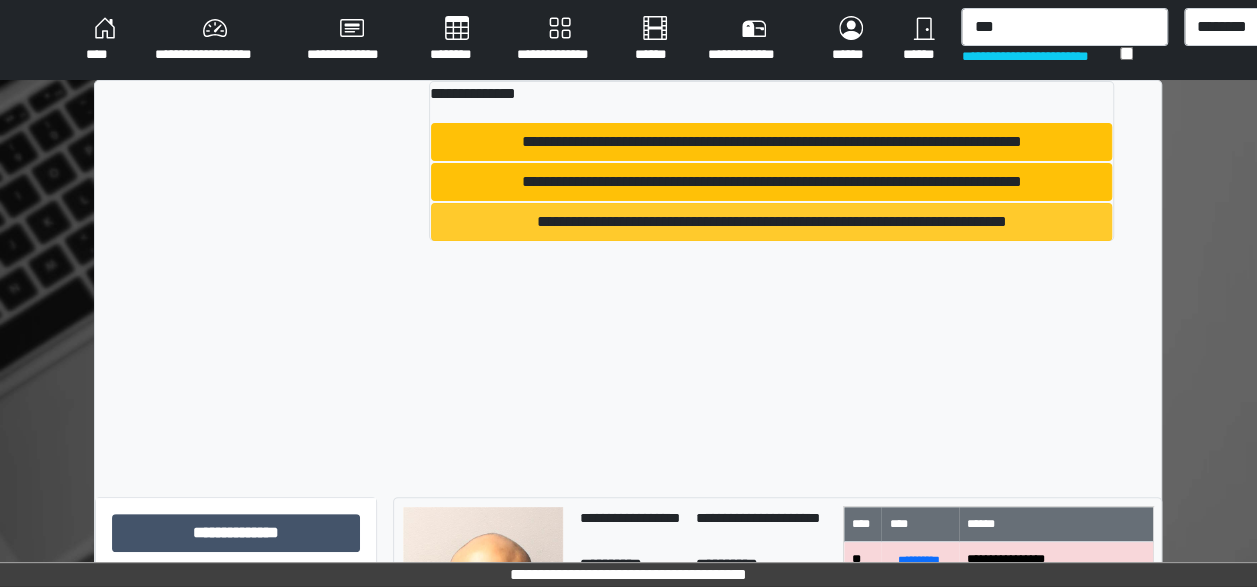 type 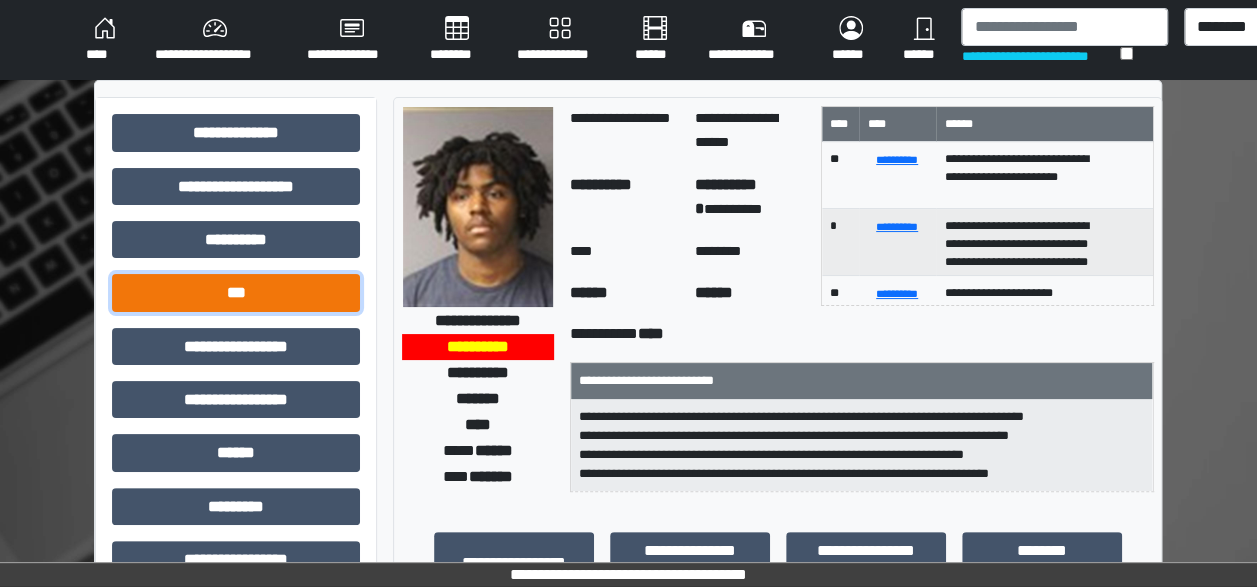 click on "***" at bounding box center [236, 292] 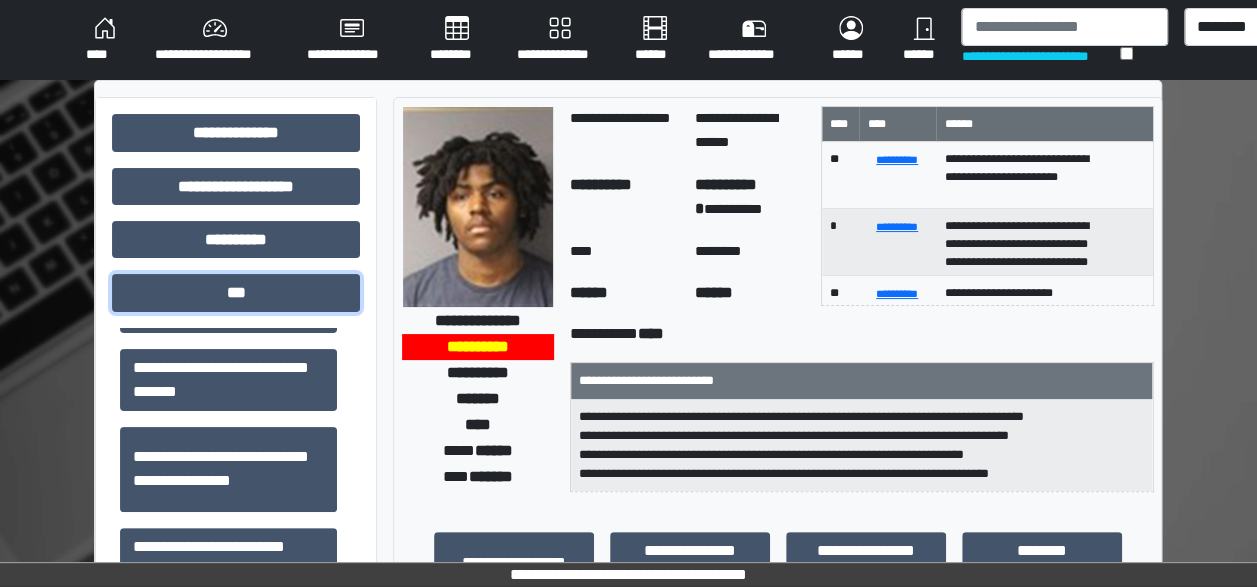 scroll, scrollTop: 184, scrollLeft: 0, axis: vertical 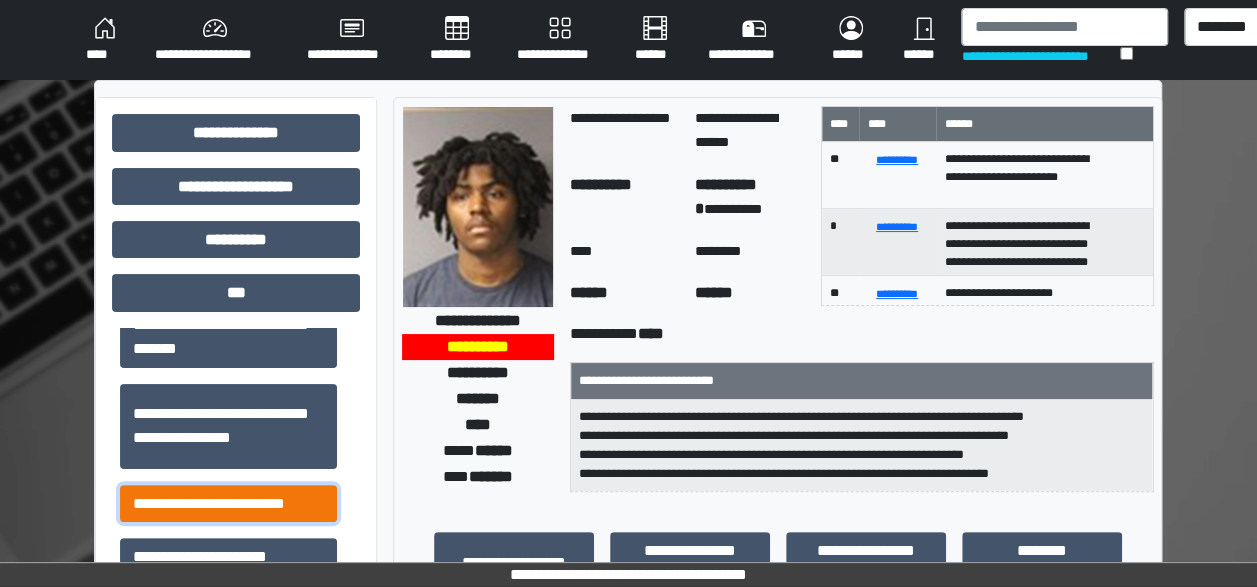 click on "**********" at bounding box center [228, 503] 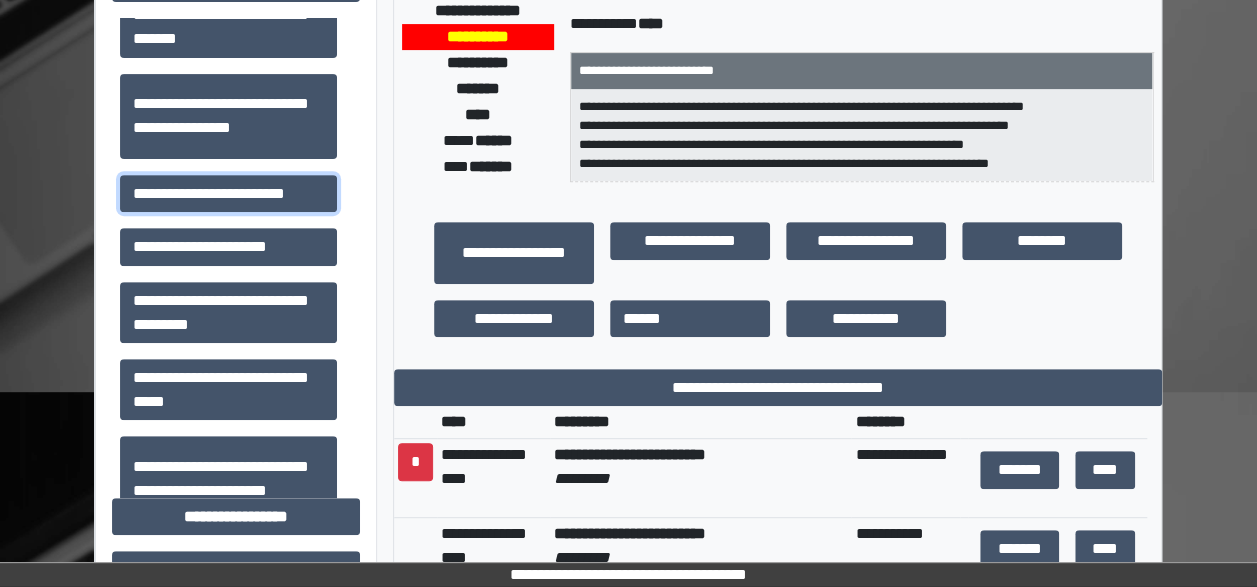 scroll, scrollTop: 387, scrollLeft: 0, axis: vertical 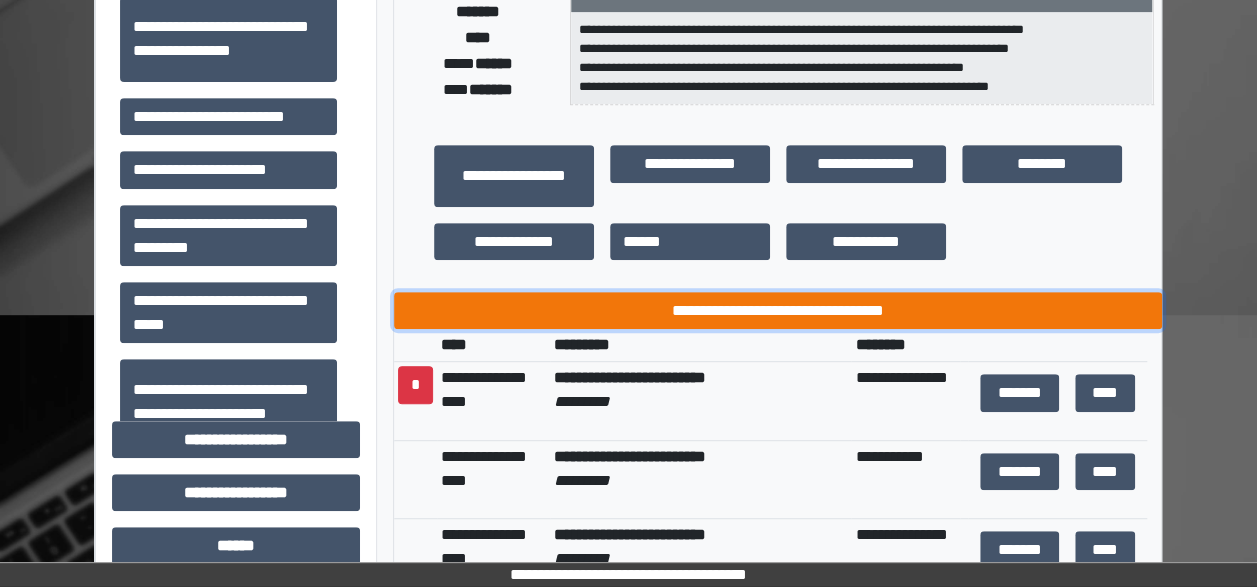 click on "**********" at bounding box center [778, 310] 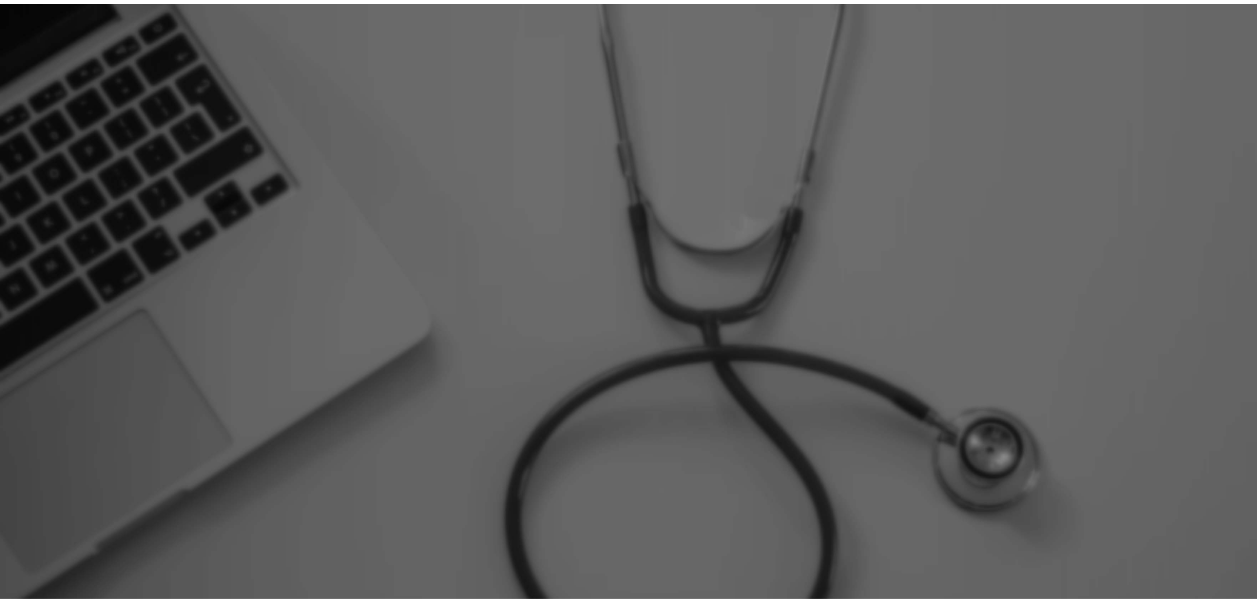 scroll, scrollTop: 0, scrollLeft: 0, axis: both 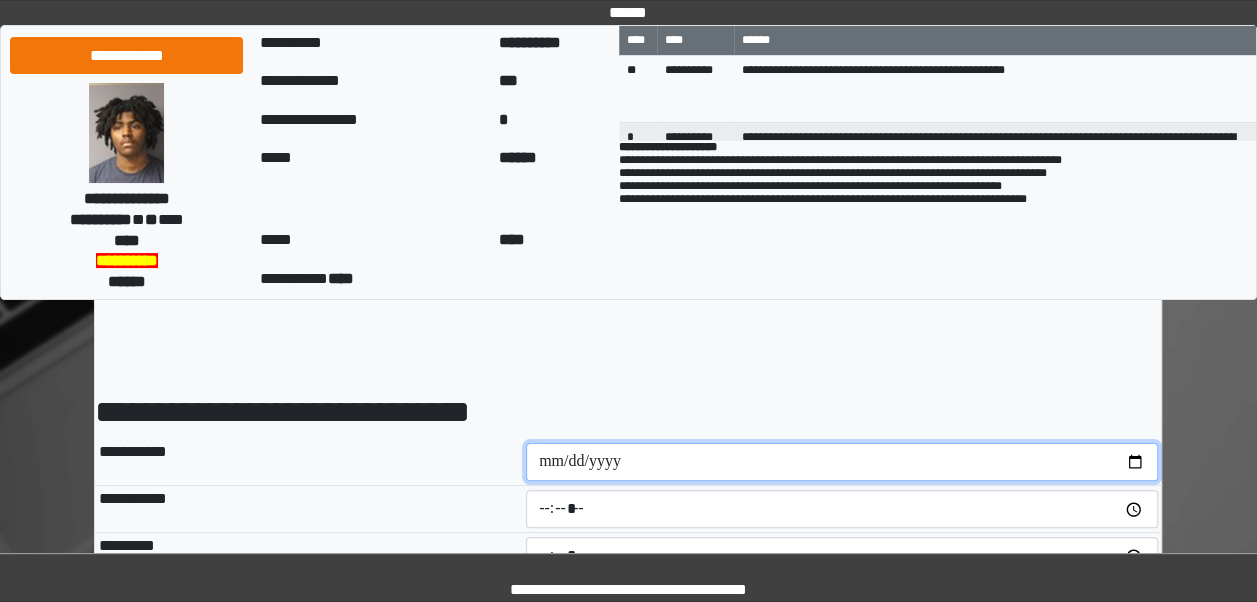 click at bounding box center [842, 462] 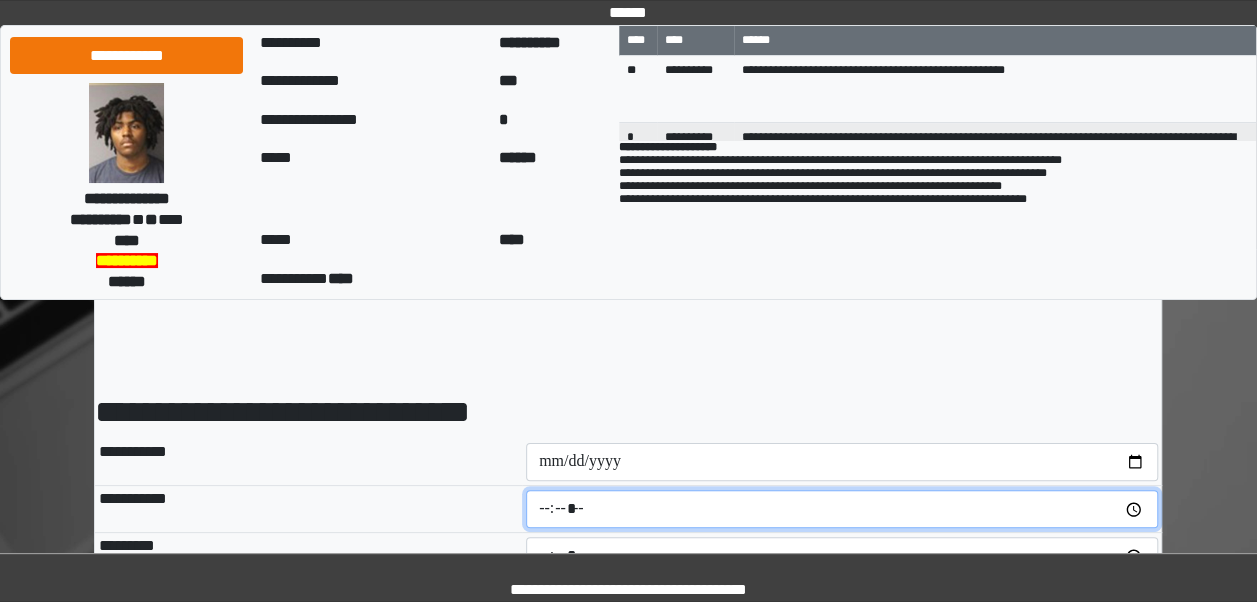 click at bounding box center (842, 509) 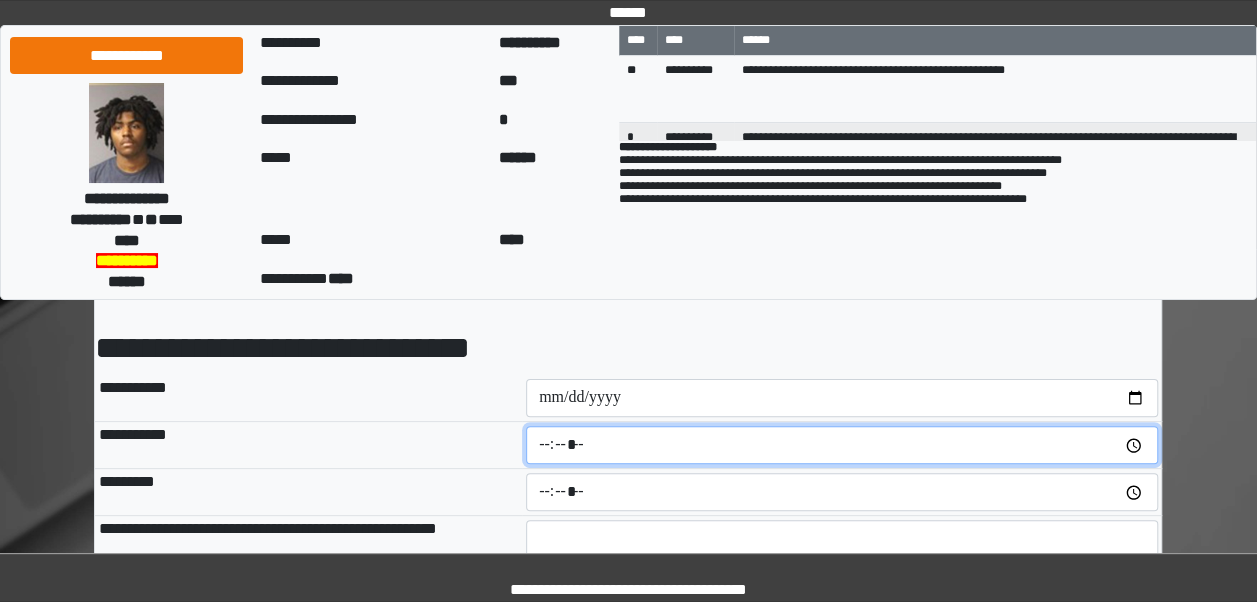 scroll, scrollTop: 118, scrollLeft: 0, axis: vertical 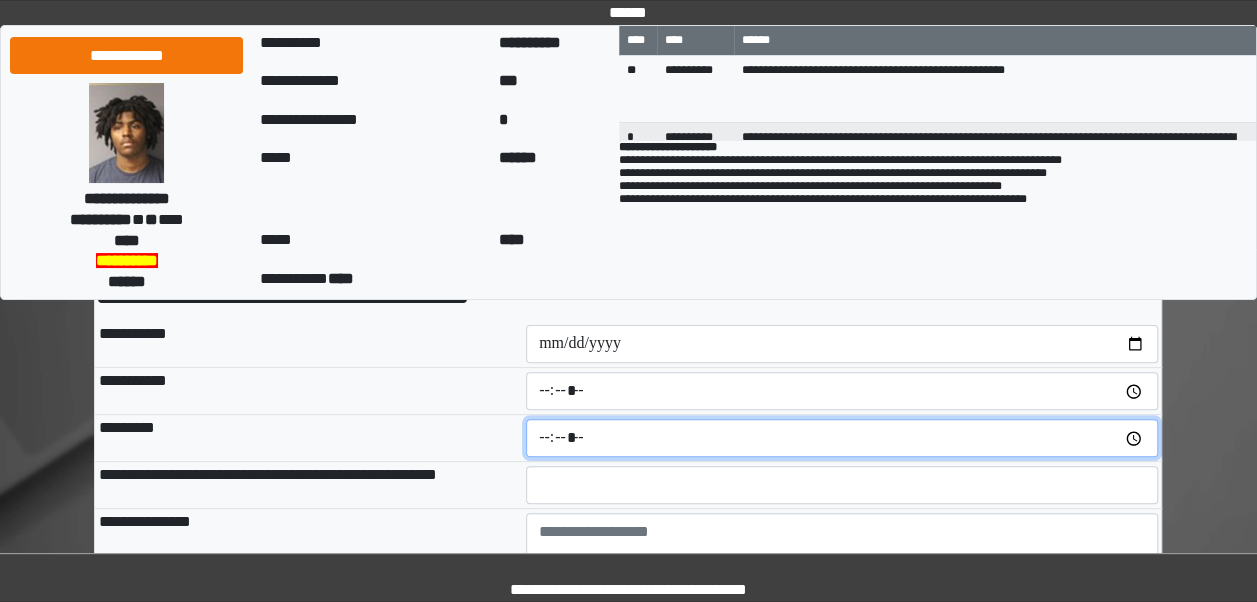 click at bounding box center [842, 438] 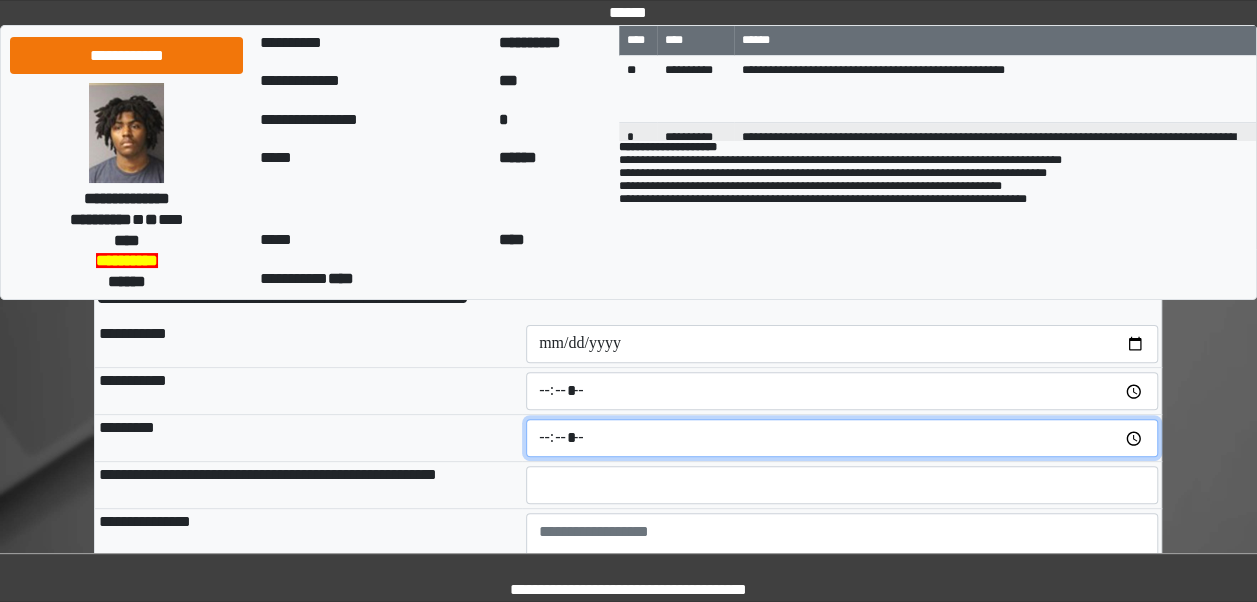 type on "*****" 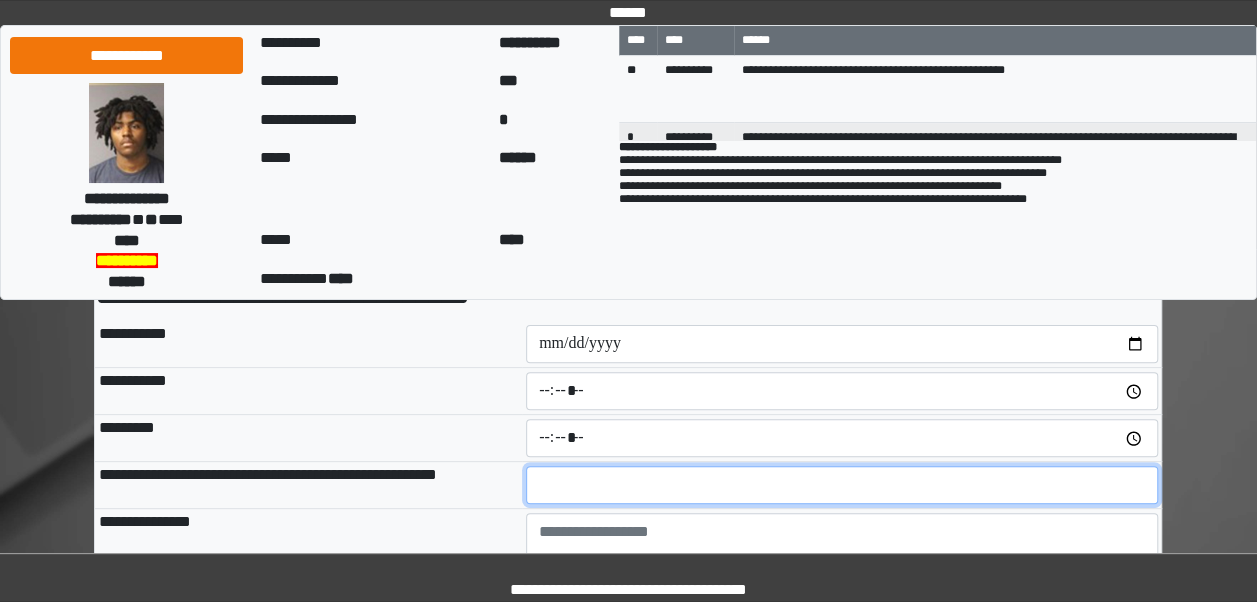 click at bounding box center [842, 485] 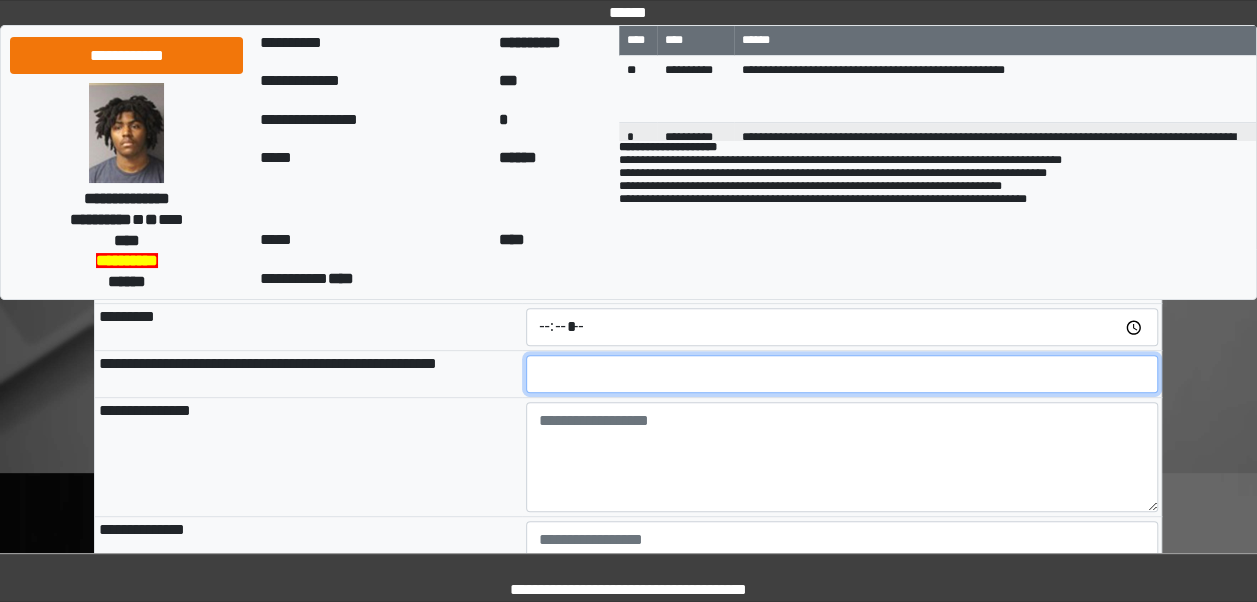 scroll, scrollTop: 231, scrollLeft: 0, axis: vertical 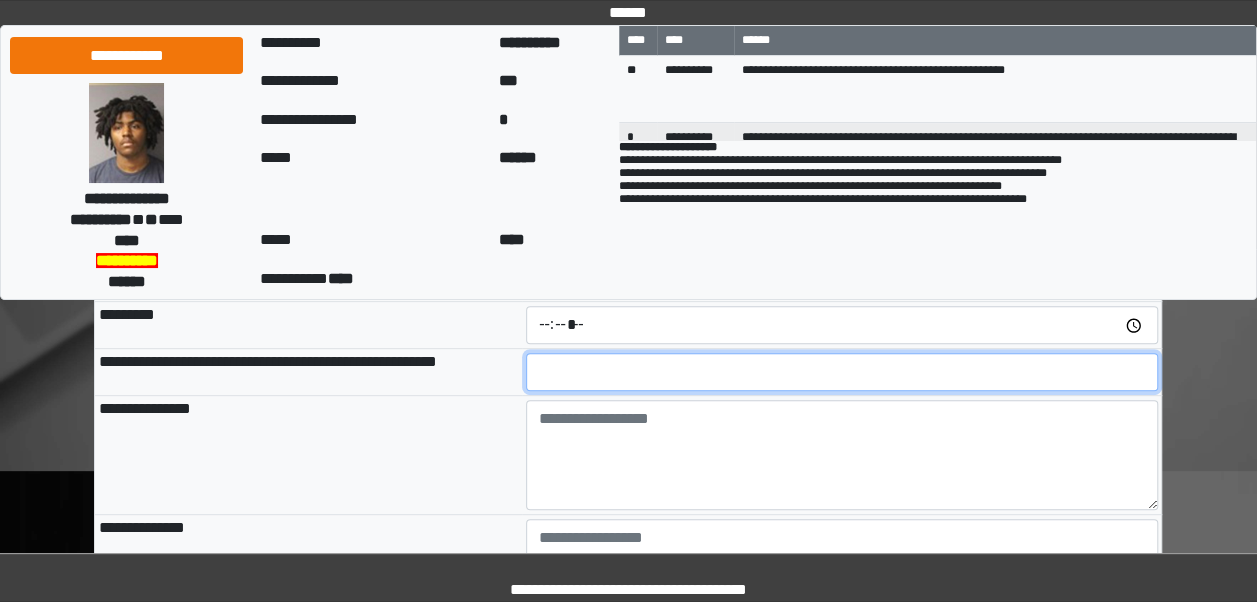 type on "**" 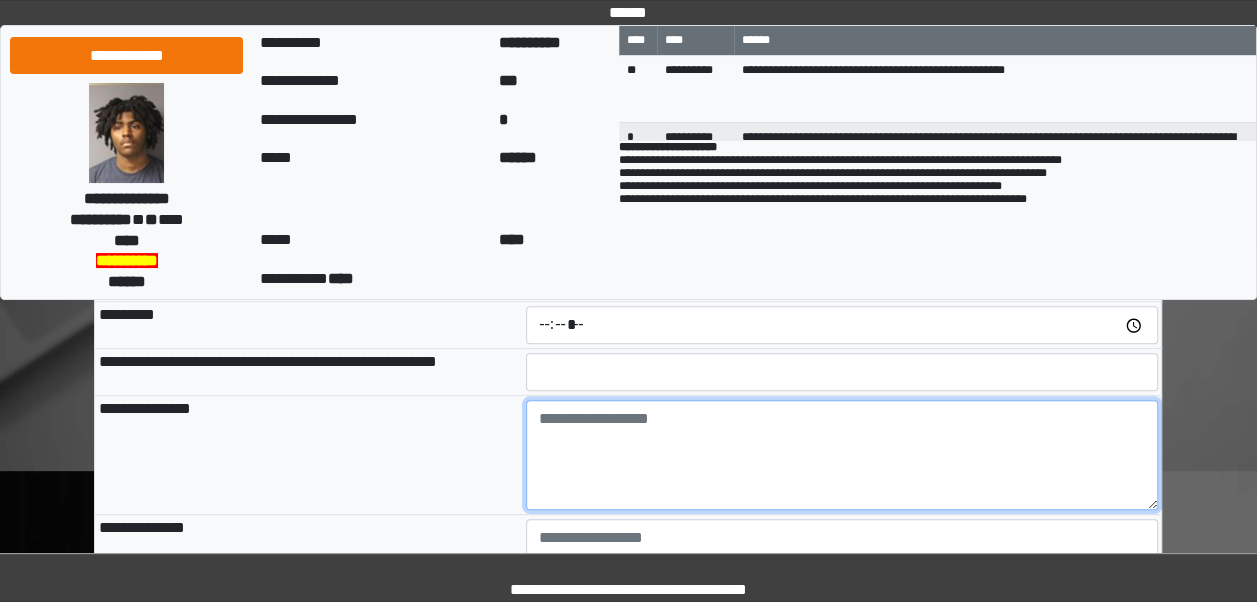 click at bounding box center [842, 455] 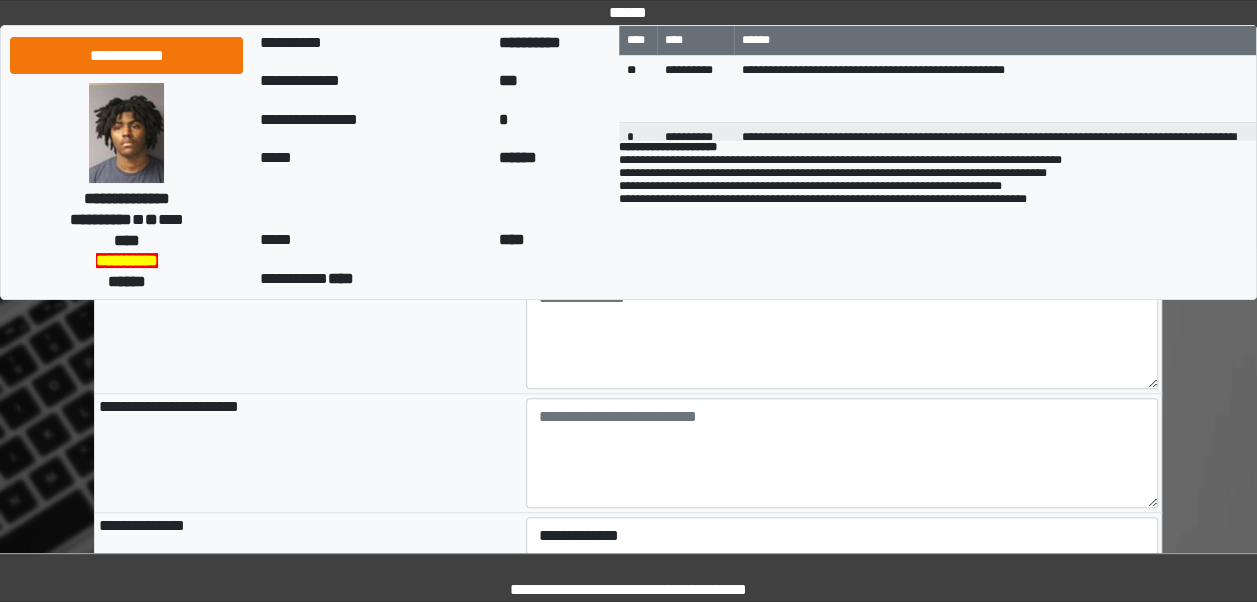 scroll, scrollTop: 593, scrollLeft: 0, axis: vertical 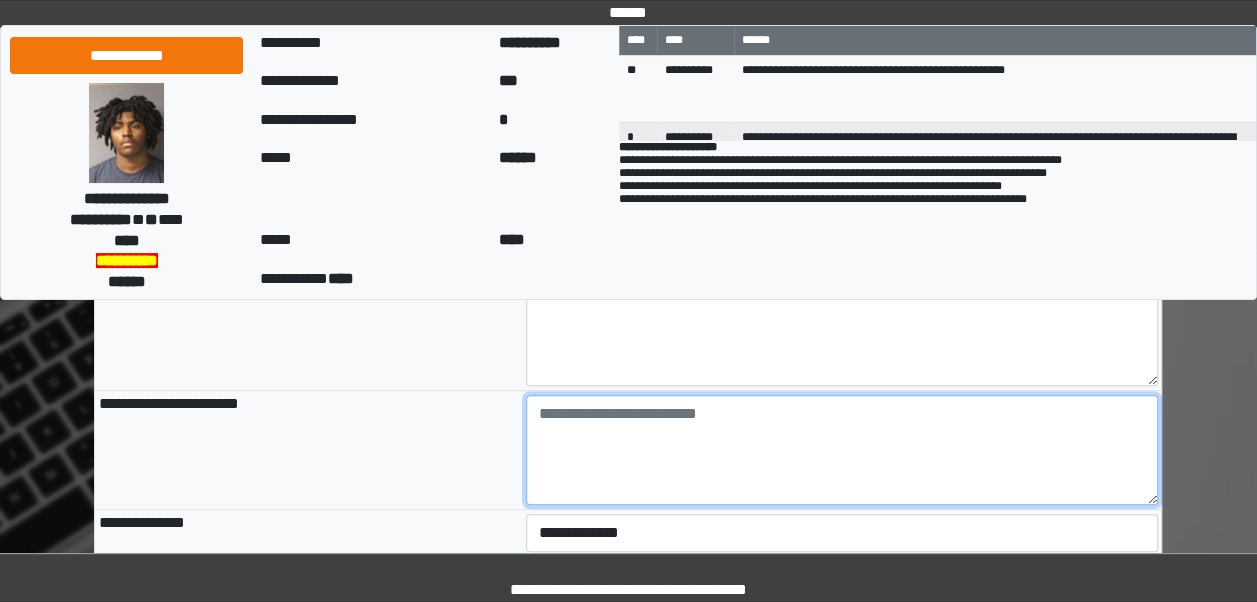click at bounding box center (842, 450) 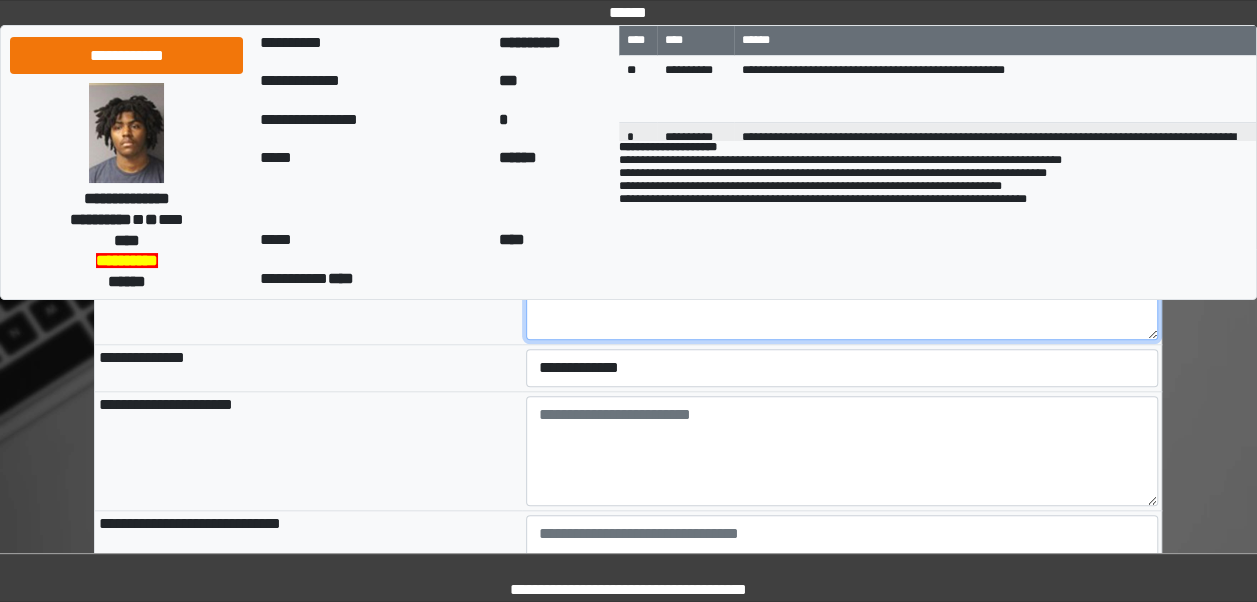 scroll, scrollTop: 766, scrollLeft: 0, axis: vertical 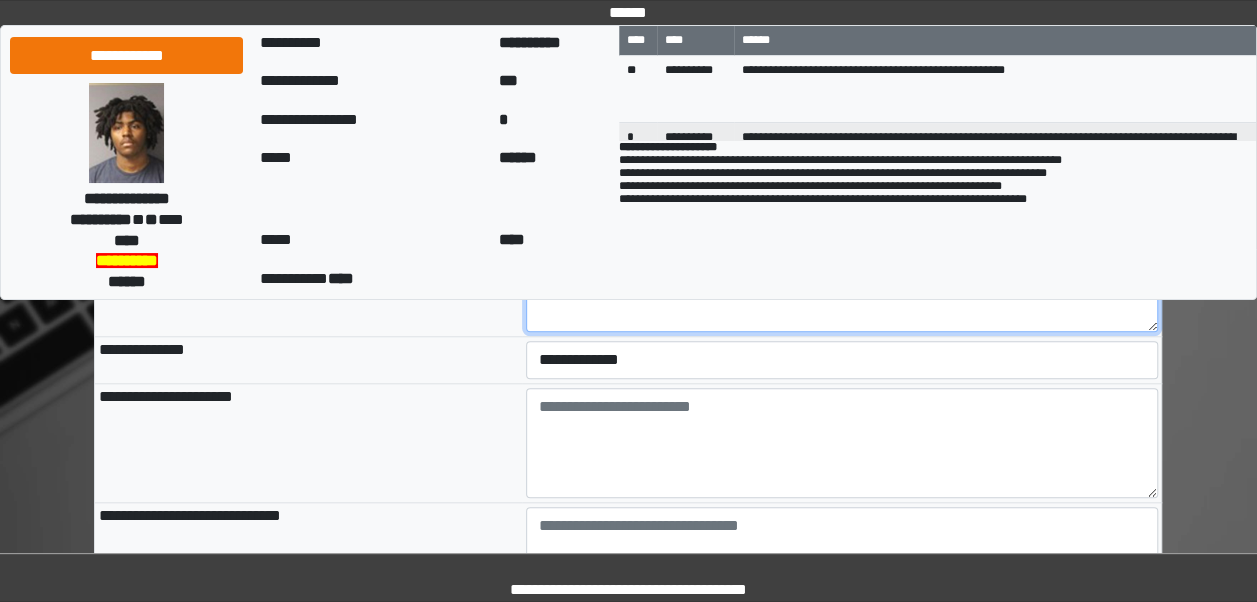 type on "**" 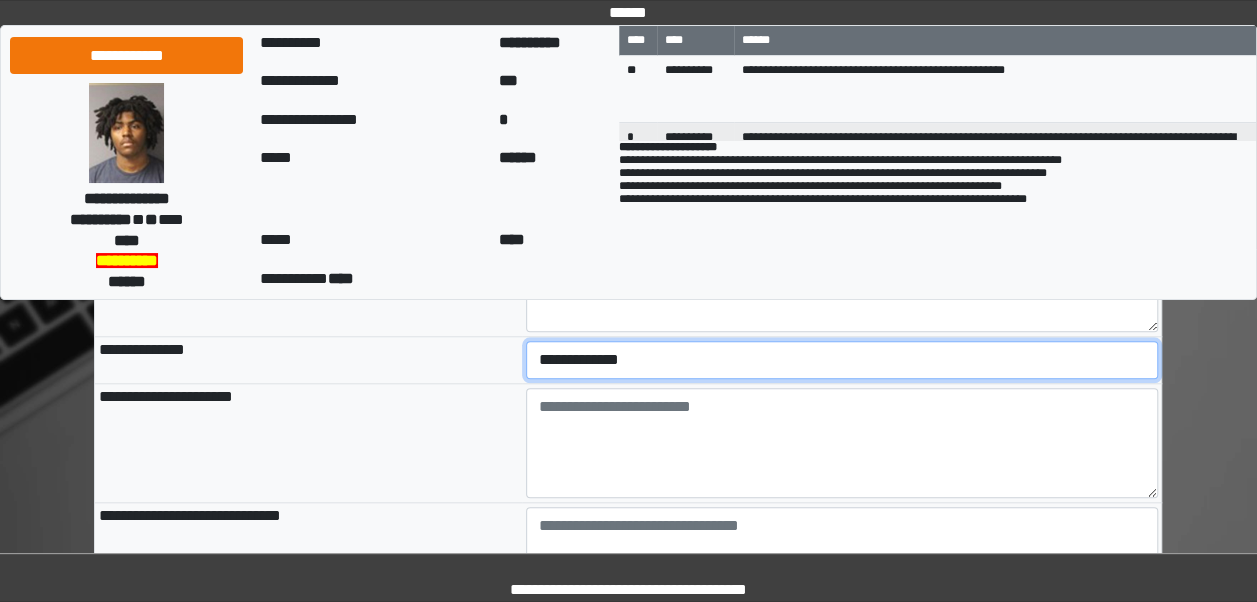 click on "**********" at bounding box center [842, 360] 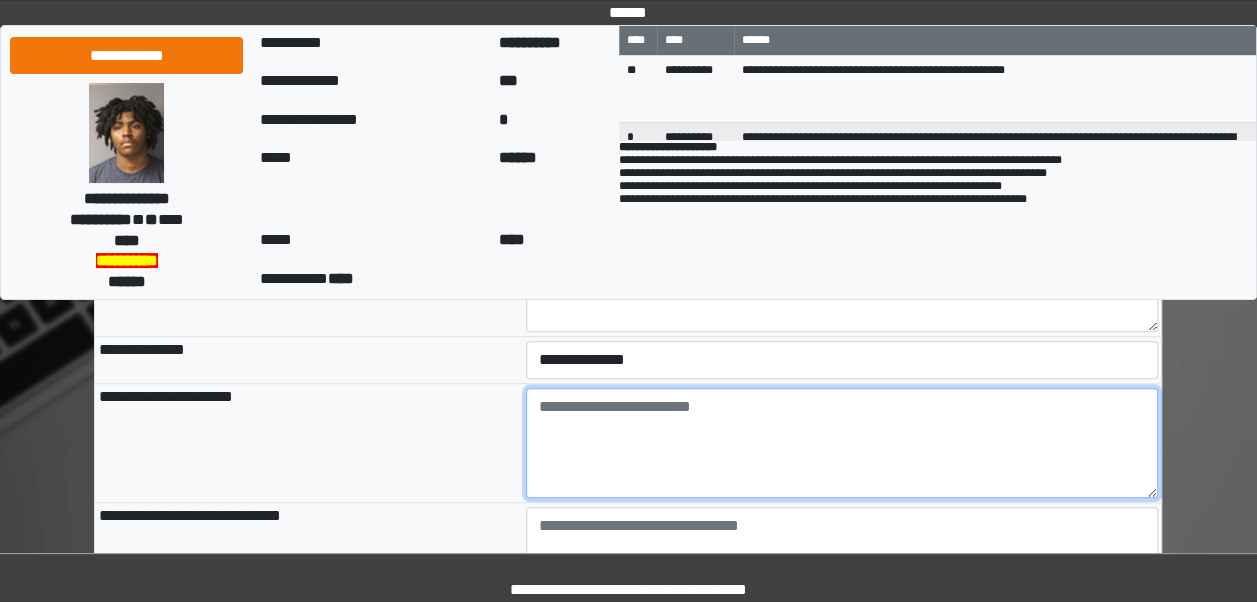 click at bounding box center (842, 443) 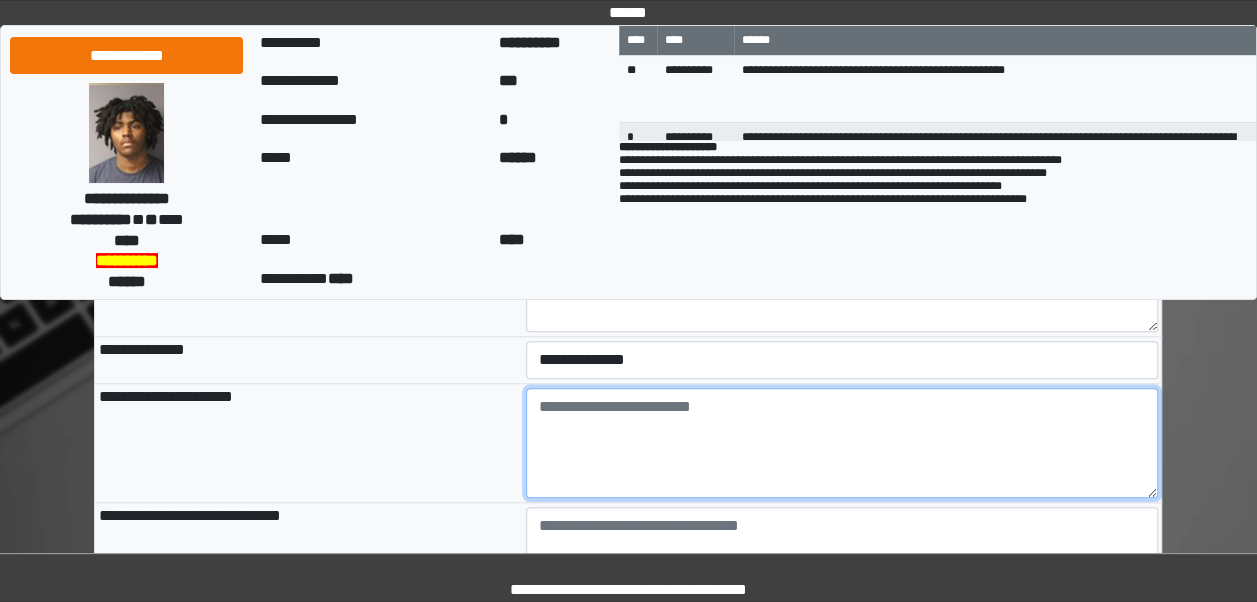paste on "**********" 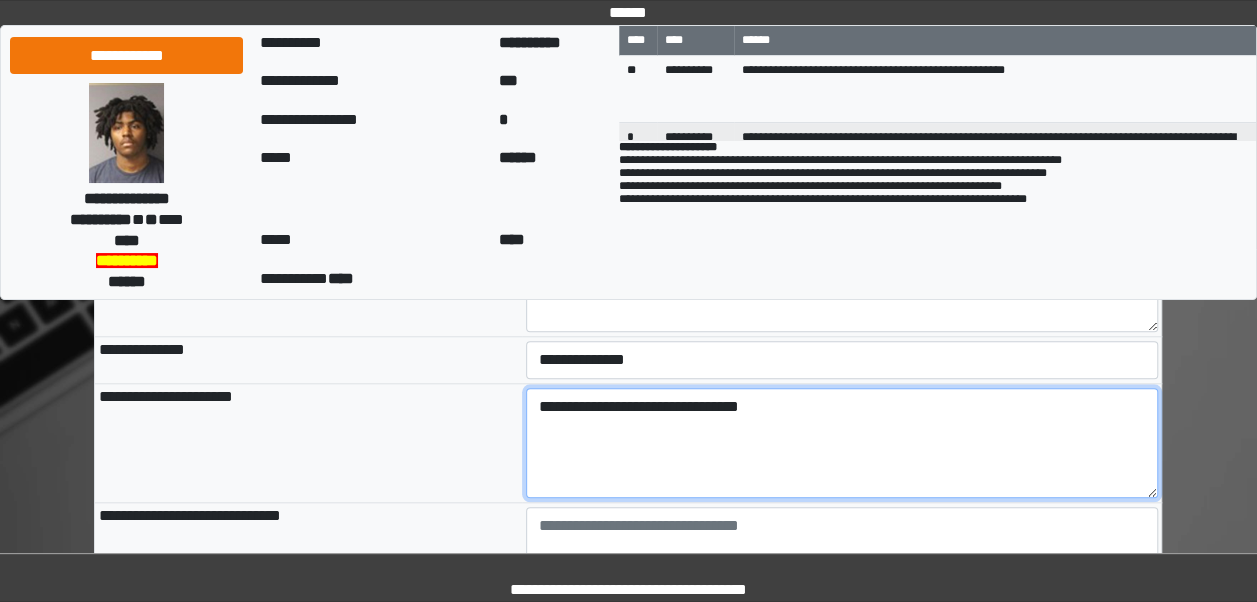 click on "**********" at bounding box center [842, 443] 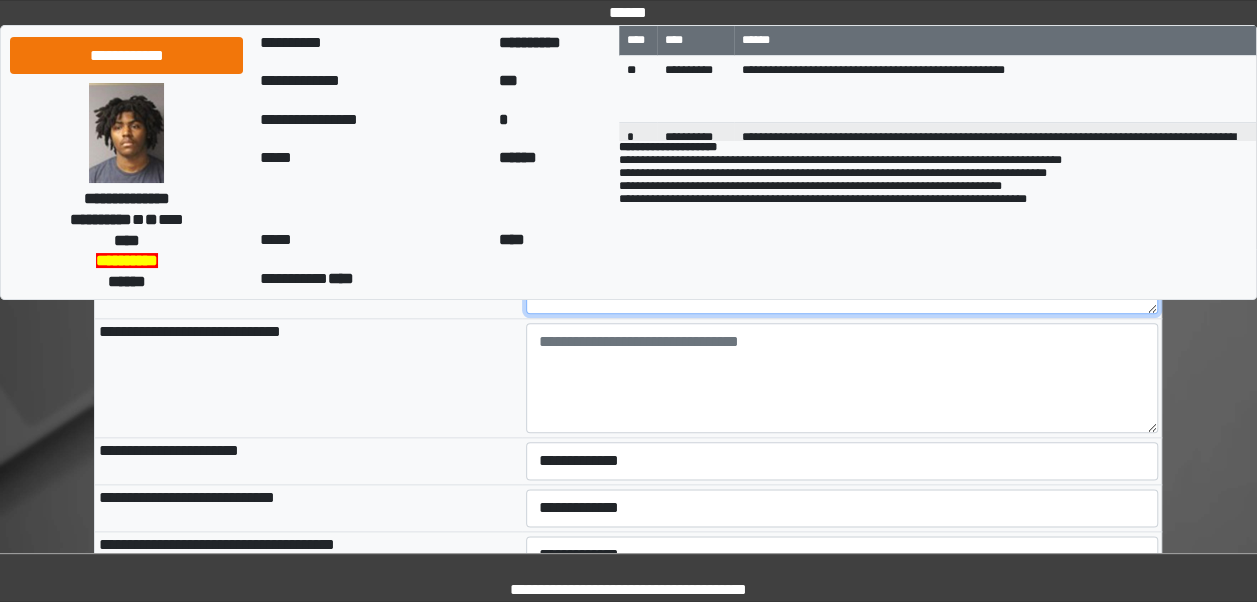 scroll, scrollTop: 956, scrollLeft: 0, axis: vertical 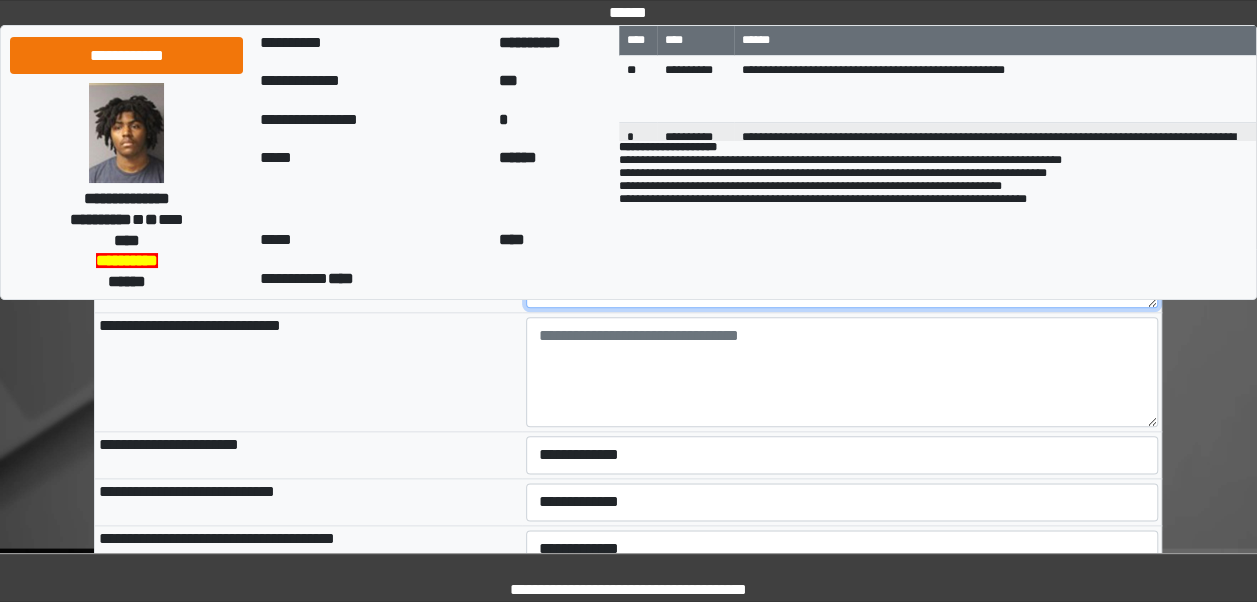 type on "**********" 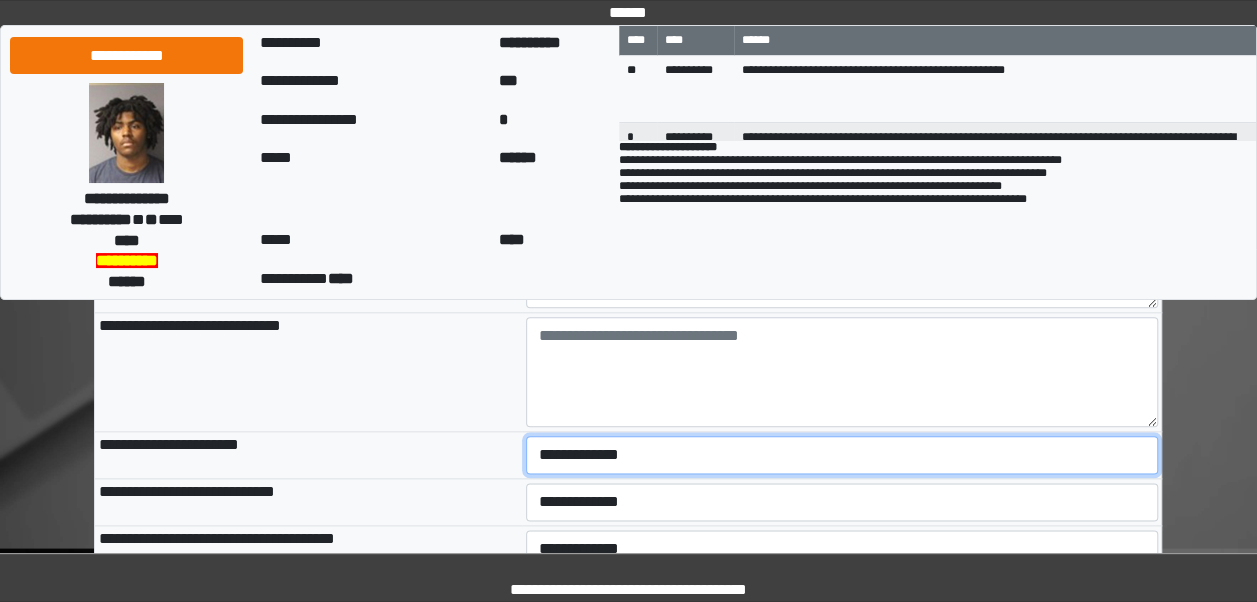 click on "**********" at bounding box center (842, 455) 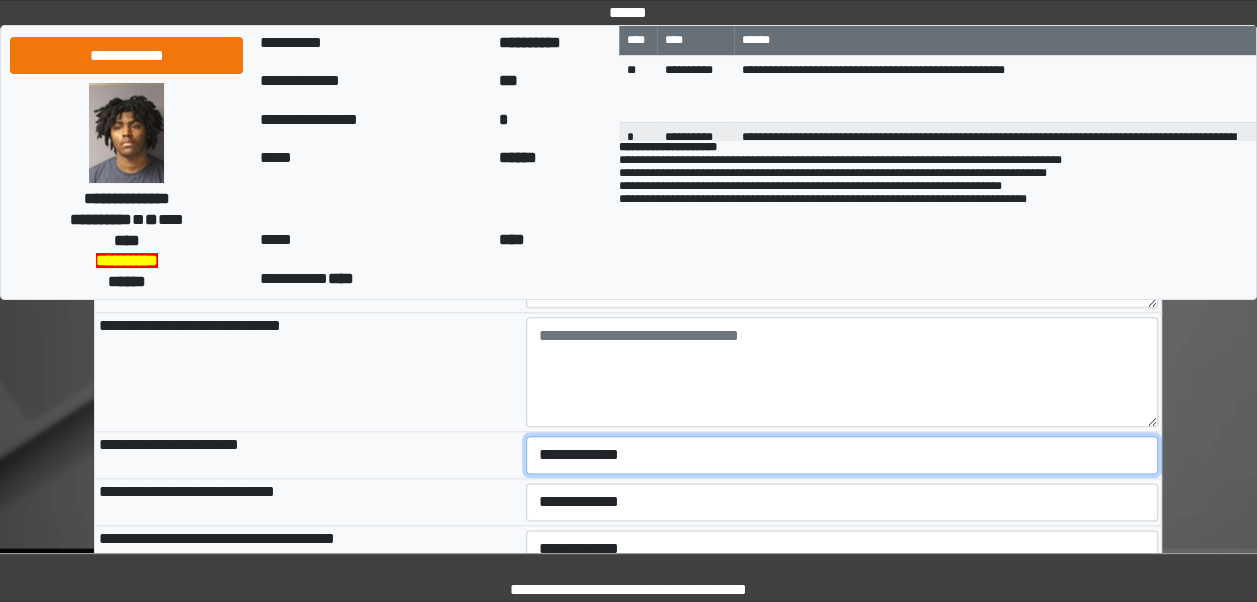 select on "***" 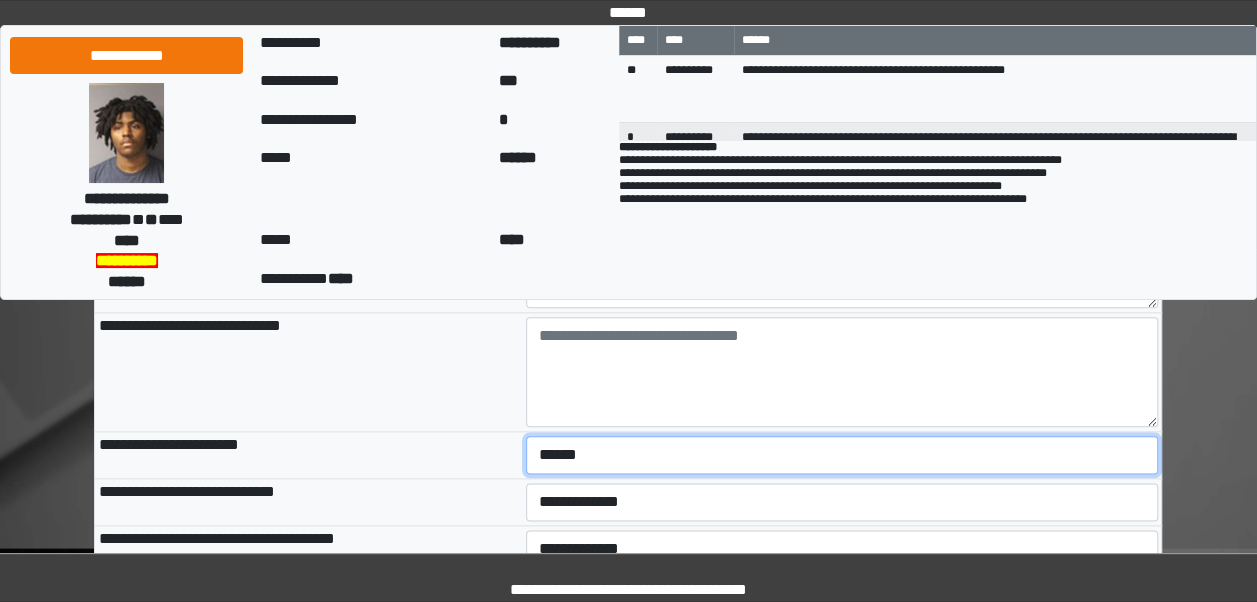 click on "**********" at bounding box center [842, 455] 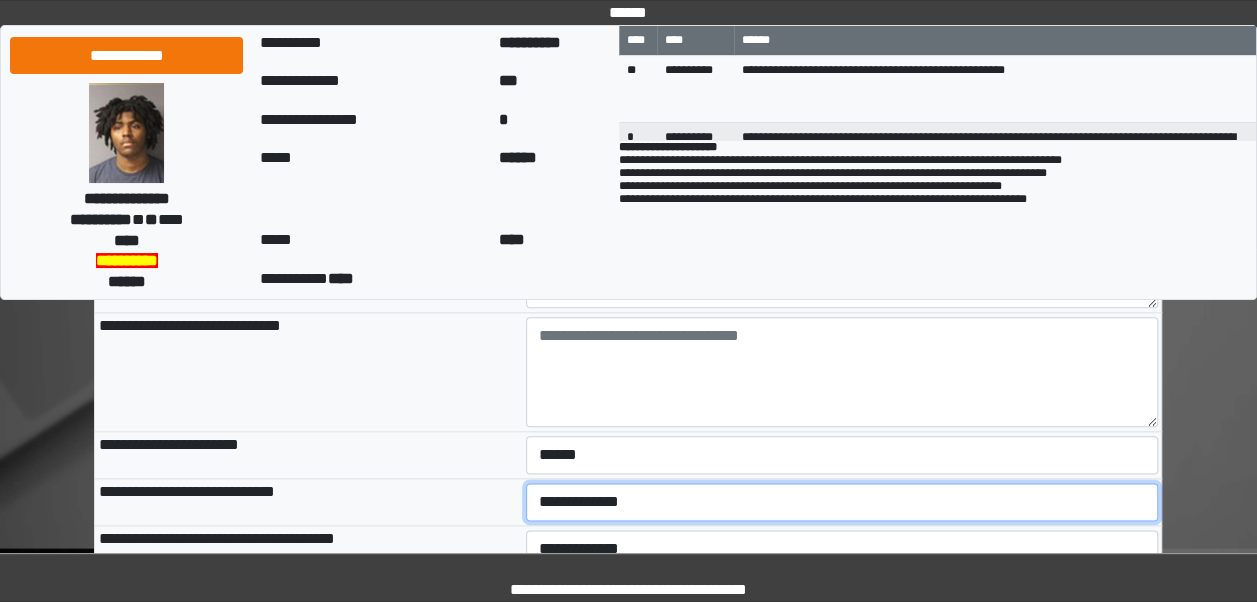 click on "**********" at bounding box center (842, 502) 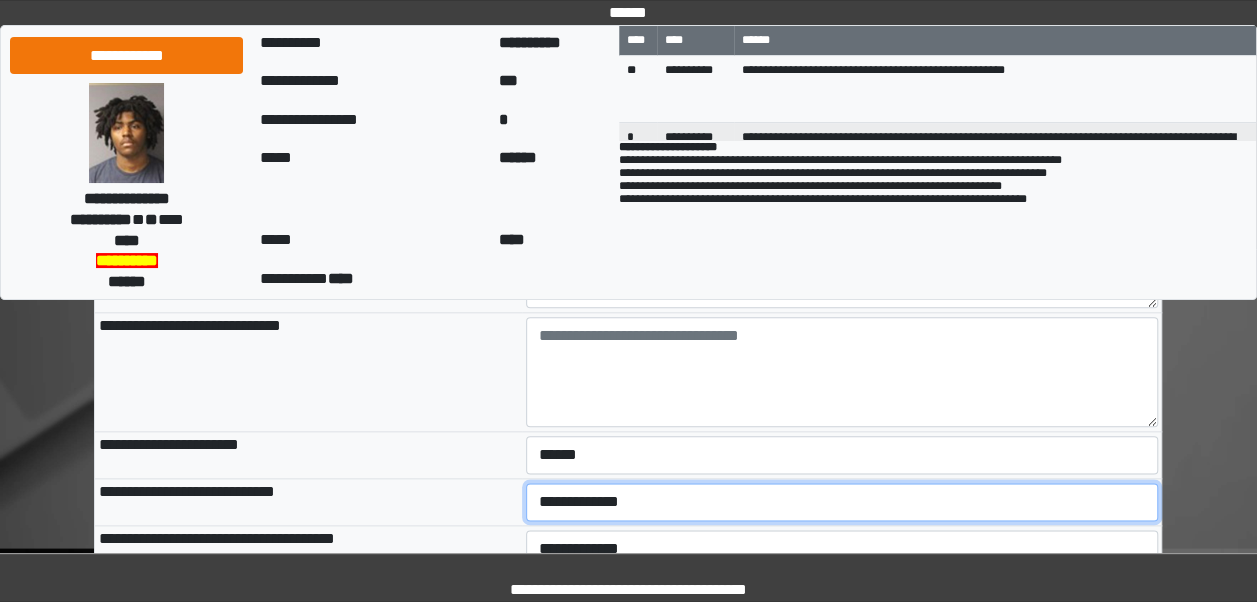 select on "***" 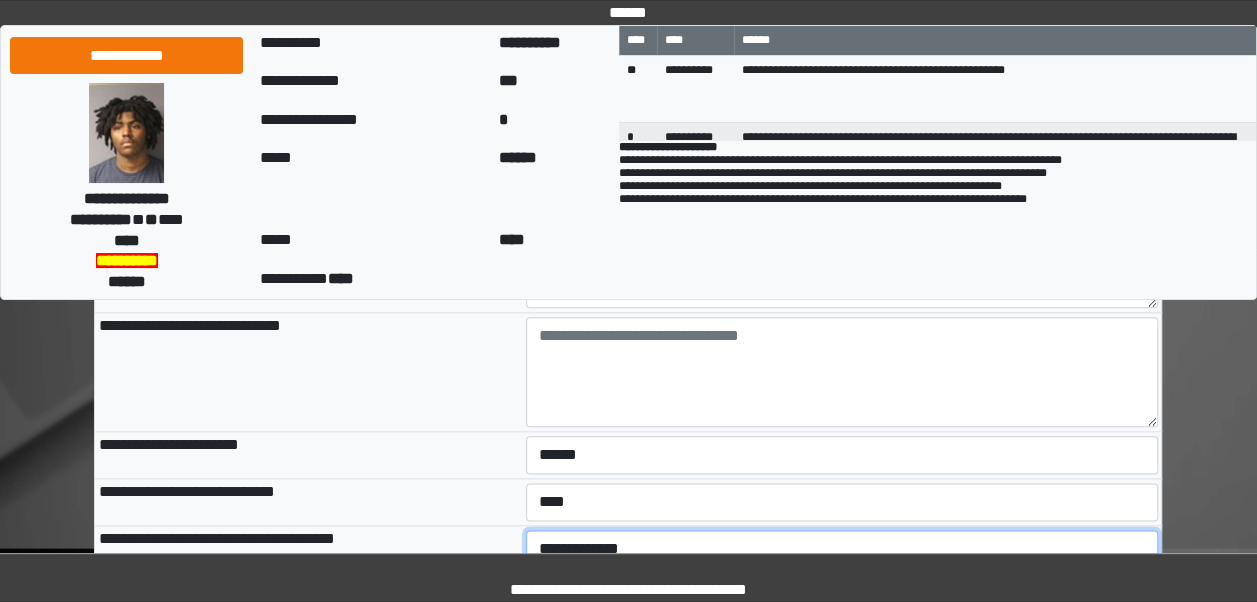 click on "**********" at bounding box center [842, 549] 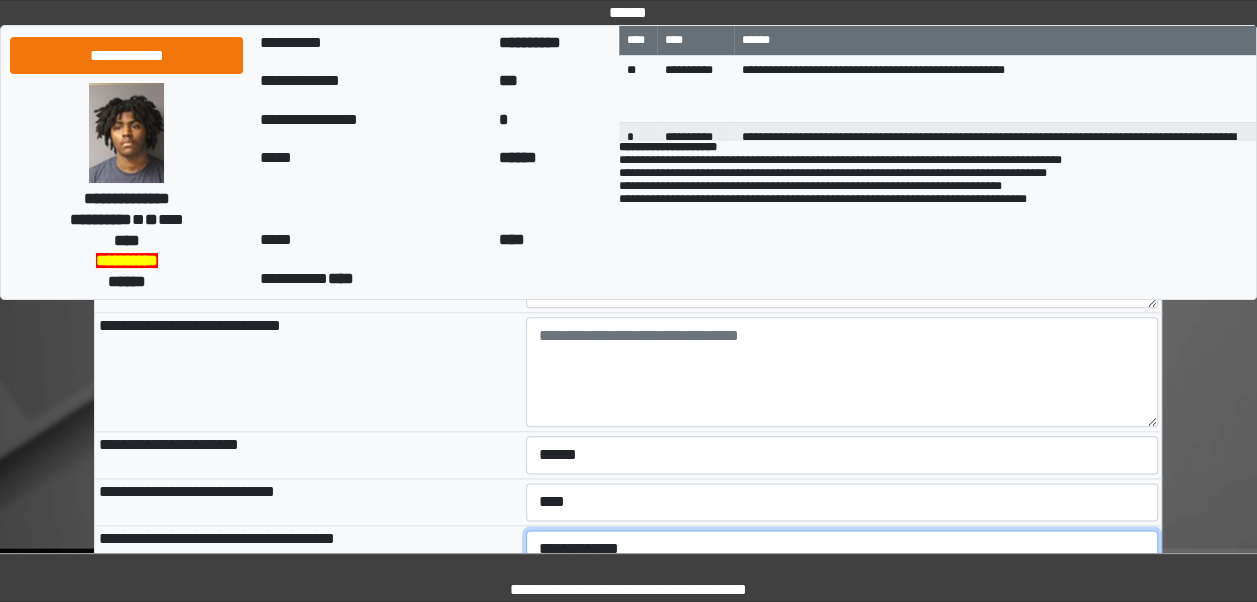select on "***" 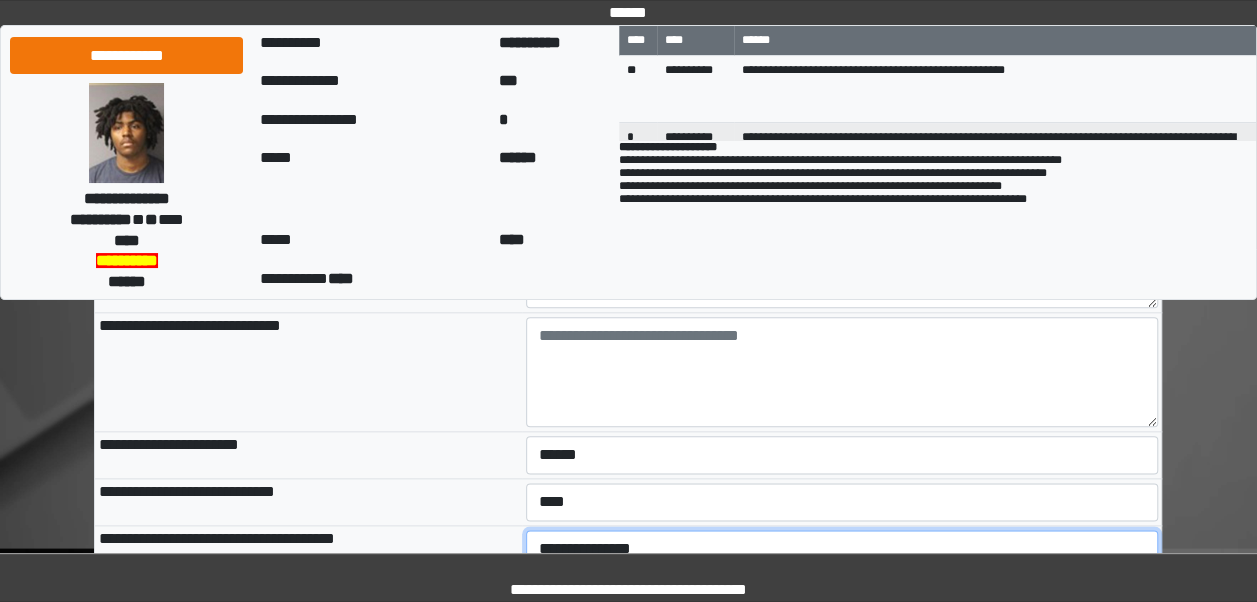 click on "**********" at bounding box center (842, 549) 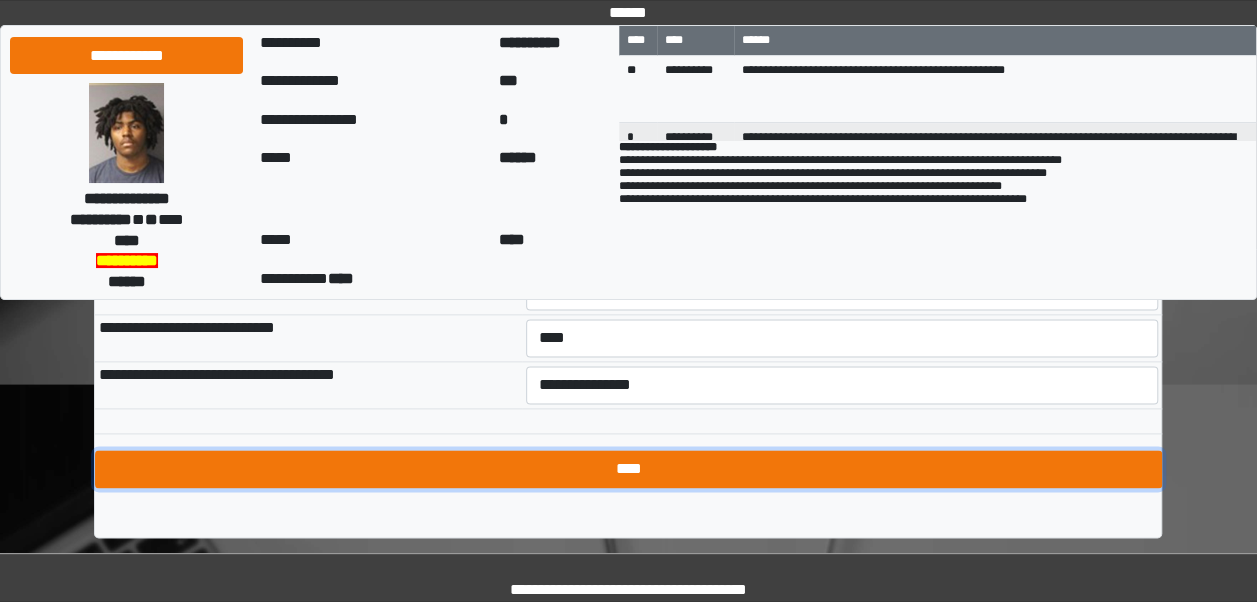 click on "****" at bounding box center (628, 469) 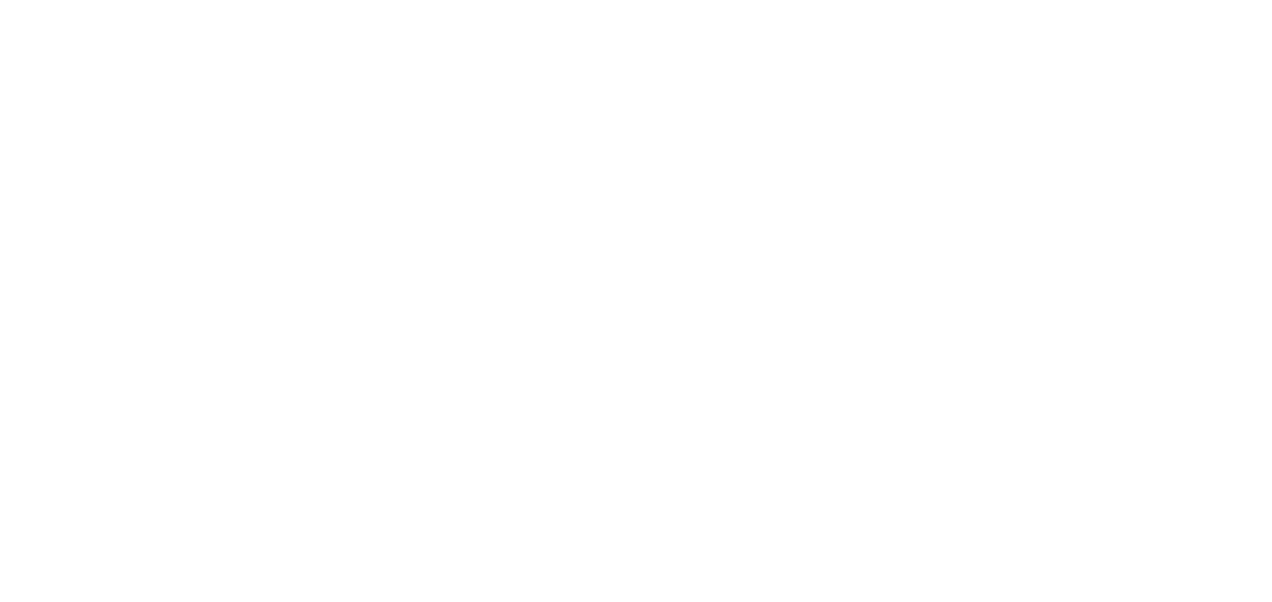 scroll, scrollTop: 0, scrollLeft: 0, axis: both 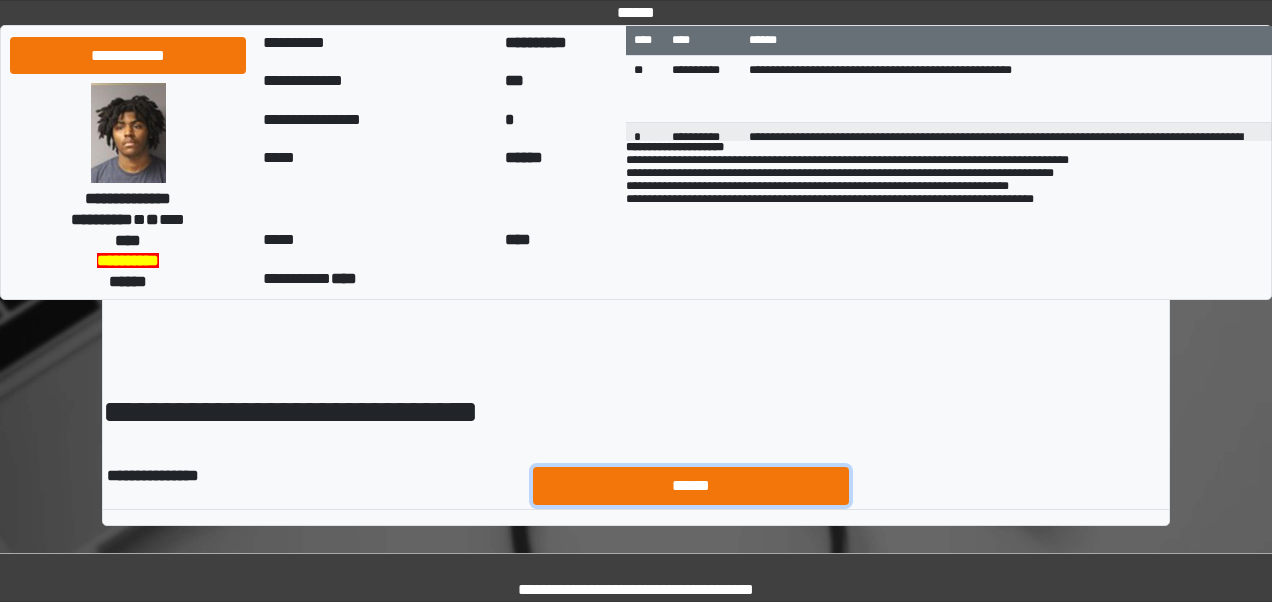 click on "******" at bounding box center (691, 485) 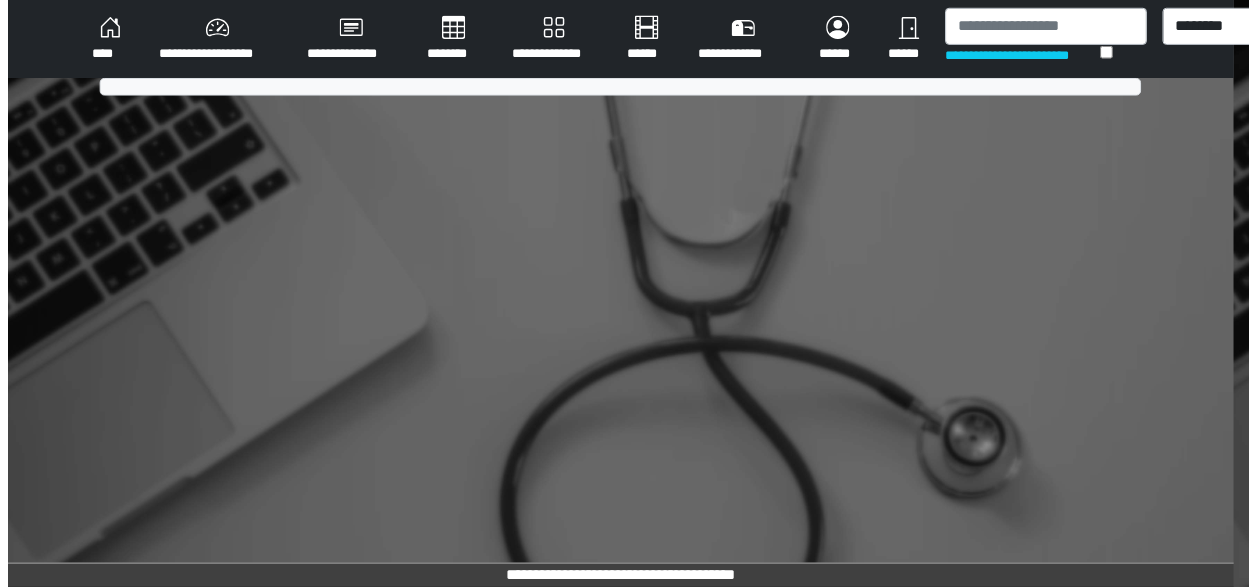 scroll, scrollTop: 0, scrollLeft: 0, axis: both 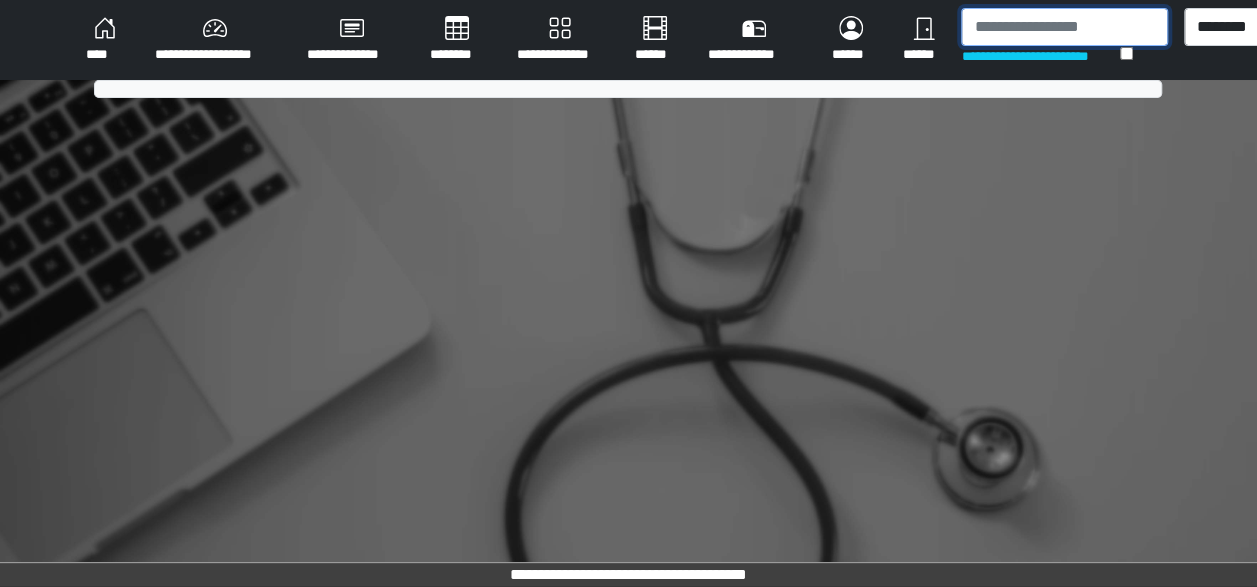 click at bounding box center [1064, 27] 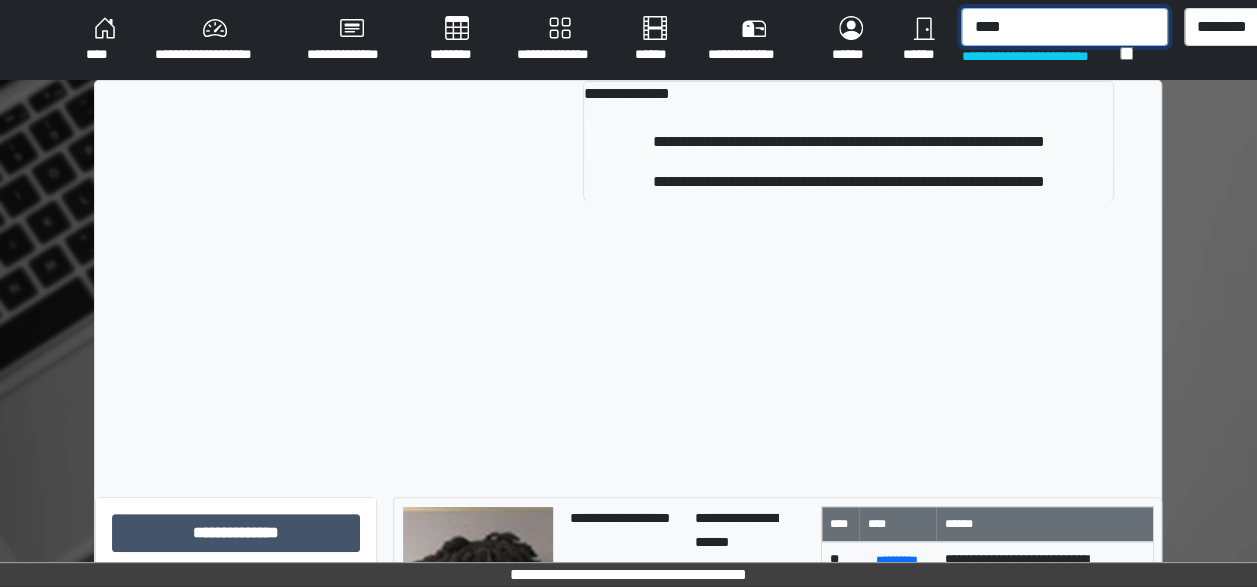 type on "****" 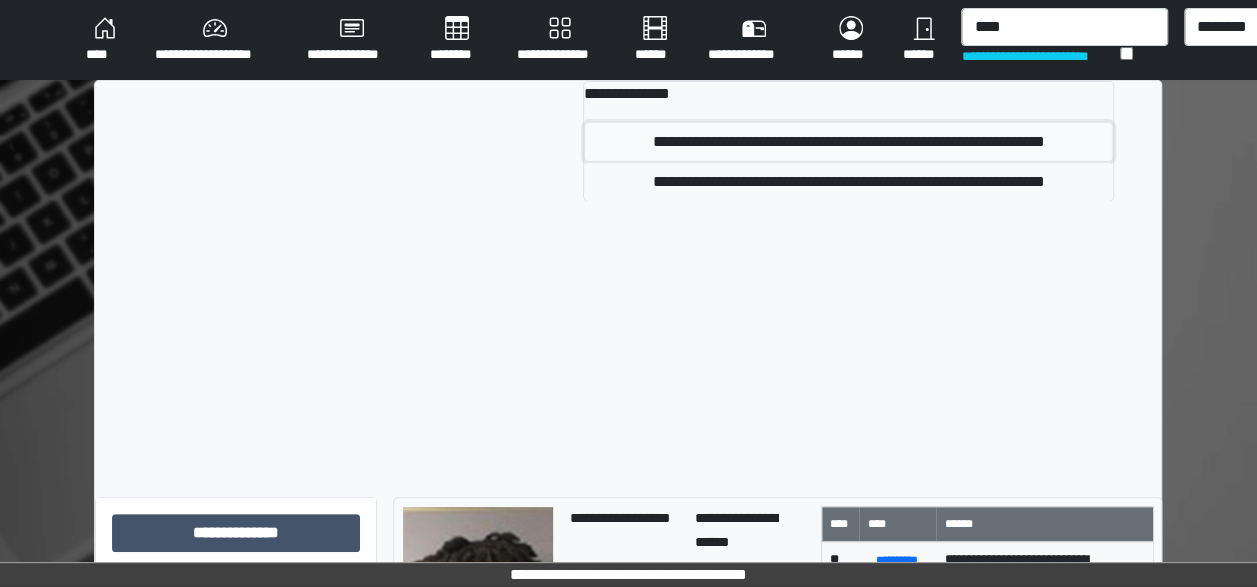 click on "**********" at bounding box center [848, 142] 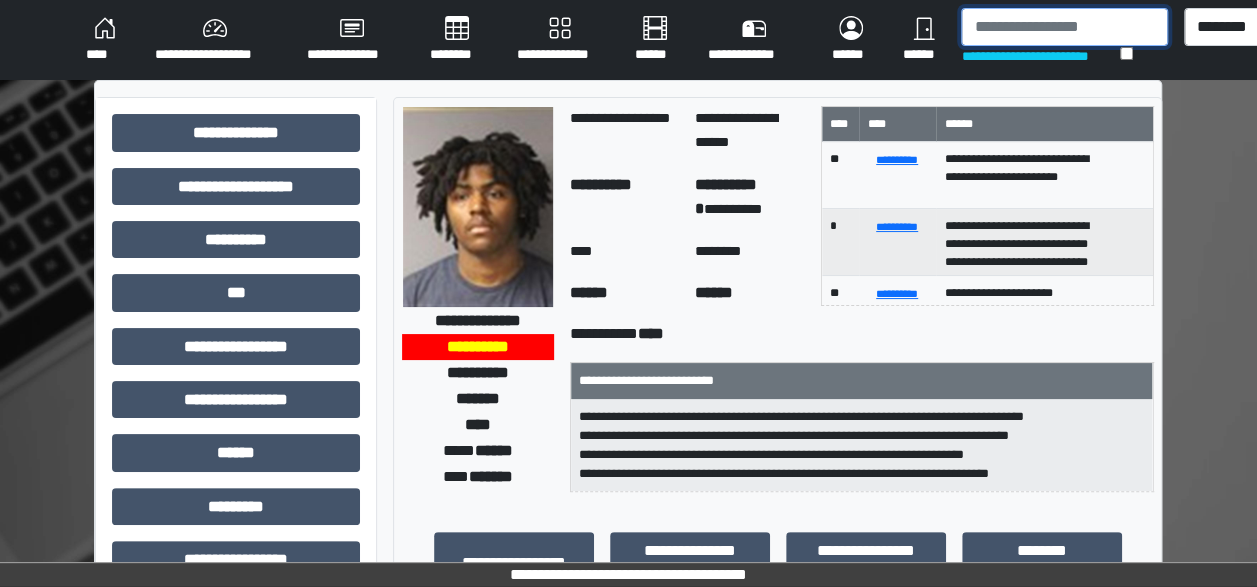 click at bounding box center (1064, 27) 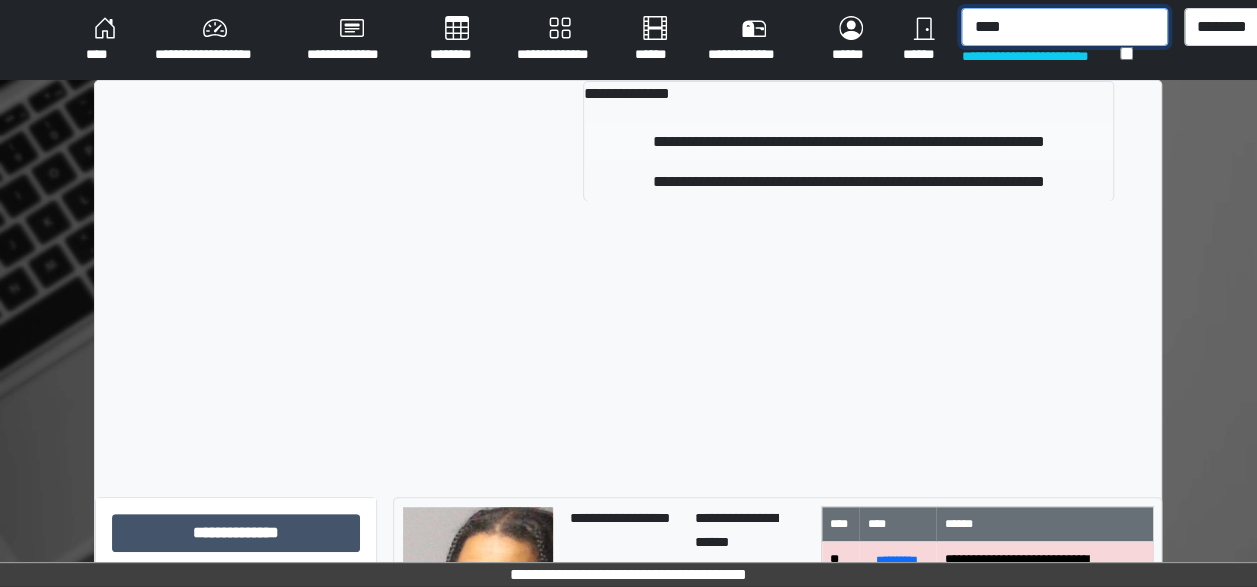 type on "****" 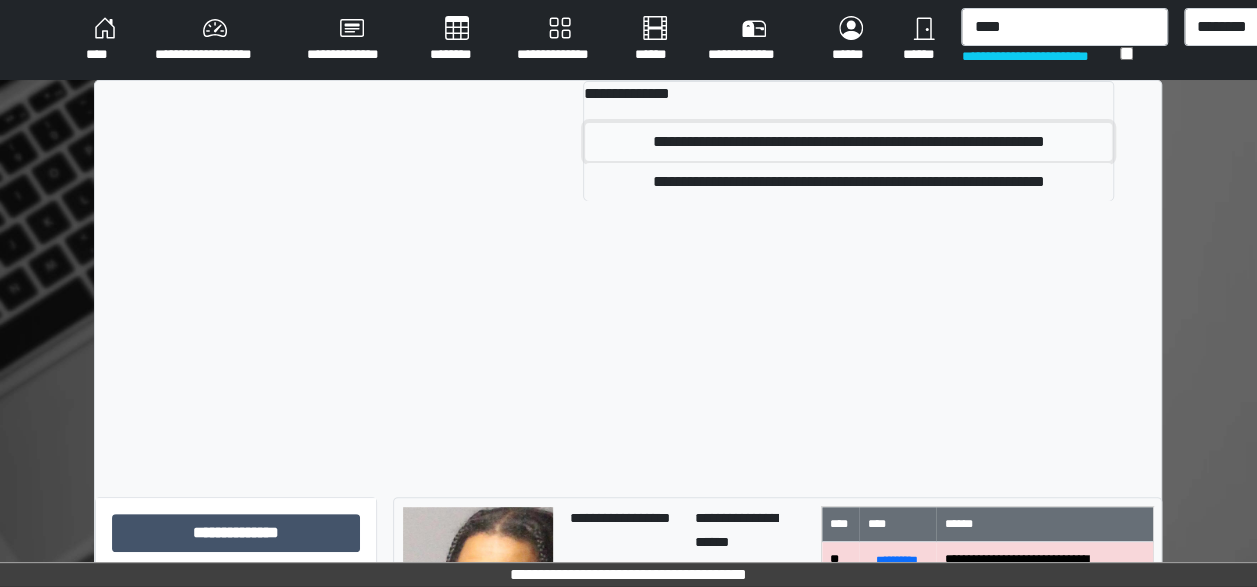 click on "**********" at bounding box center [848, 142] 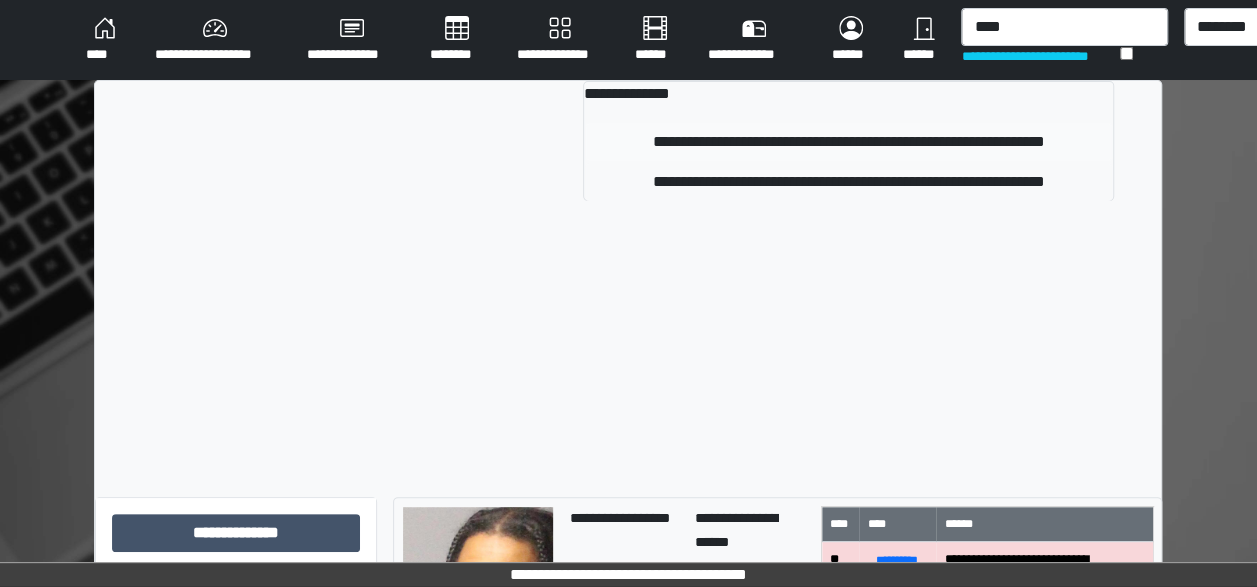 type 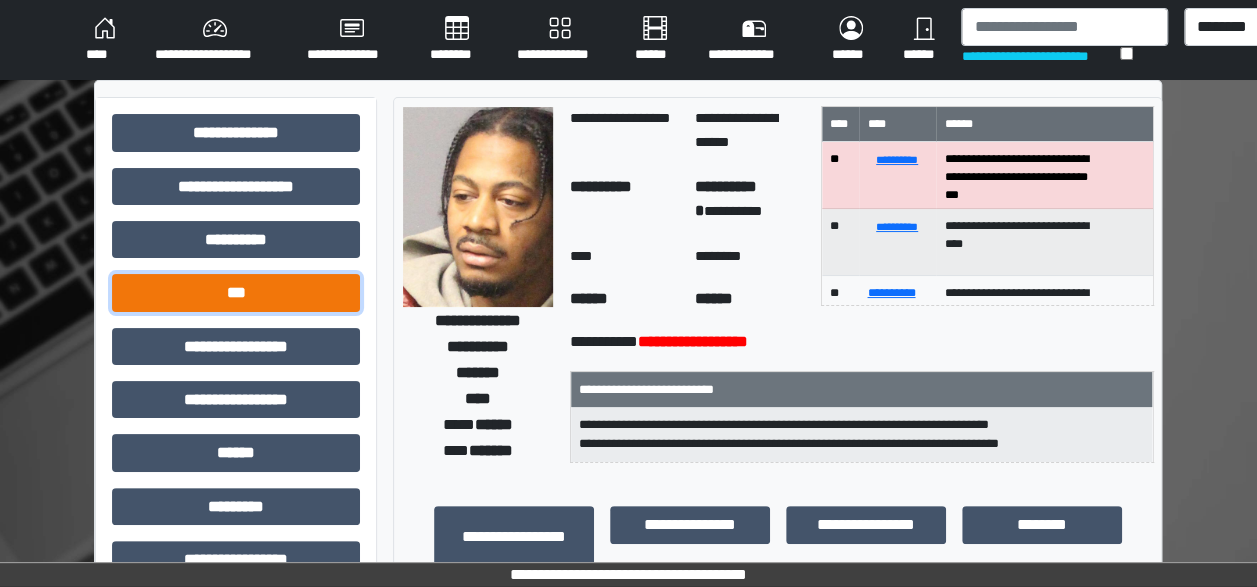 click on "***" at bounding box center (236, 292) 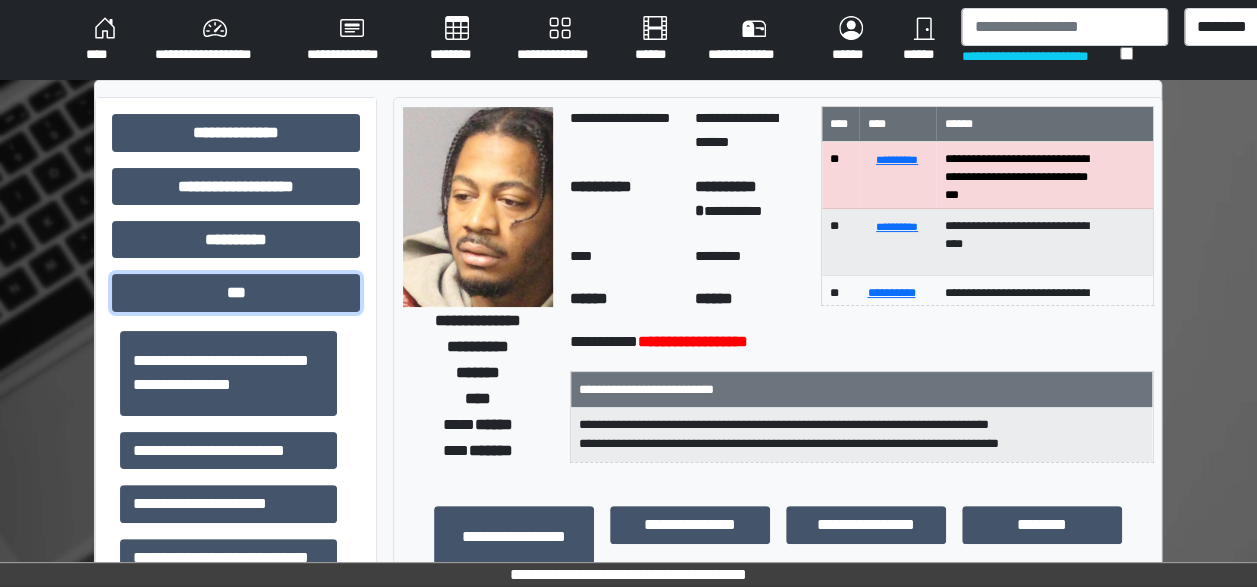 scroll, scrollTop: 234, scrollLeft: 0, axis: vertical 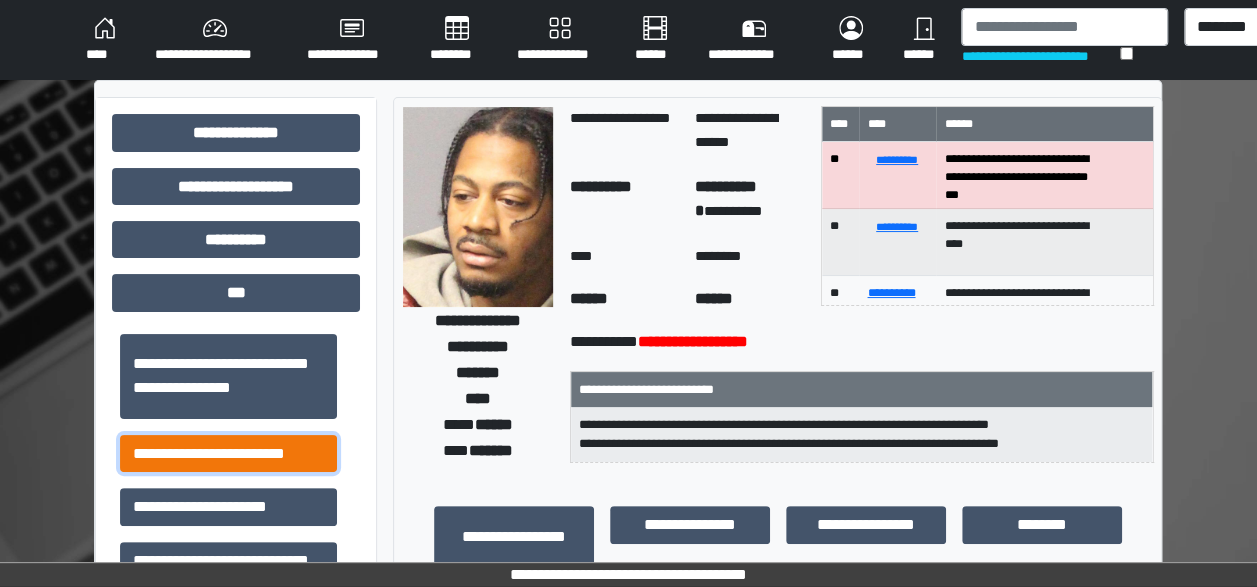 click on "**********" at bounding box center [228, 453] 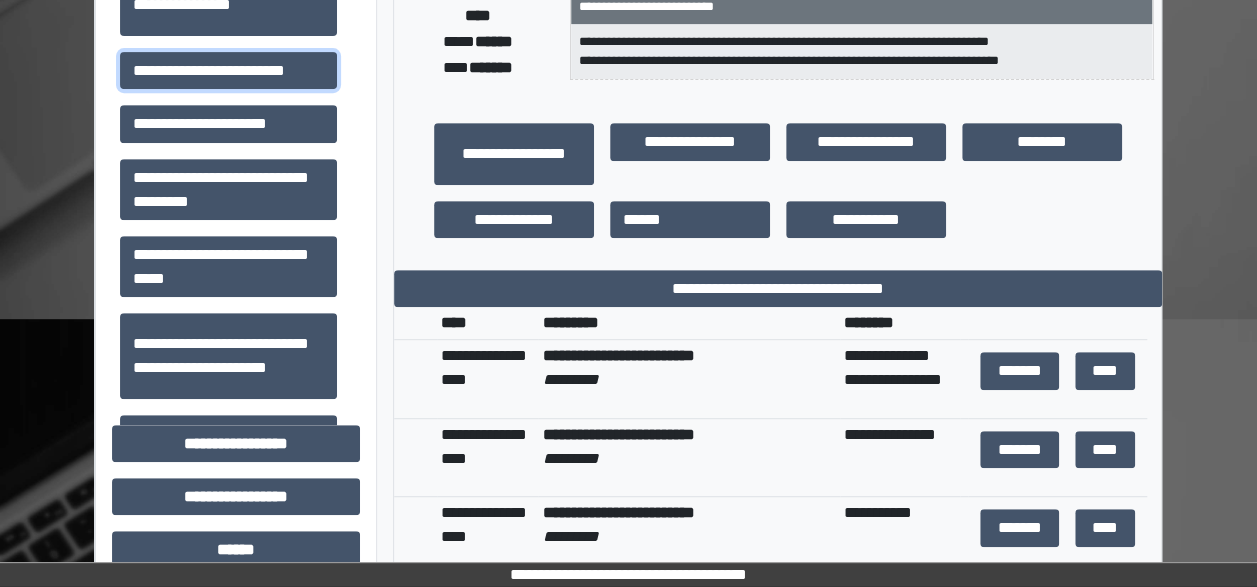 scroll, scrollTop: 425, scrollLeft: 0, axis: vertical 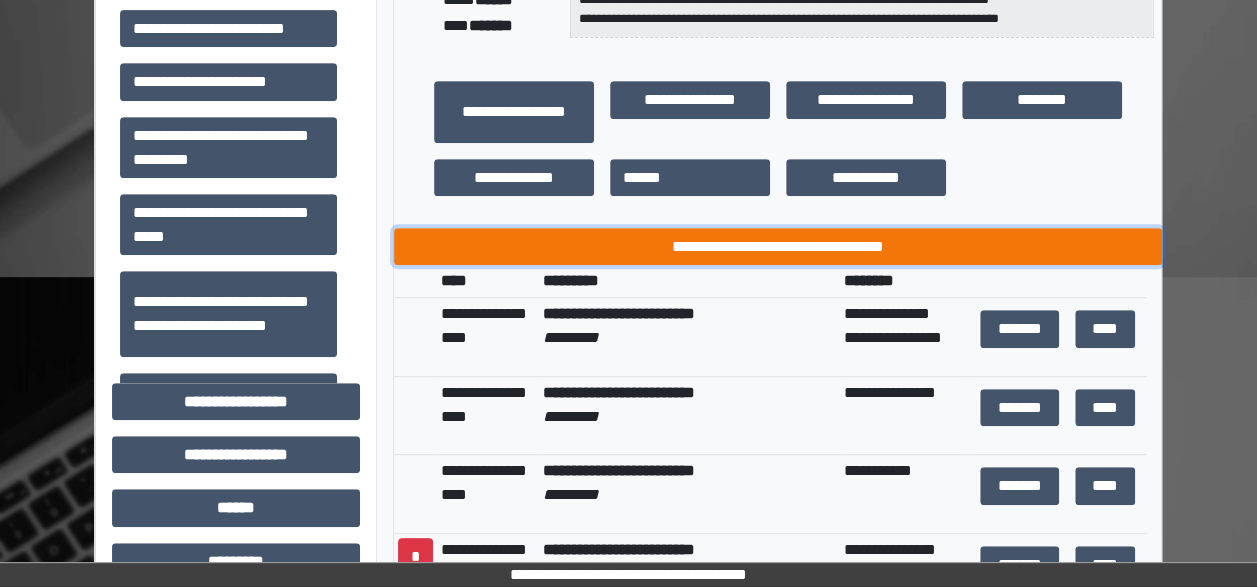 click on "**********" at bounding box center [778, 246] 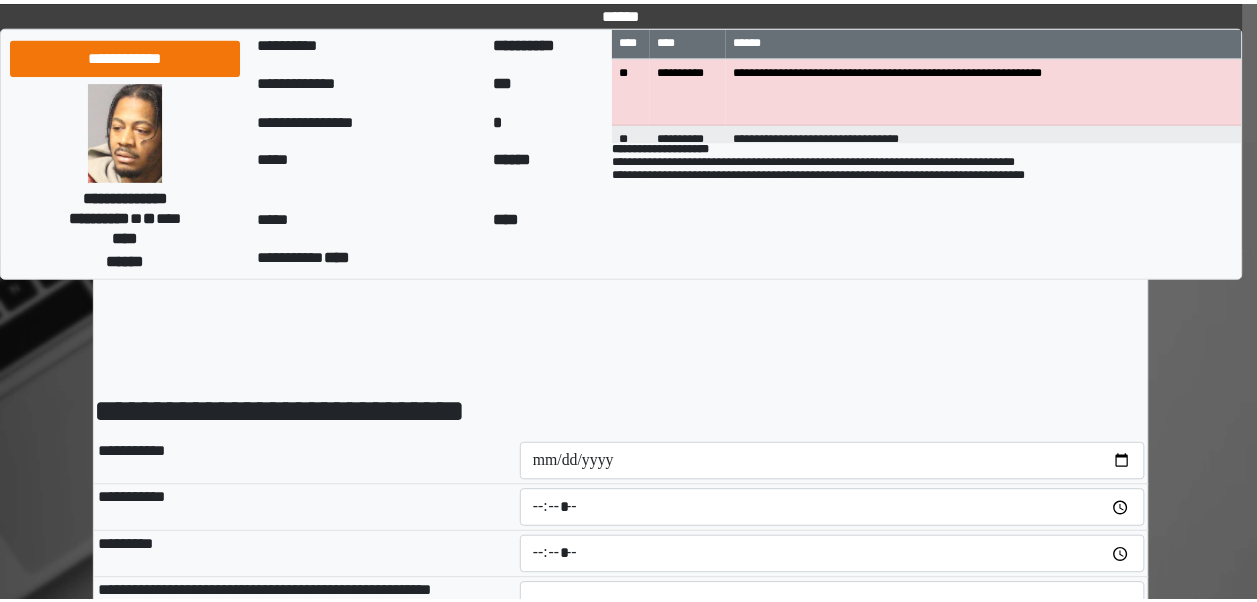 scroll, scrollTop: 0, scrollLeft: 0, axis: both 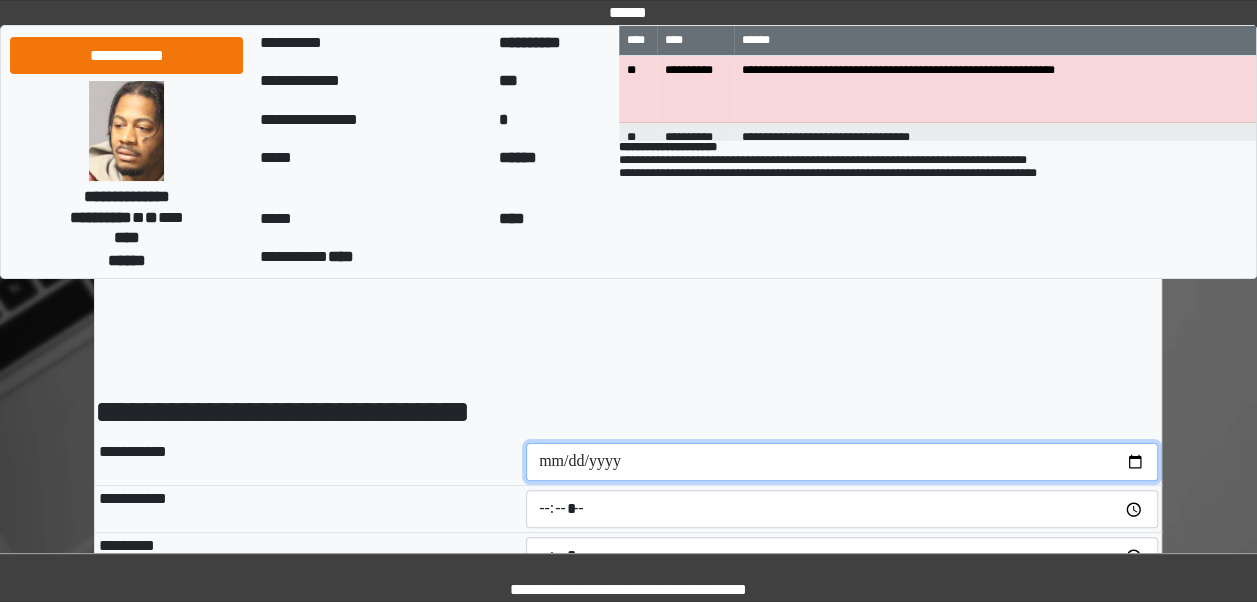 click at bounding box center [842, 462] 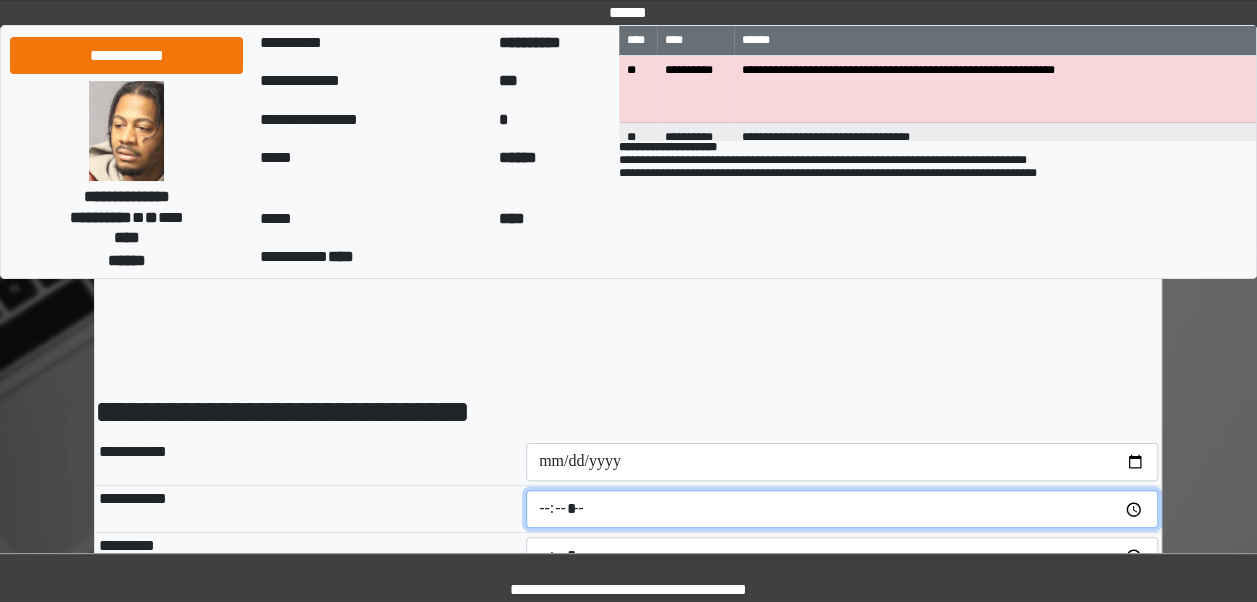 click at bounding box center (842, 509) 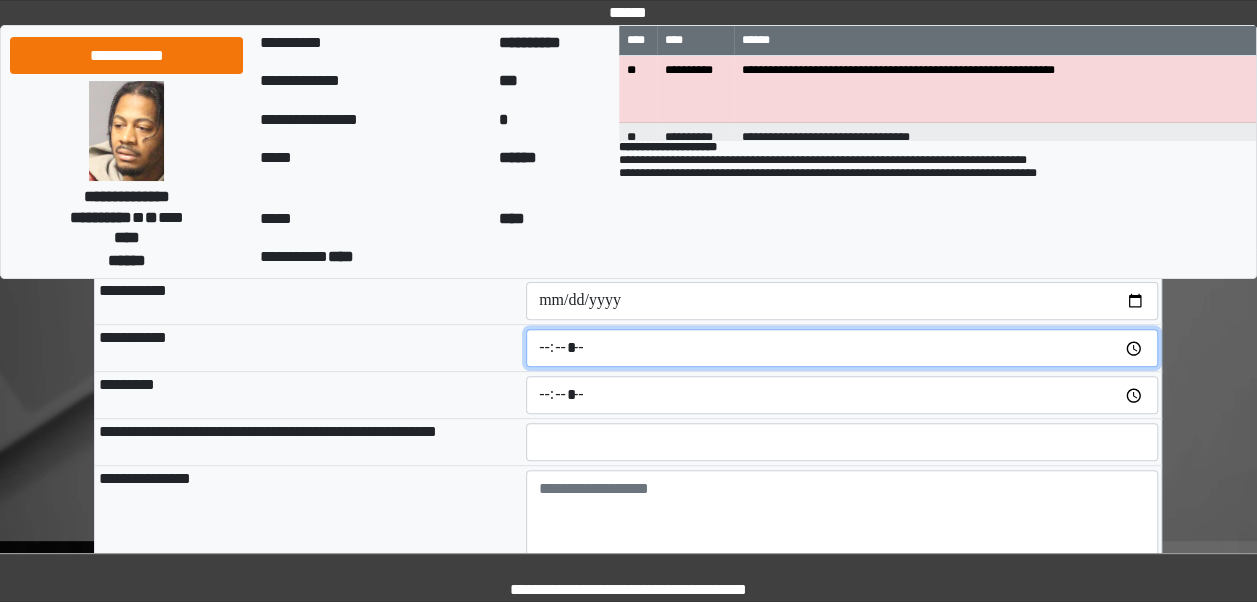 scroll, scrollTop: 167, scrollLeft: 0, axis: vertical 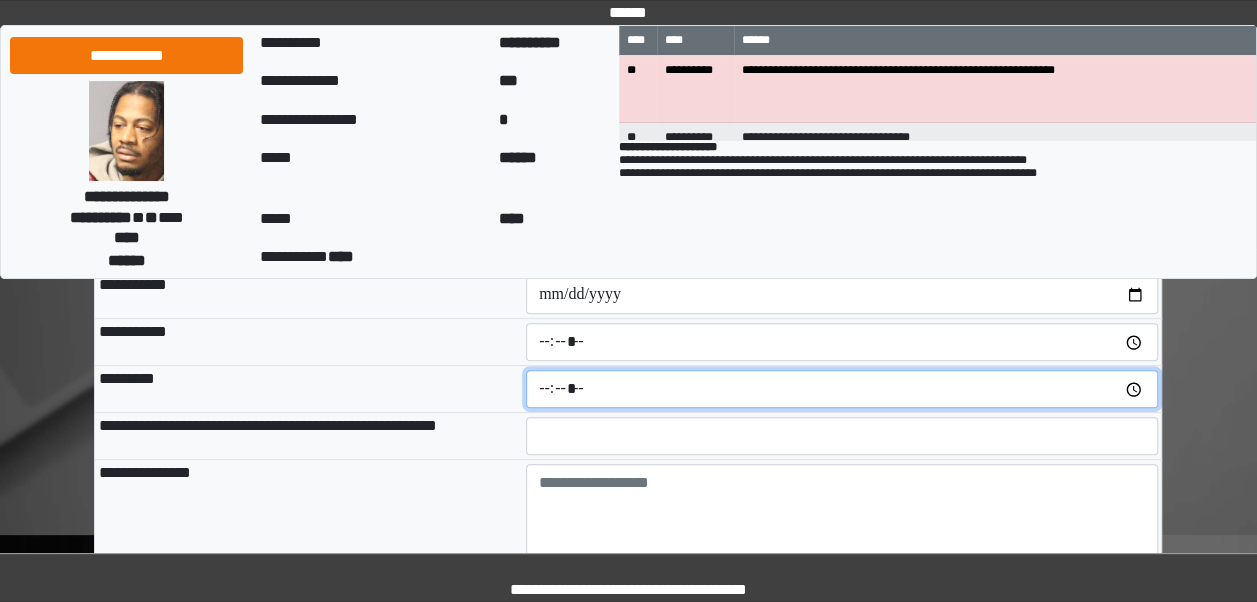 click at bounding box center (842, 389) 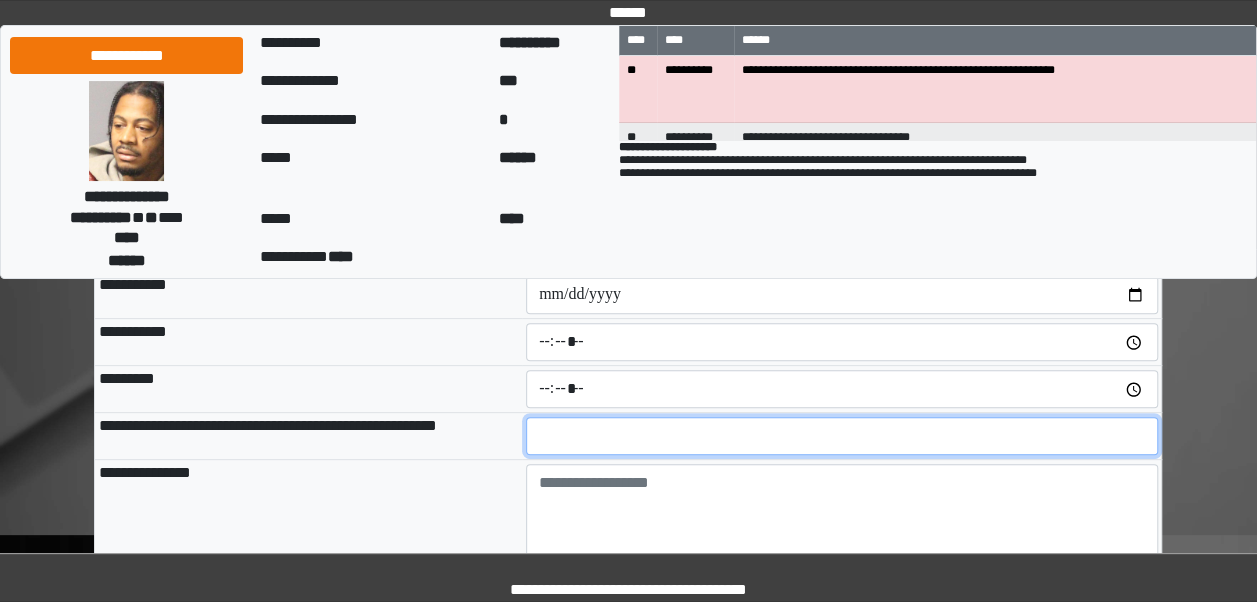 click at bounding box center (842, 436) 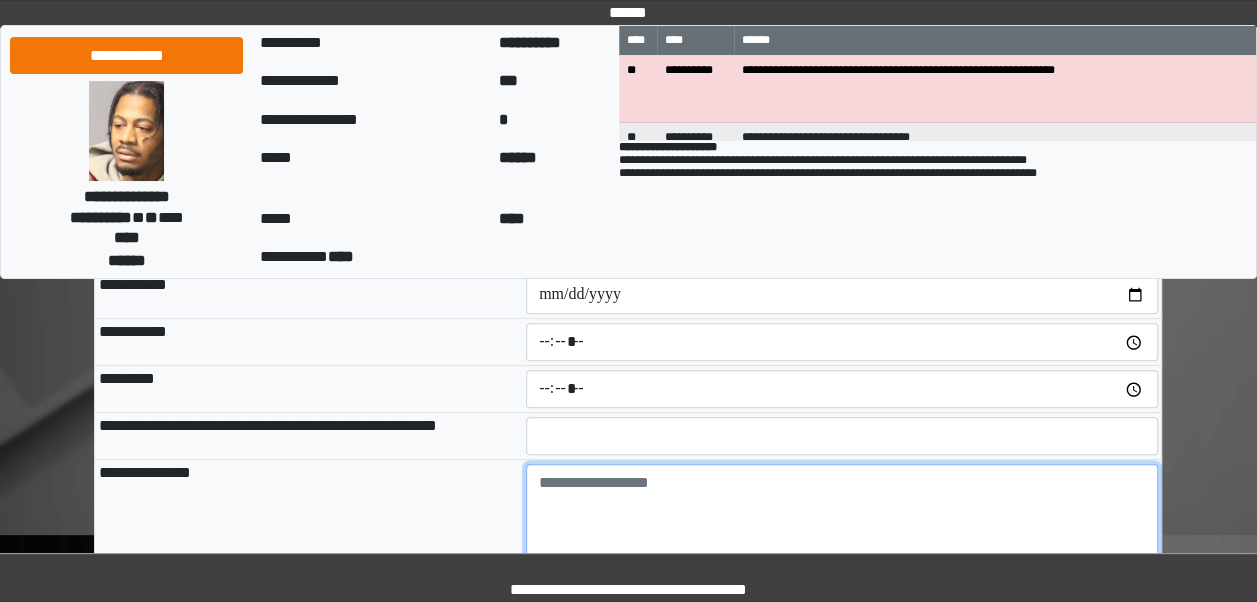 click at bounding box center (842, 519) 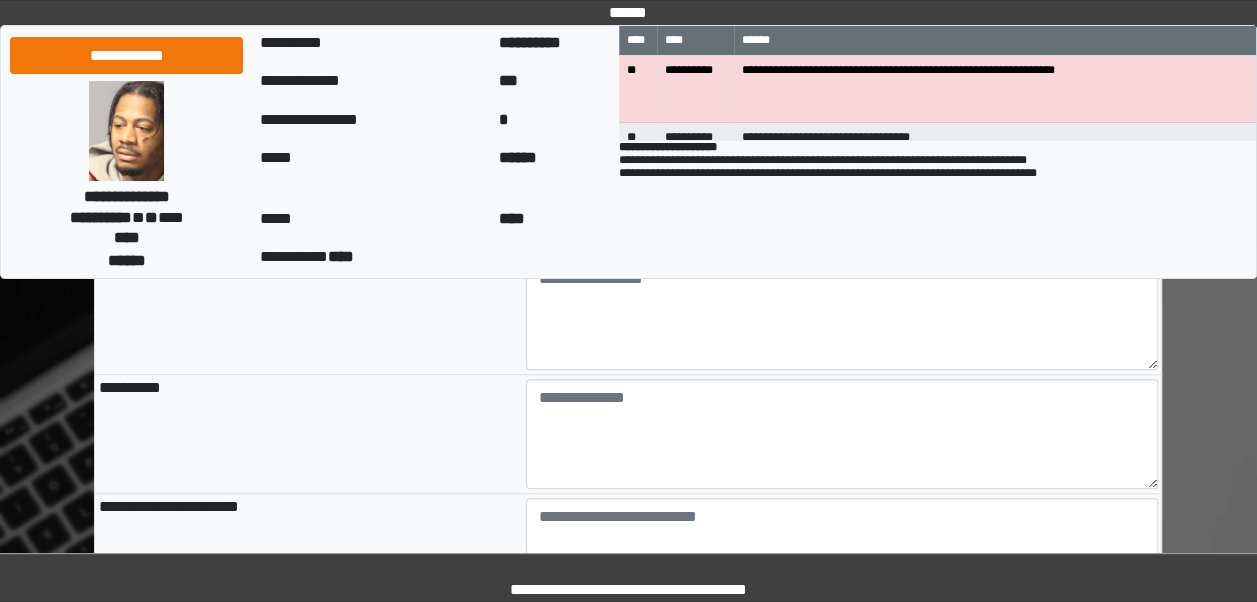 scroll, scrollTop: 510, scrollLeft: 0, axis: vertical 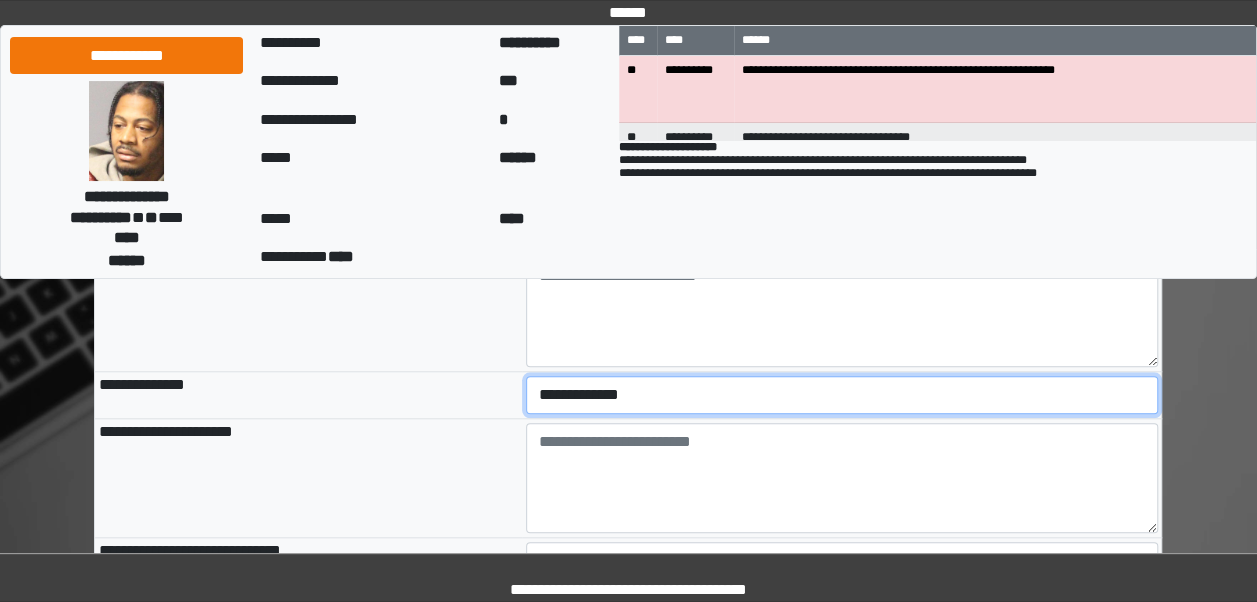 click on "**********" at bounding box center [842, 395] 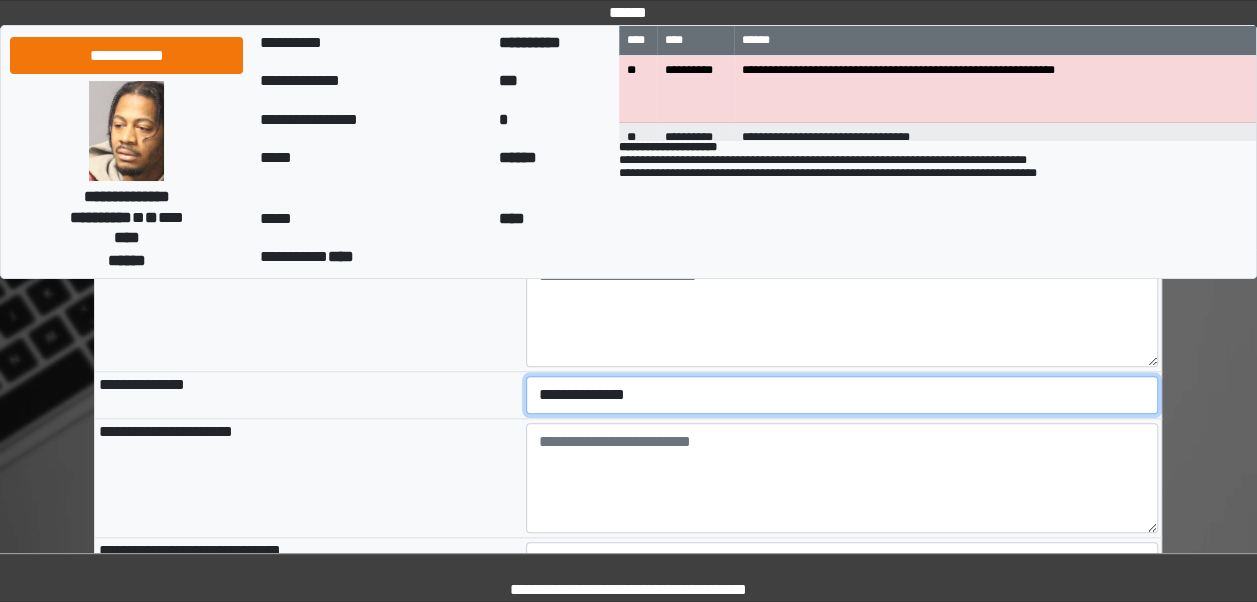 click on "**********" at bounding box center [842, 395] 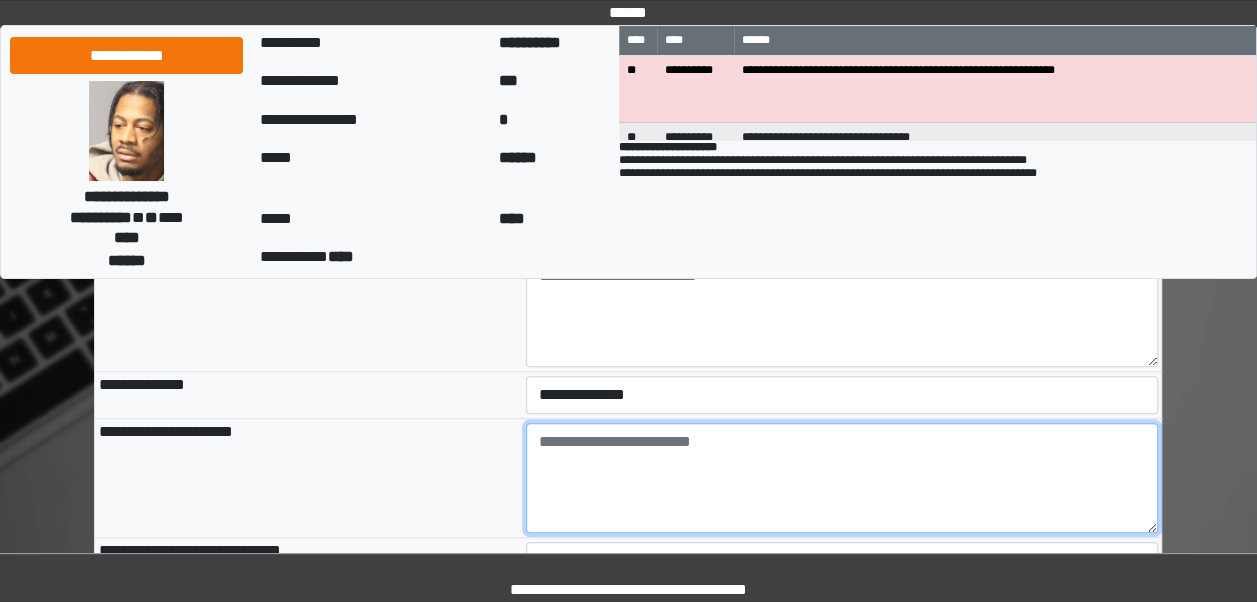 click at bounding box center (842, 478) 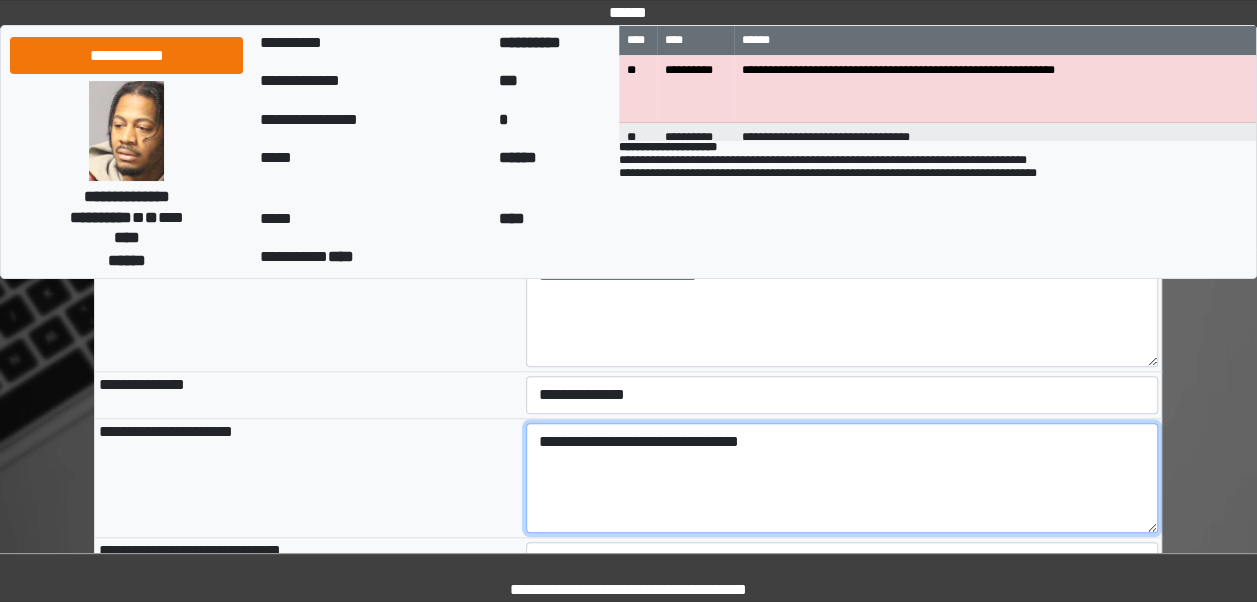 click on "**********" at bounding box center (842, 478) 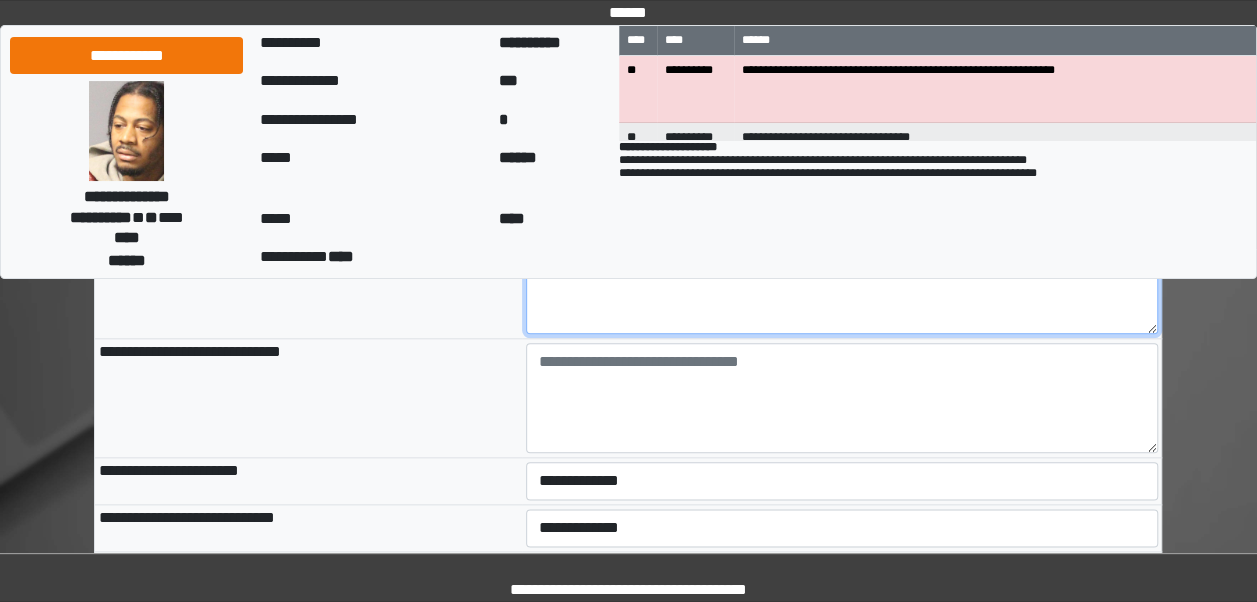 scroll, scrollTop: 942, scrollLeft: 0, axis: vertical 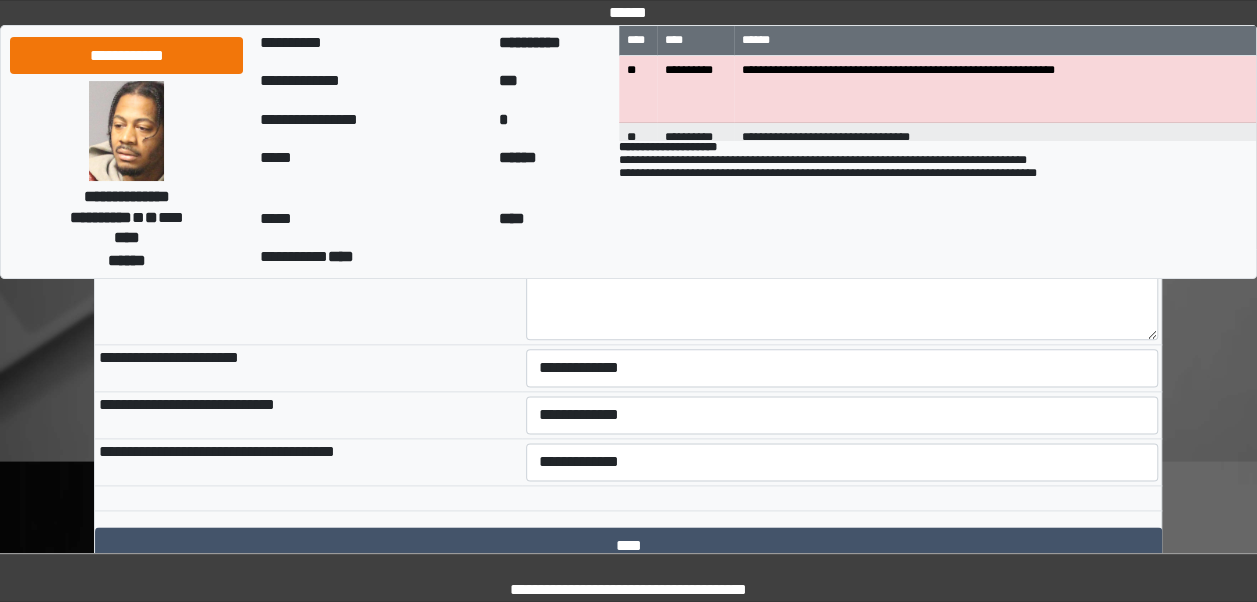 type on "**********" 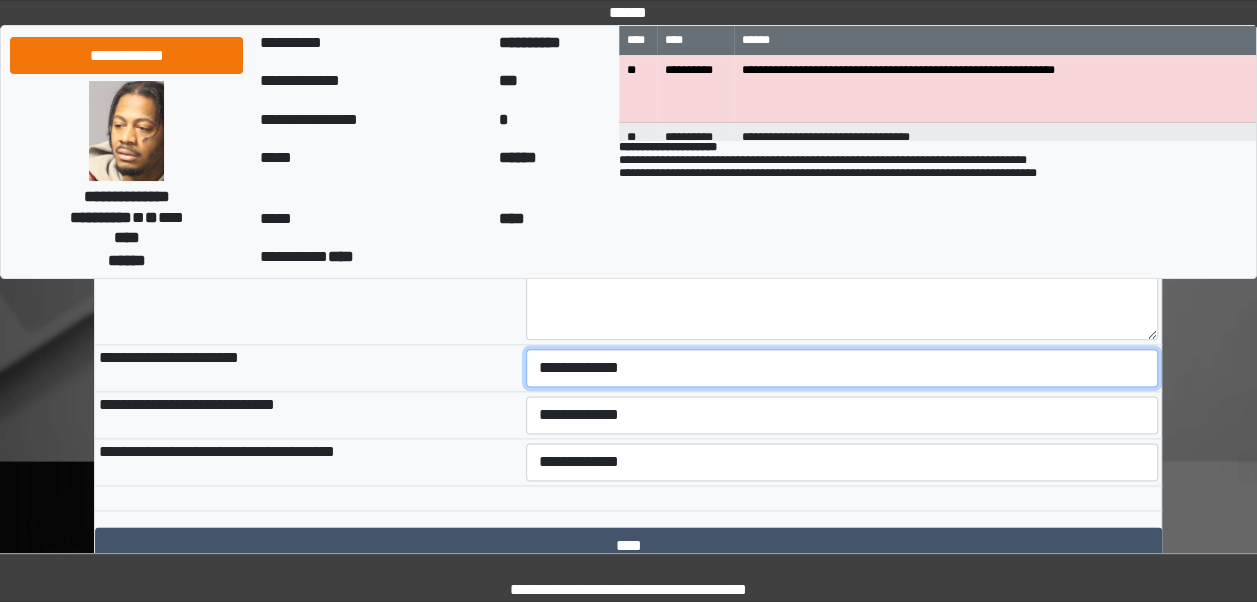 click on "**********" at bounding box center [842, 368] 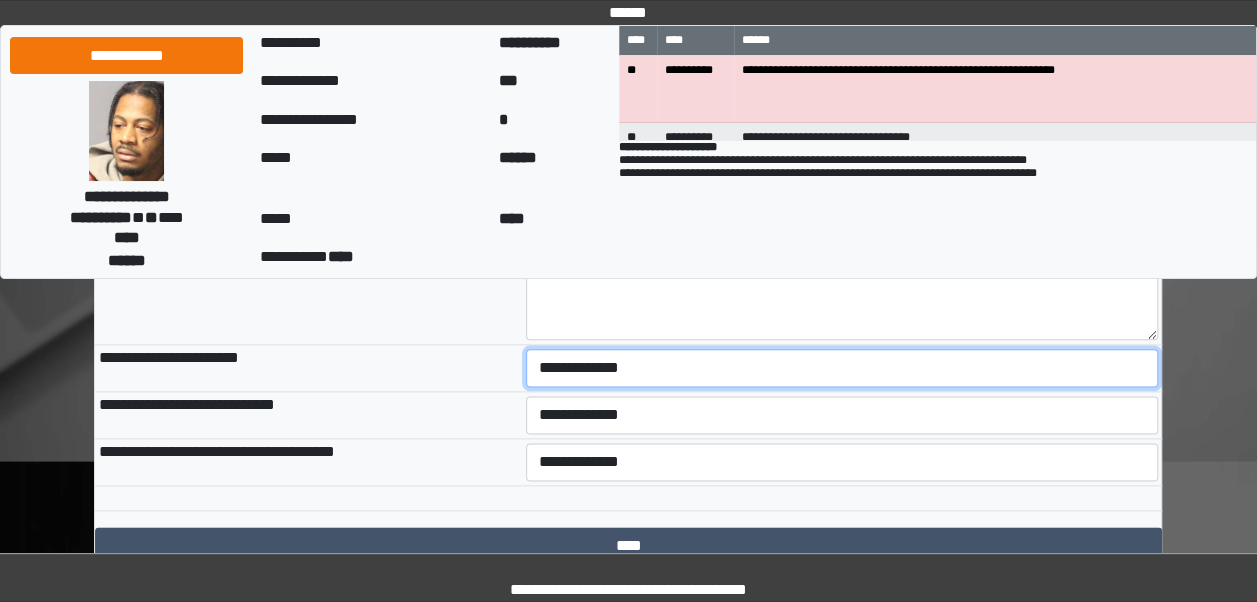 select on "***" 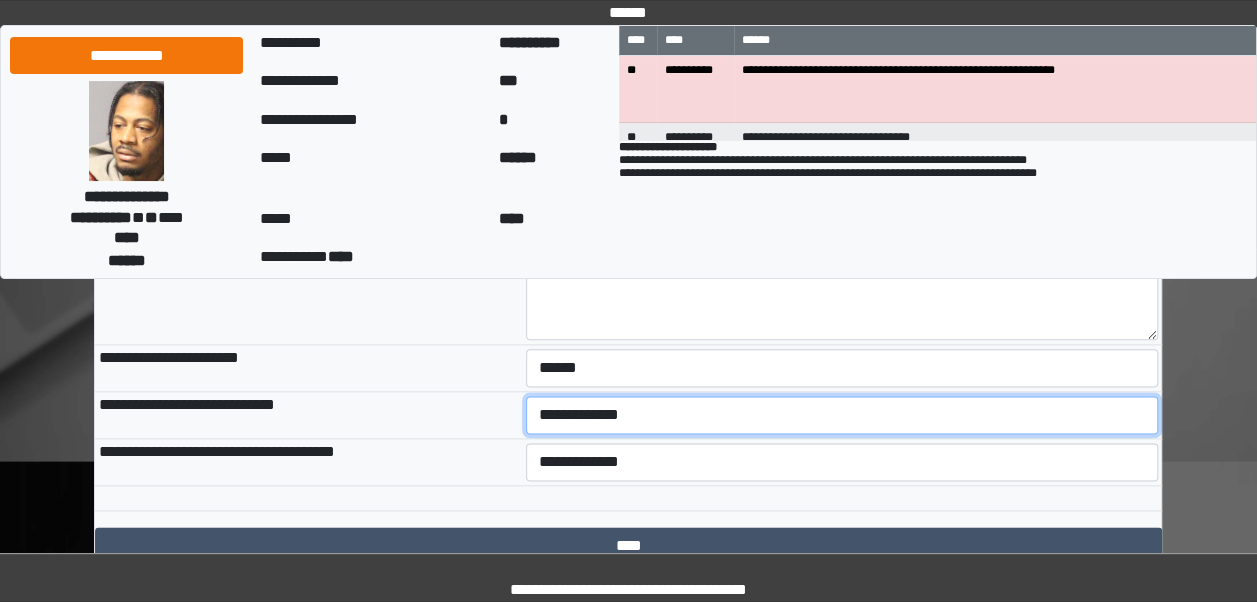 click on "**********" at bounding box center [842, 415] 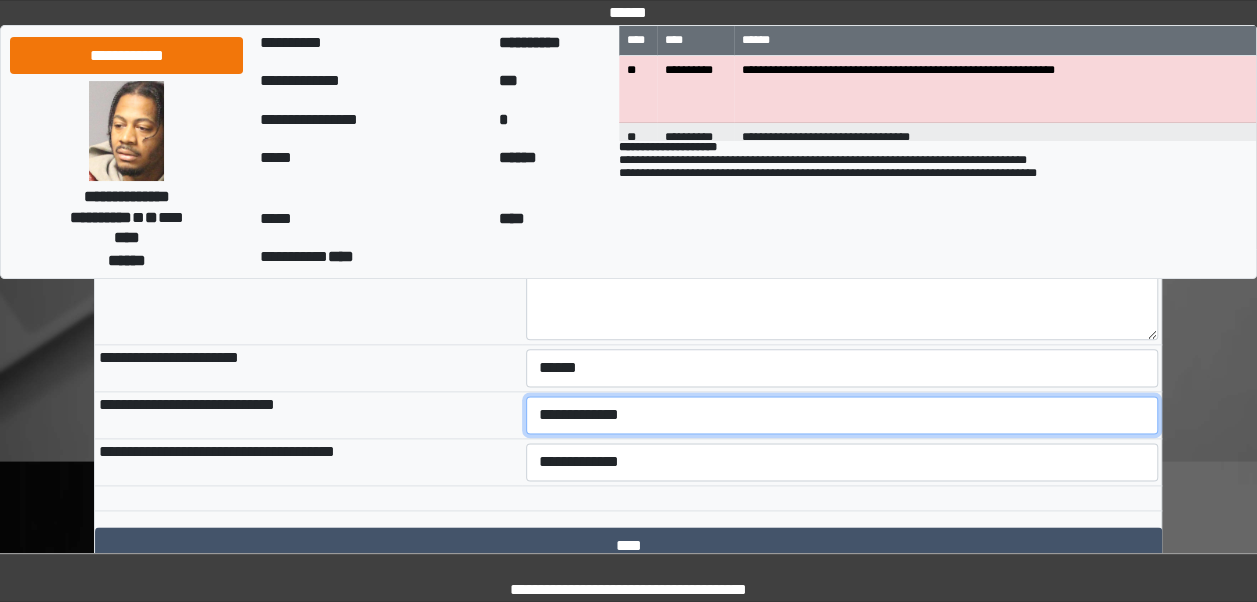 select on "***" 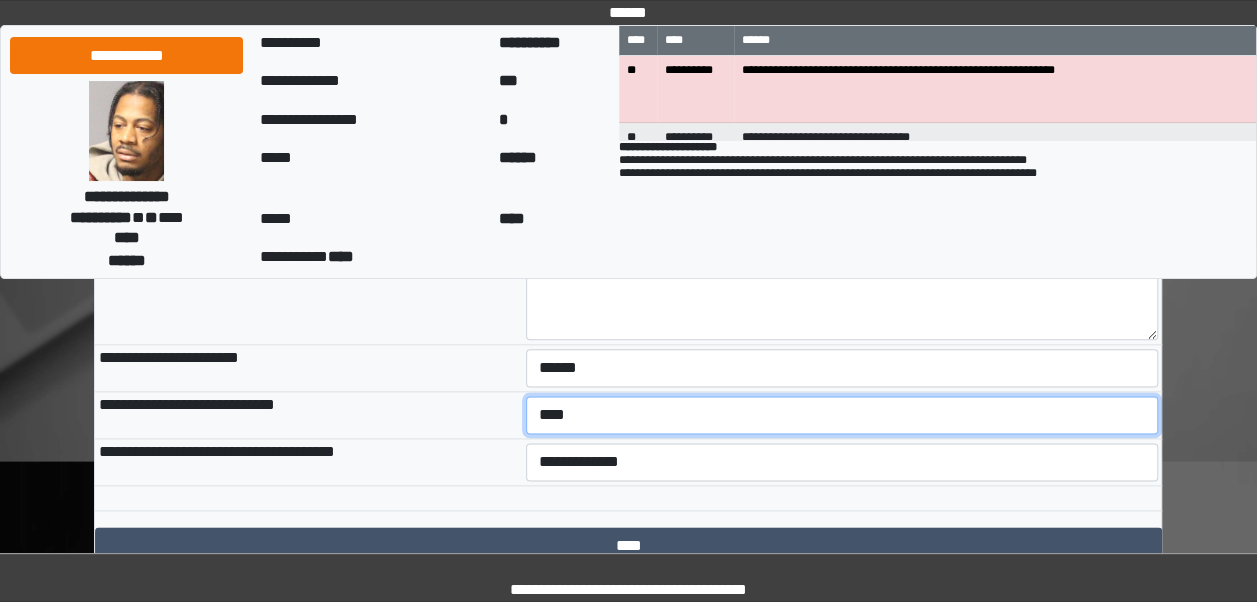 click on "**********" at bounding box center [842, 415] 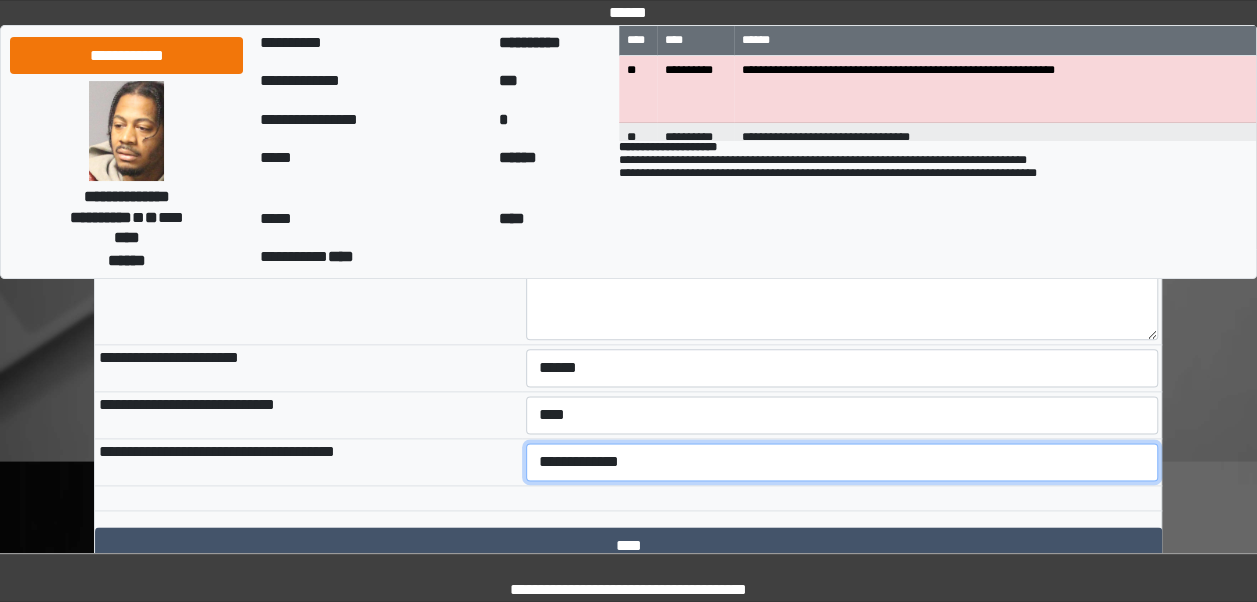 click on "**********" at bounding box center (842, 462) 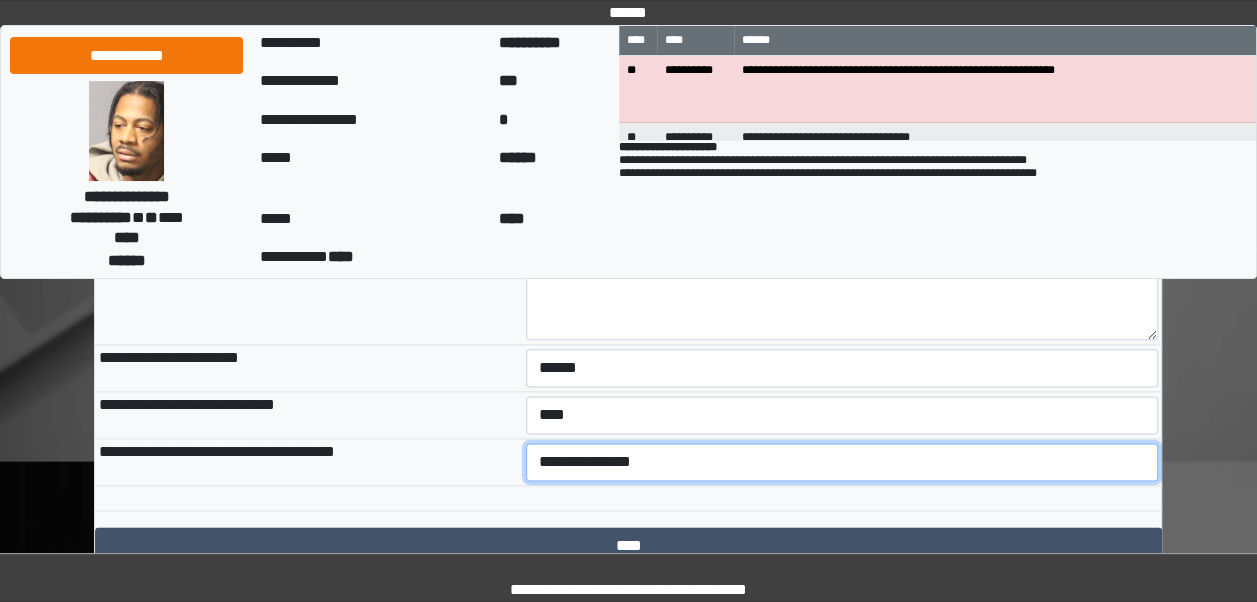 click on "**********" at bounding box center [842, 462] 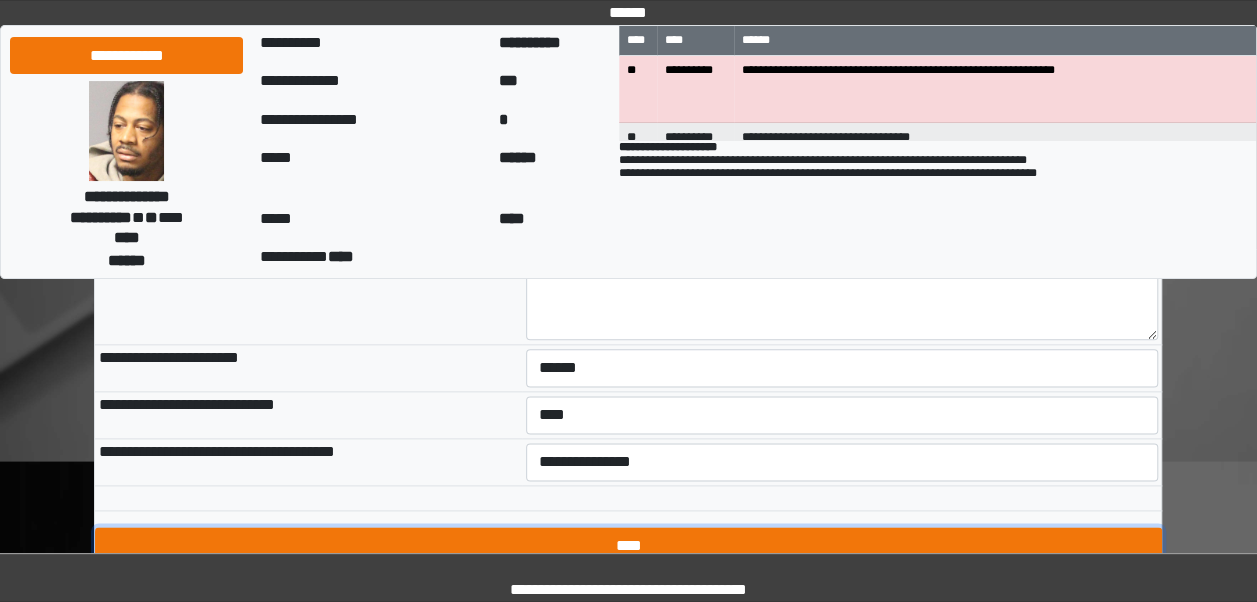 click on "****" at bounding box center [628, 546] 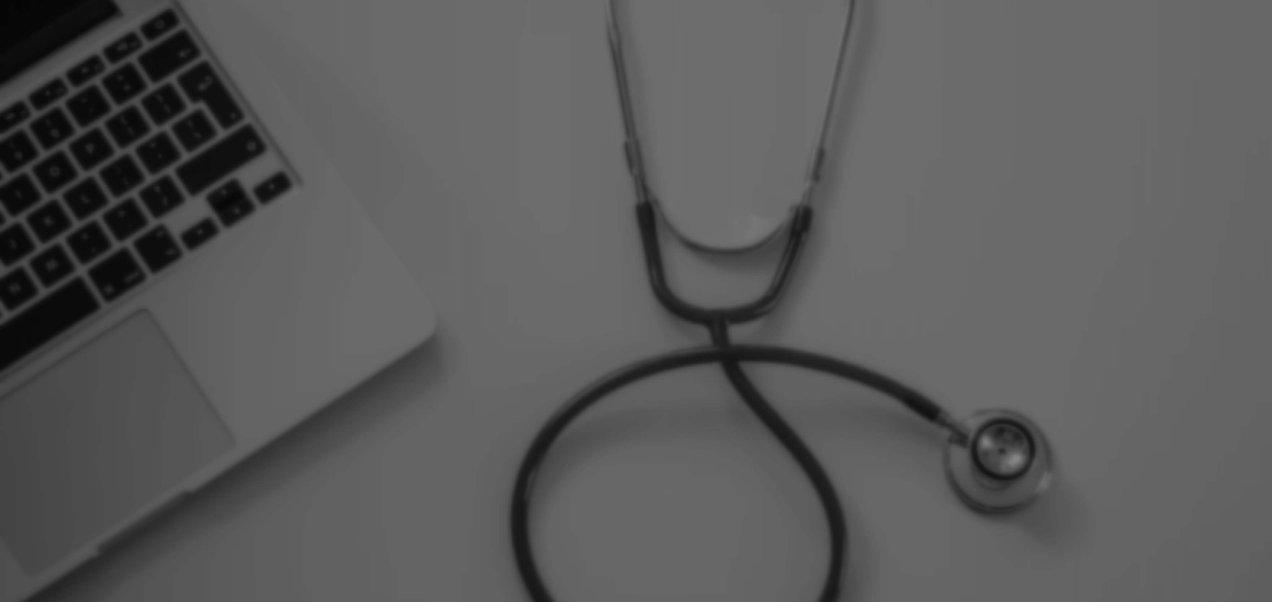 scroll, scrollTop: 0, scrollLeft: 0, axis: both 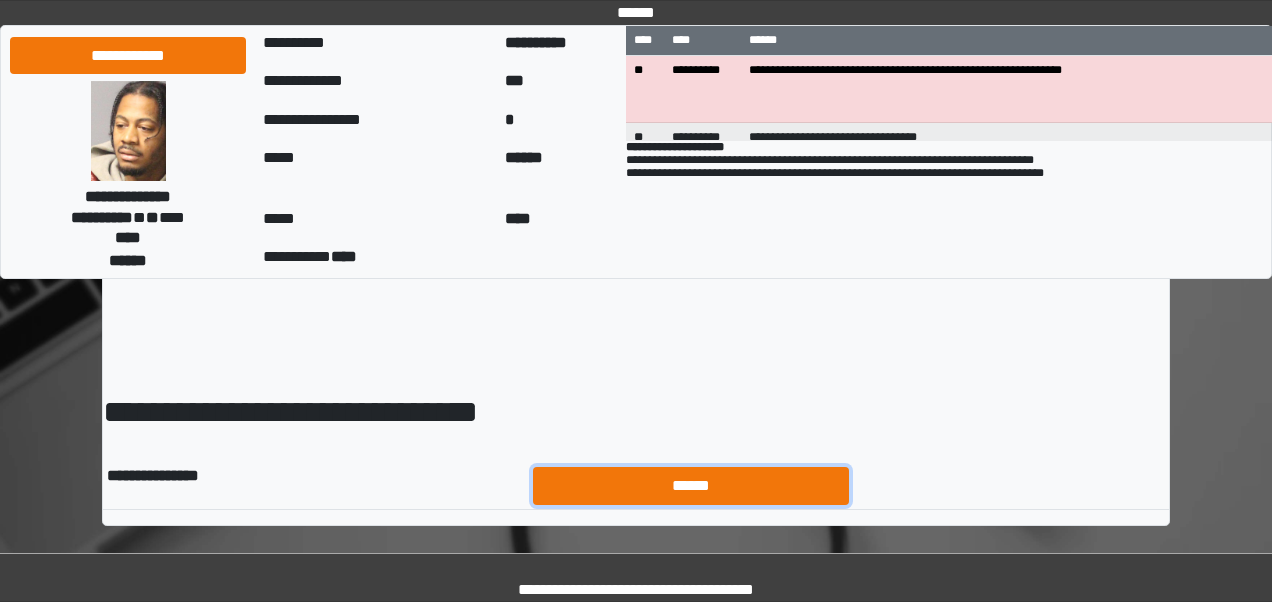 click on "******" at bounding box center [691, 485] 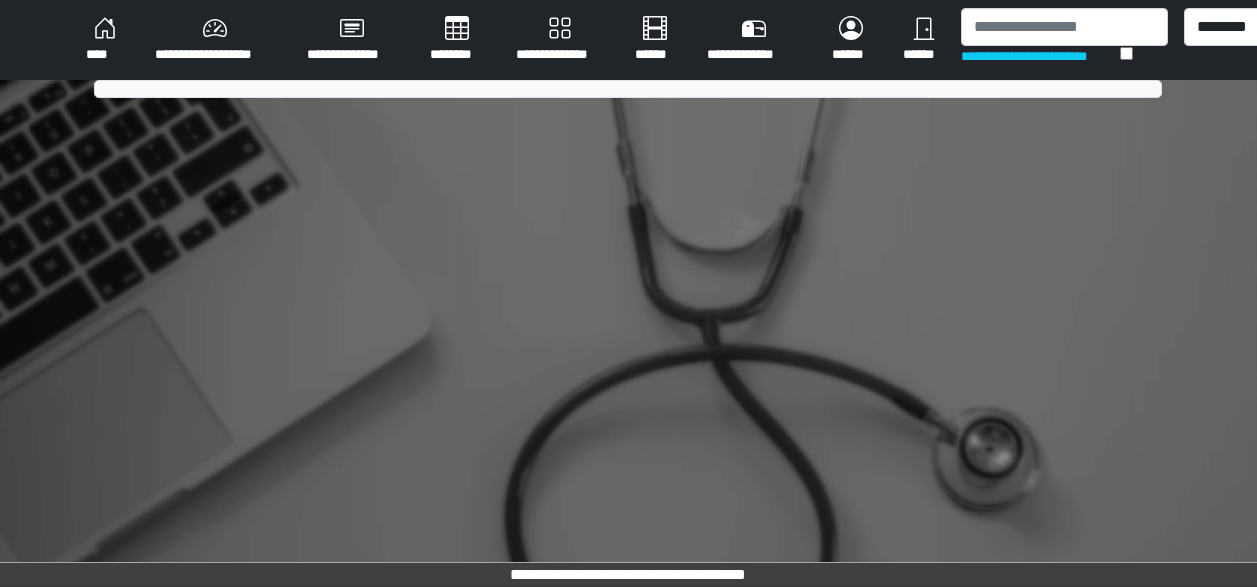 scroll, scrollTop: 0, scrollLeft: 0, axis: both 